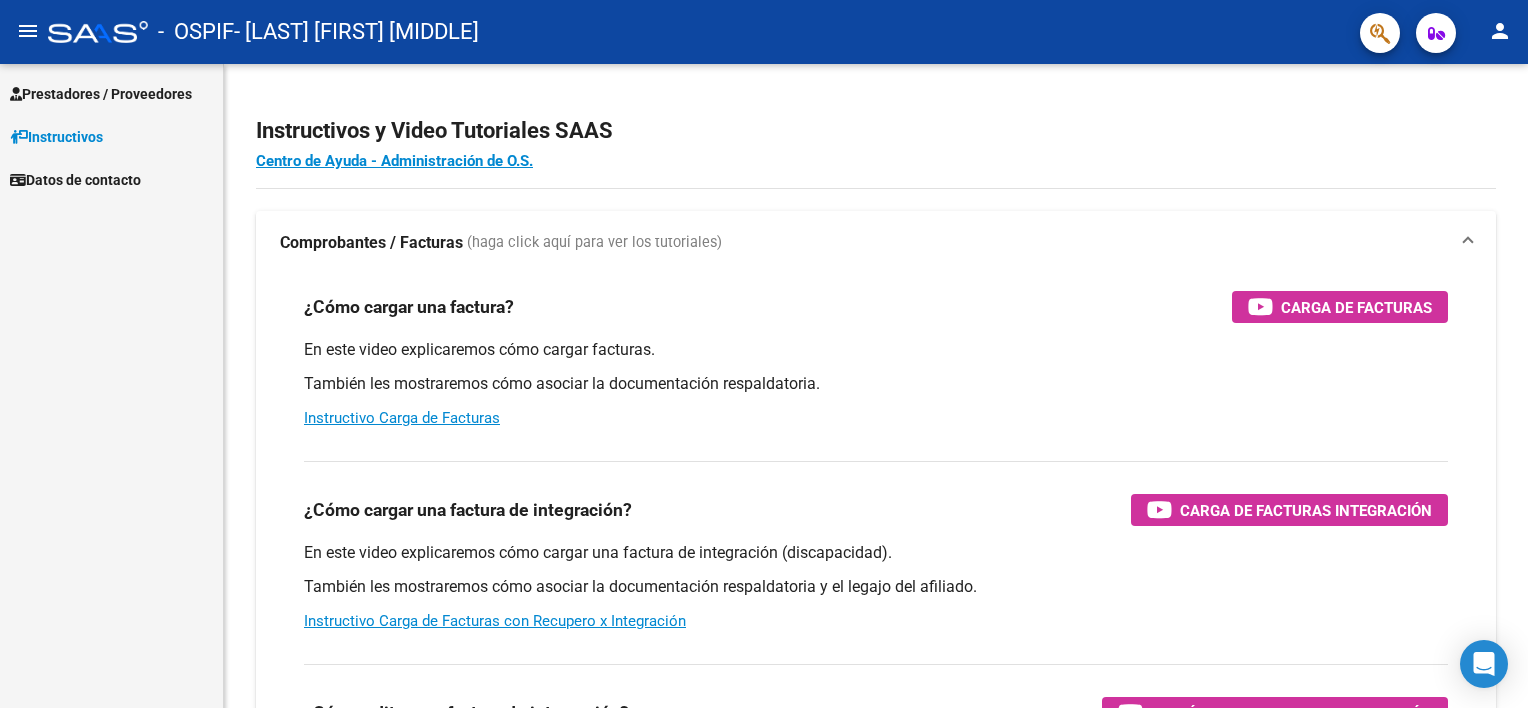 scroll, scrollTop: 0, scrollLeft: 0, axis: both 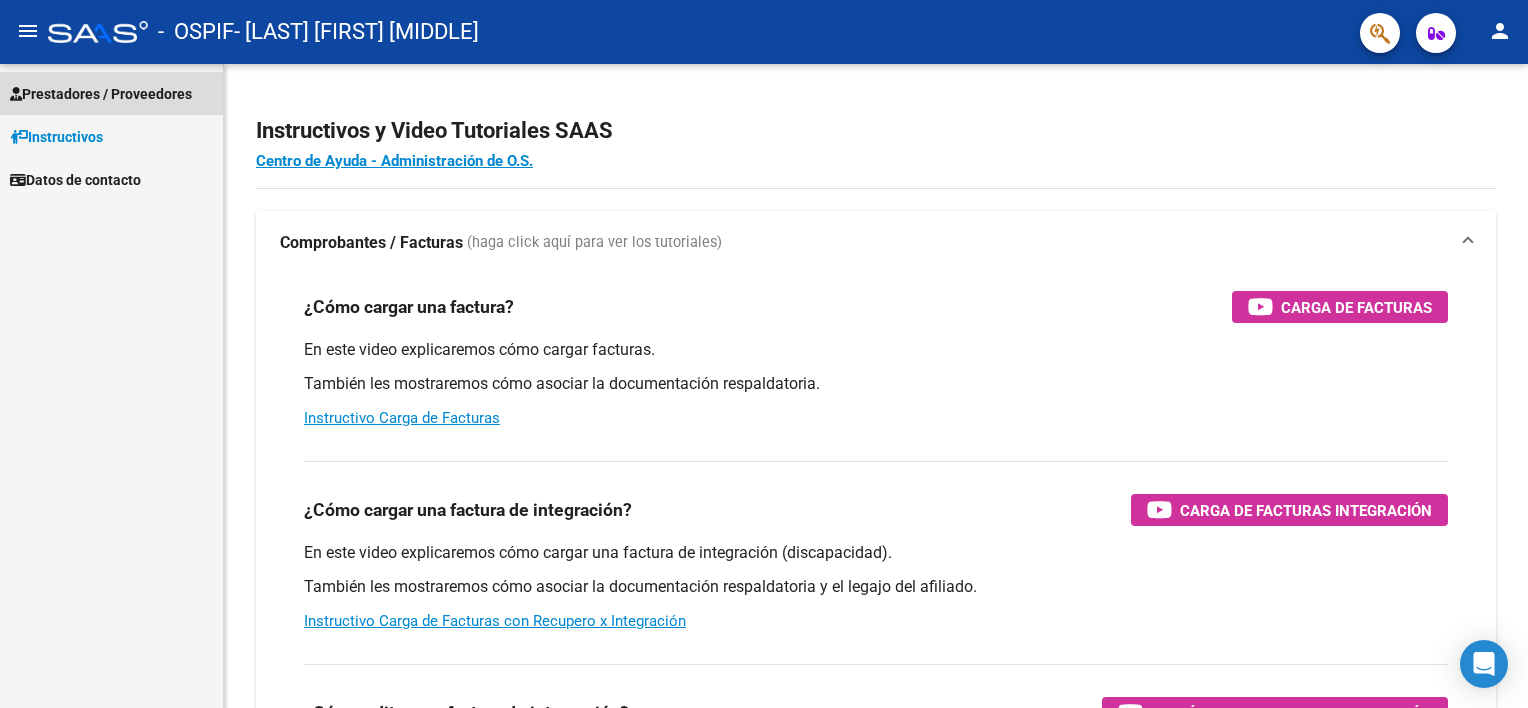 click on "Prestadores / Proveedores" at bounding box center [101, 94] 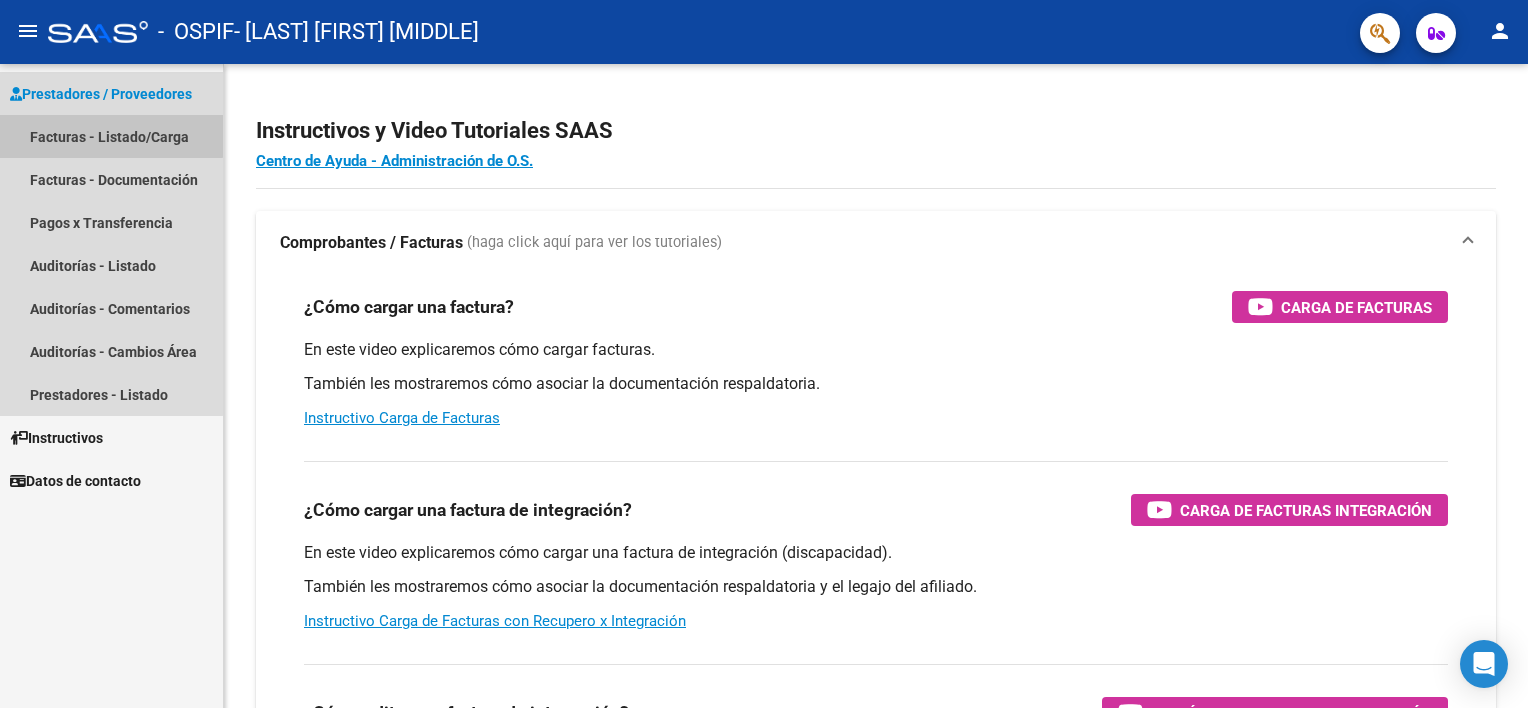 click on "Facturas - Listado/Carga" at bounding box center (111, 136) 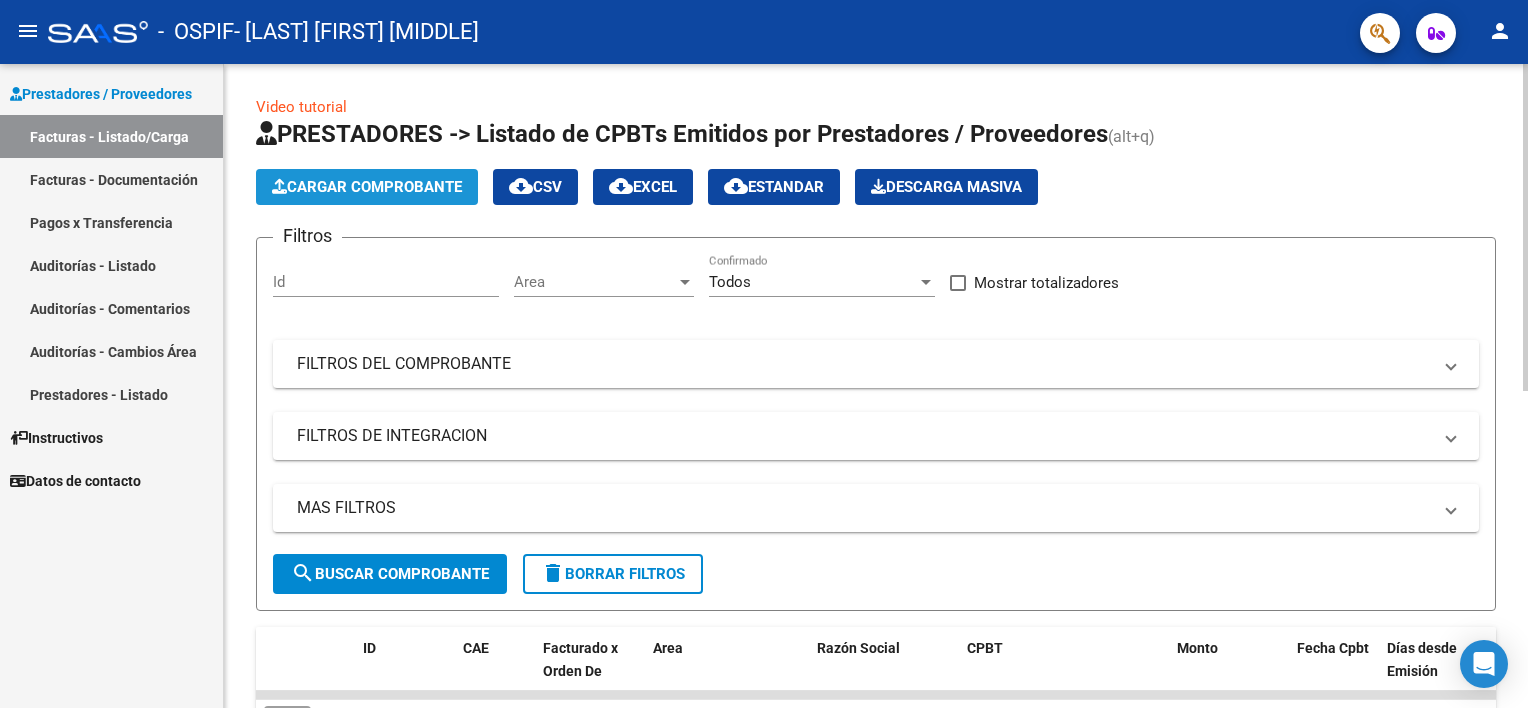 click on "Cargar Comprobante" 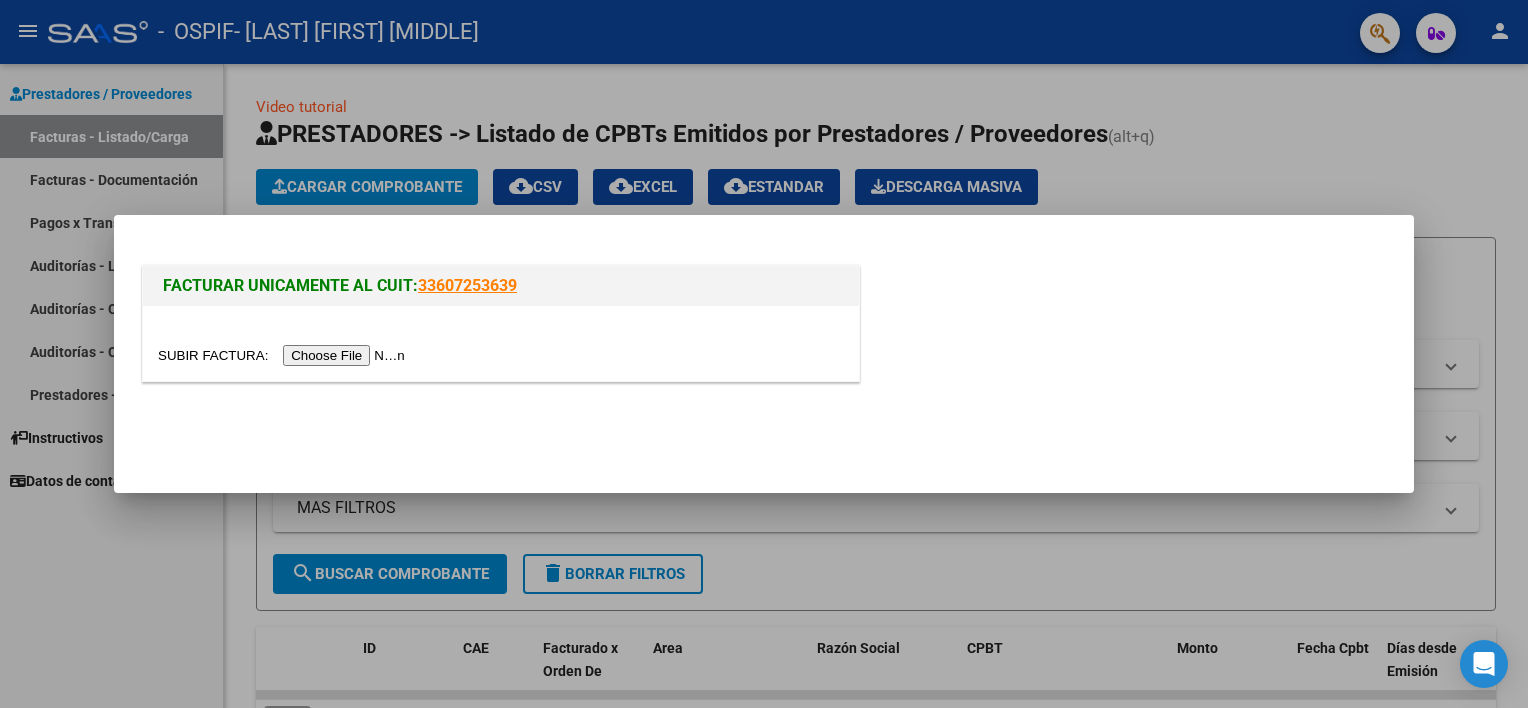 click at bounding box center [284, 355] 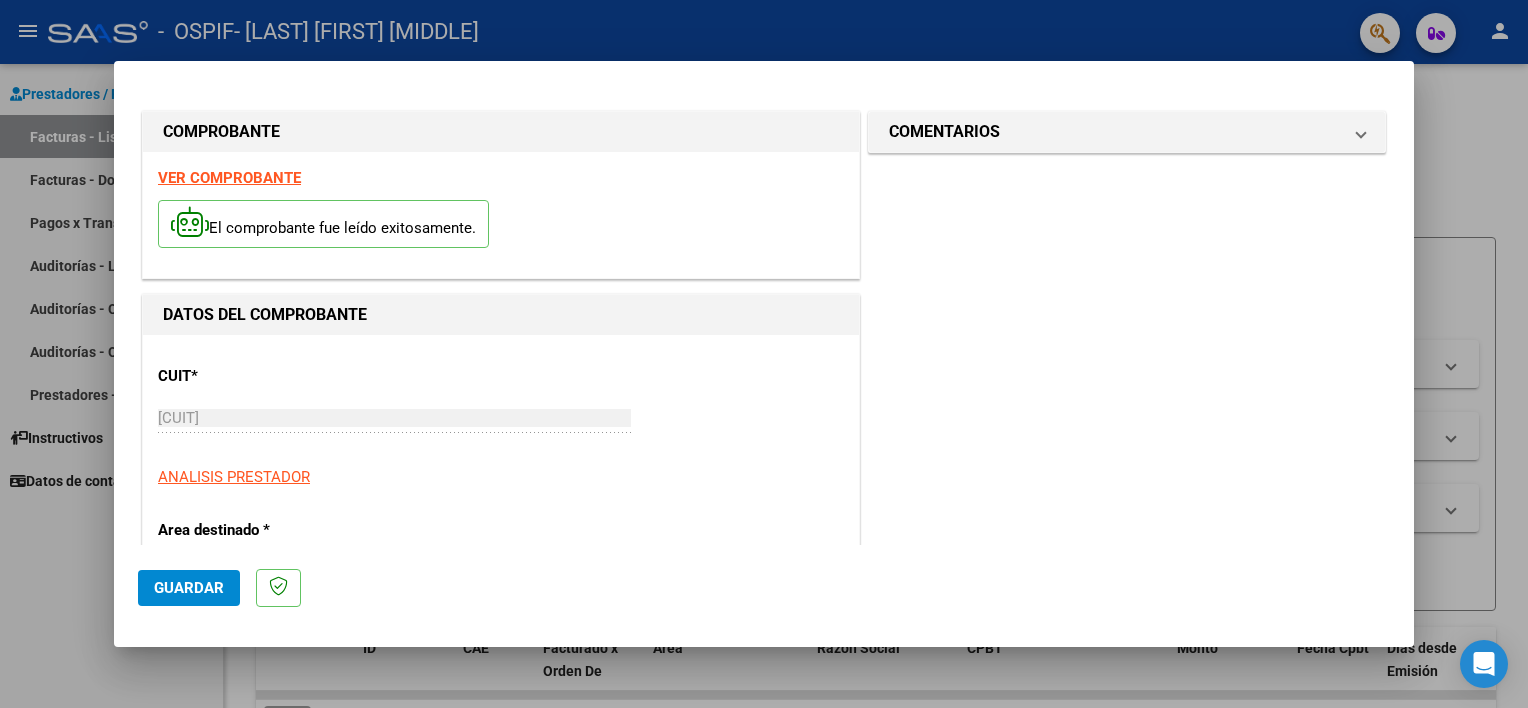 scroll, scrollTop: 402, scrollLeft: 0, axis: vertical 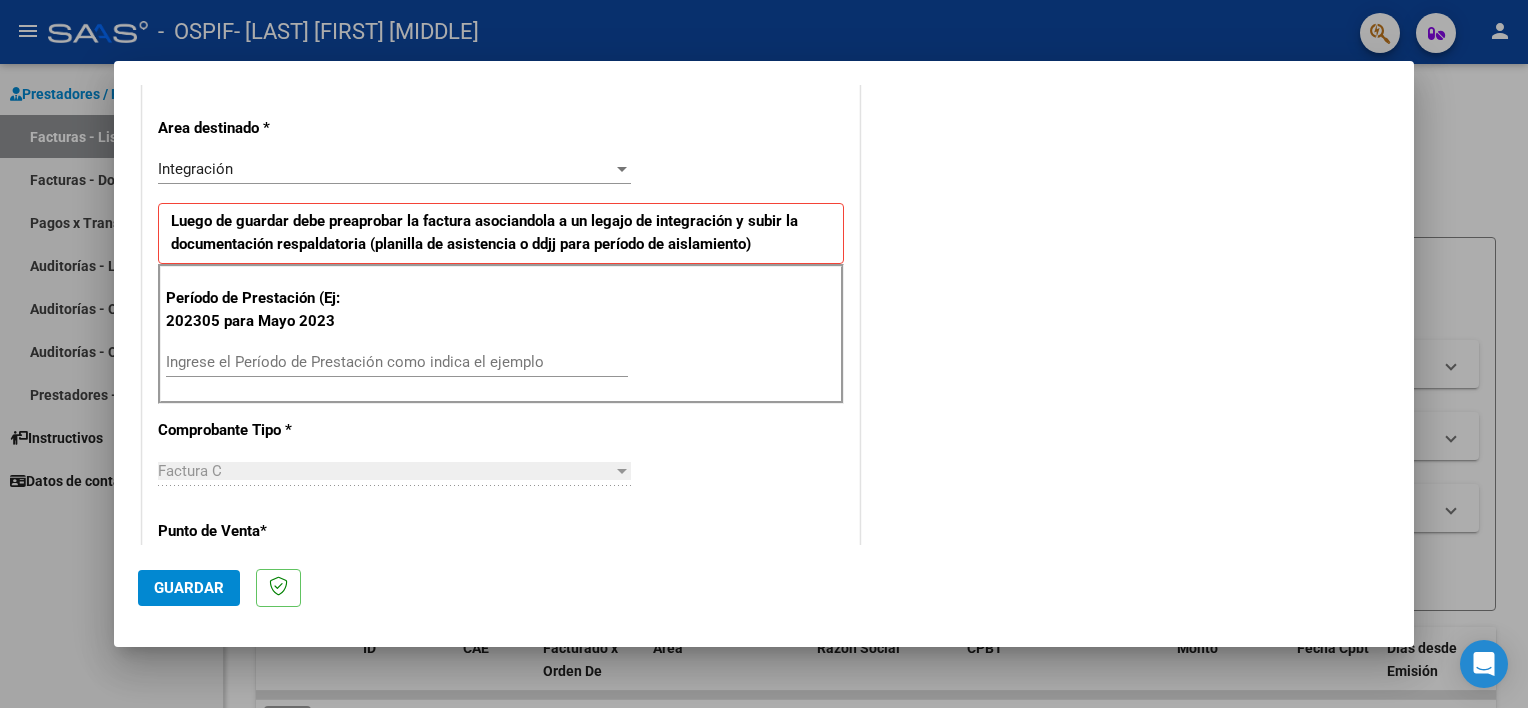 click on "Ingrese el Período de Prestación como indica el ejemplo" at bounding box center (397, 362) 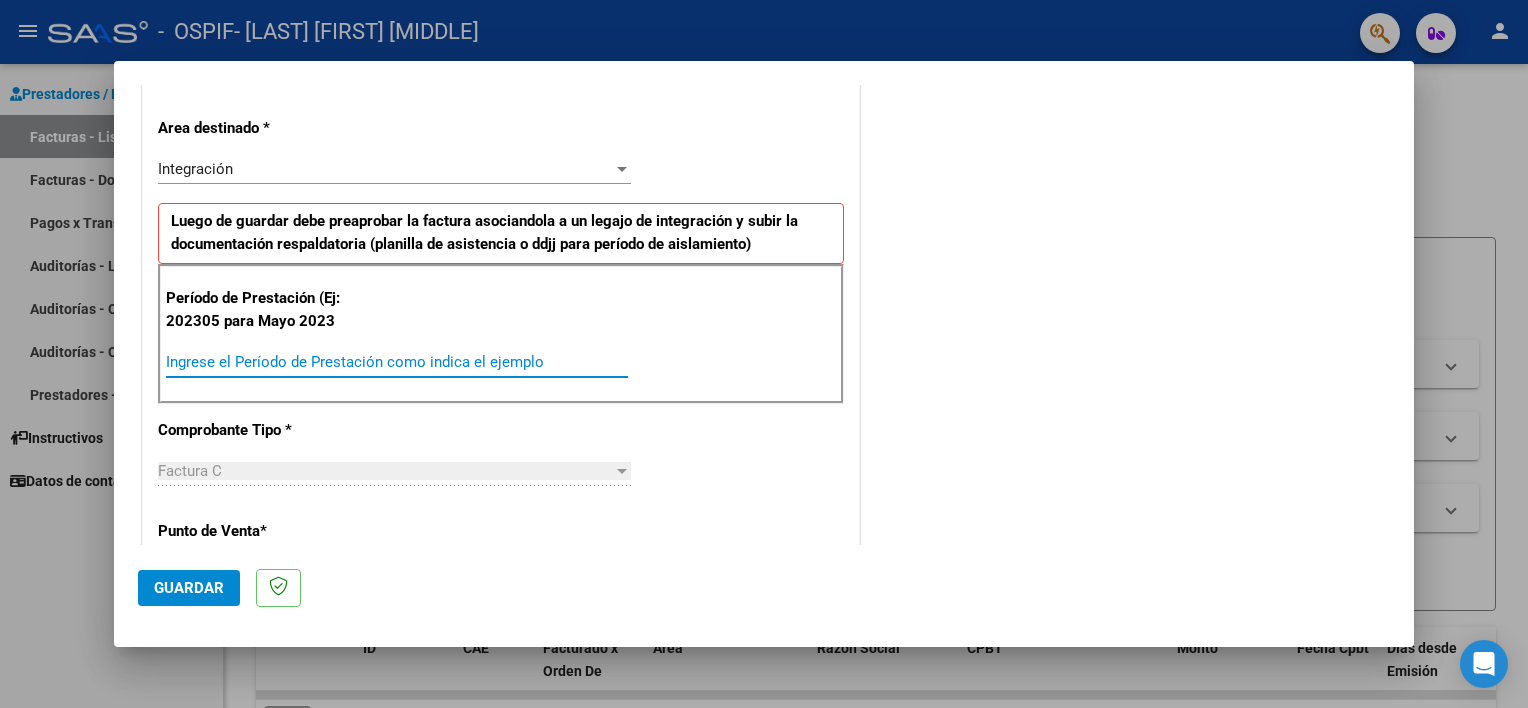 click on "Ingrese el Período de Prestación como indica el ejemplo" at bounding box center [397, 362] 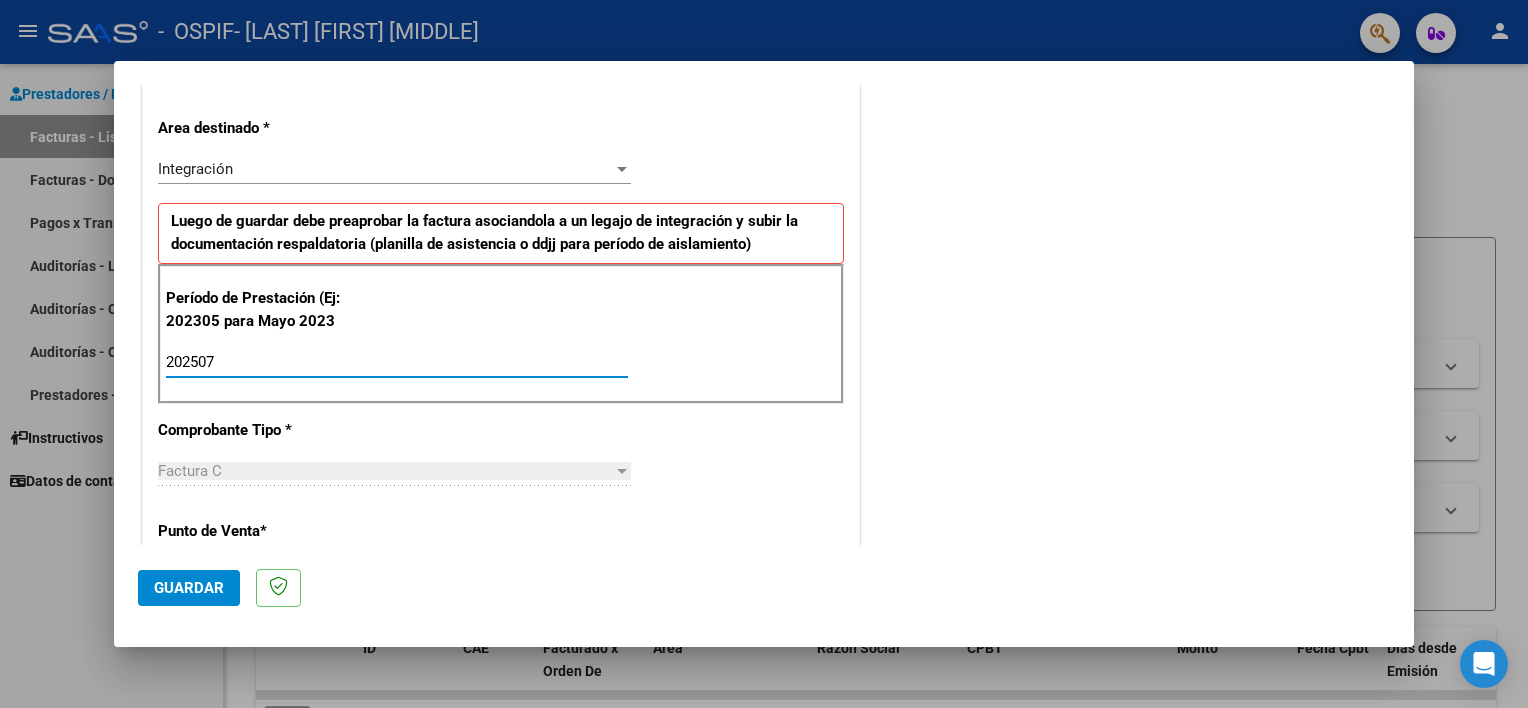 type on "202507" 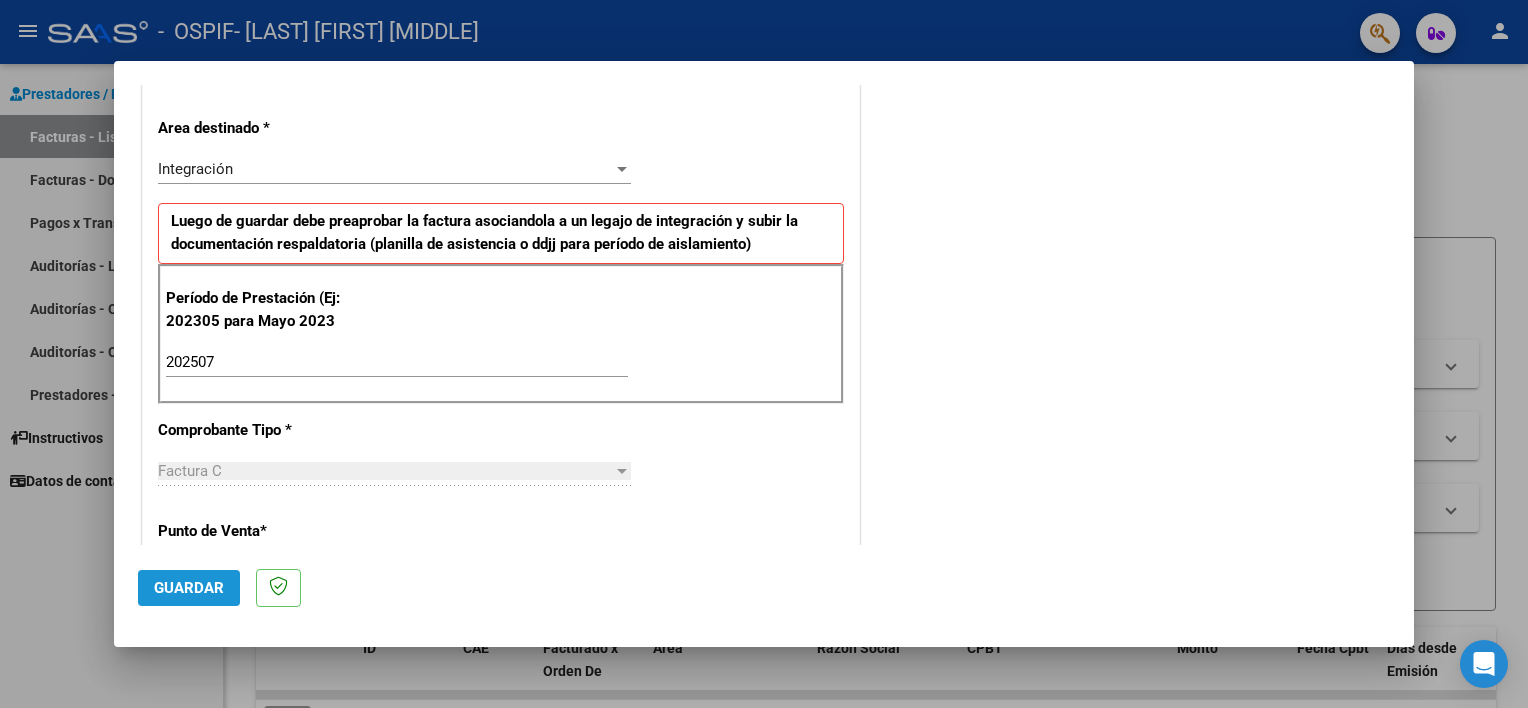 click on "Guardar" 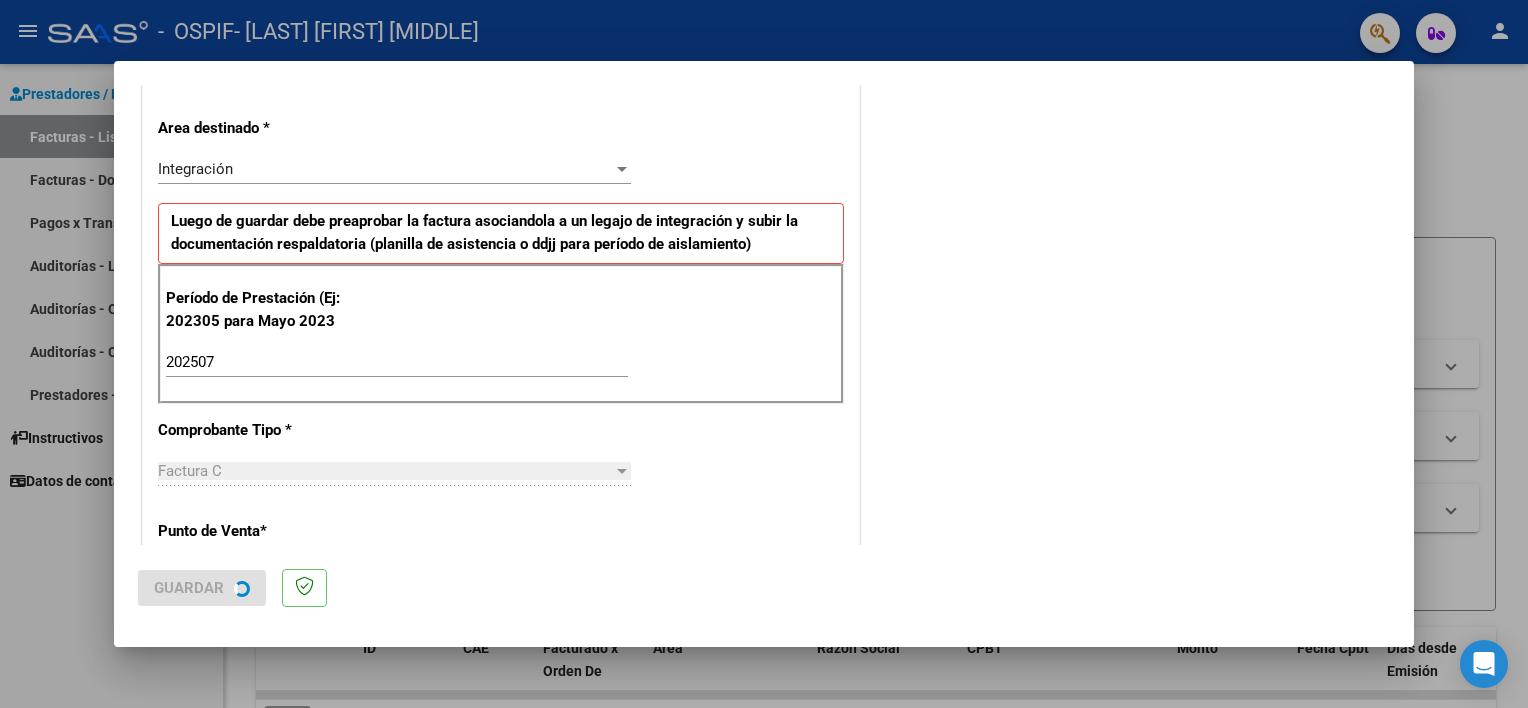 scroll, scrollTop: 0, scrollLeft: 0, axis: both 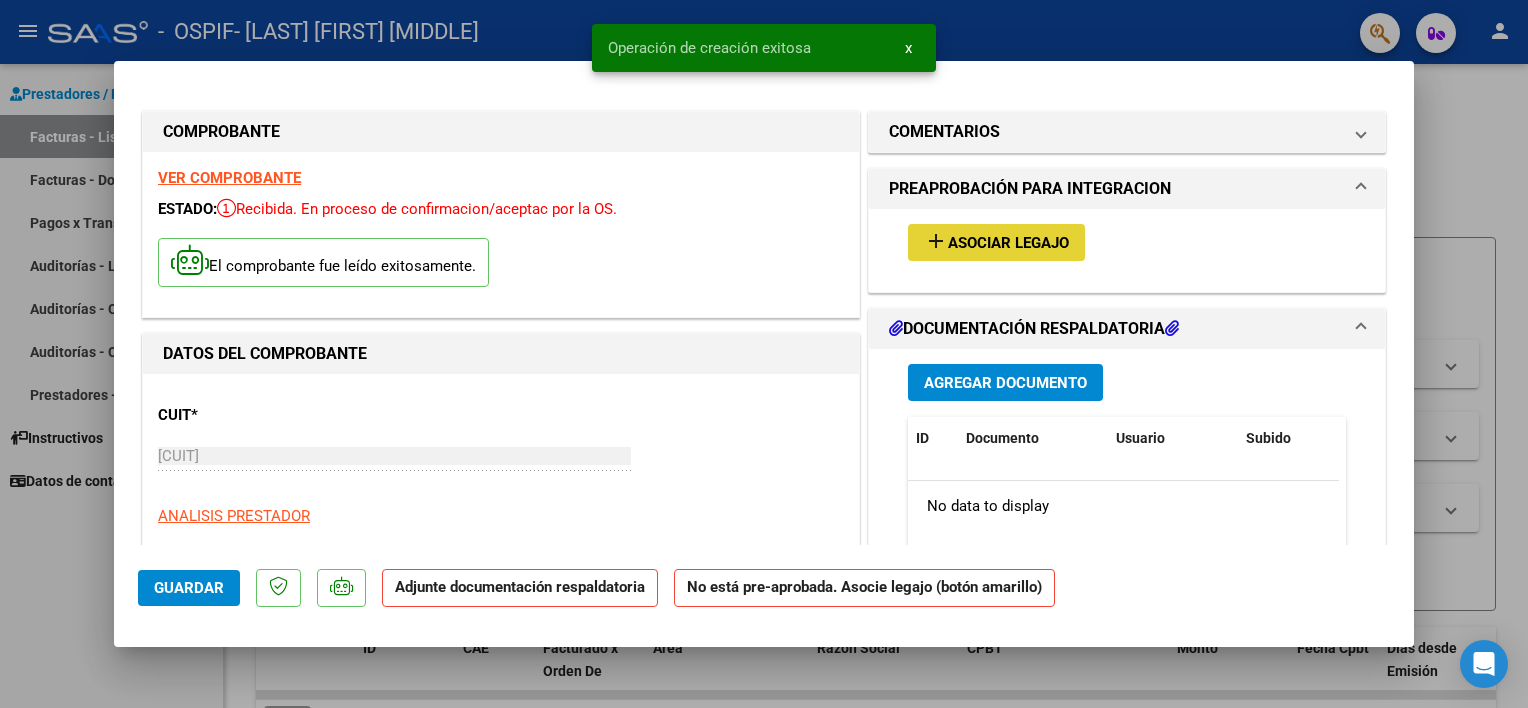click on "Asociar Legajo" at bounding box center [1008, 243] 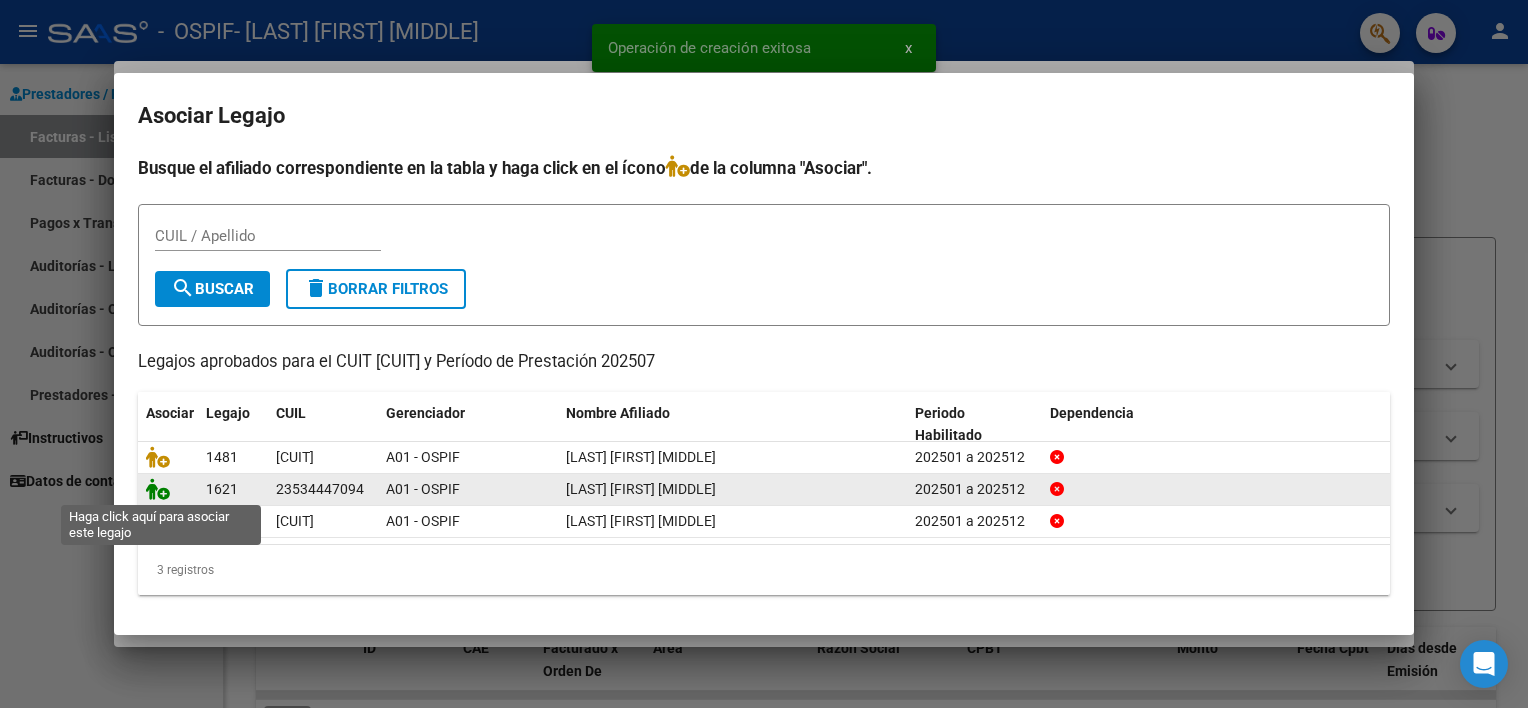 click 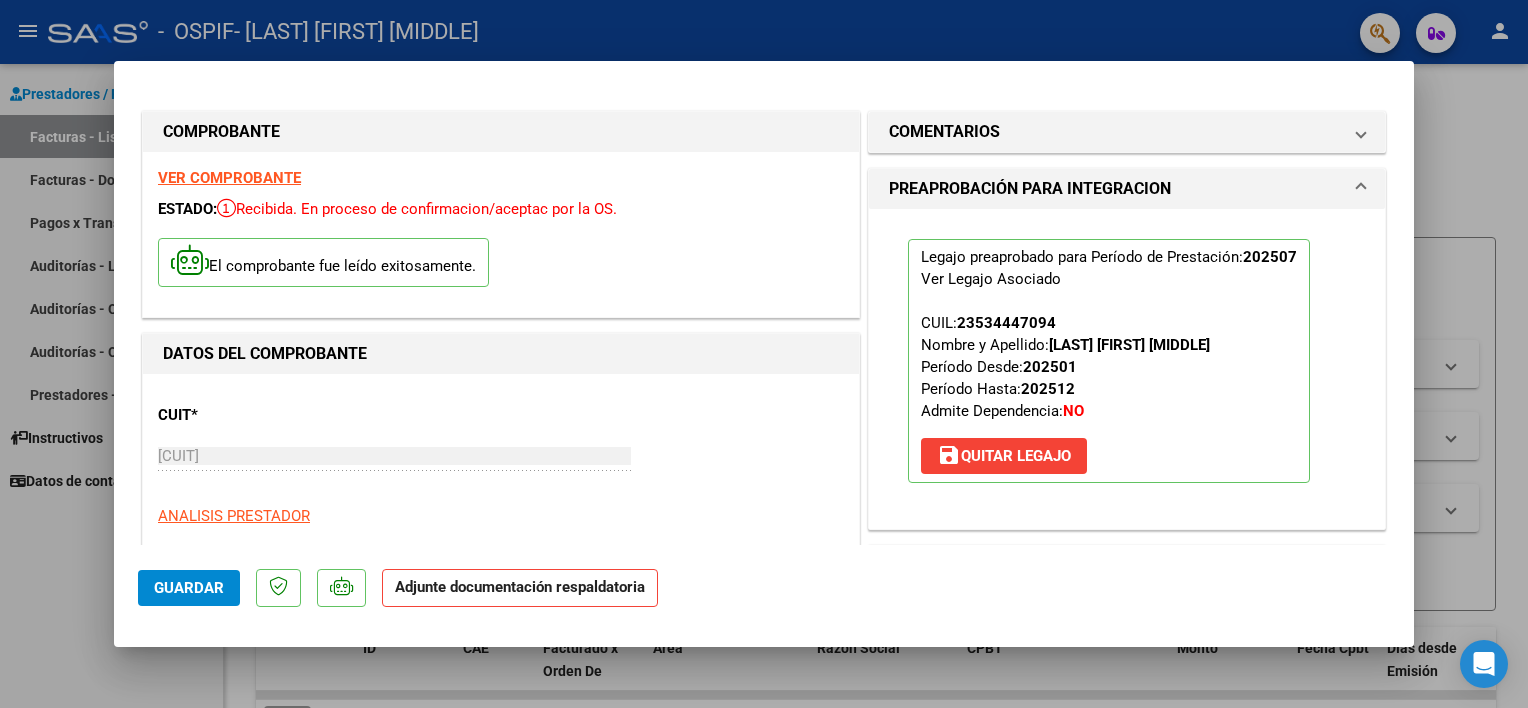 scroll, scrollTop: 402, scrollLeft: 0, axis: vertical 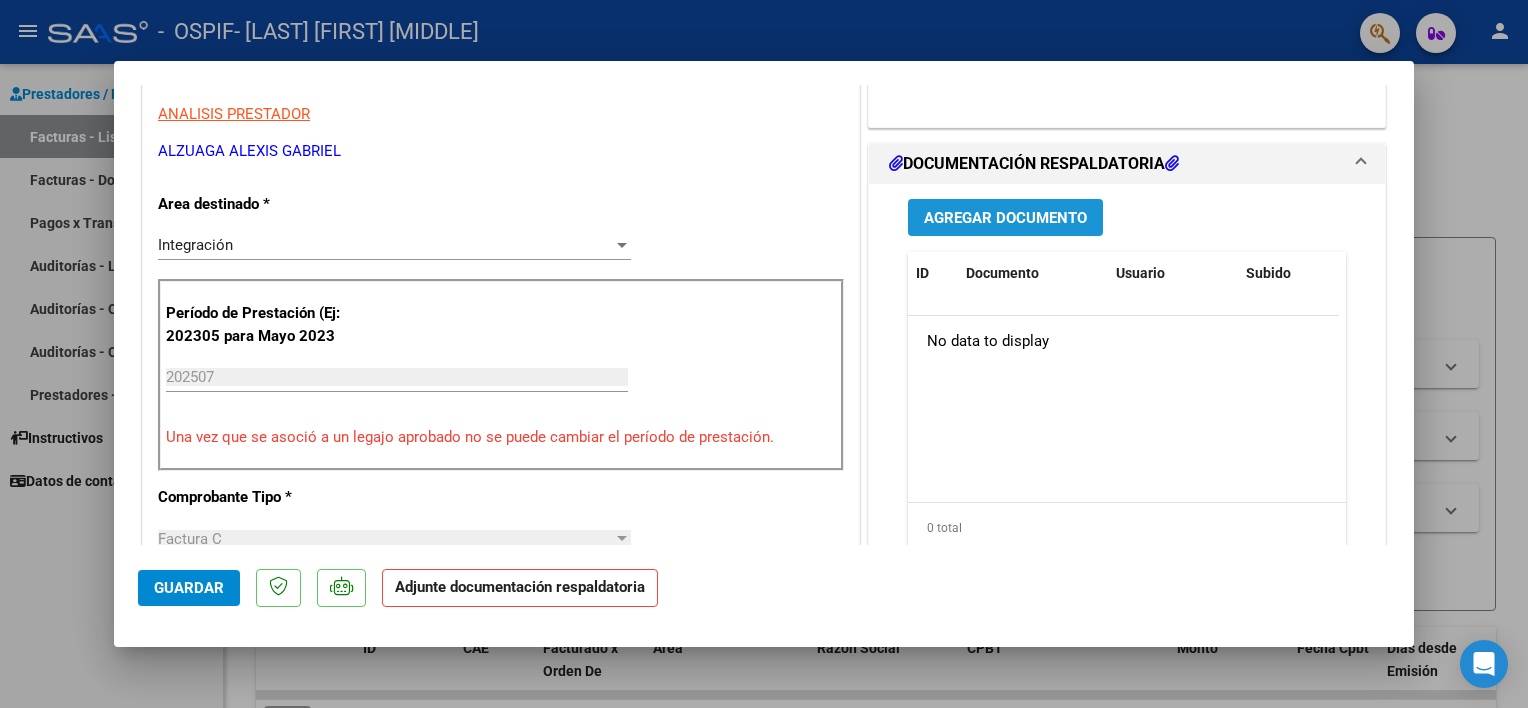 click on "Agregar Documento" at bounding box center [1005, 218] 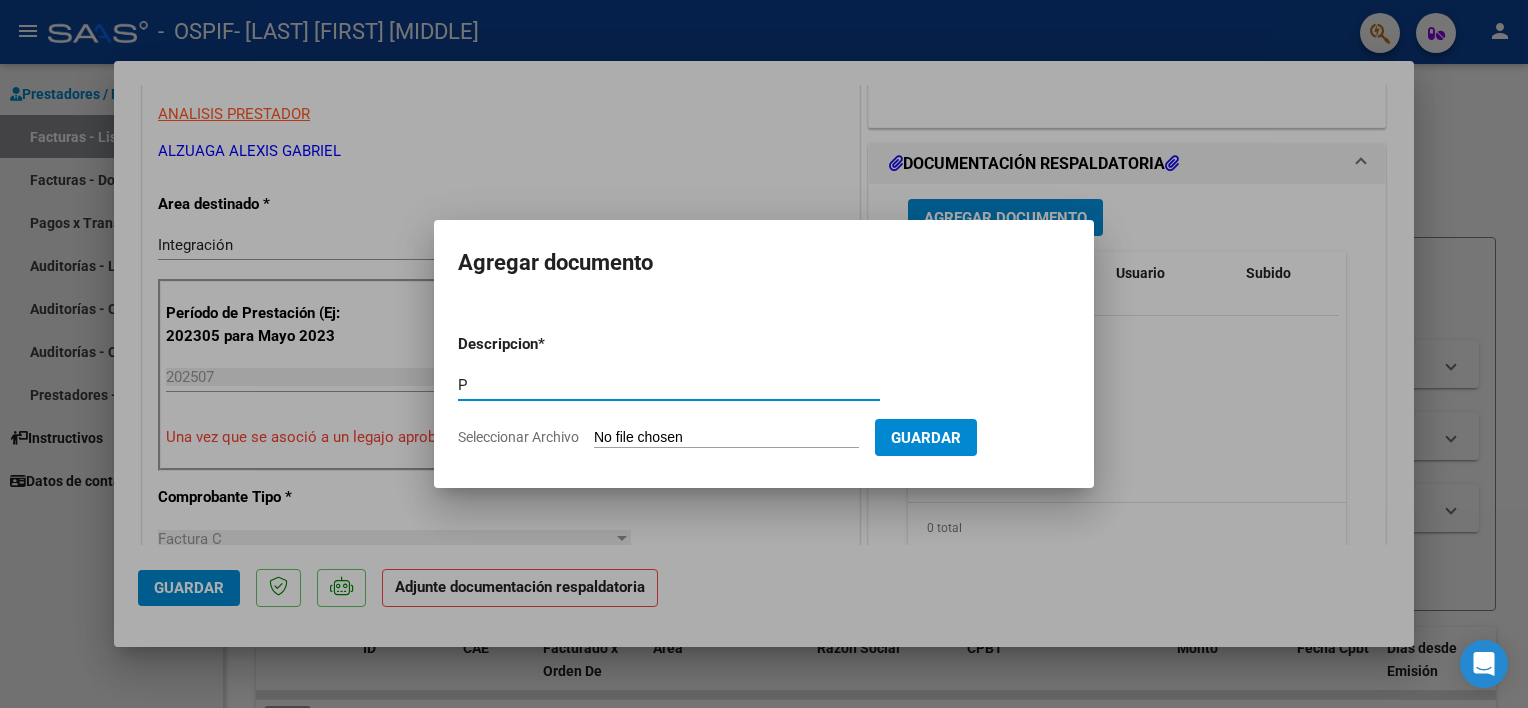 type on "Planilla de Asistencia" 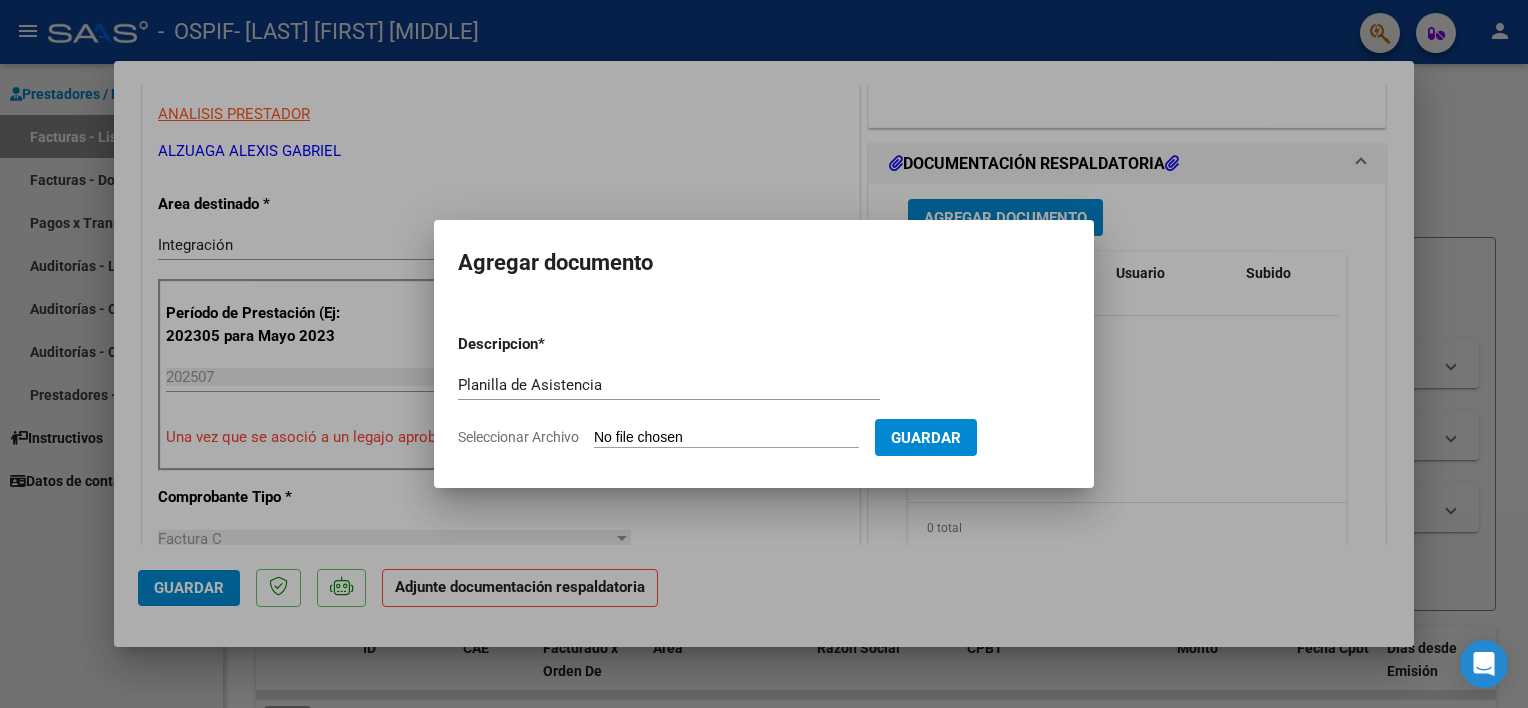click on "Seleccionar Archivo" at bounding box center (726, 438) 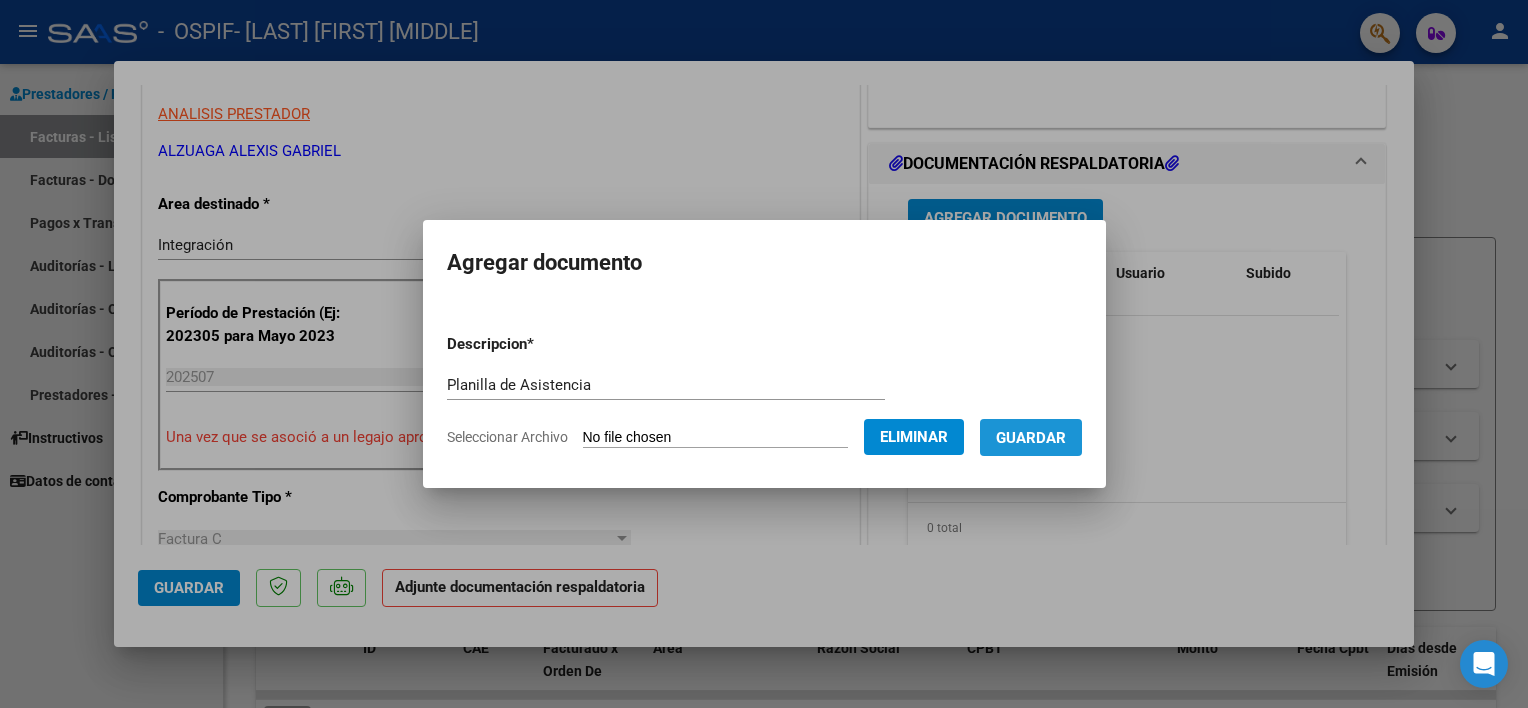 click on "Guardar" at bounding box center (1031, 438) 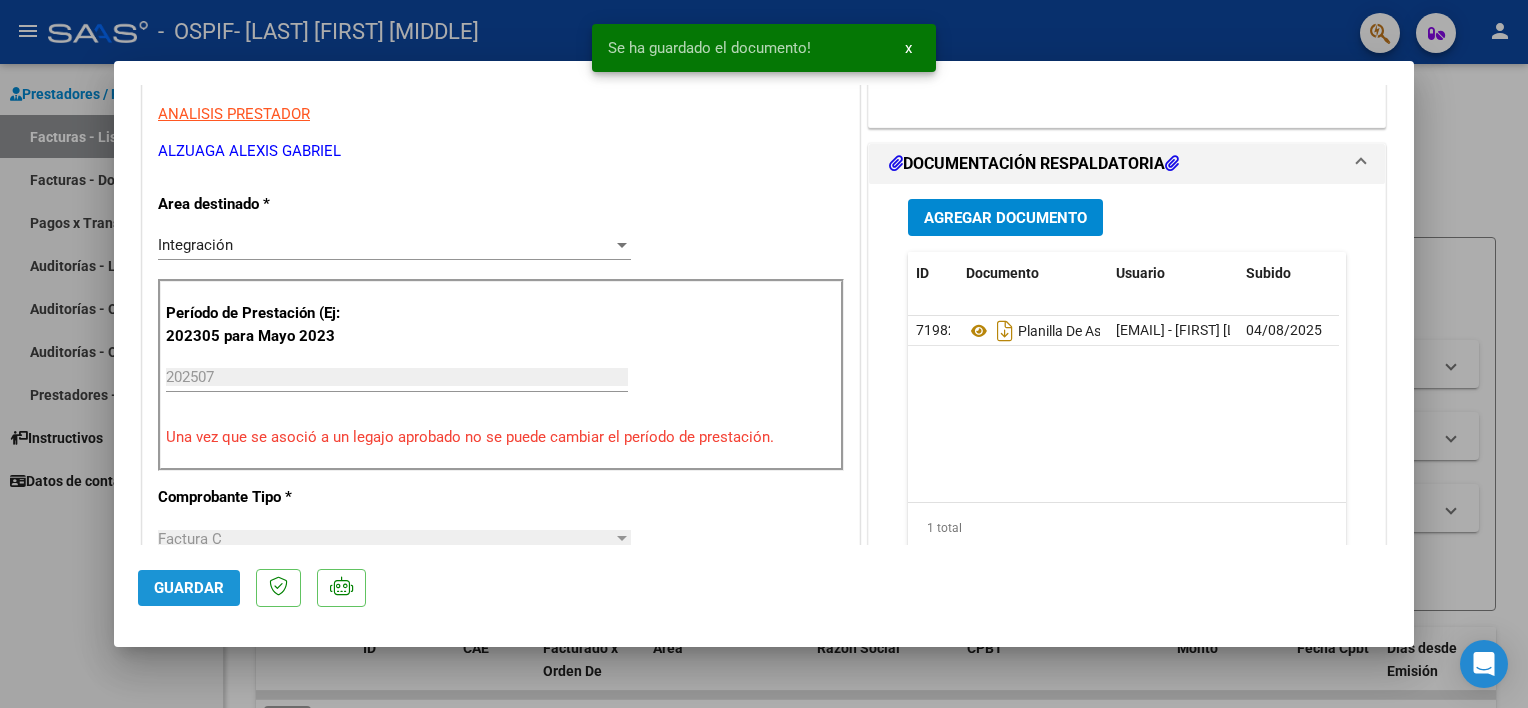 click on "Guardar" 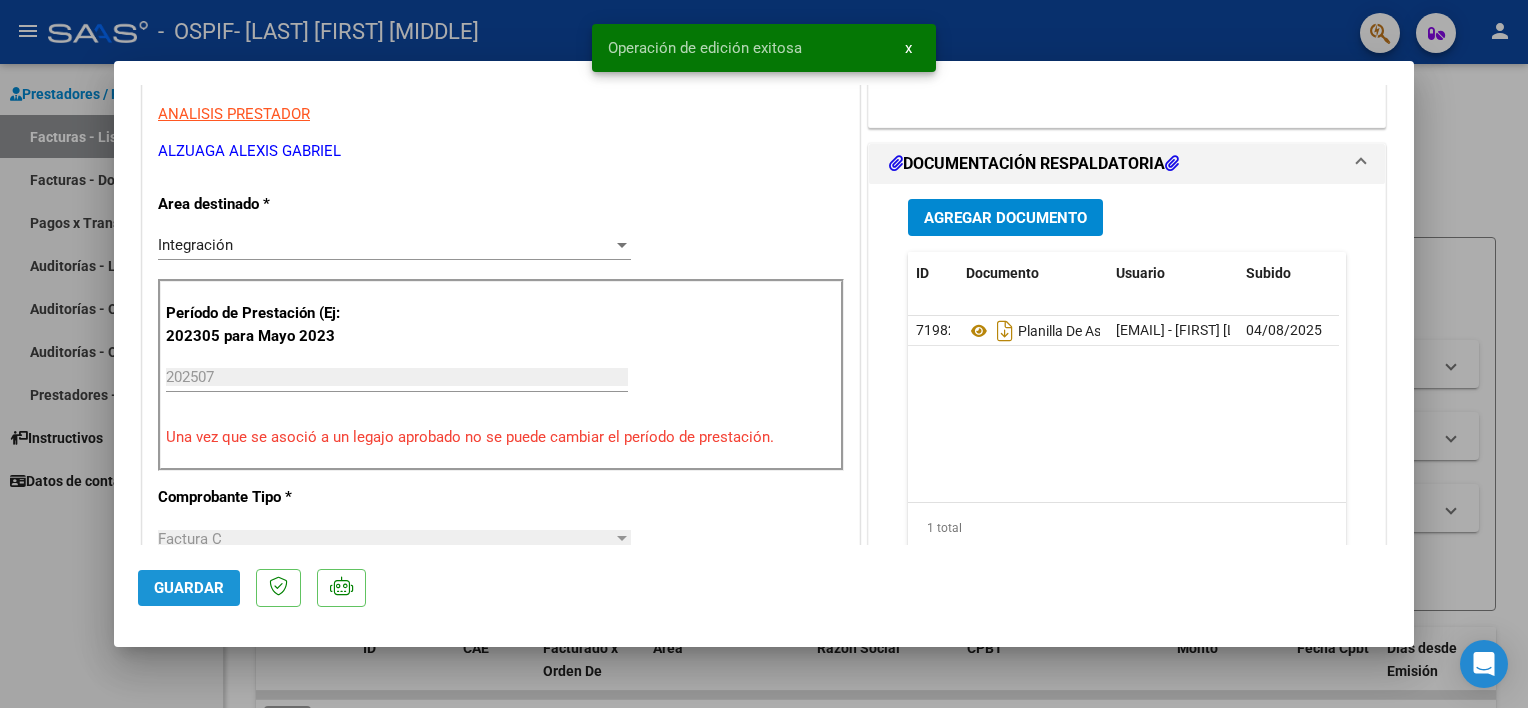 click on "Guardar" 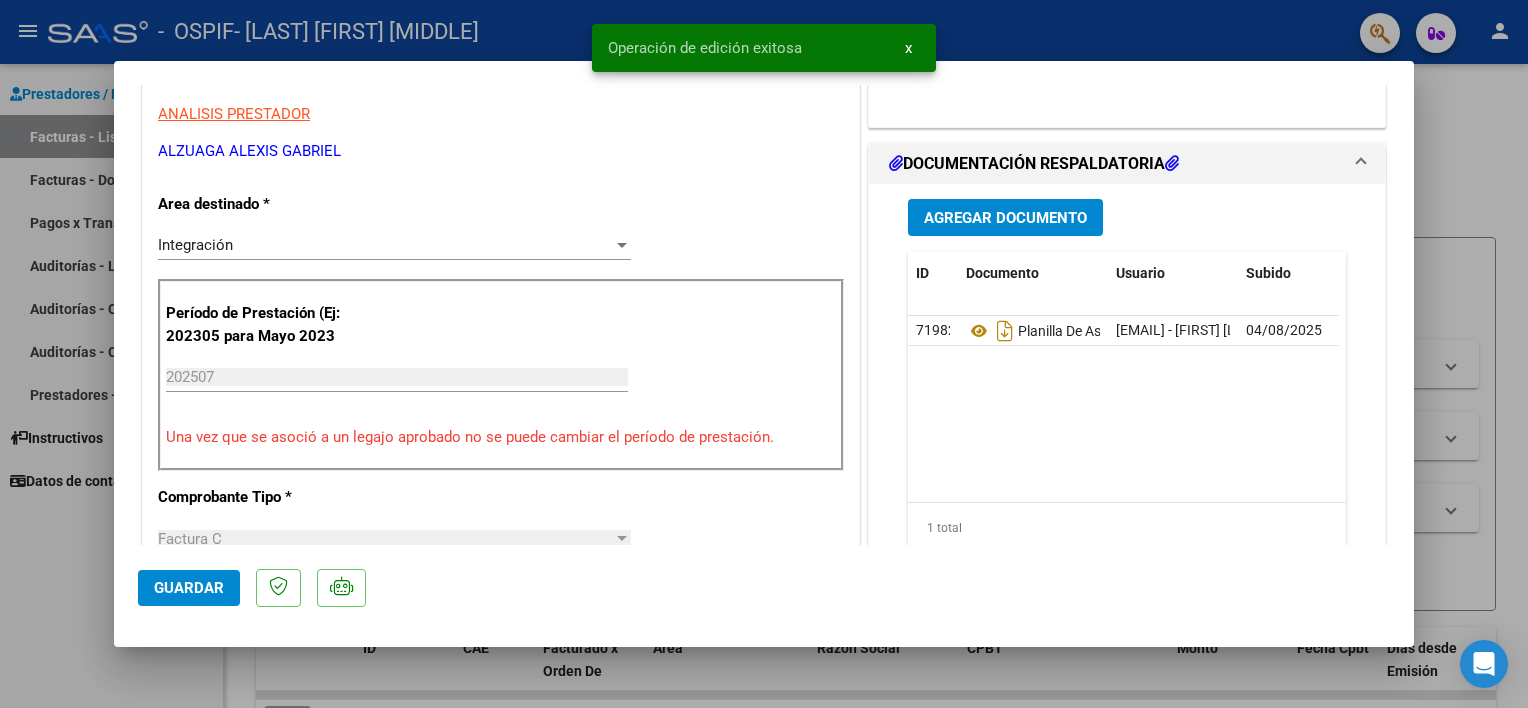 click at bounding box center (764, 354) 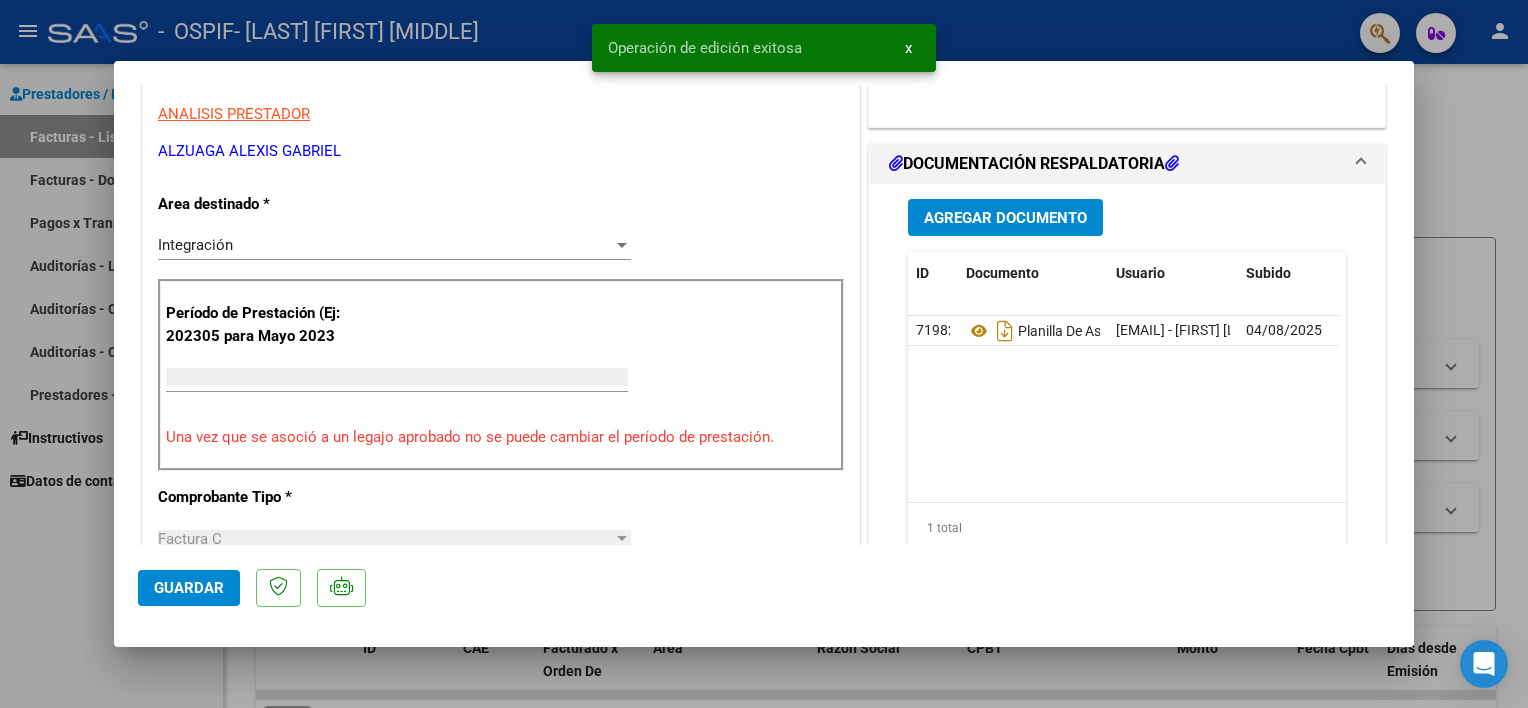 scroll, scrollTop: 341, scrollLeft: 0, axis: vertical 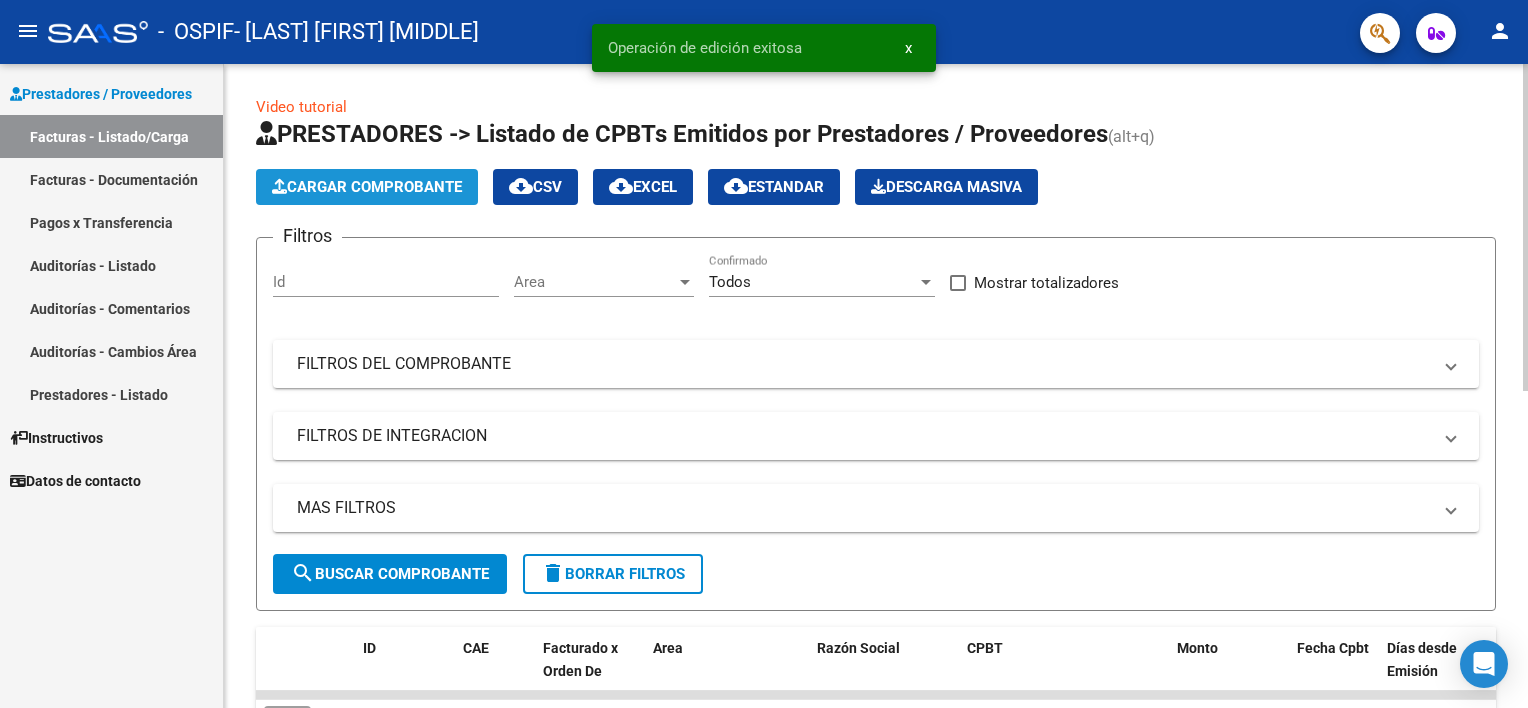 click on "Cargar Comprobante" 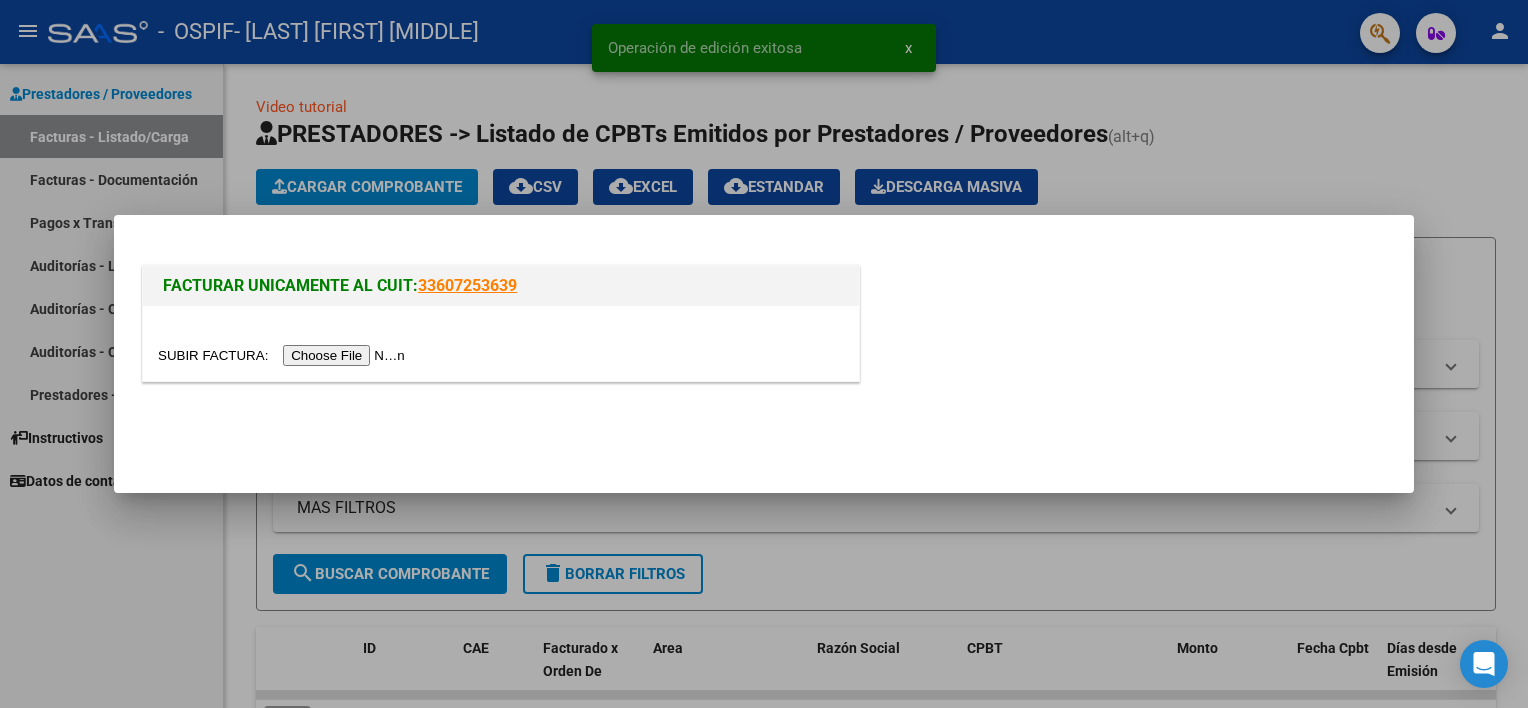 click at bounding box center [284, 355] 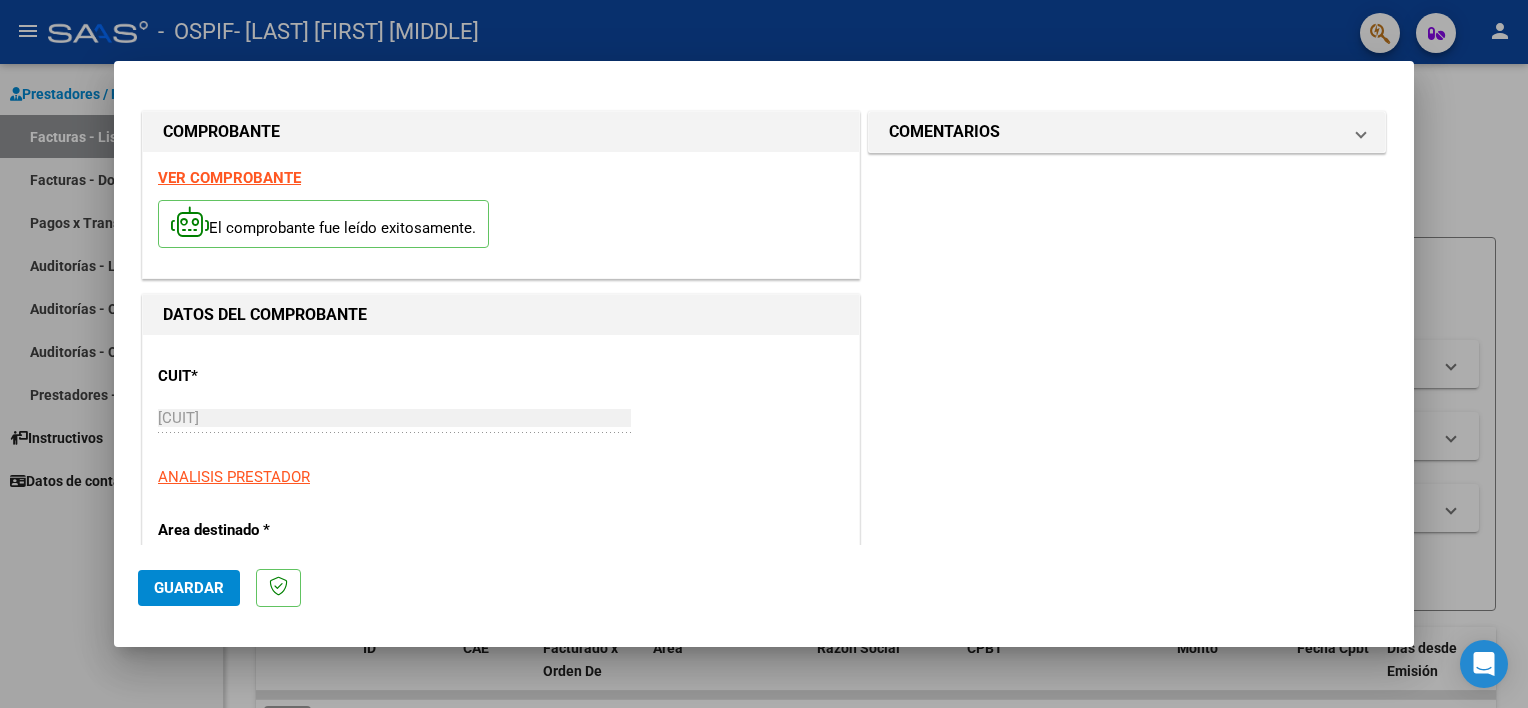 scroll, scrollTop: 402, scrollLeft: 0, axis: vertical 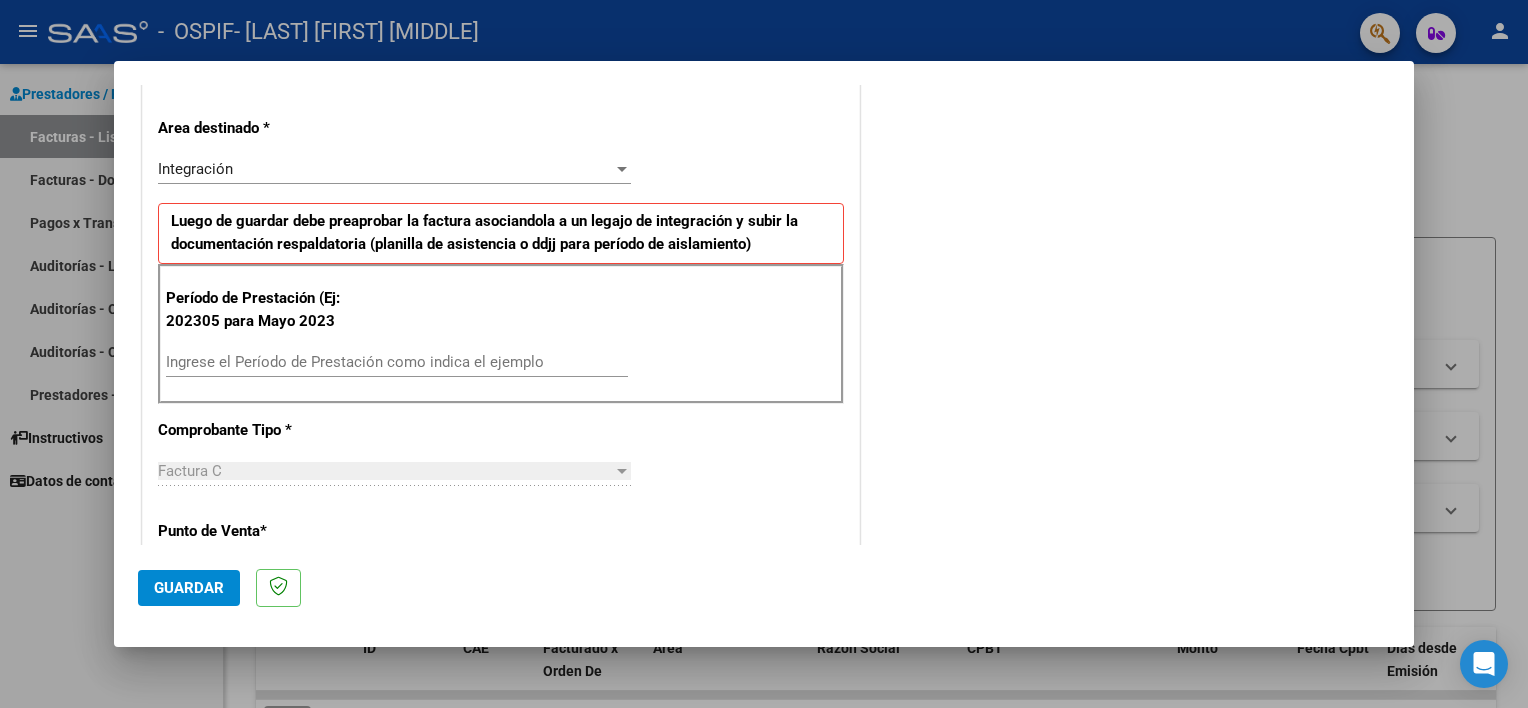 click on "Ingrese el Período de Prestación como indica el ejemplo" at bounding box center [397, 362] 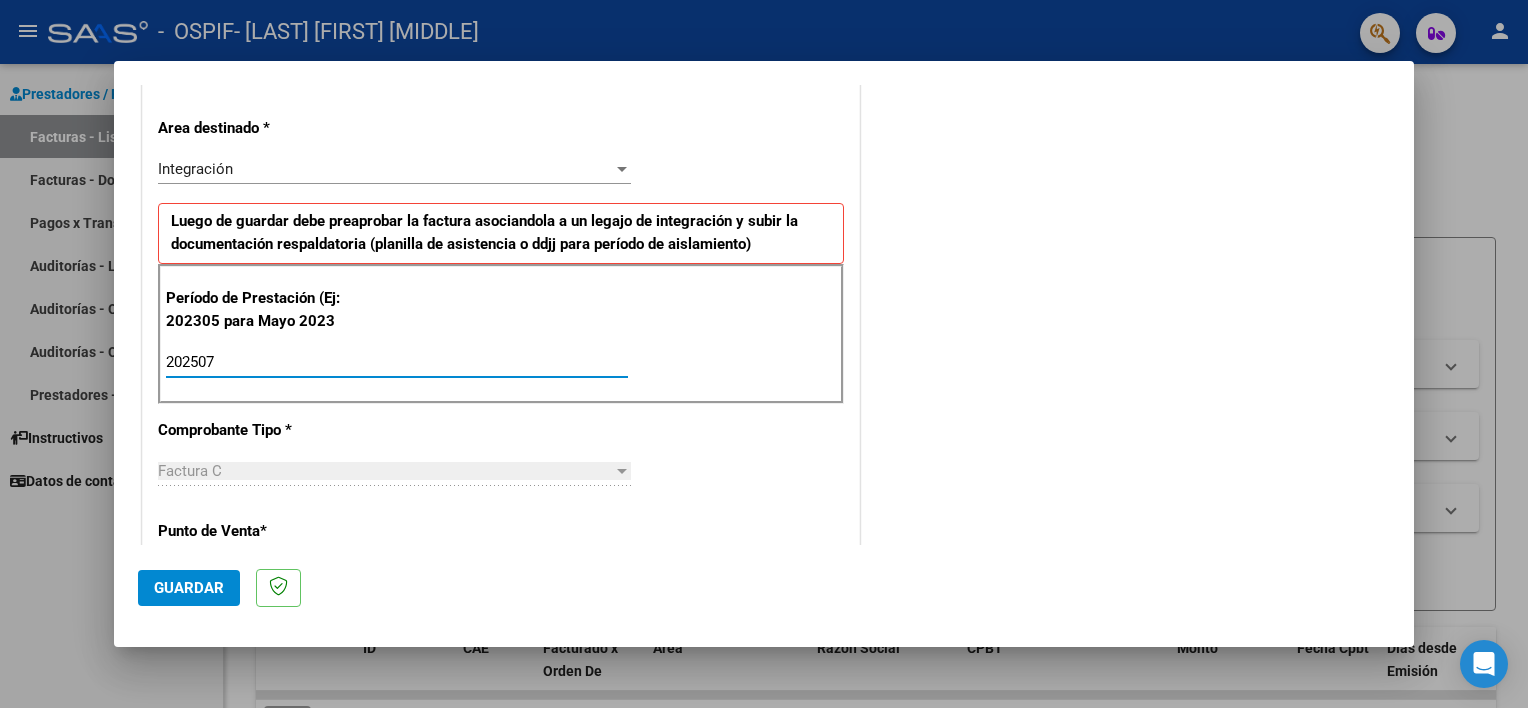 type on "202507" 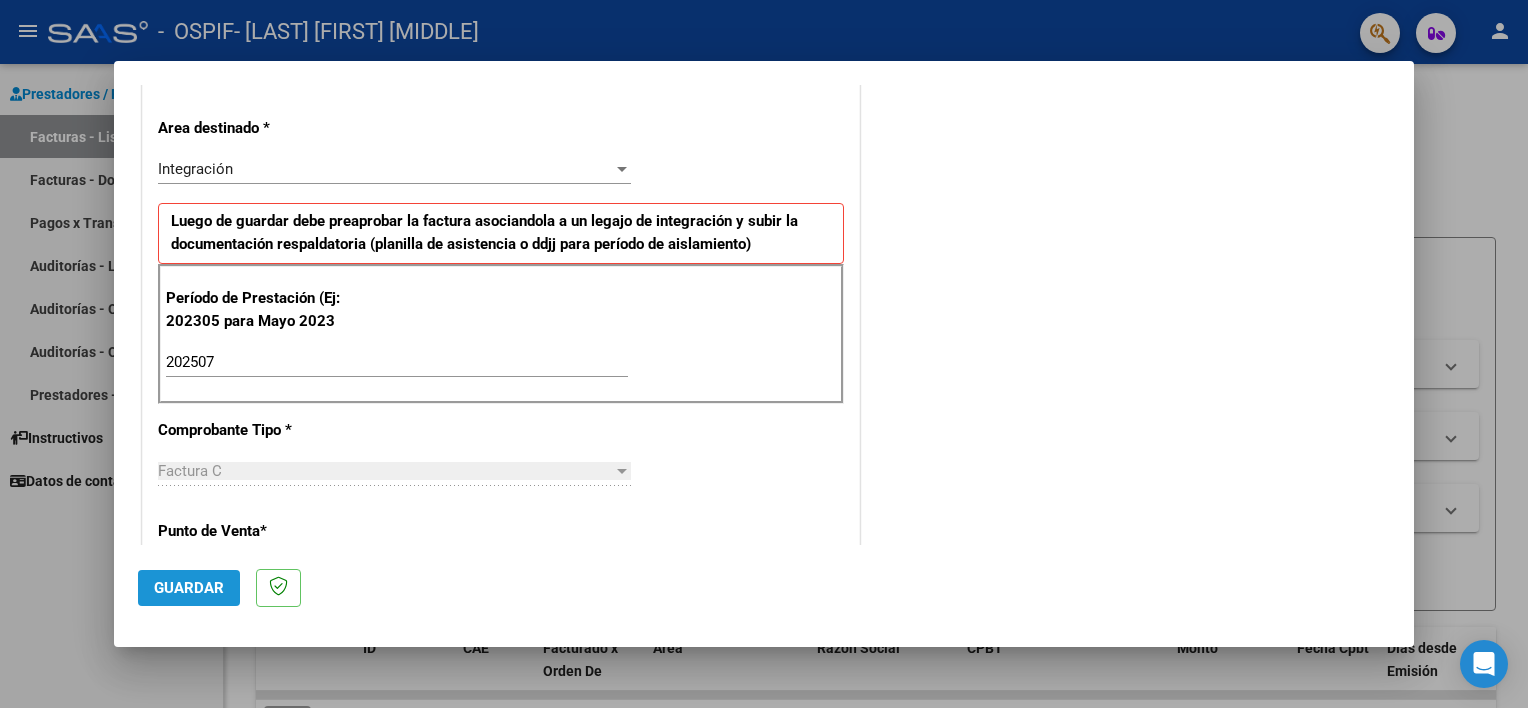click on "Guardar" 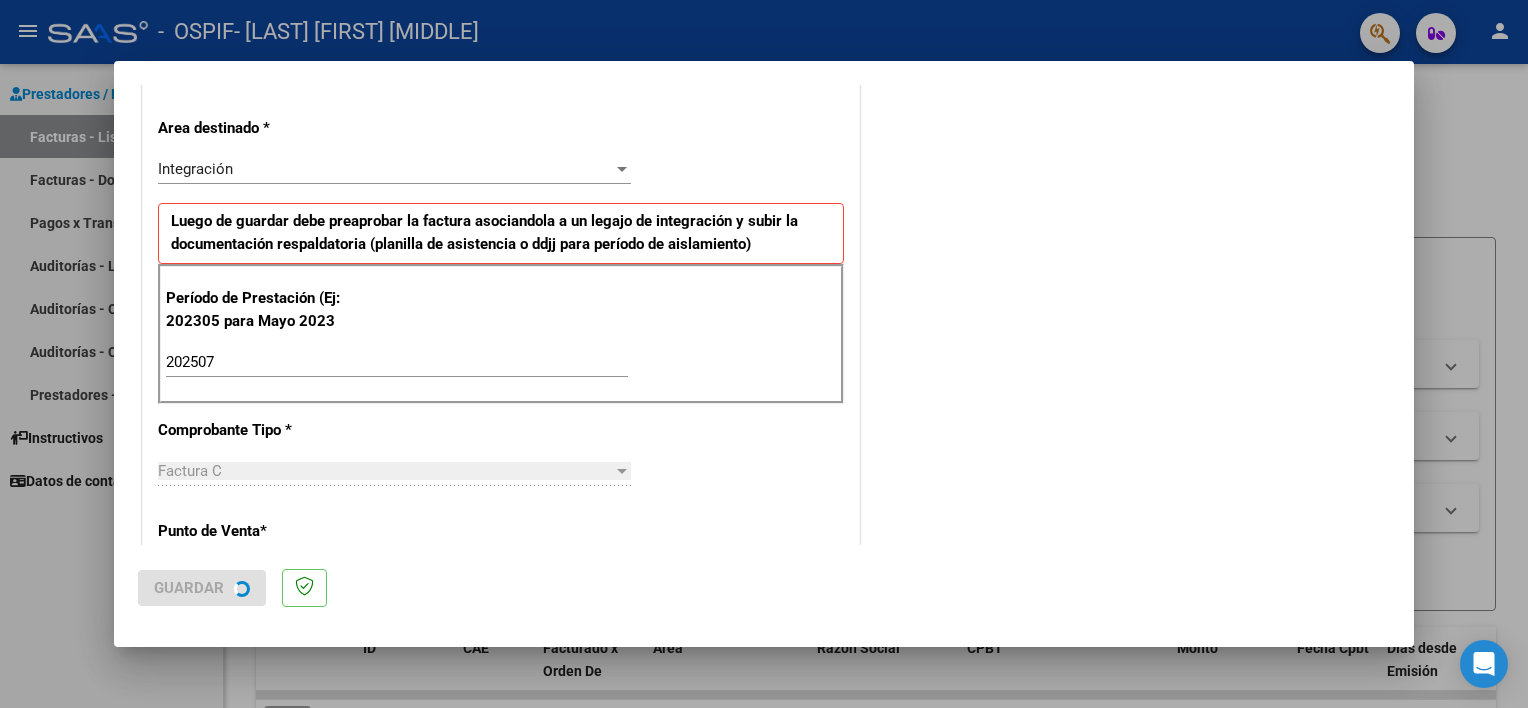 scroll, scrollTop: 0, scrollLeft: 0, axis: both 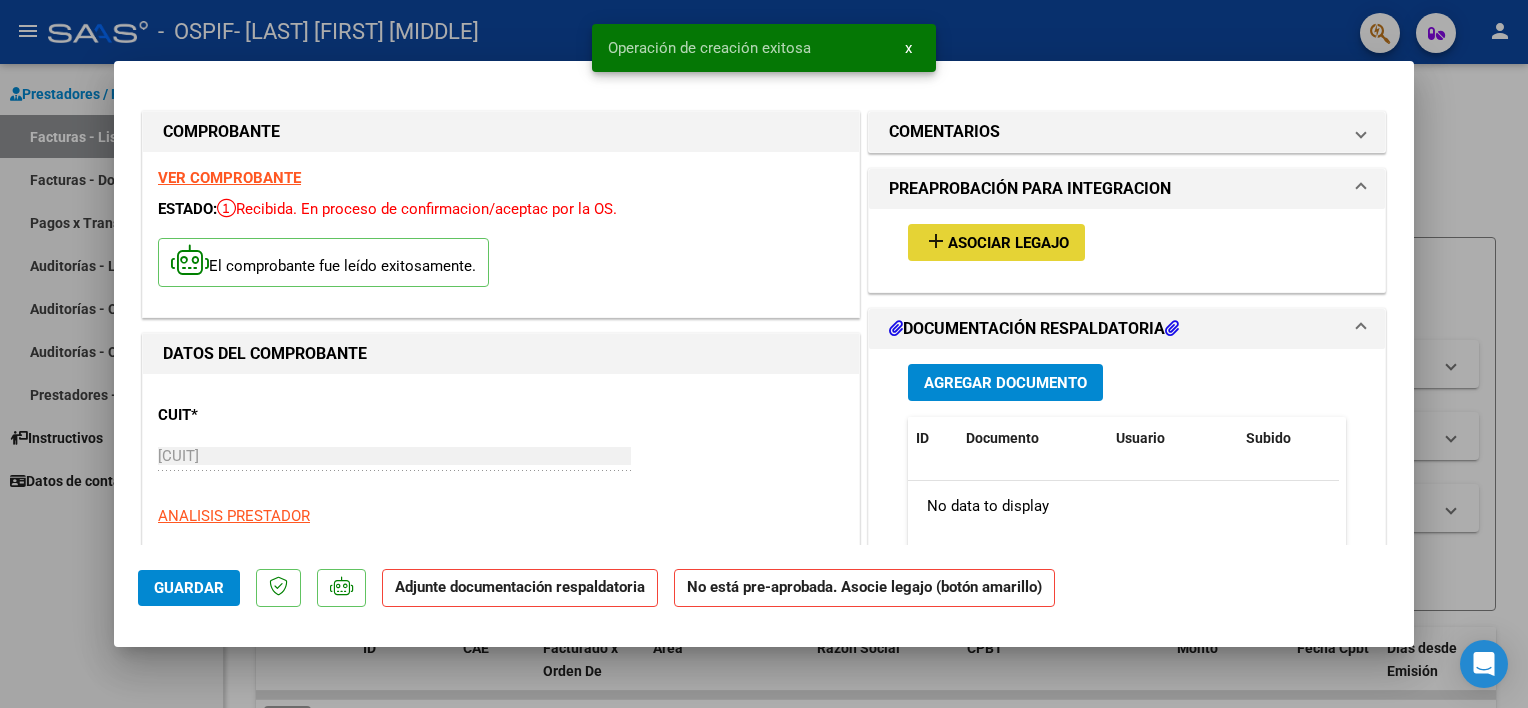 click on "add Asociar Legajo" at bounding box center (996, 242) 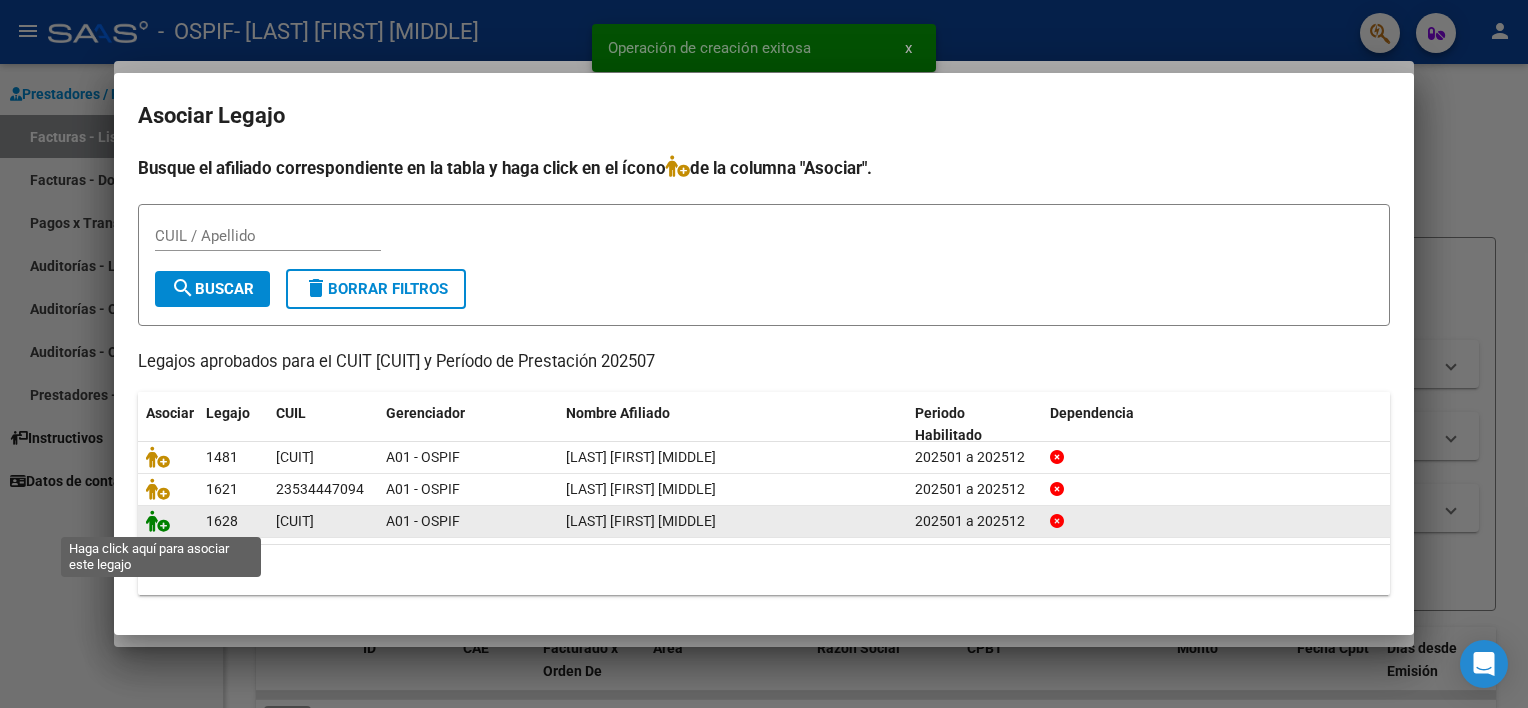 click 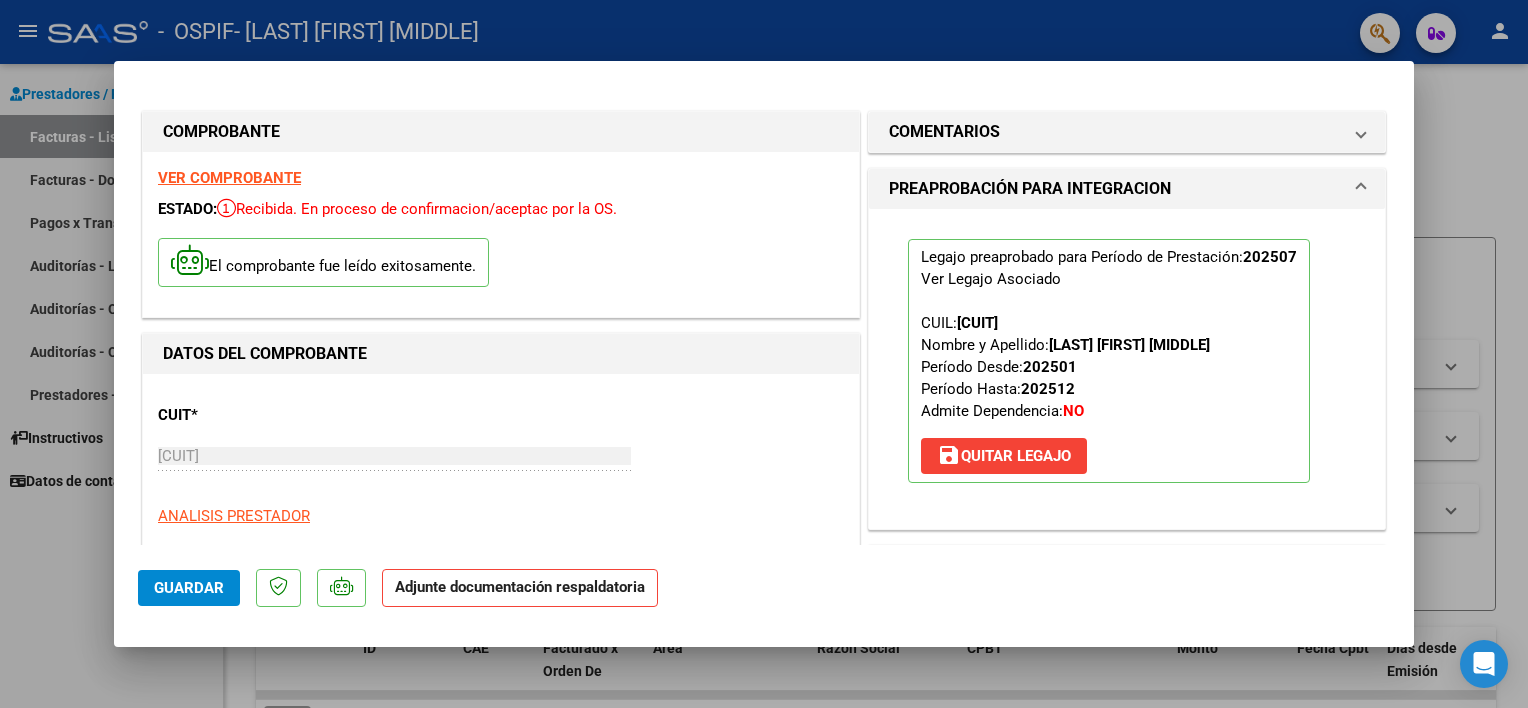 scroll, scrollTop: 402, scrollLeft: 0, axis: vertical 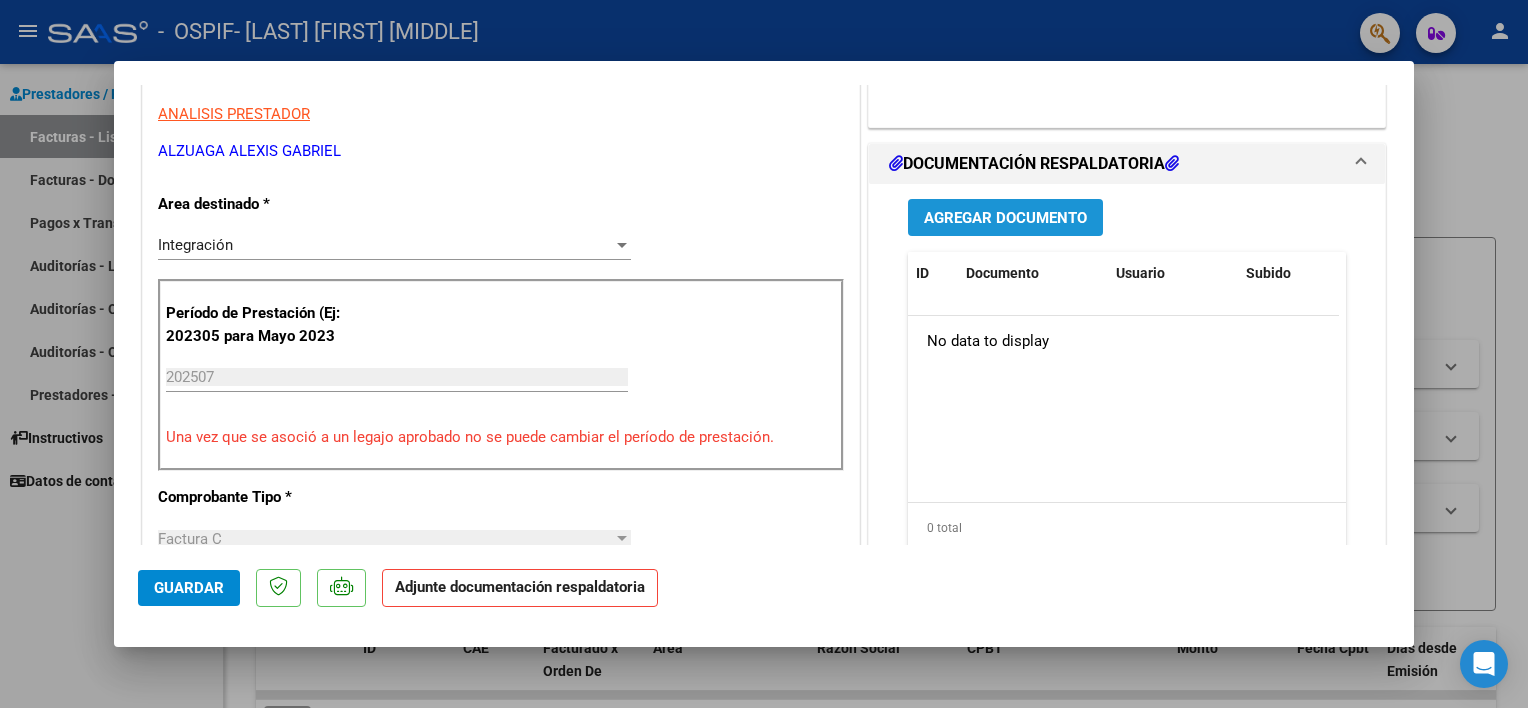 click on "Agregar Documento" at bounding box center (1005, 218) 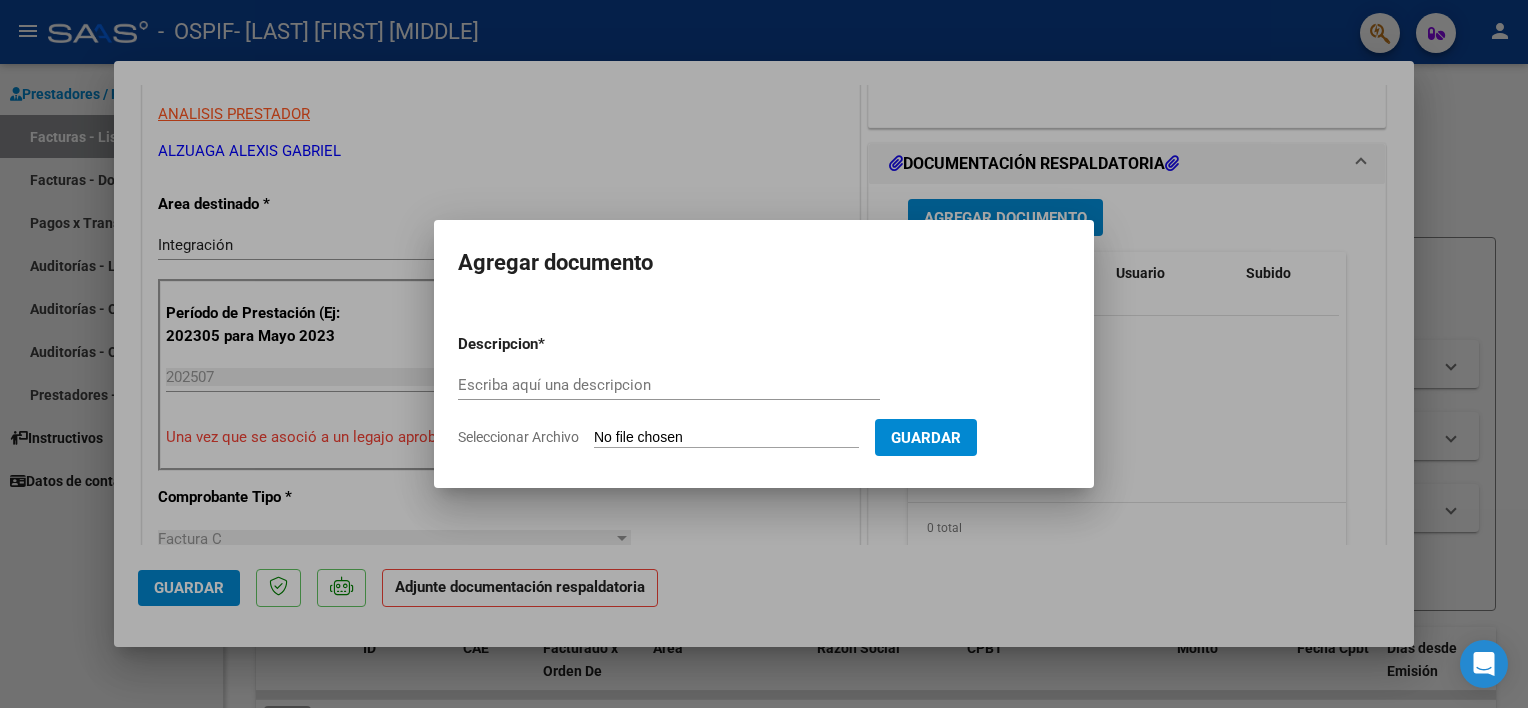 type 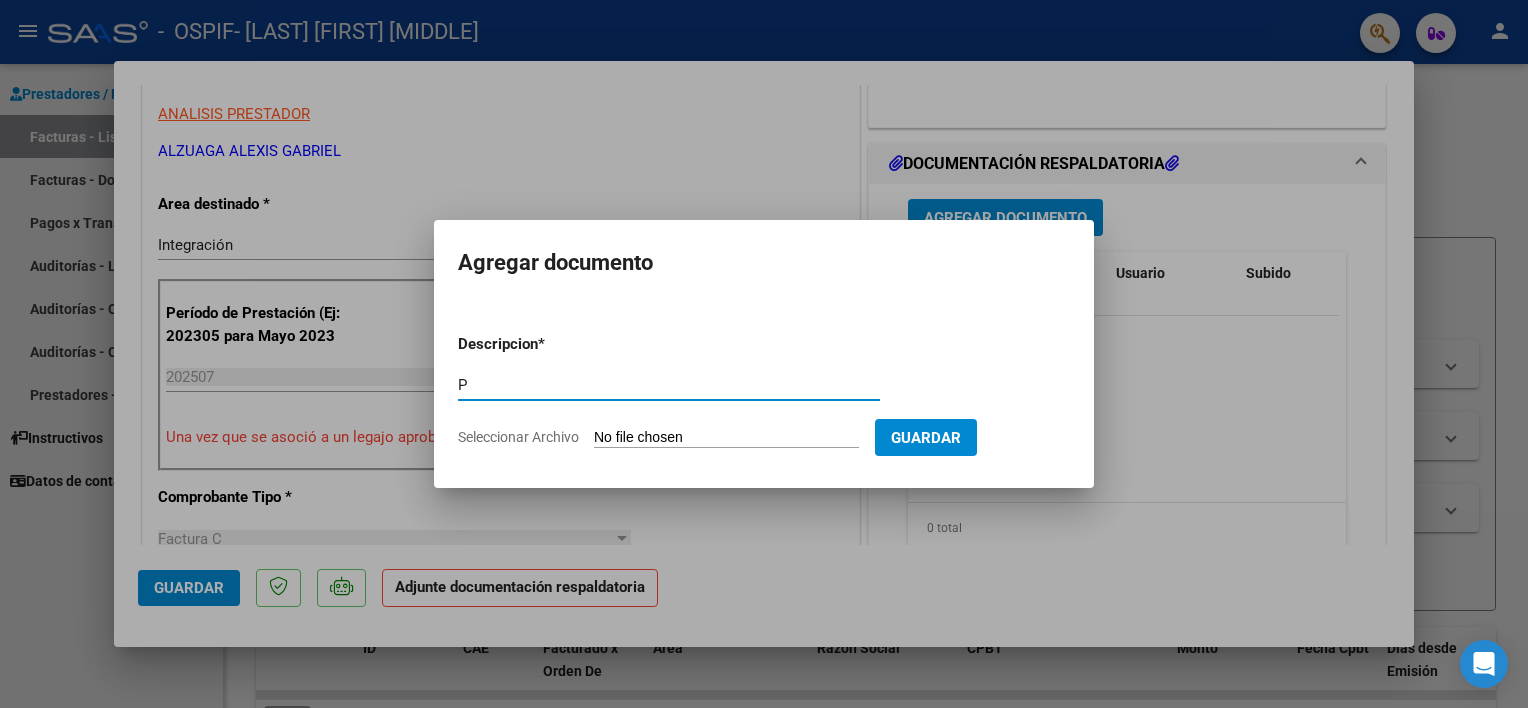 type on "Planilla de Asistencia" 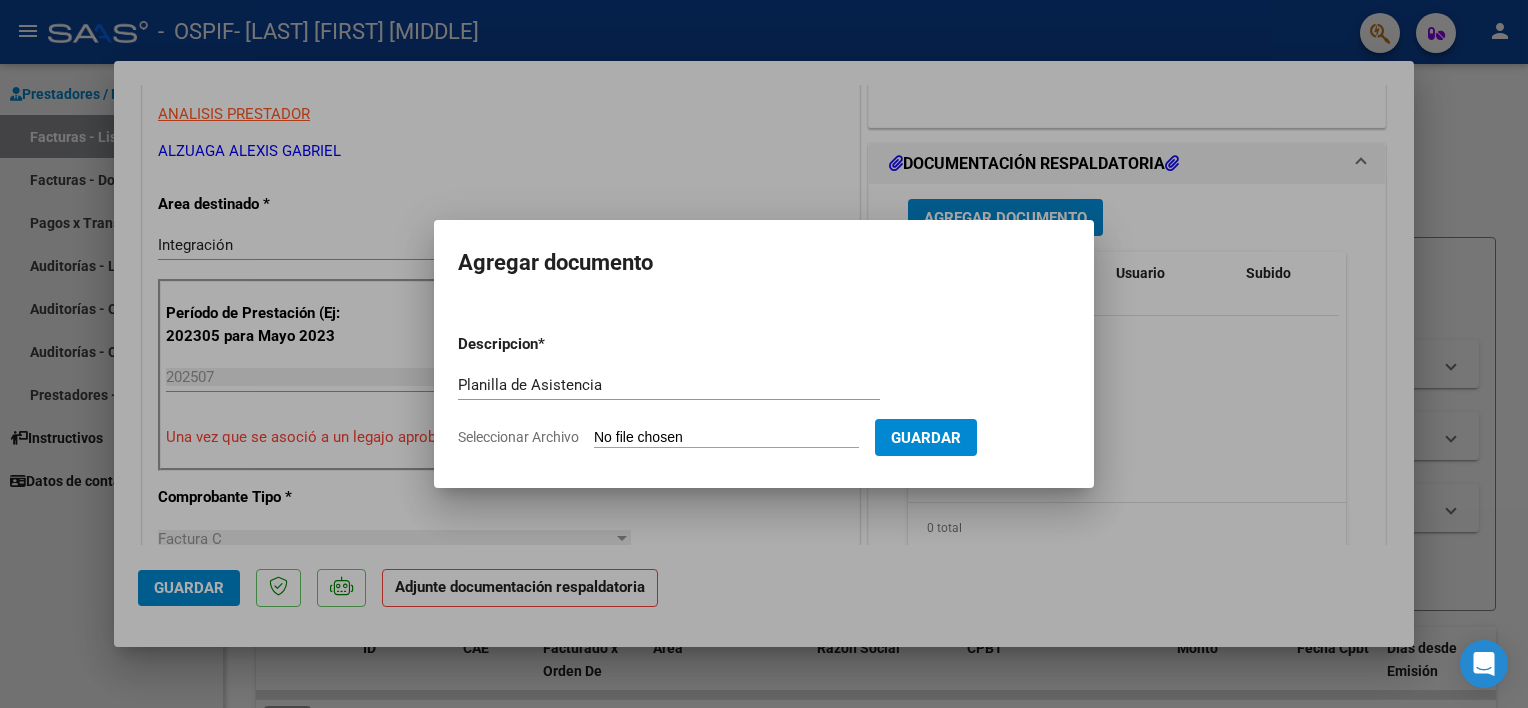 click on "Seleccionar Archivo" at bounding box center (726, 438) 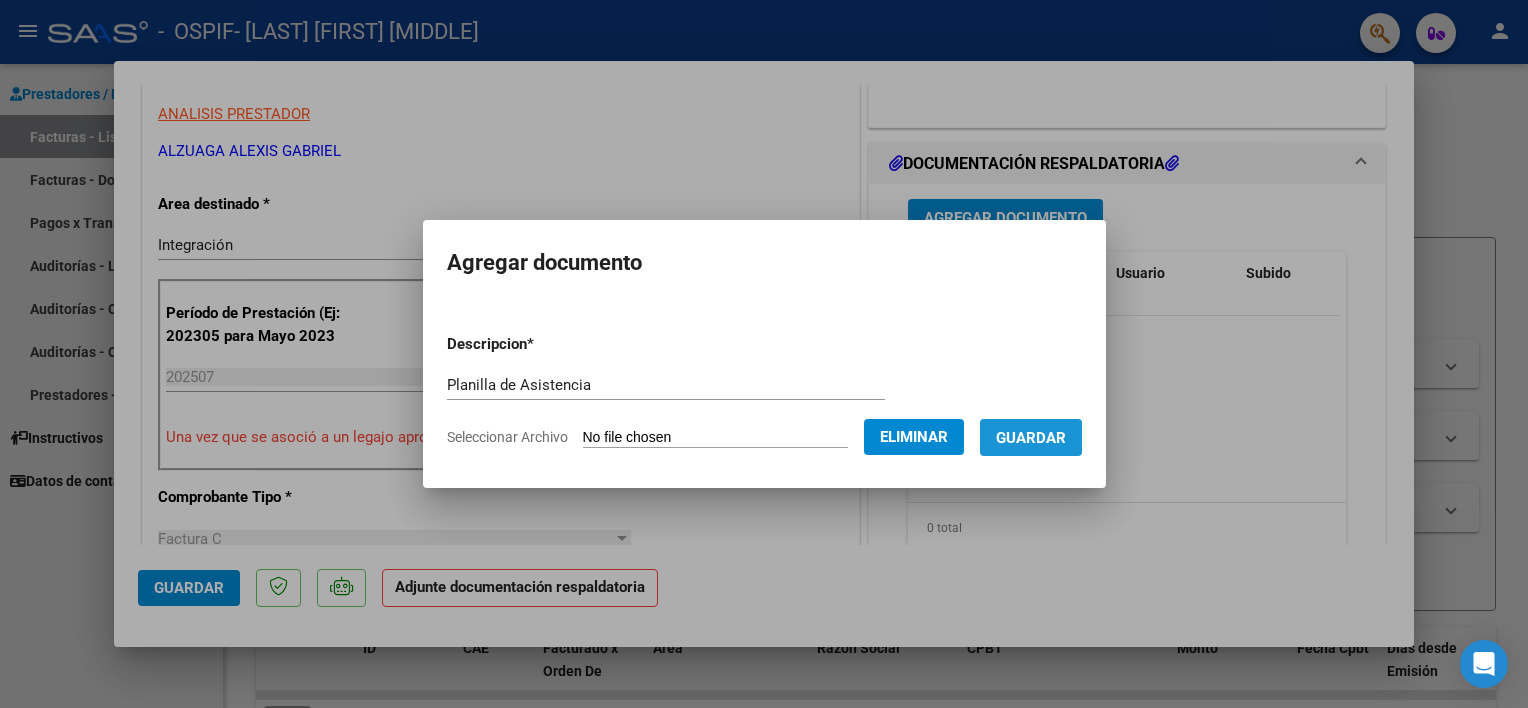 click on "Guardar" at bounding box center [1031, 437] 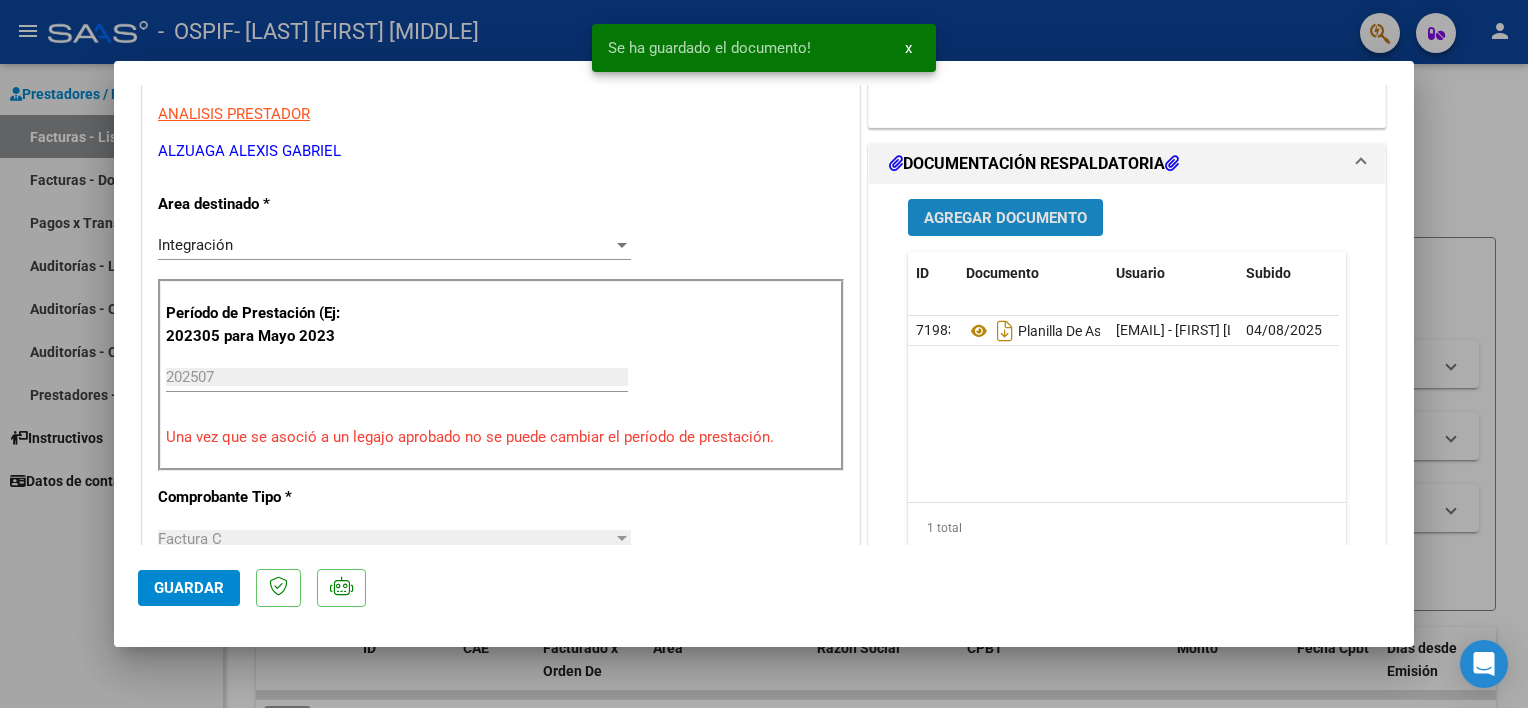 click on "Agregar Documento" at bounding box center [1005, 218] 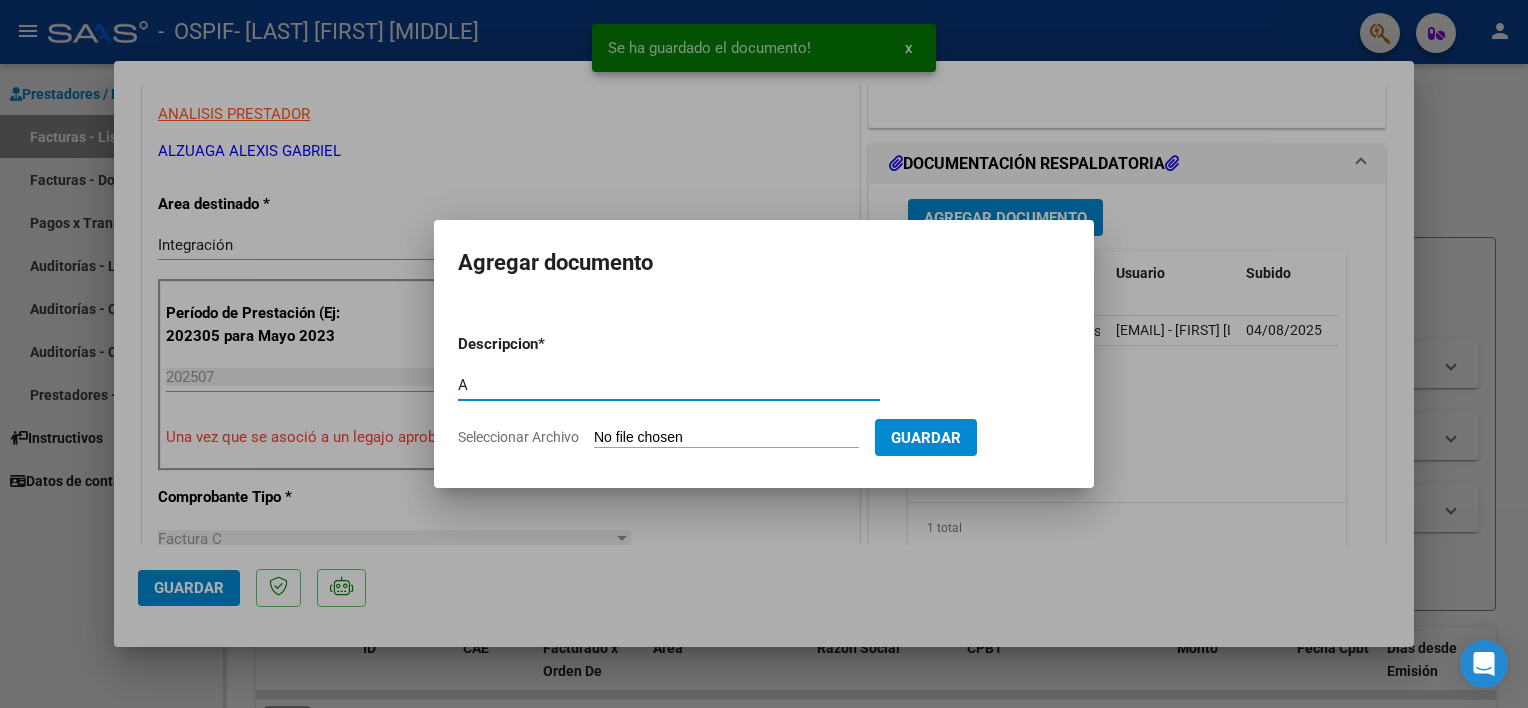 type on "Autorización" 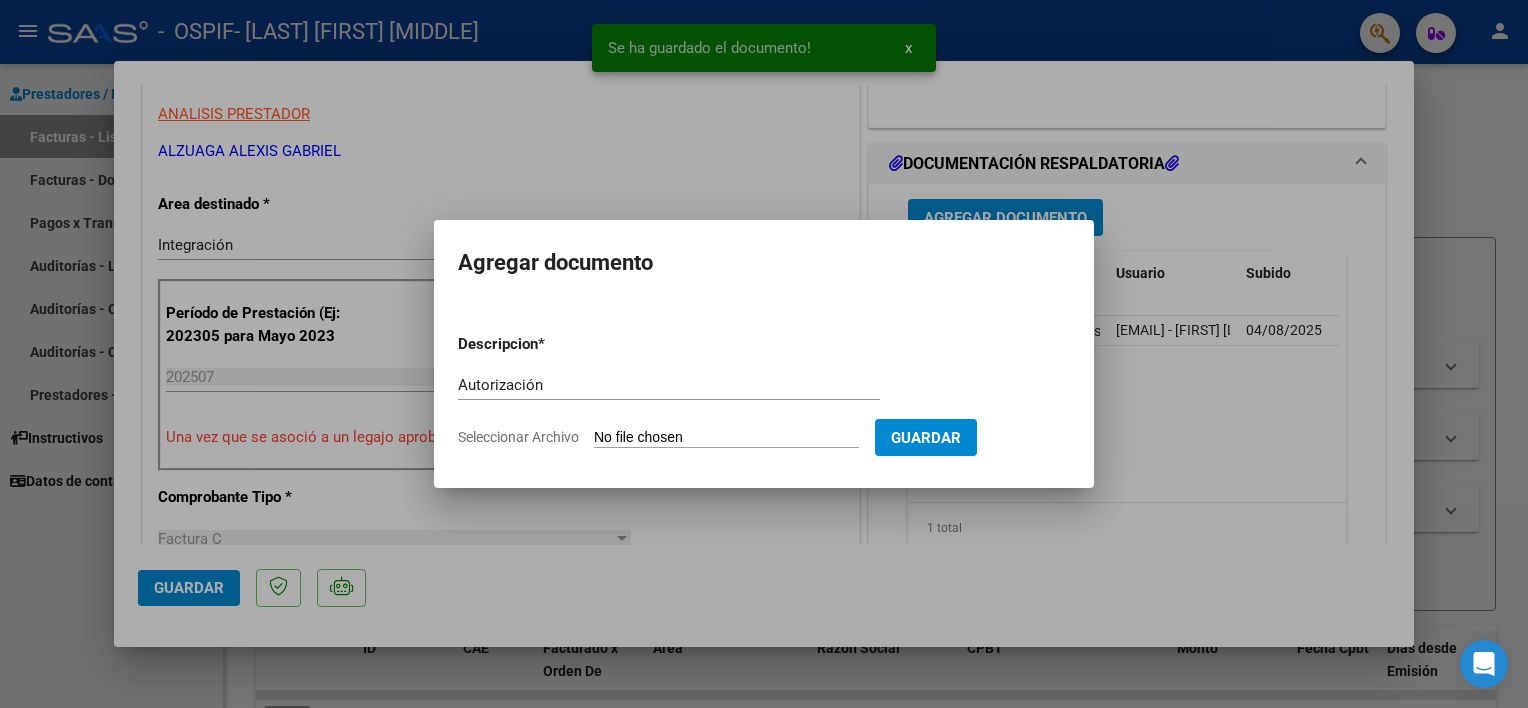 click on "Seleccionar Archivo" at bounding box center [726, 438] 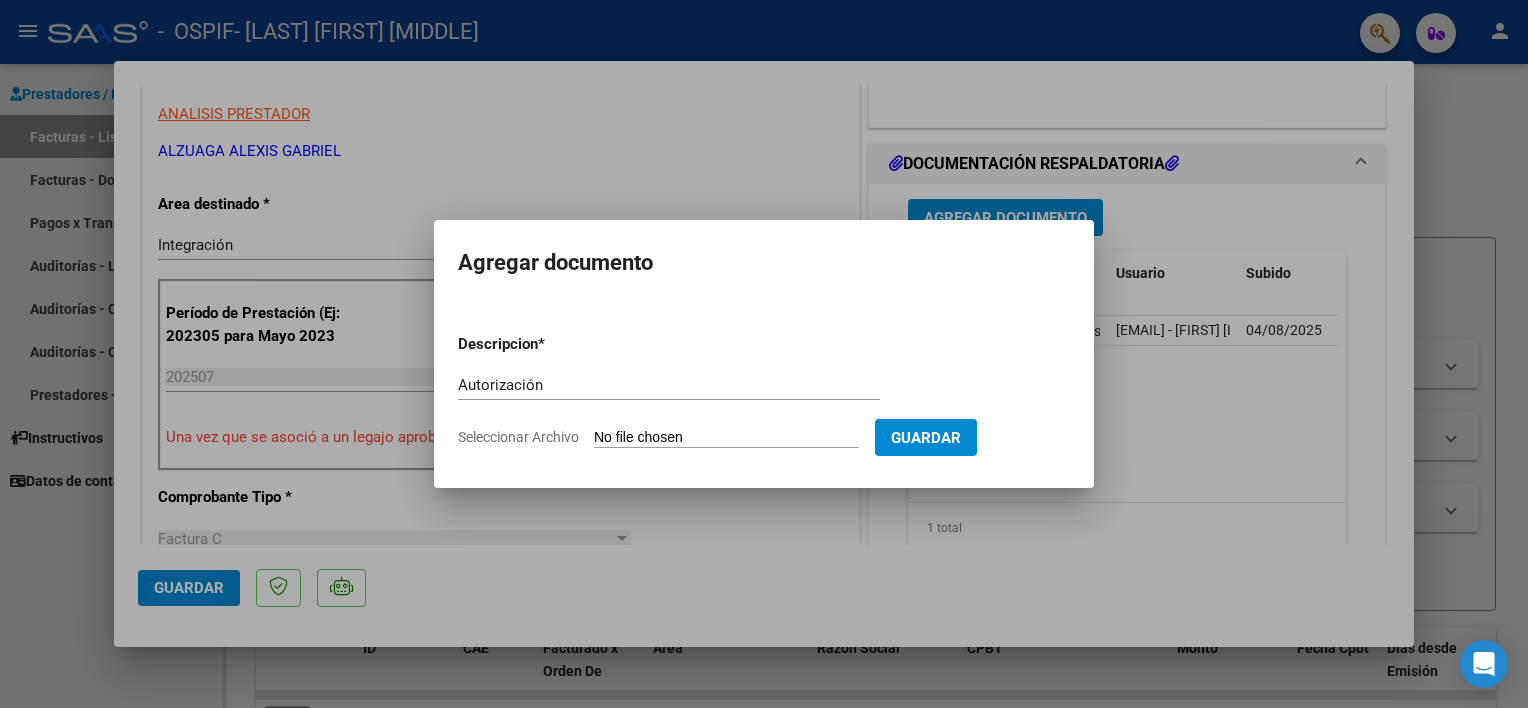 type on "C:\fakepath\Autorizacion- [LAST] [FIRST] [YEAR].pdf" 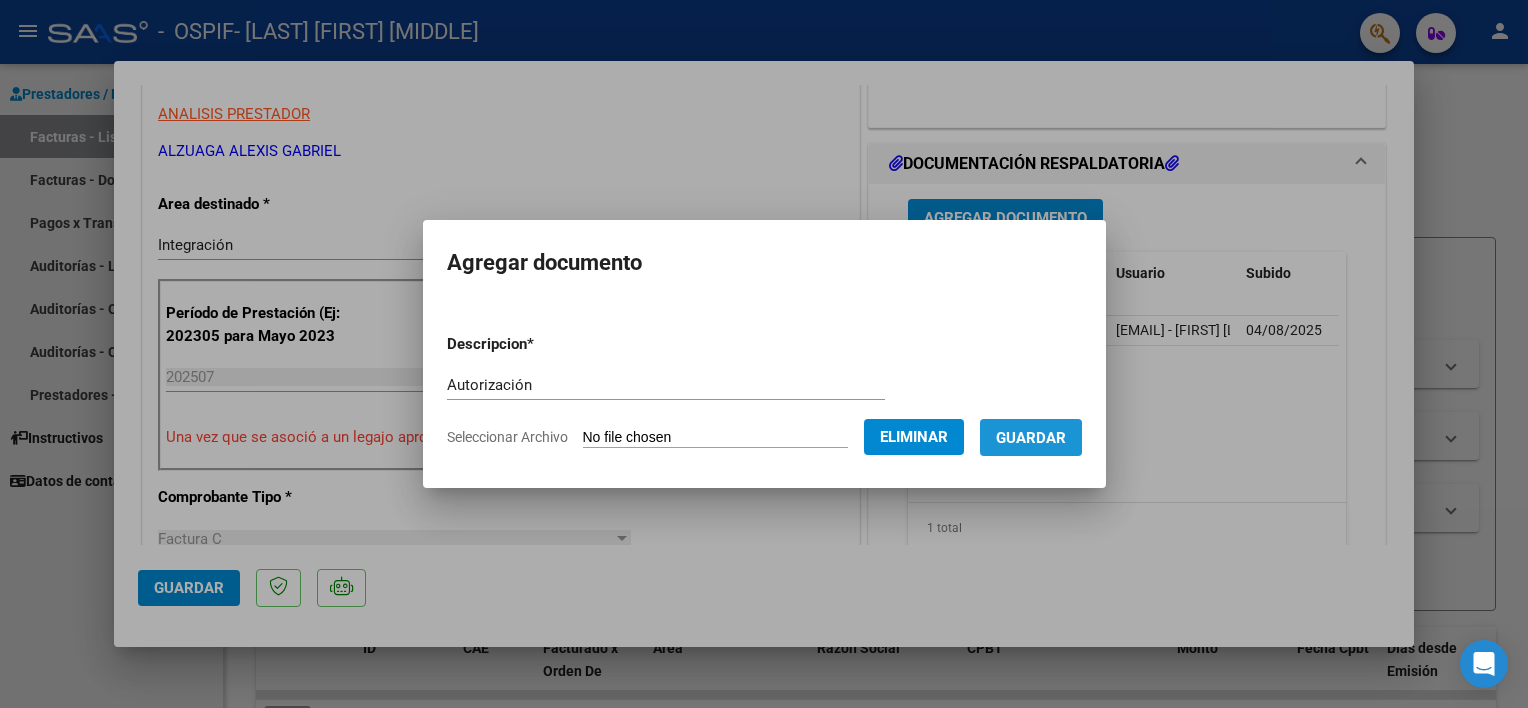 click on "Guardar" at bounding box center [1031, 438] 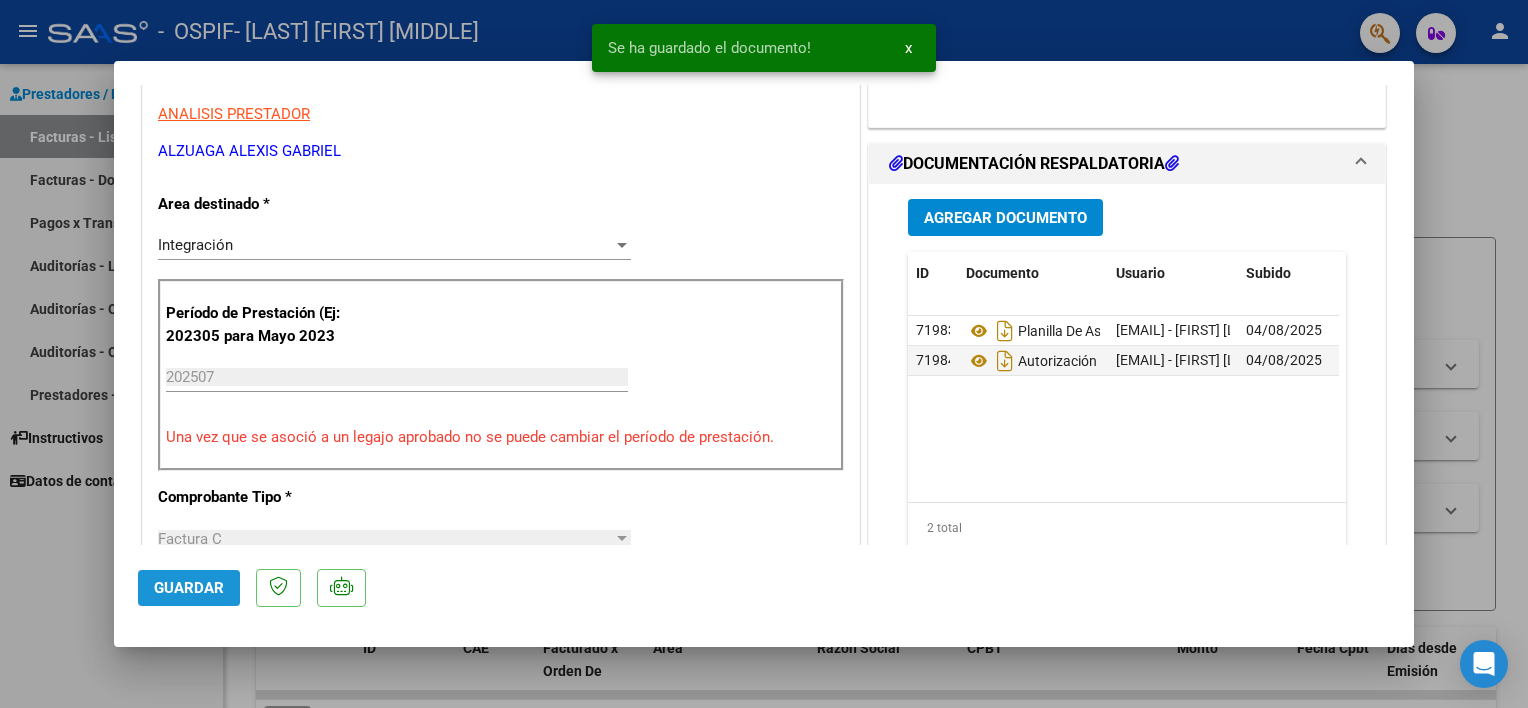 click on "Guardar" 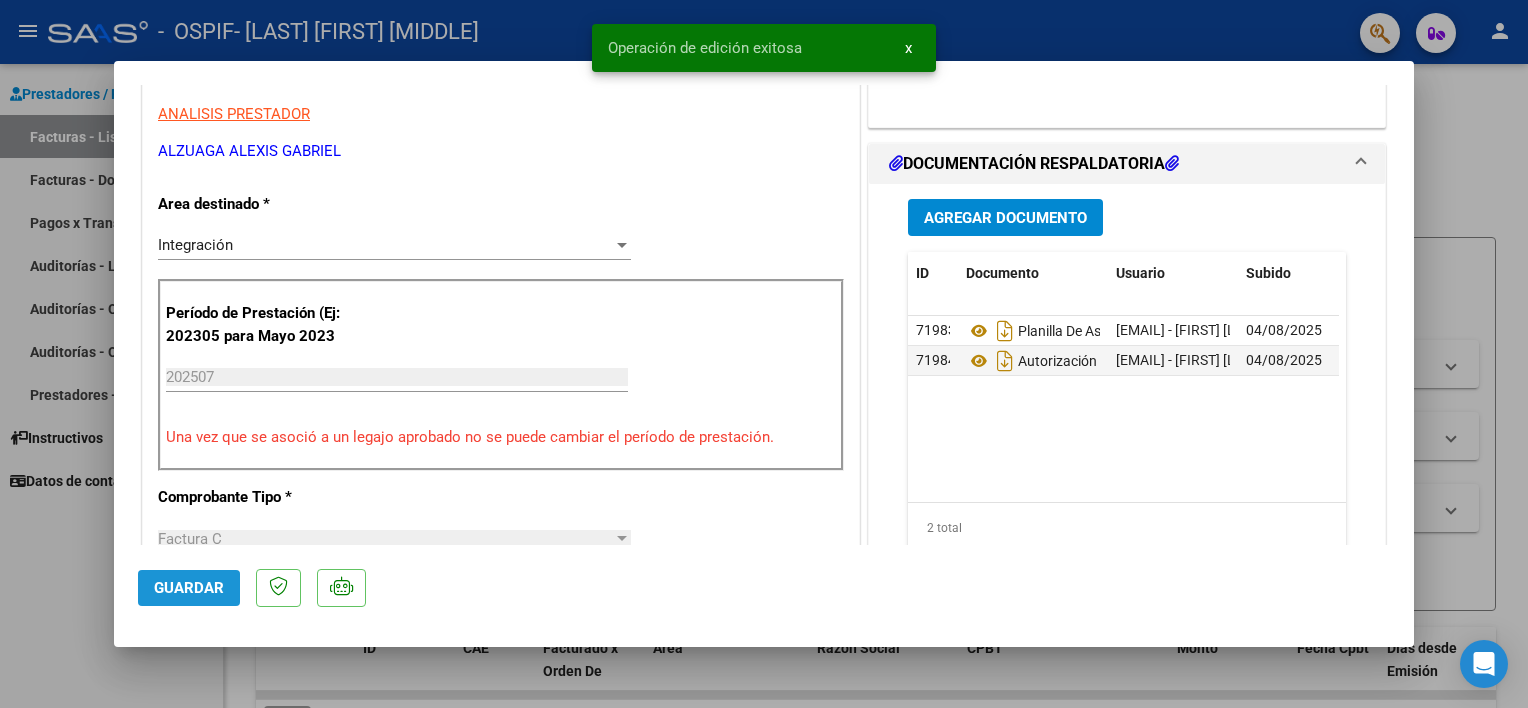 click on "Guardar" 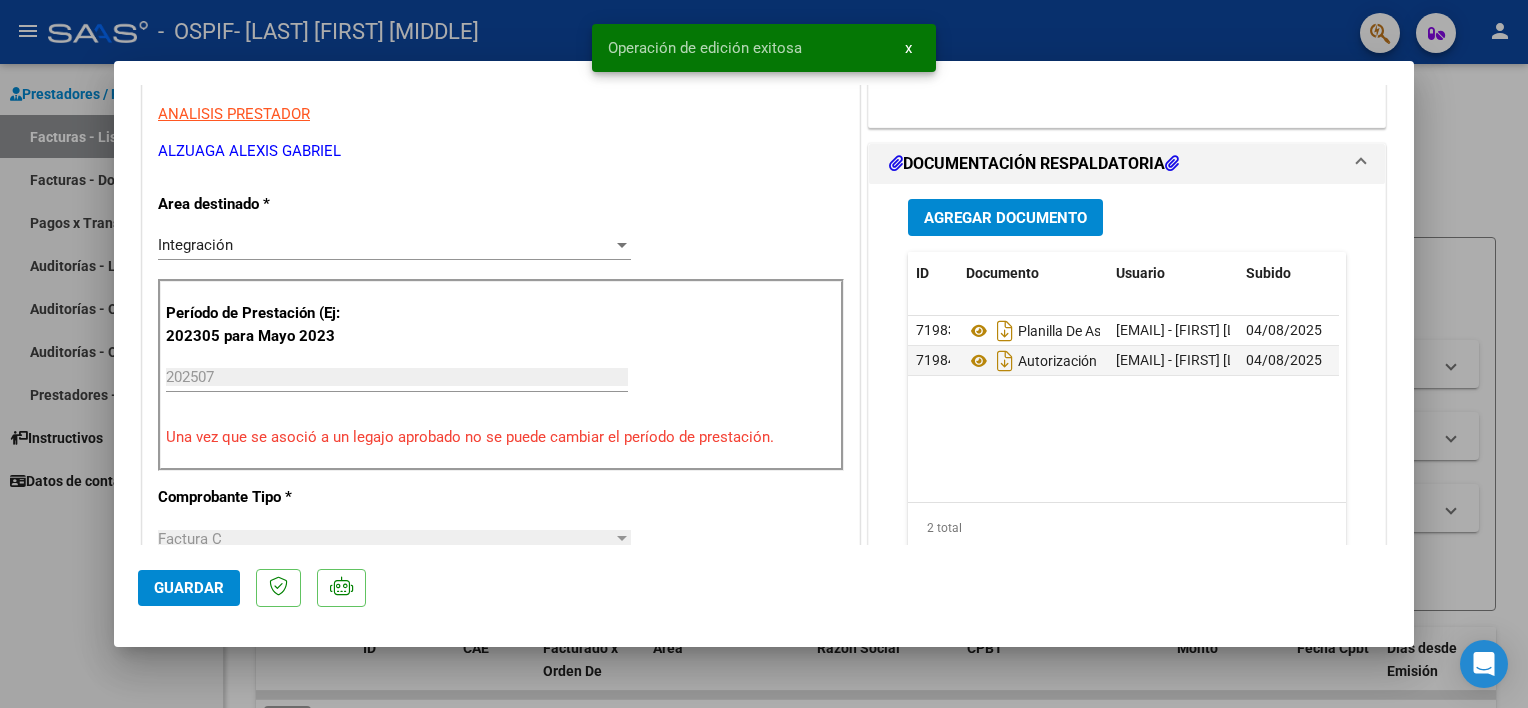 click at bounding box center (764, 354) 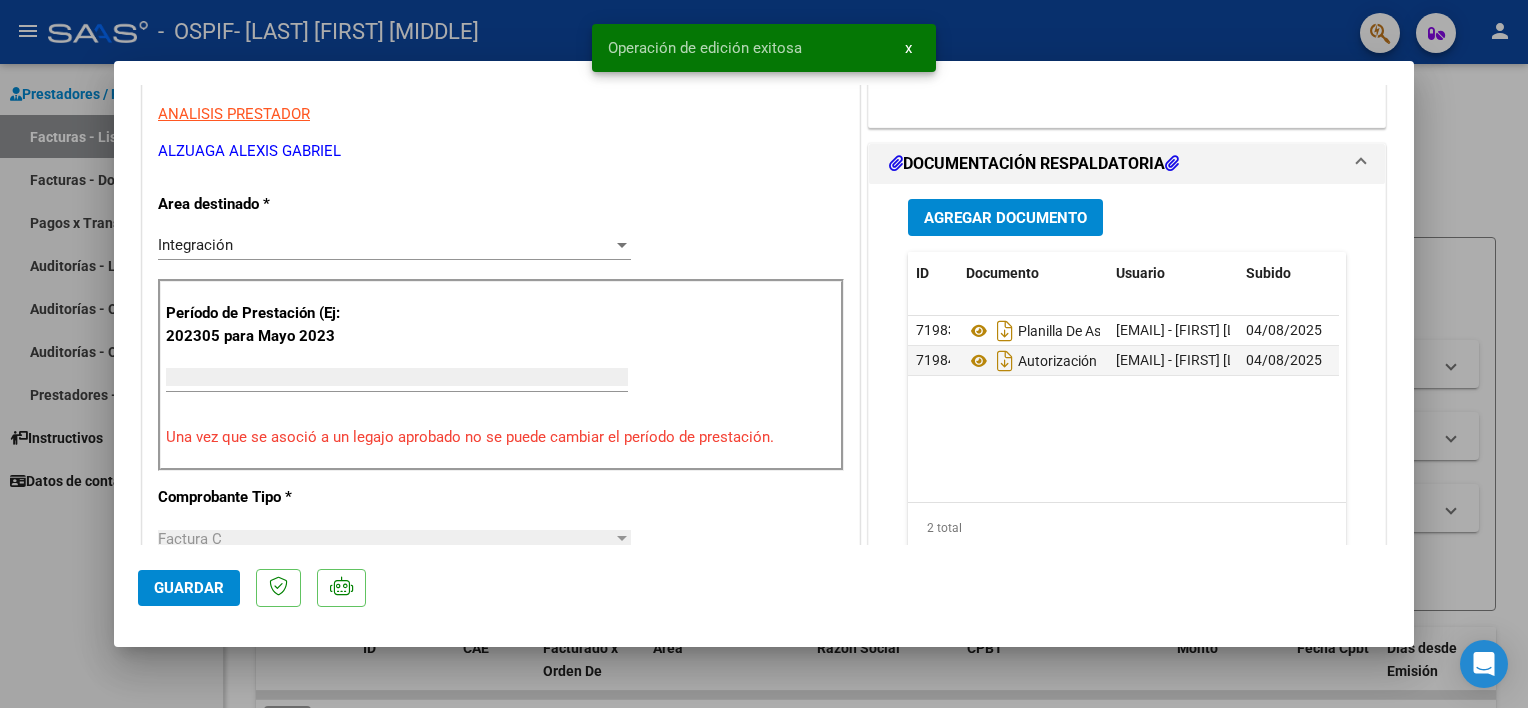 scroll, scrollTop: 341, scrollLeft: 0, axis: vertical 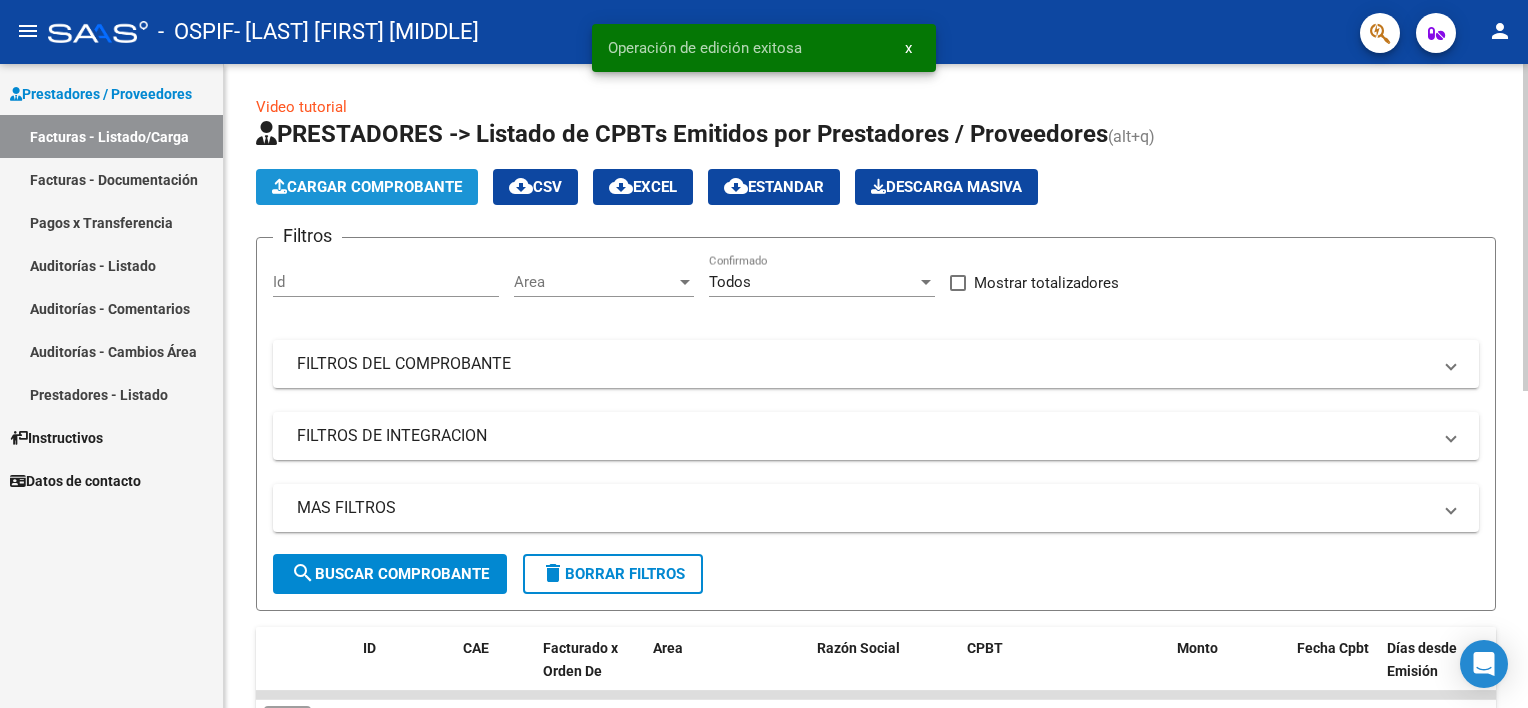 click on "Cargar Comprobante" 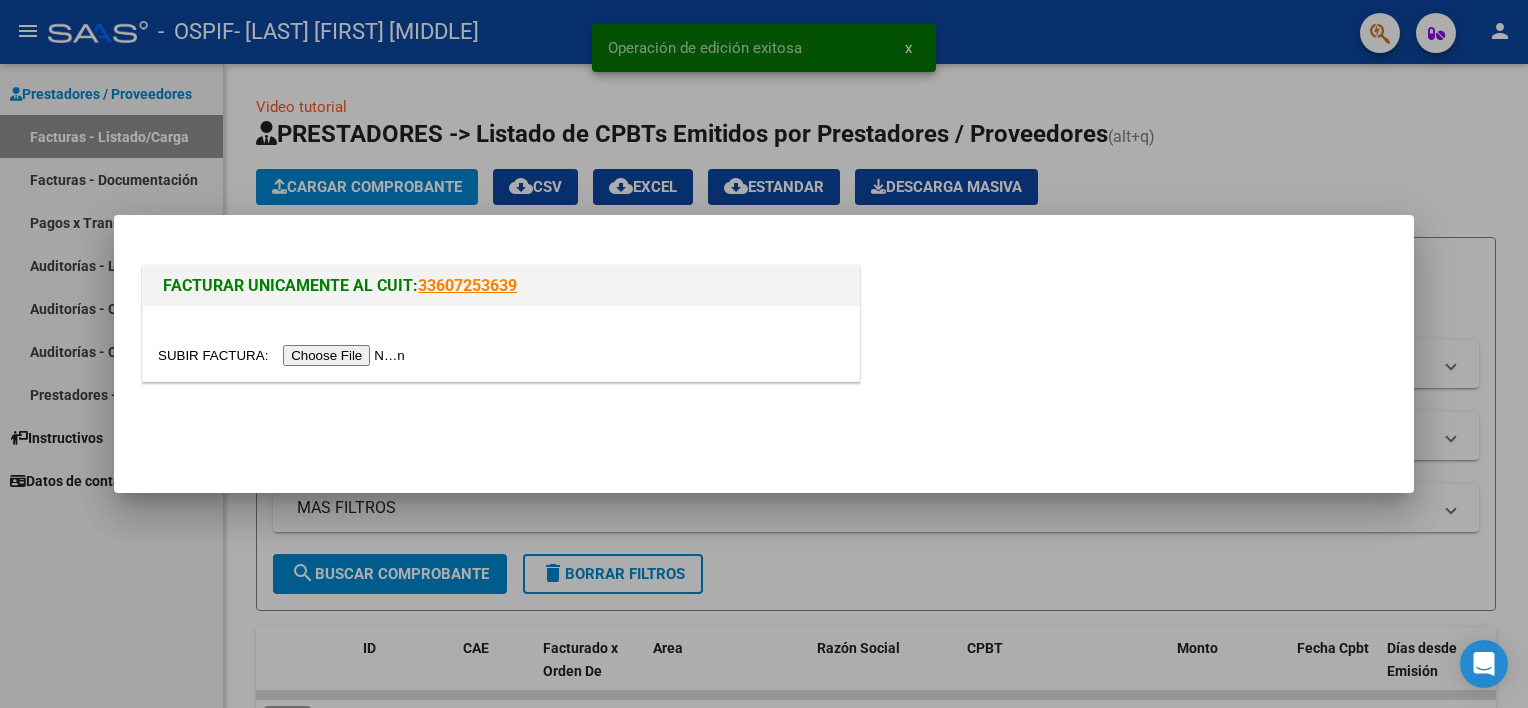 click at bounding box center [284, 355] 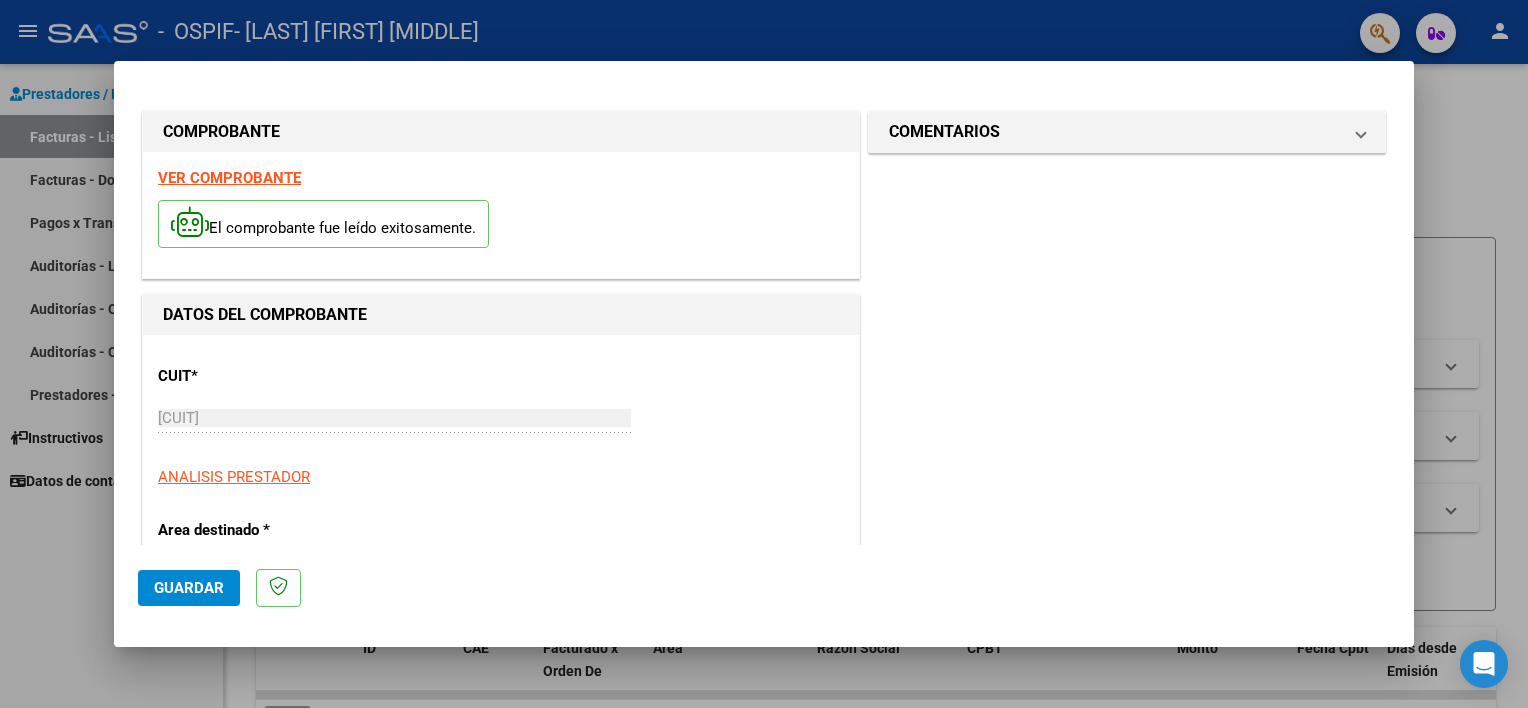 scroll, scrollTop: 402, scrollLeft: 0, axis: vertical 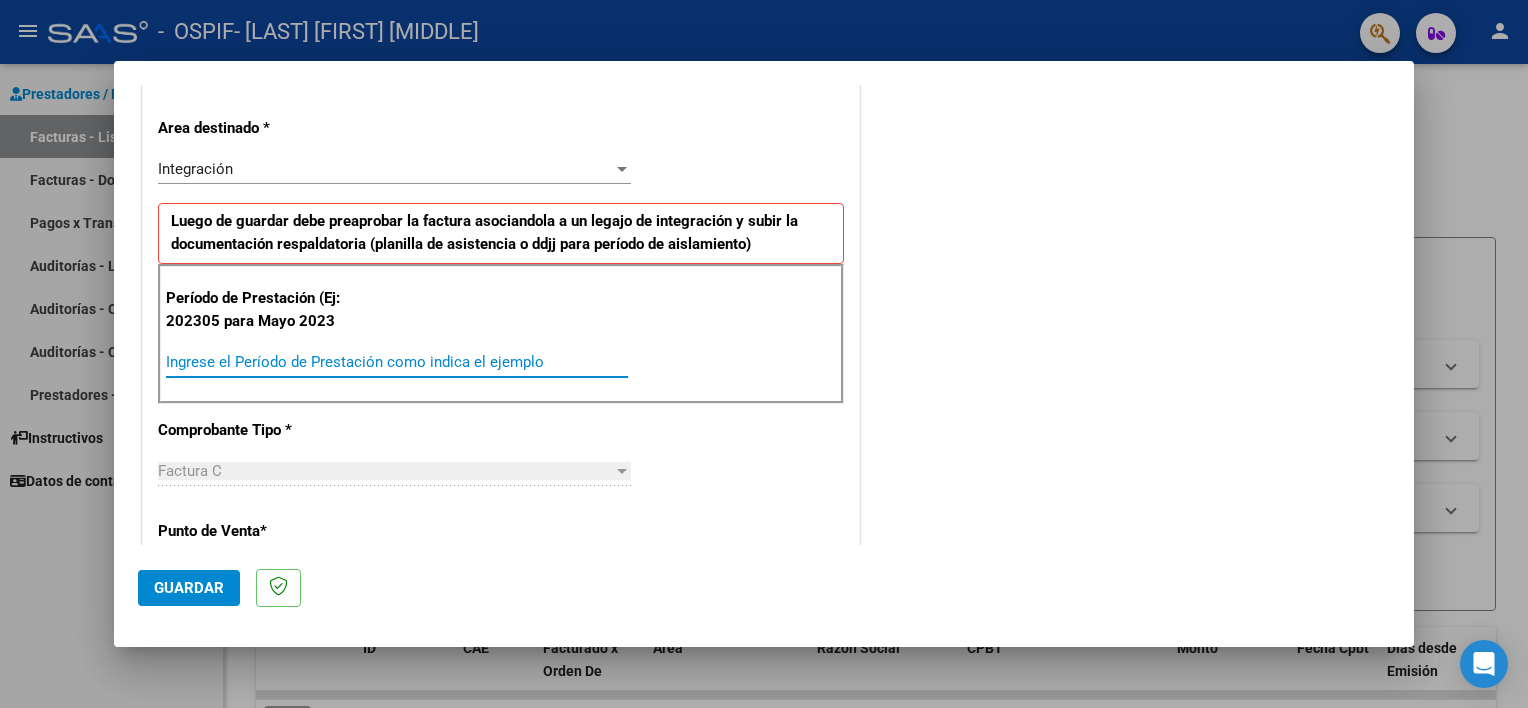 click on "Ingrese el Período de Prestación como indica el ejemplo" at bounding box center (397, 362) 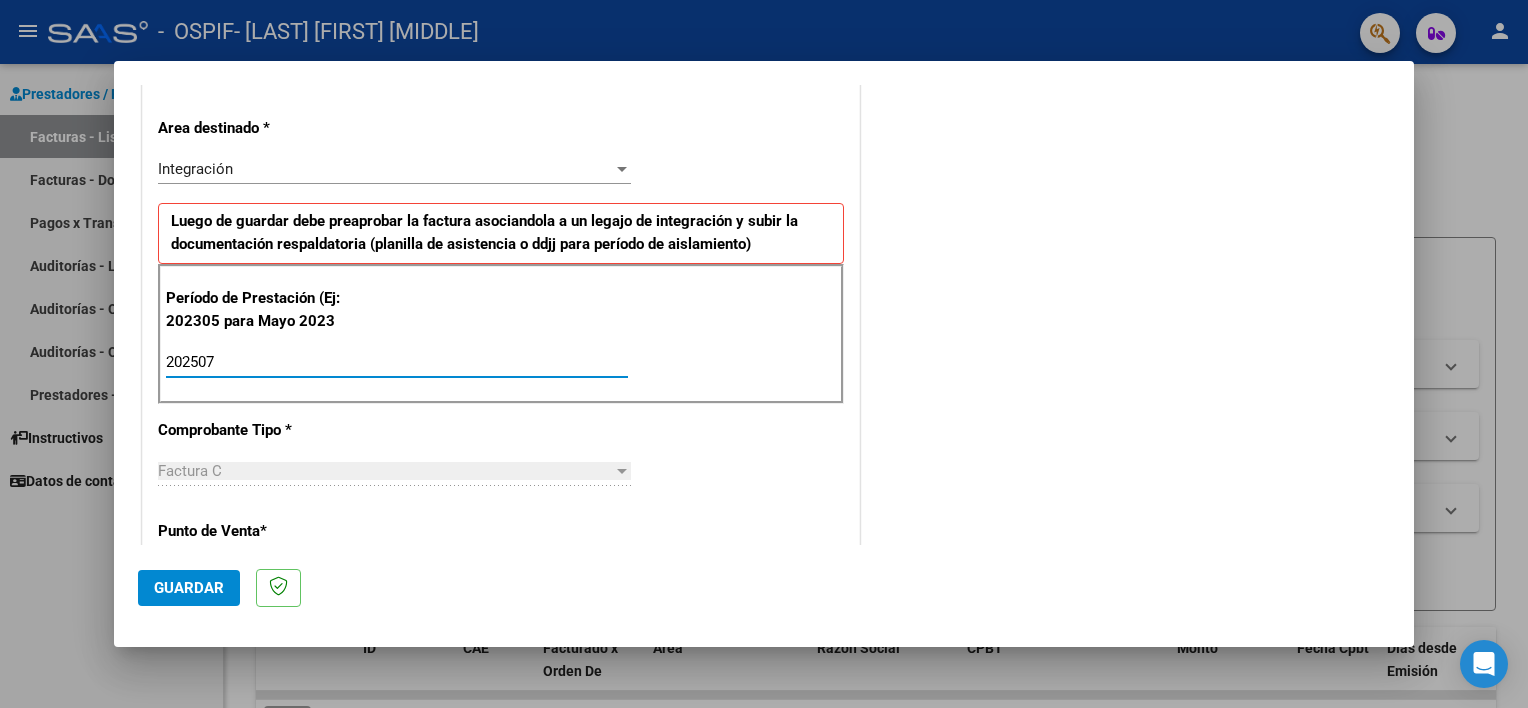 type on "202507" 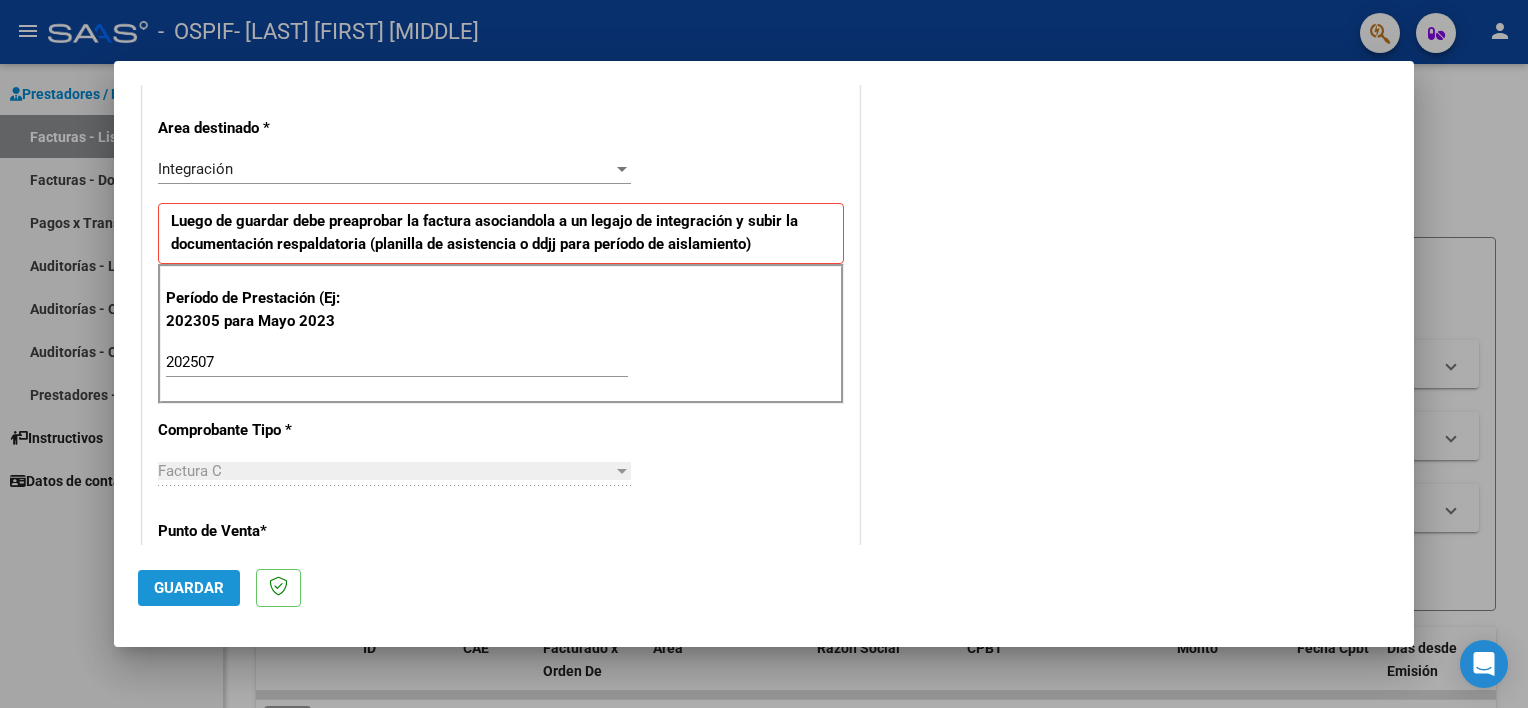 click on "Guardar" 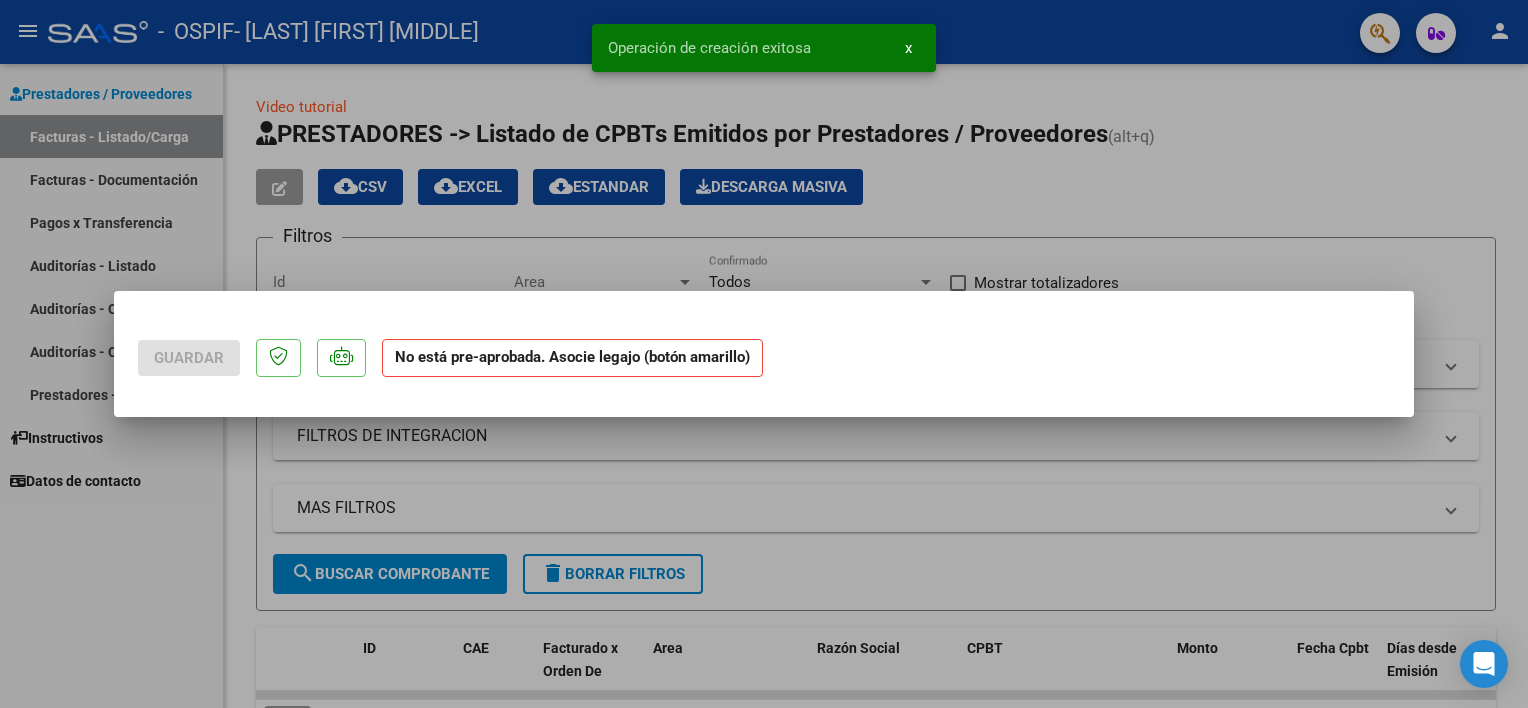 scroll, scrollTop: 0, scrollLeft: 0, axis: both 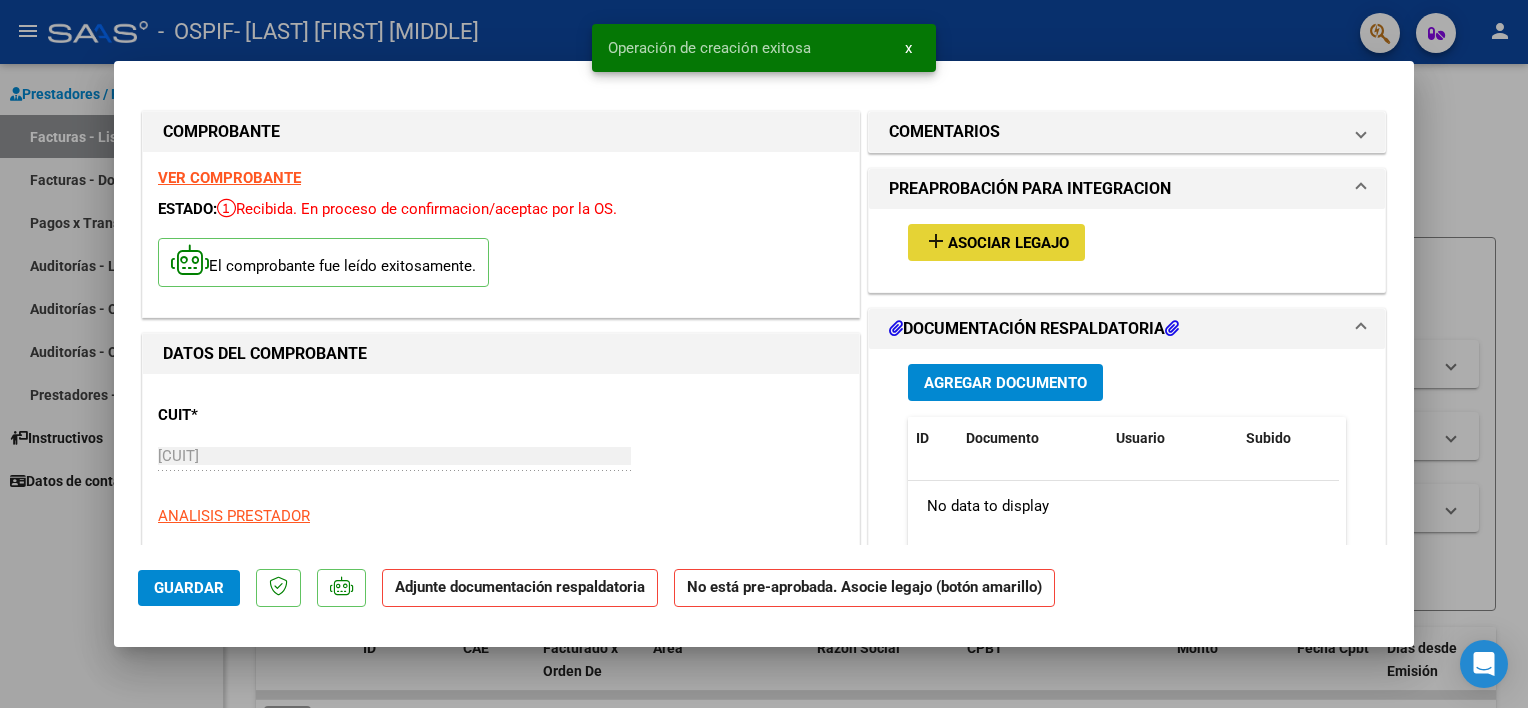 click on "add Asociar Legajo" at bounding box center (996, 242) 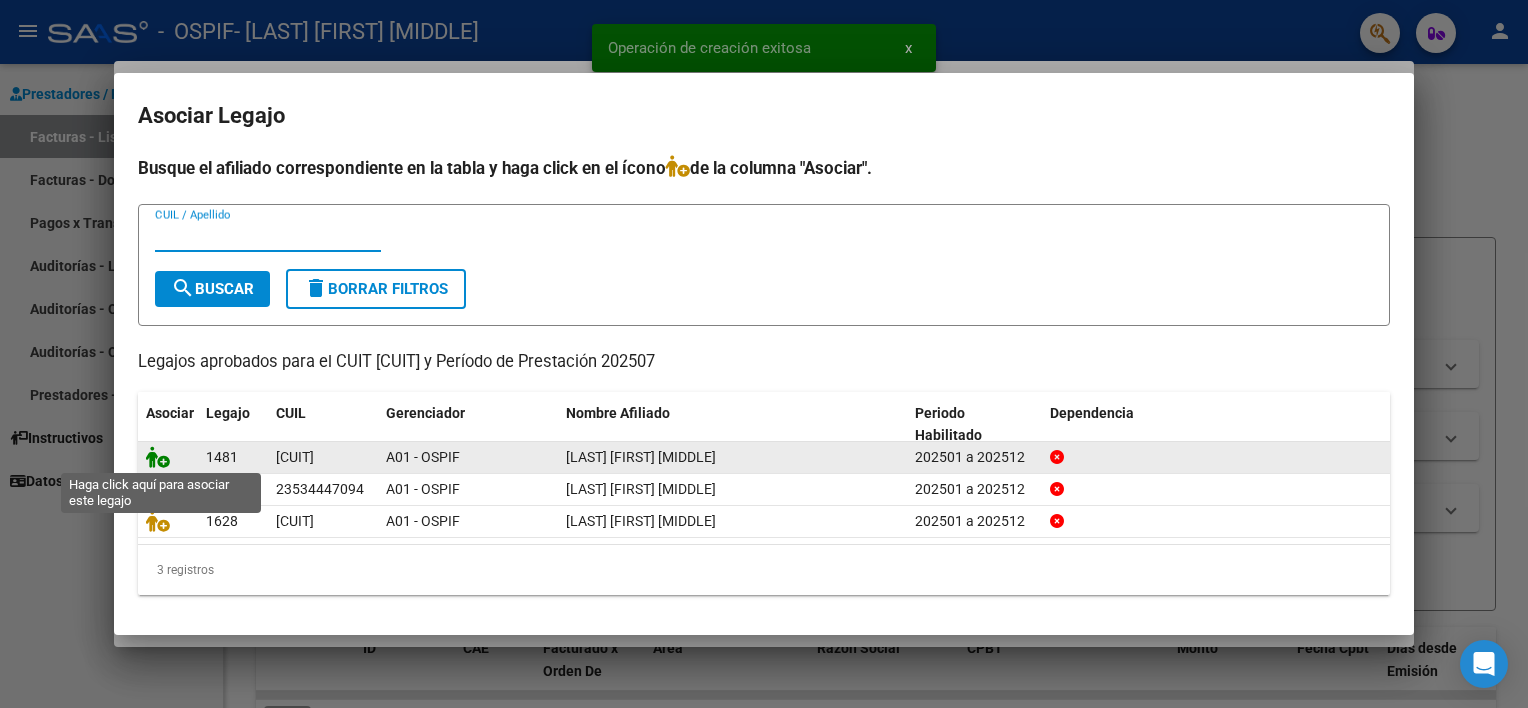 click 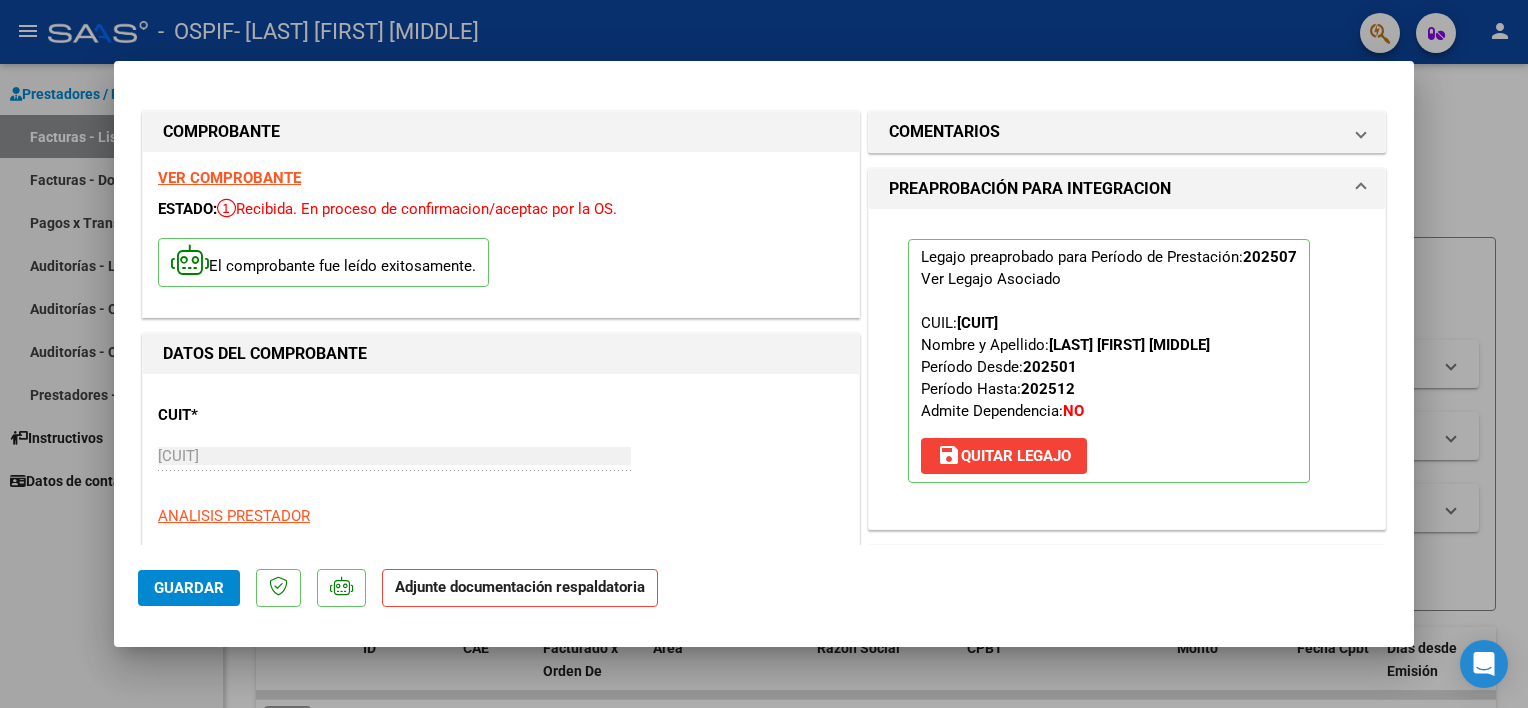 scroll, scrollTop: 402, scrollLeft: 0, axis: vertical 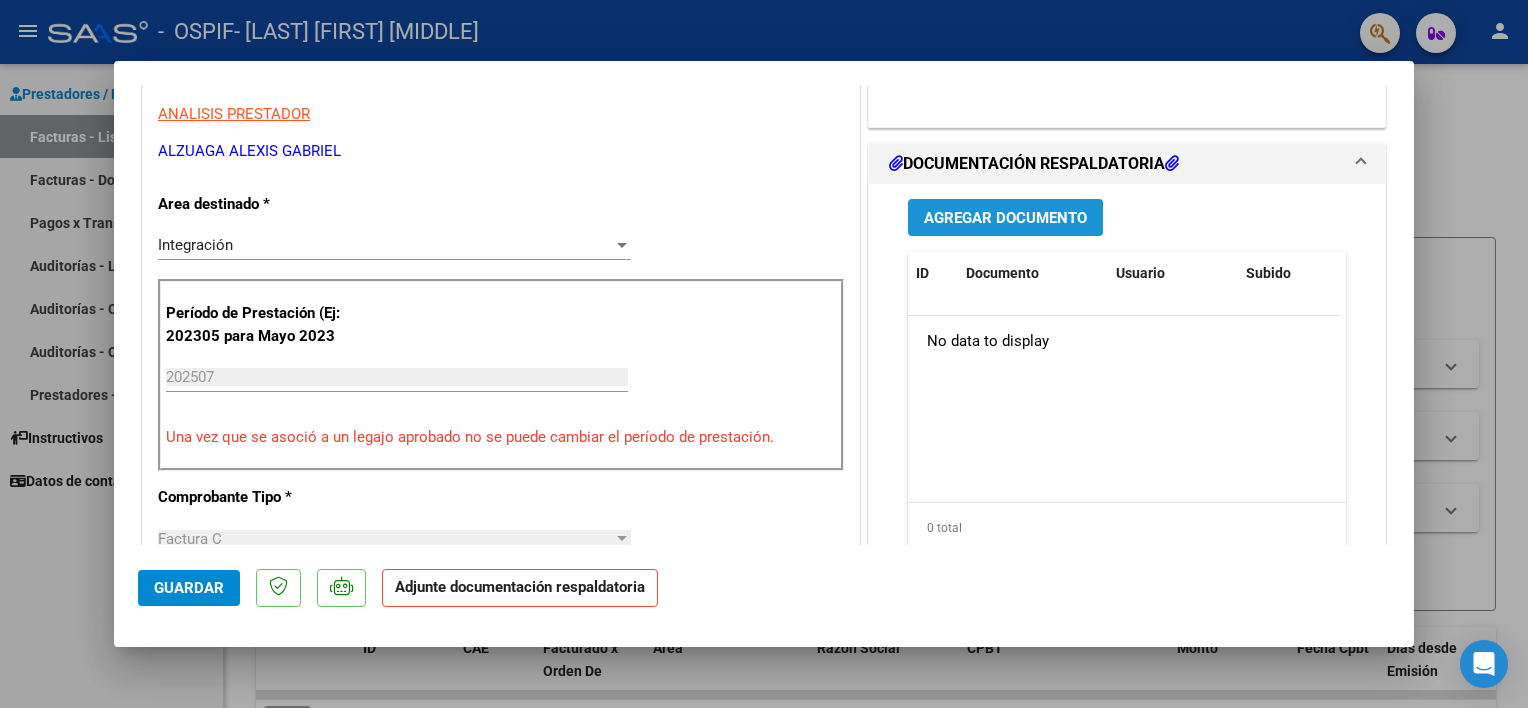 click on "Agregar Documento" at bounding box center (1005, 217) 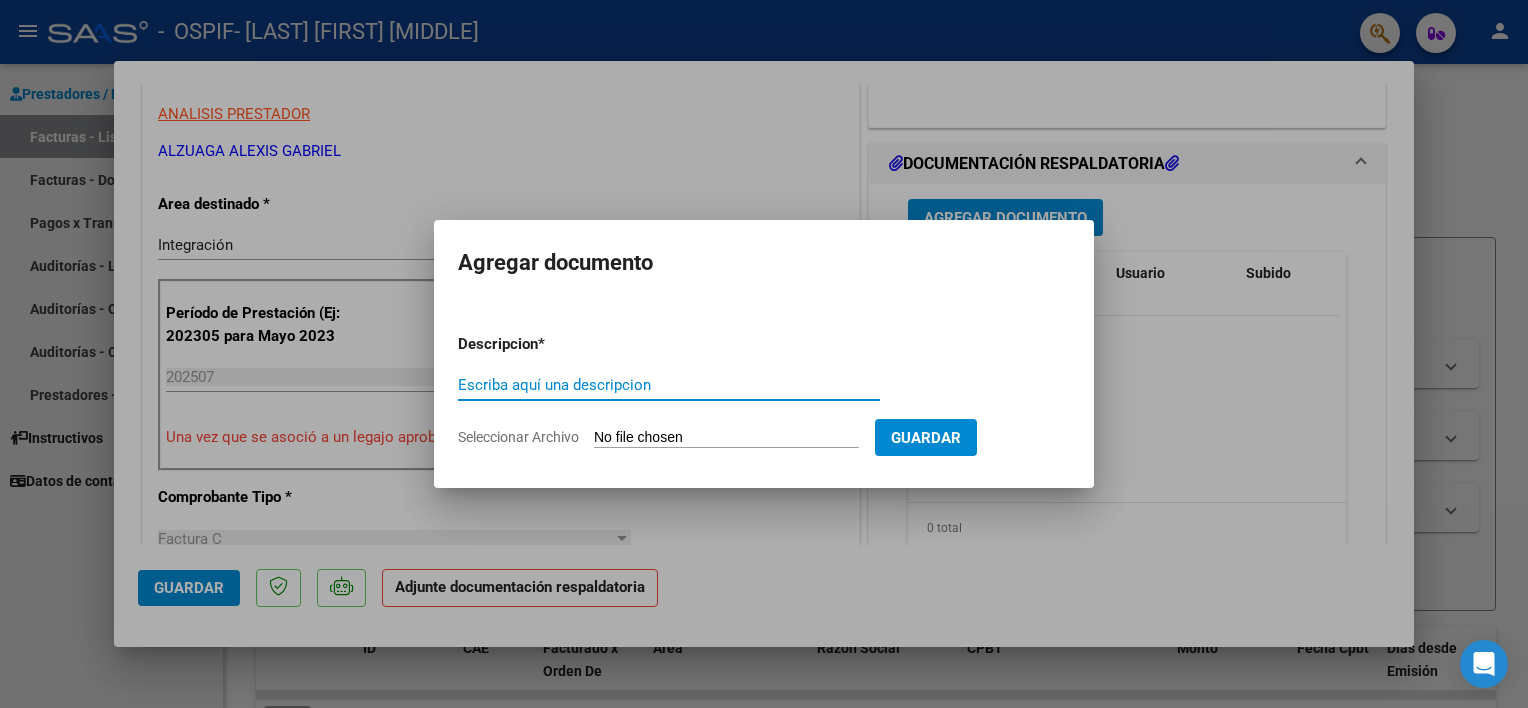 type on "A" 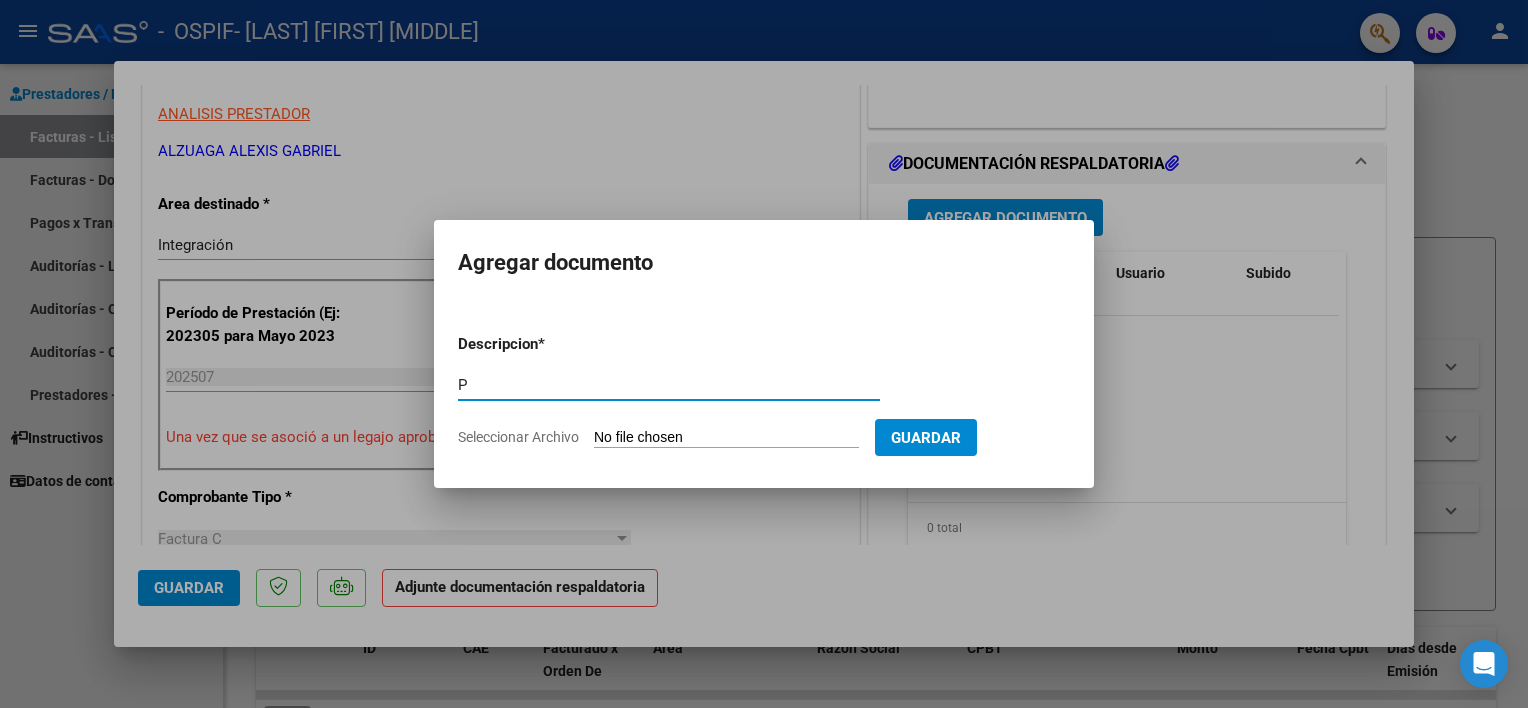 type on "Planilla de Asistencia" 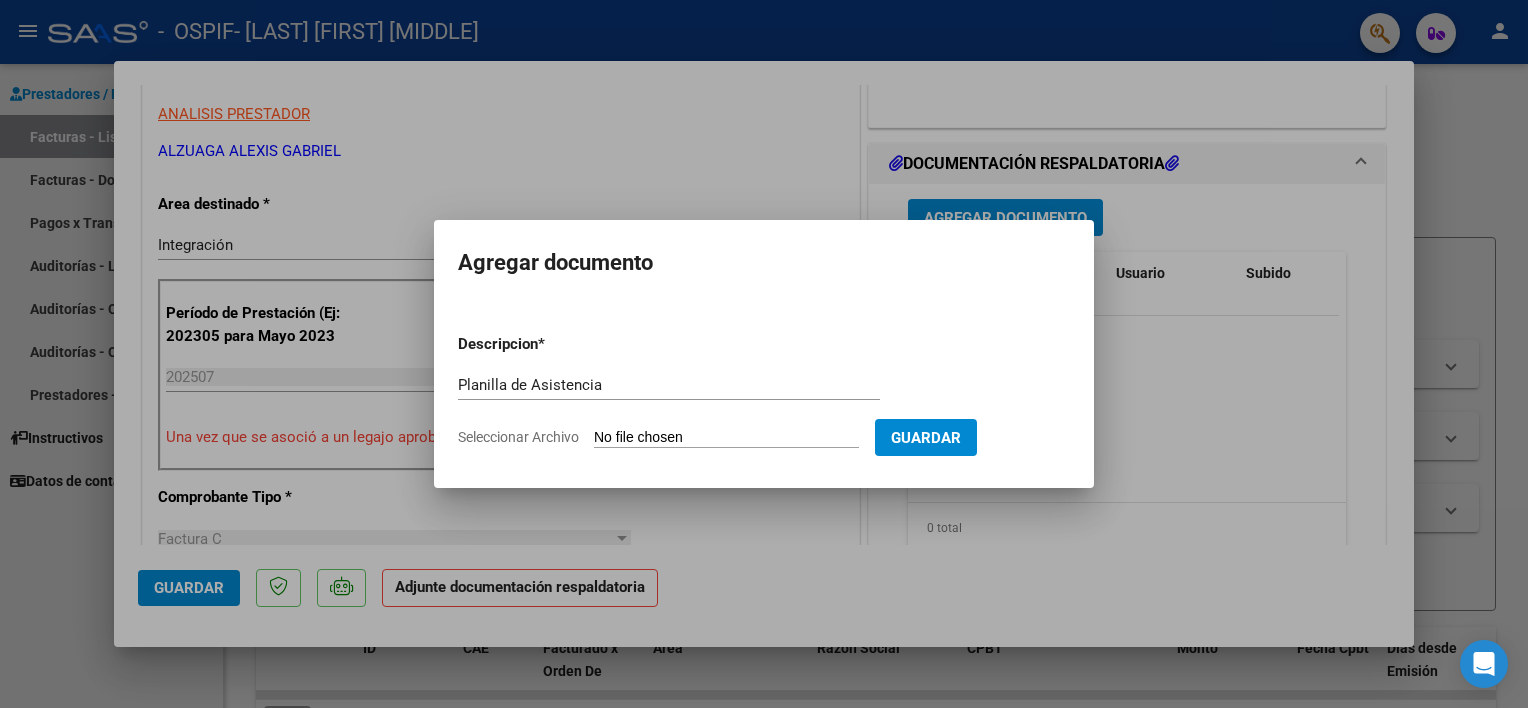 click on "Seleccionar Archivo" at bounding box center [726, 438] 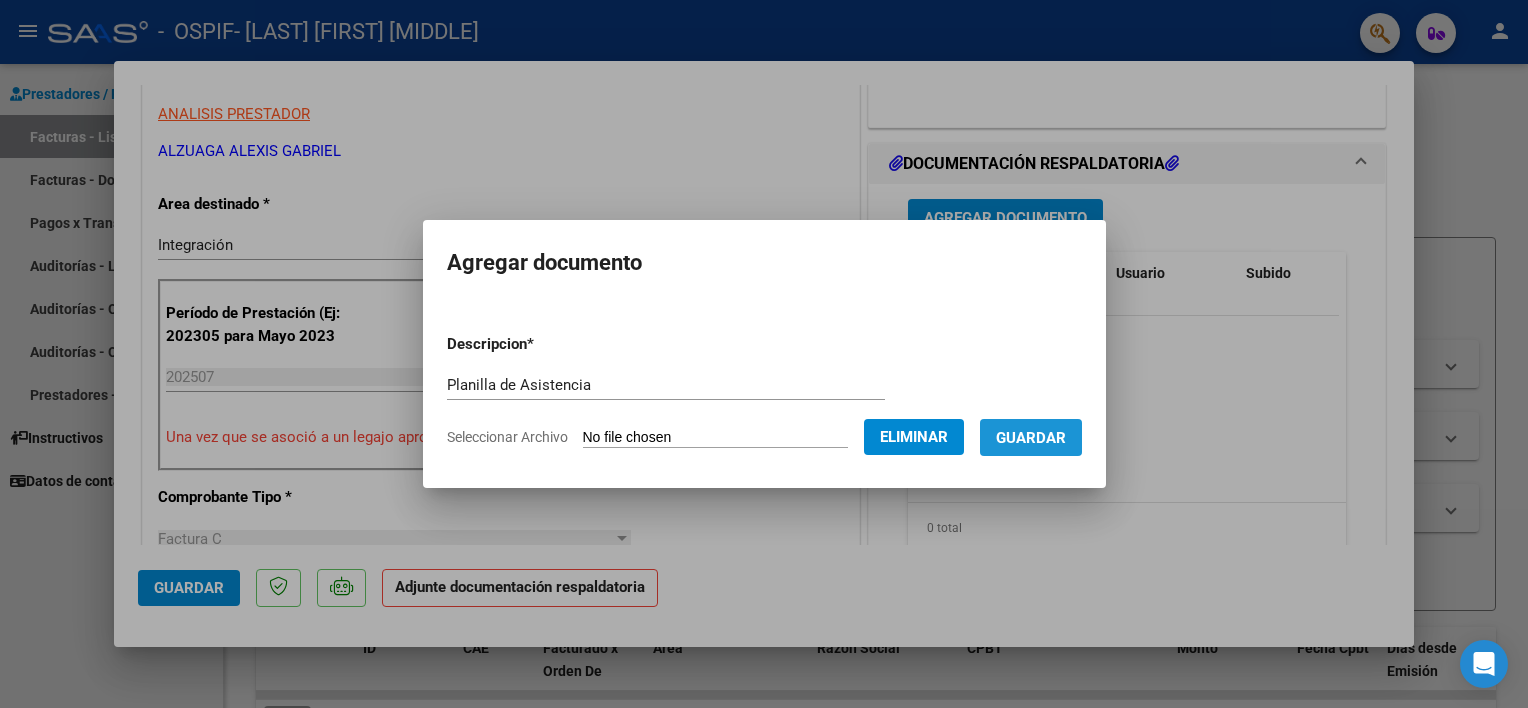 click on "Guardar" at bounding box center (1031, 437) 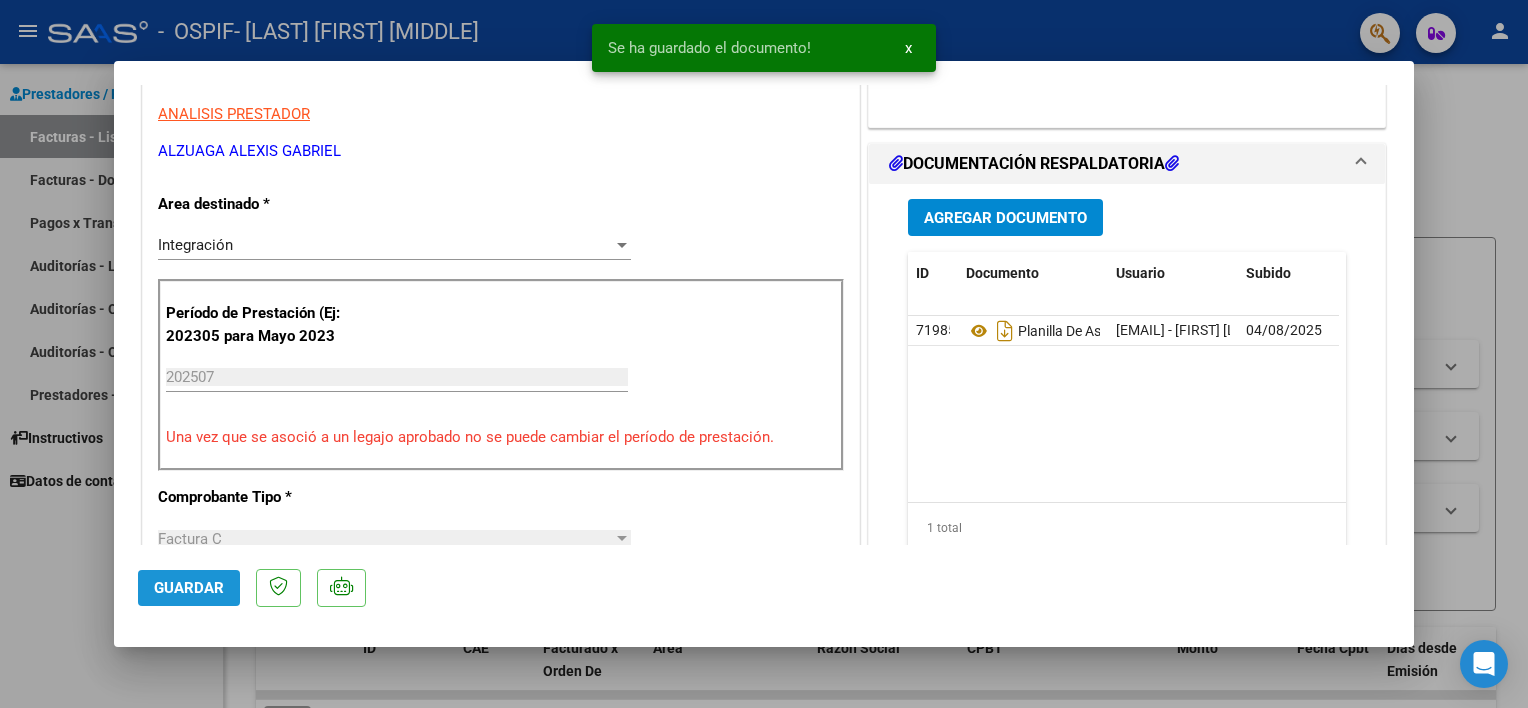 click on "Guardar" 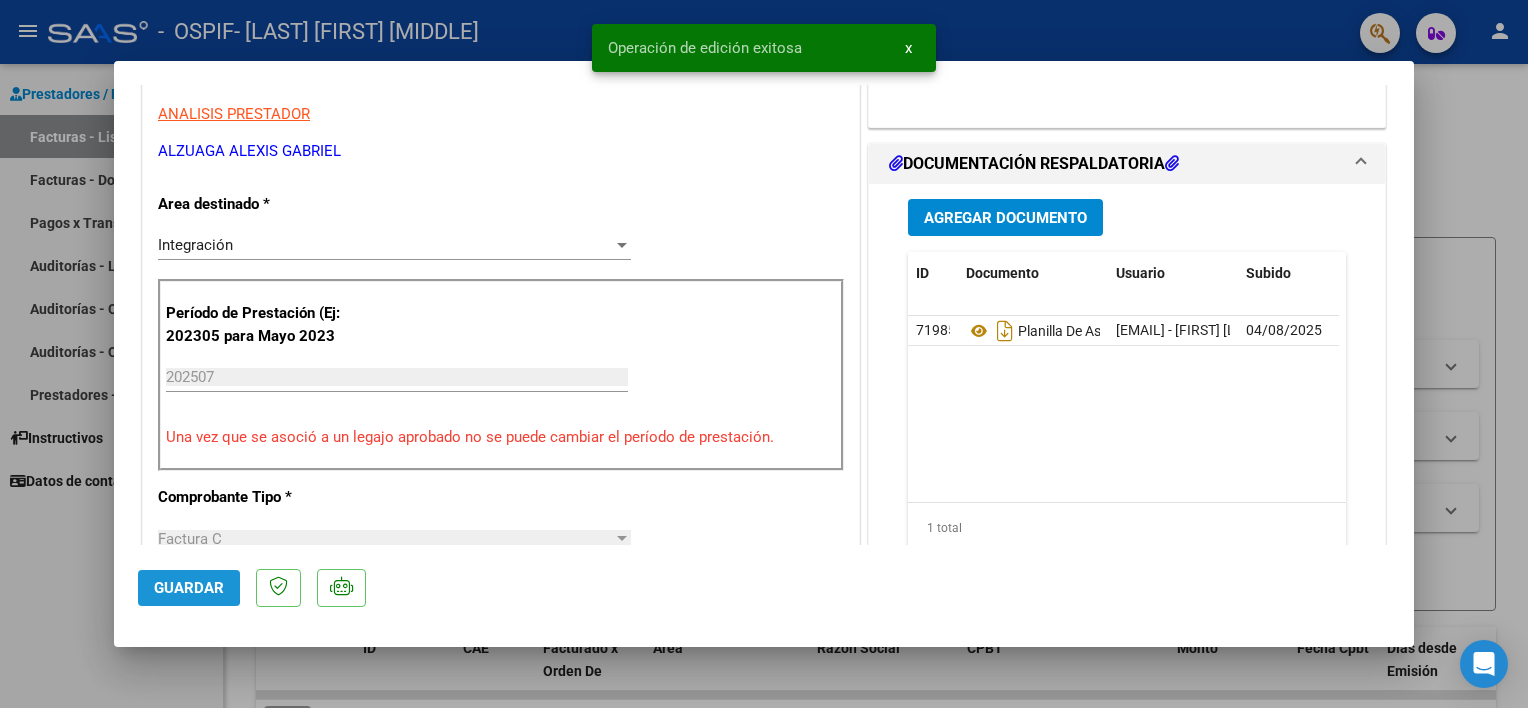 click on "Guardar" 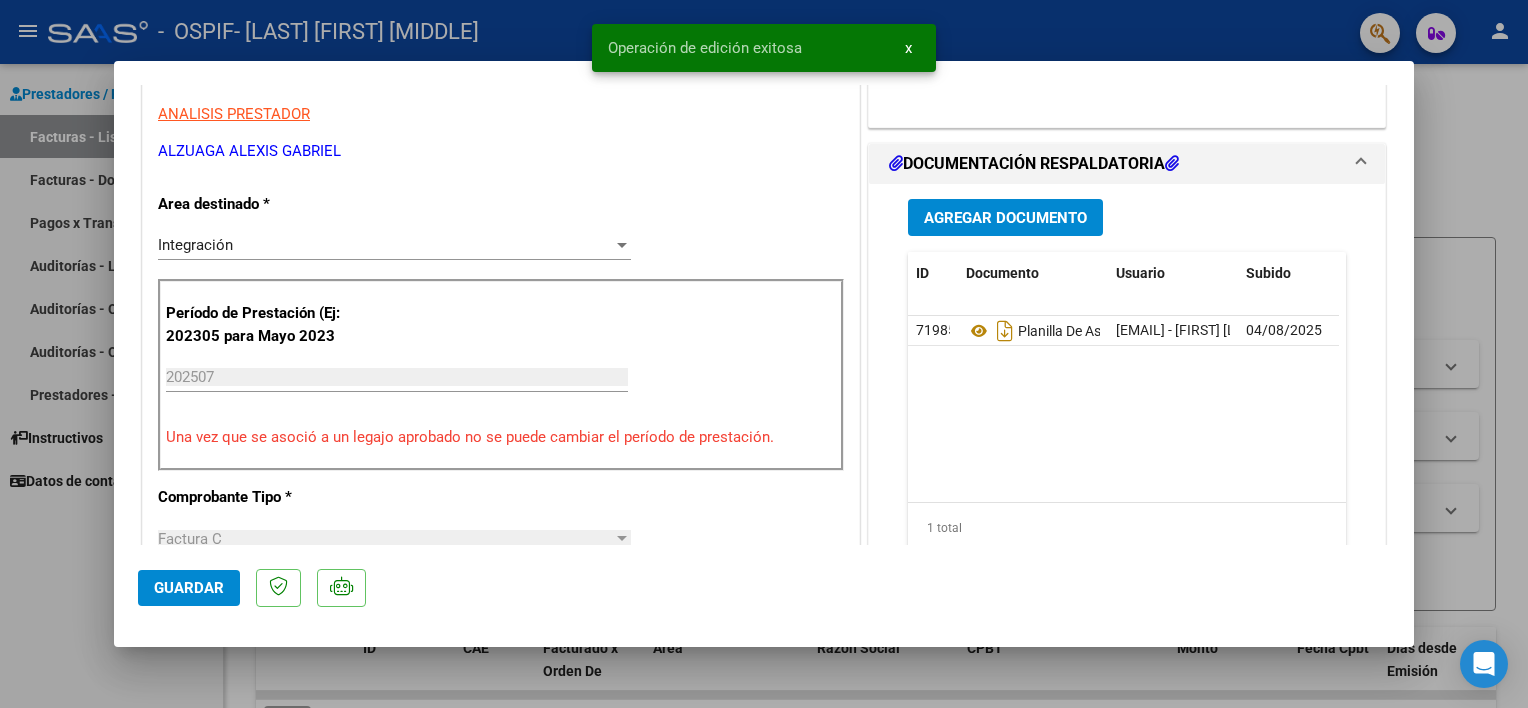 click at bounding box center (764, 354) 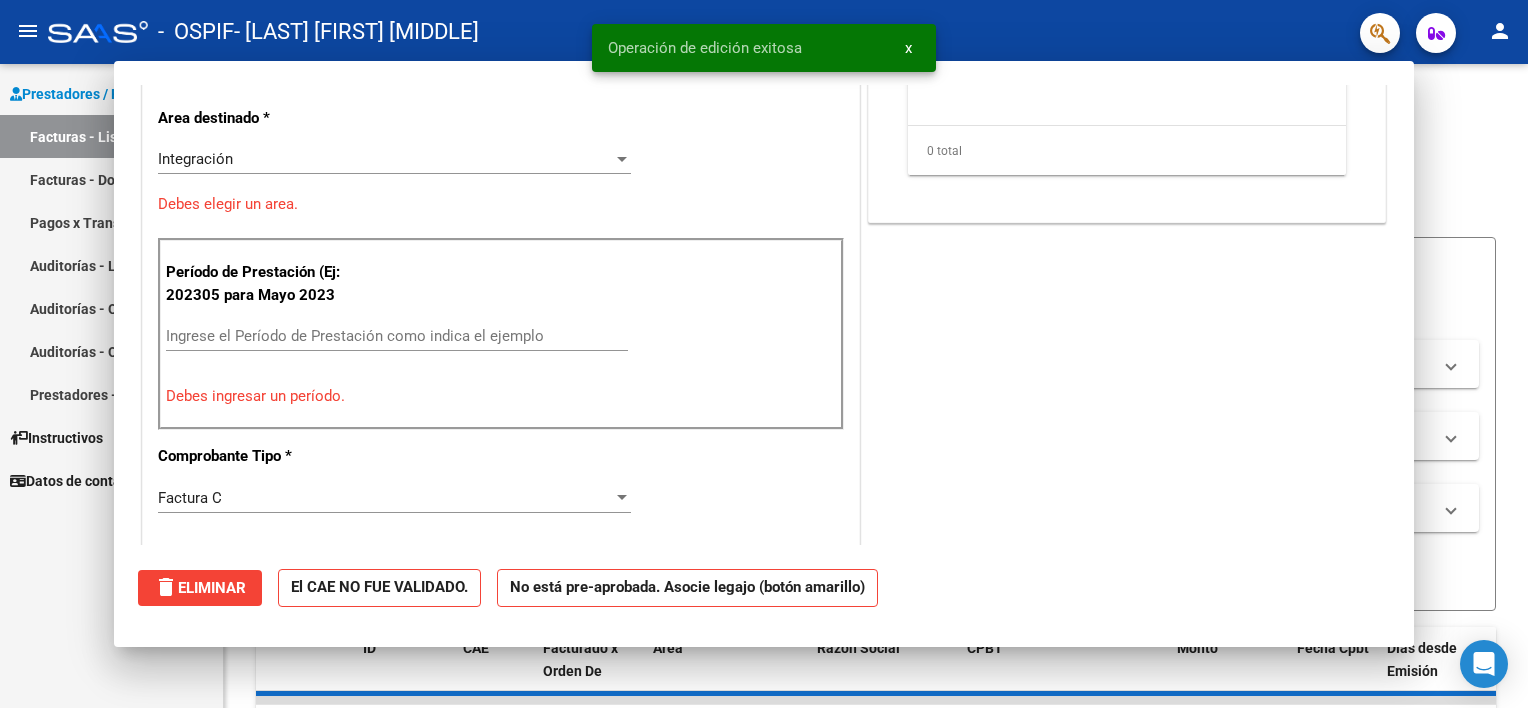 scroll, scrollTop: 341, scrollLeft: 0, axis: vertical 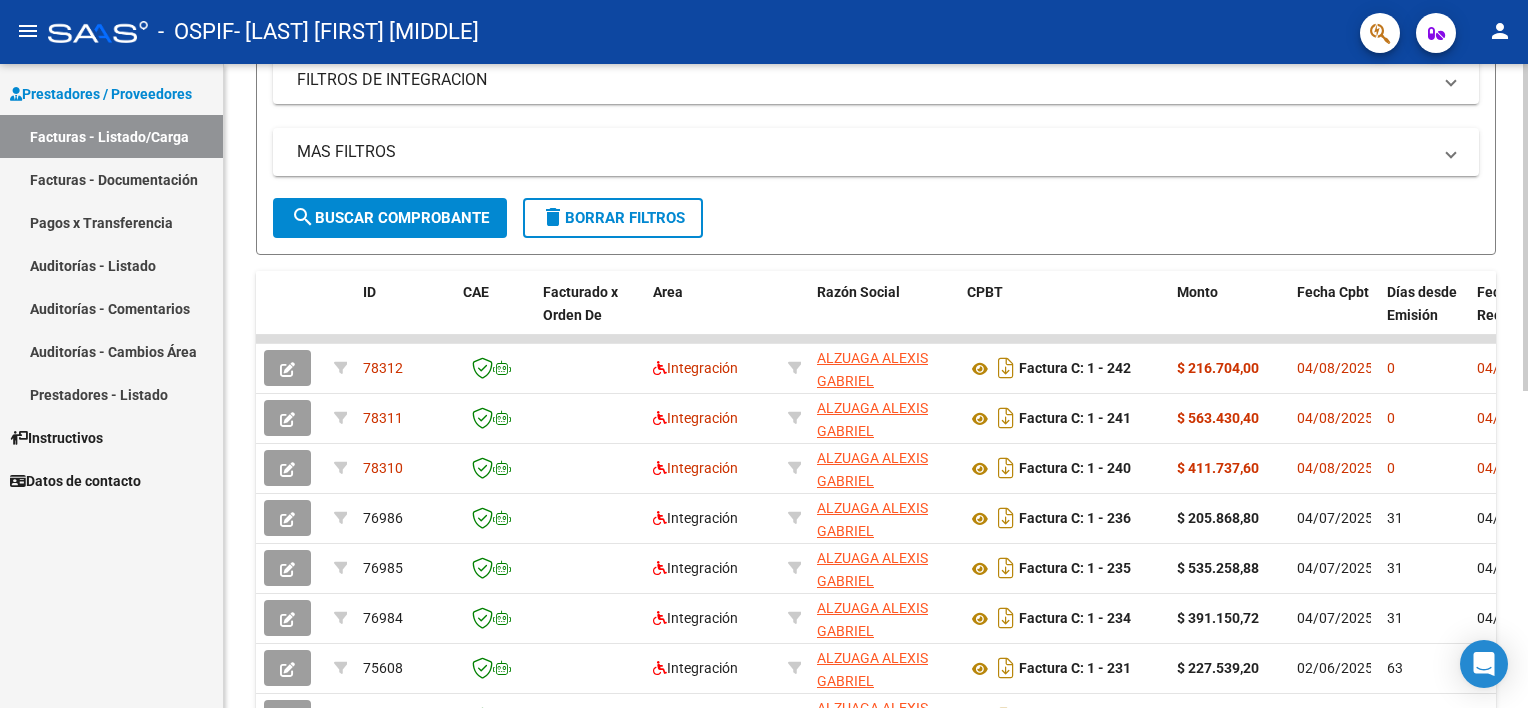 click on "Video tutorial   PRESTADORES -> Listado de CPBTs Emitidos por Prestadores / Proveedores (alt+q)   Cargar Comprobante
cloud_download  CSV  cloud_download  EXCEL  cloud_download  Estandar   Descarga Masiva
Filtros Id Area Area Todos Confirmado   Mostrar totalizadores   FILTROS DEL COMPROBANTE  Comprobante Tipo Comprobante Tipo Start date – End date Fec. Comprobante Desde / Hasta Días Emisión Desde(cant. días) Días Emisión Hasta(cant. días) CUIT / Razón Social Pto. Venta Nro. Comprobante Código SSS CAE Válido CAE Válido Todos Cargado Módulo Hosp. Todos Tiene facturacion Apócrifa Hospital Refes  FILTROS DE INTEGRACION  Período De Prestación Campos del Archivo de Rendición Devuelto x SSS (dr_envio) Todos Rendido x SSS (dr_envio) Tipo de Registro Tipo de Registro Período Presentación Período Presentación Campos del Legajo Asociado (preaprobación) Afiliado Legajo (cuil/nombre) Todos Solo facturas preaprobadas  MAS FILTROS  Todos Con Doc. Respaldatoria Todos Con Trazabilidad Todos – – 0" 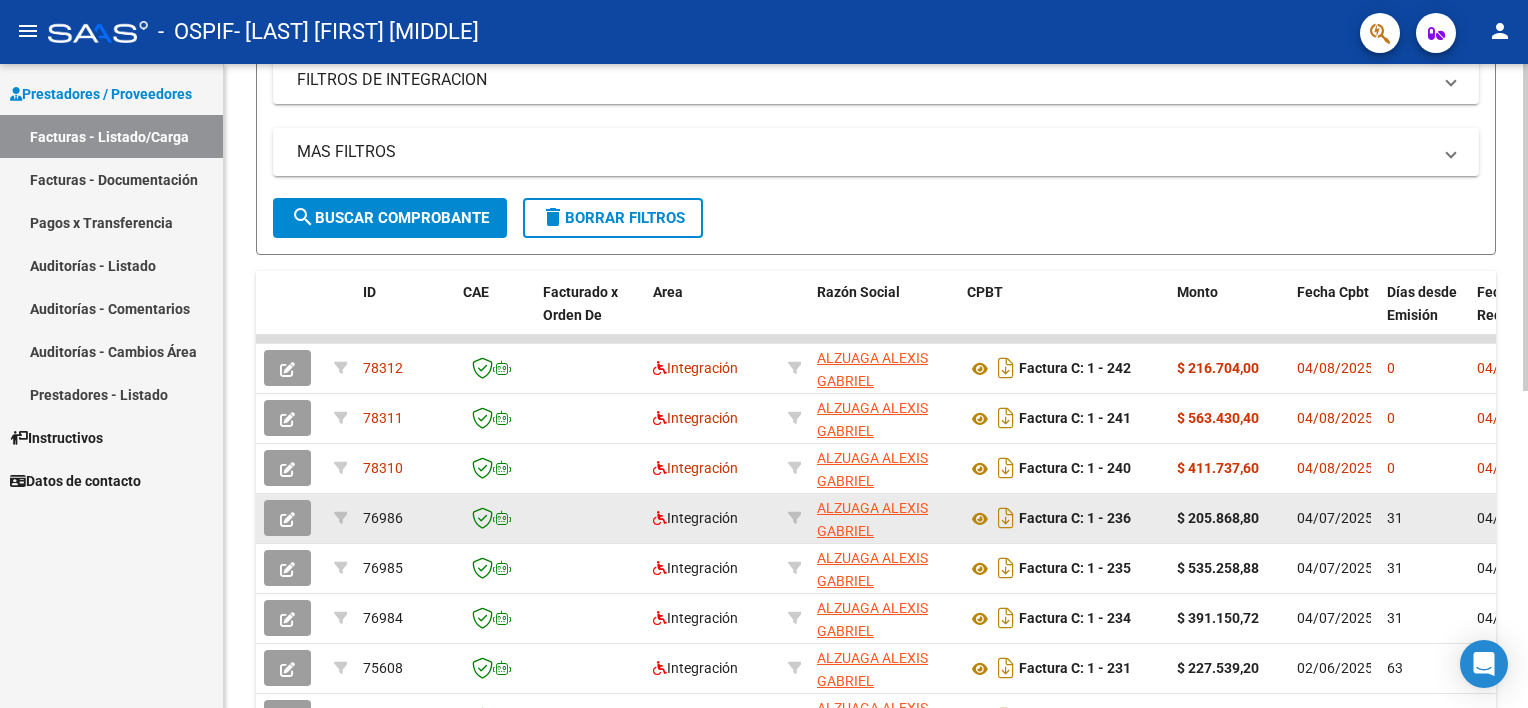scroll, scrollTop: 352, scrollLeft: 0, axis: vertical 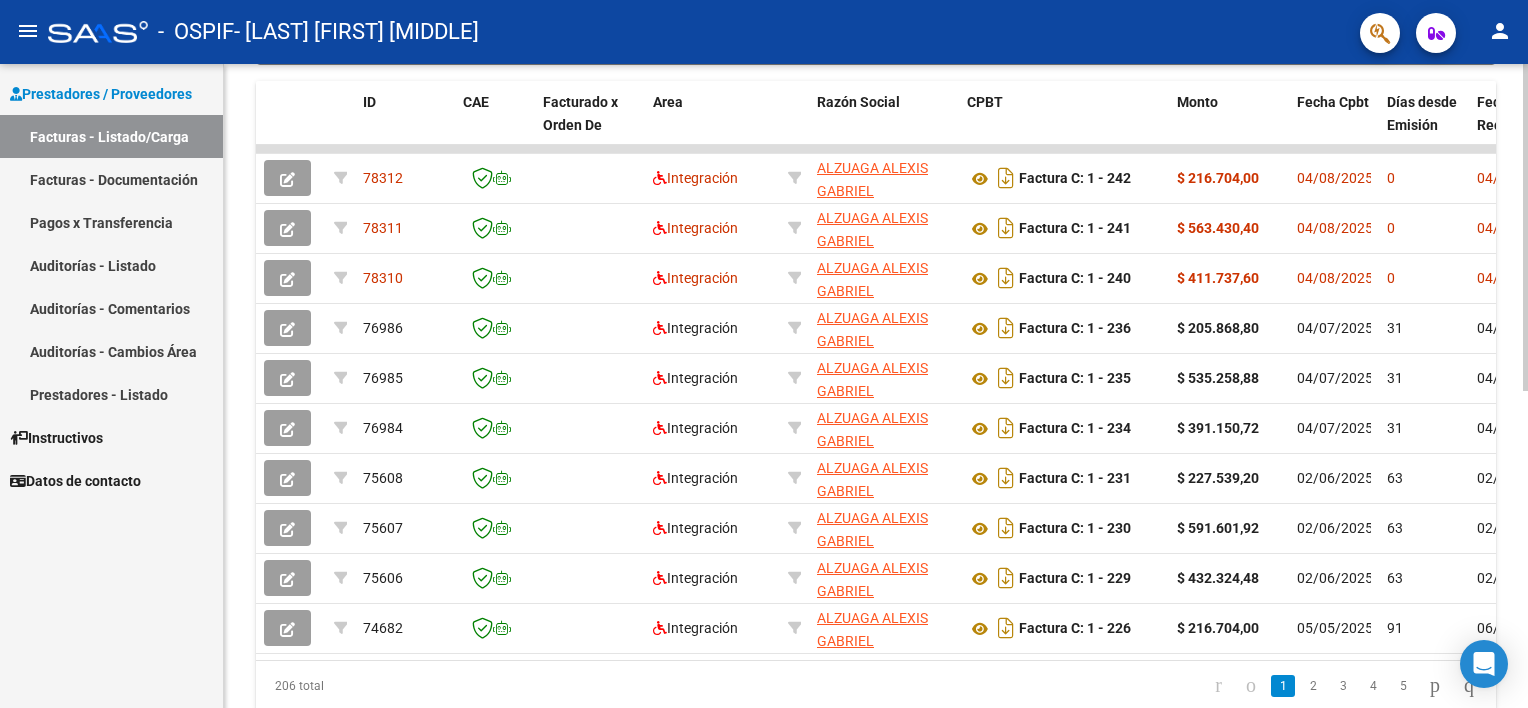 click on "Video tutorial   PRESTADORES -> Listado de CPBTs Emitidos por Prestadores / Proveedores (alt+q)   Cargar Comprobante
cloud_download  CSV  cloud_download  EXCEL  cloud_download  Estandar   Descarga Masiva
Filtros Id Area Area Todos Confirmado   Mostrar totalizadores   FILTROS DEL COMPROBANTE  Comprobante Tipo Comprobante Tipo Start date – End date Fec. Comprobante Desde / Hasta Días Emisión Desde(cant. días) Días Emisión Hasta(cant. días) CUIT / Razón Social Pto. Venta Nro. Comprobante Código SSS CAE Válido CAE Válido Todos Cargado Módulo Hosp. Todos Tiene facturacion Apócrifa Hospital Refes  FILTROS DE INTEGRACION  Período De Prestación Campos del Archivo de Rendición Devuelto x SSS (dr_envio) Todos Rendido x SSS (dr_envio) Tipo de Registro Tipo de Registro Período Presentación Período Presentación Campos del Legajo Asociado (preaprobación) Afiliado Legajo (cuil/nombre) Todos Solo facturas preaprobadas  MAS FILTROS  Todos Con Doc. Respaldatoria Todos Con Trazabilidad Todos – – 0" 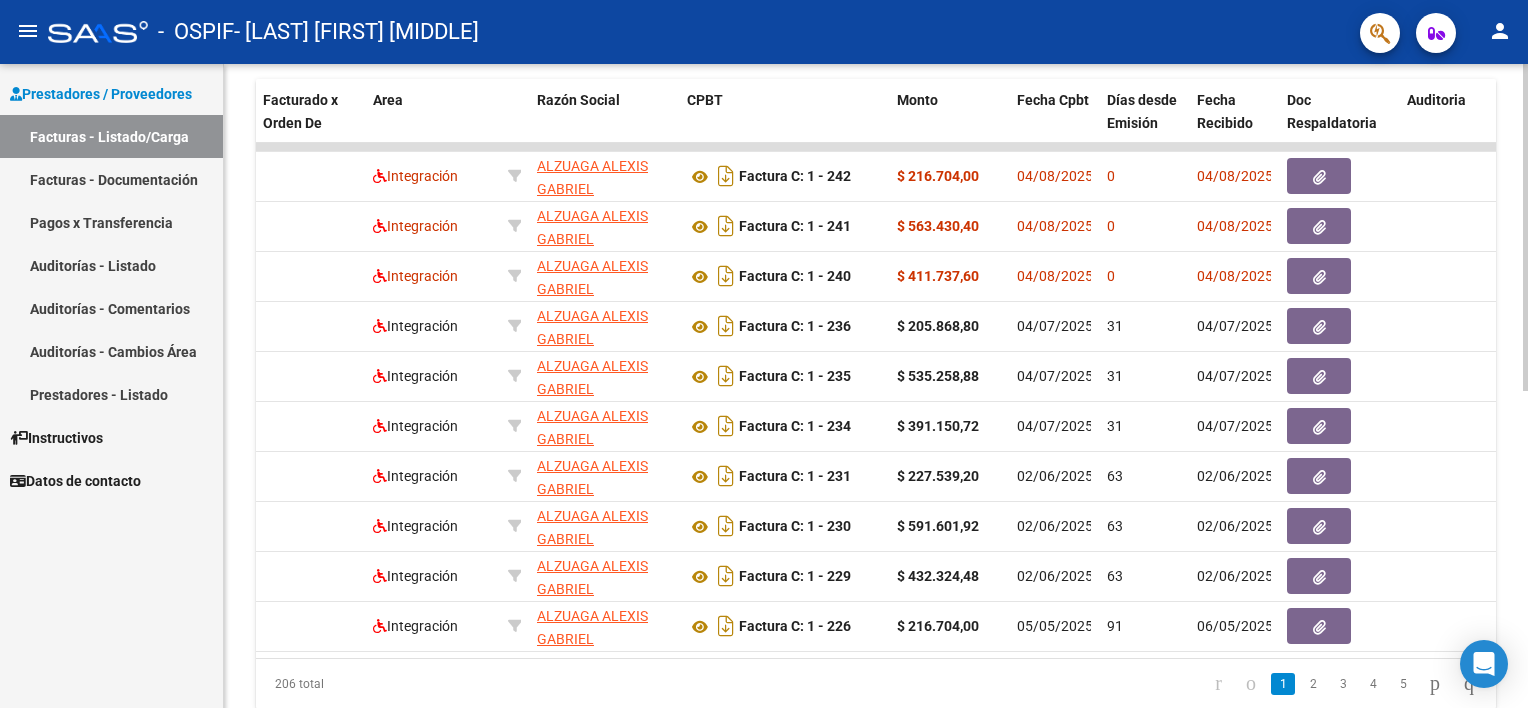 scroll, scrollTop: 0, scrollLeft: 276, axis: horizontal 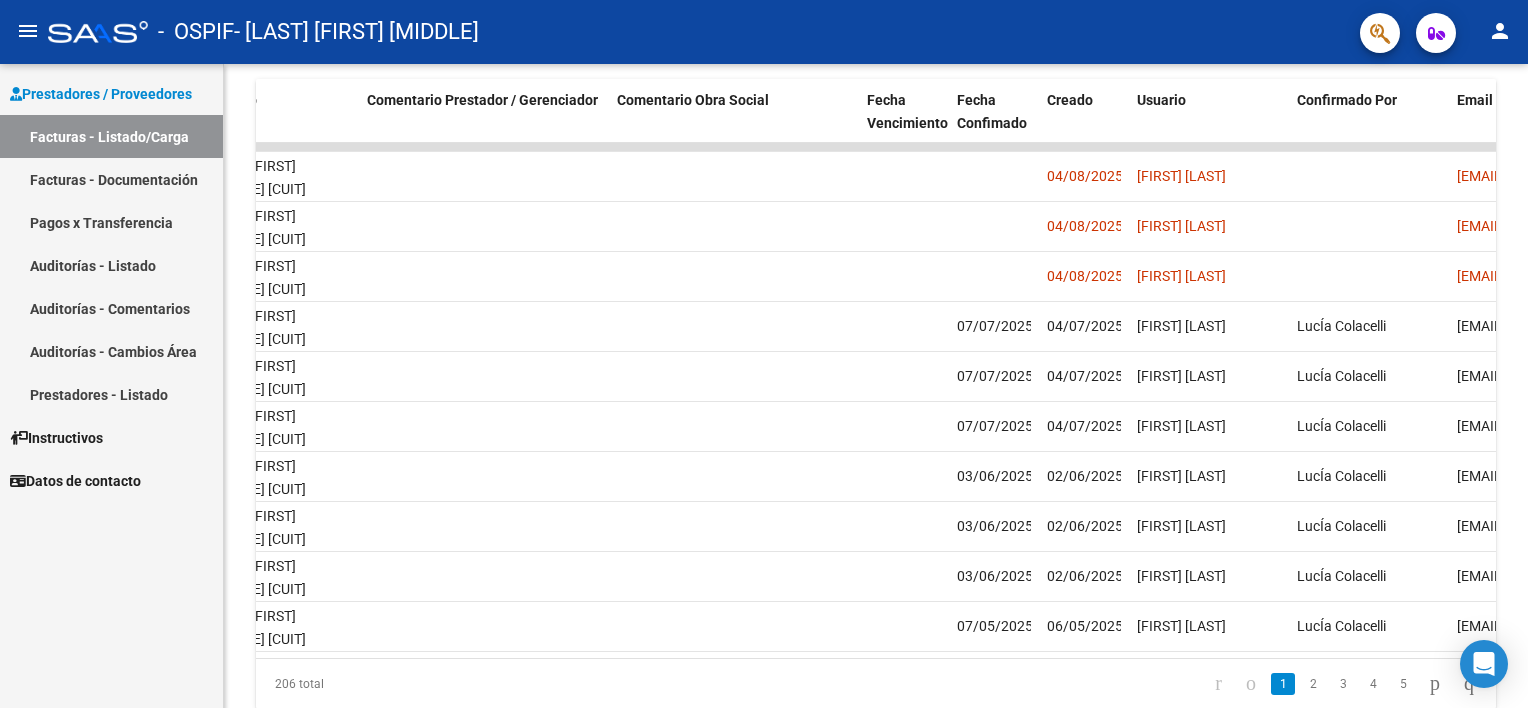 click on "person" 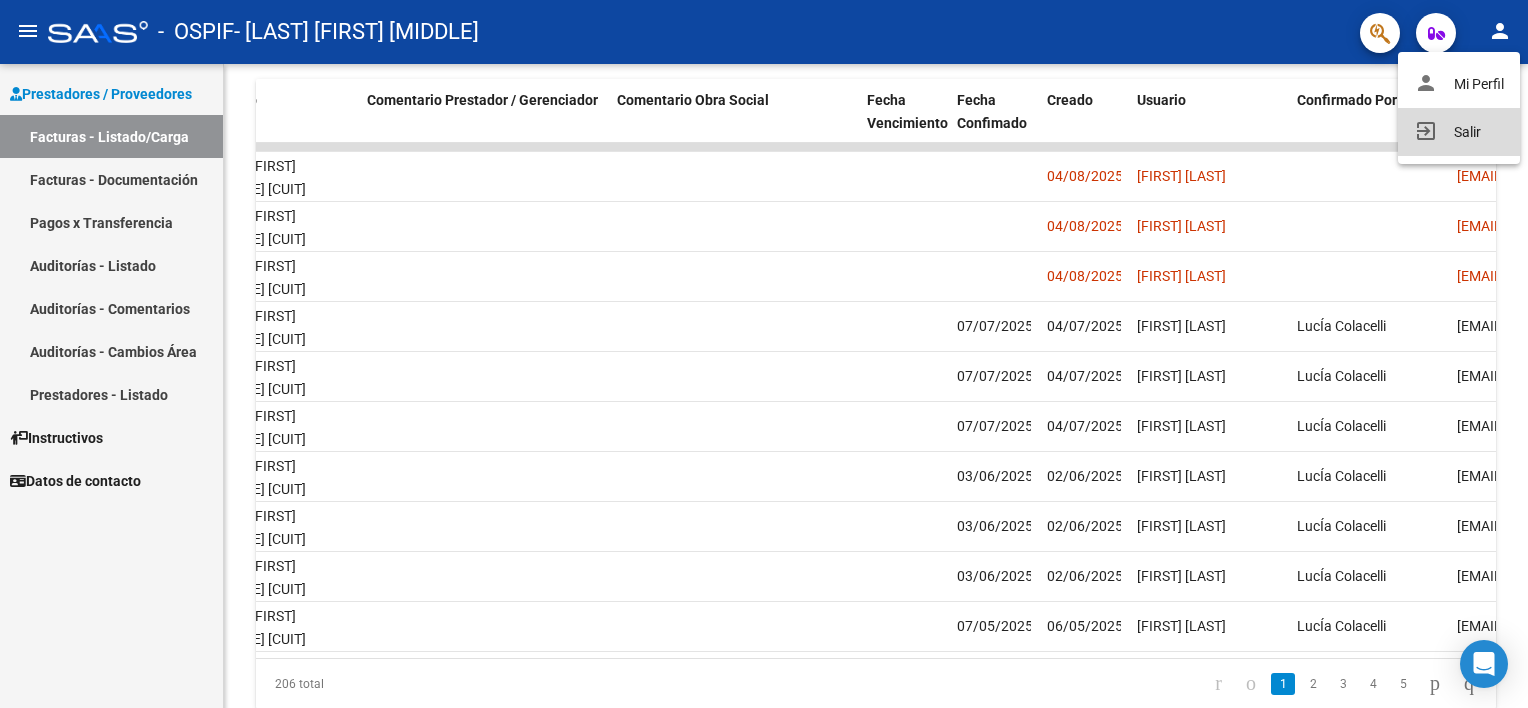 click on "exit_to_app" at bounding box center (1426, 131) 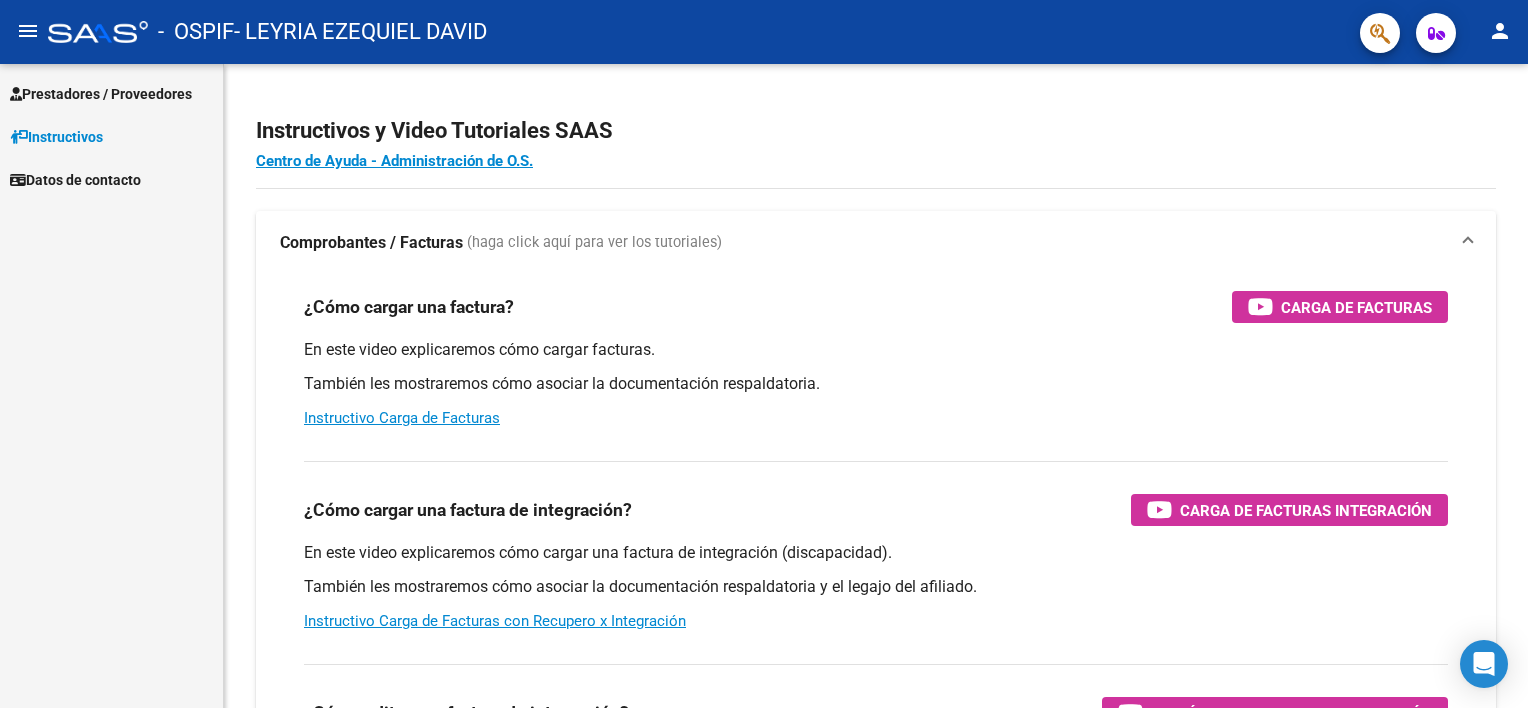 scroll, scrollTop: 0, scrollLeft: 0, axis: both 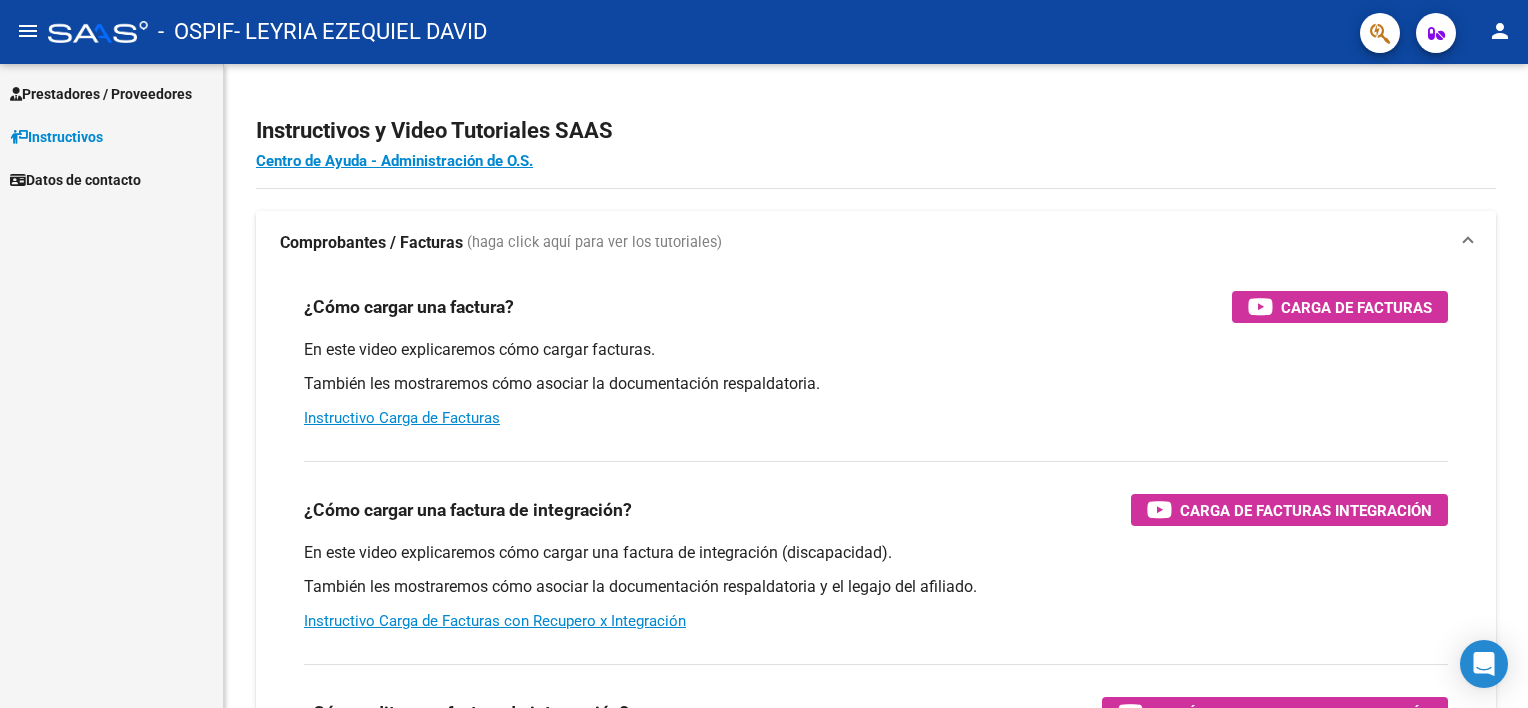 click on "Prestadores / Proveedores" at bounding box center (101, 94) 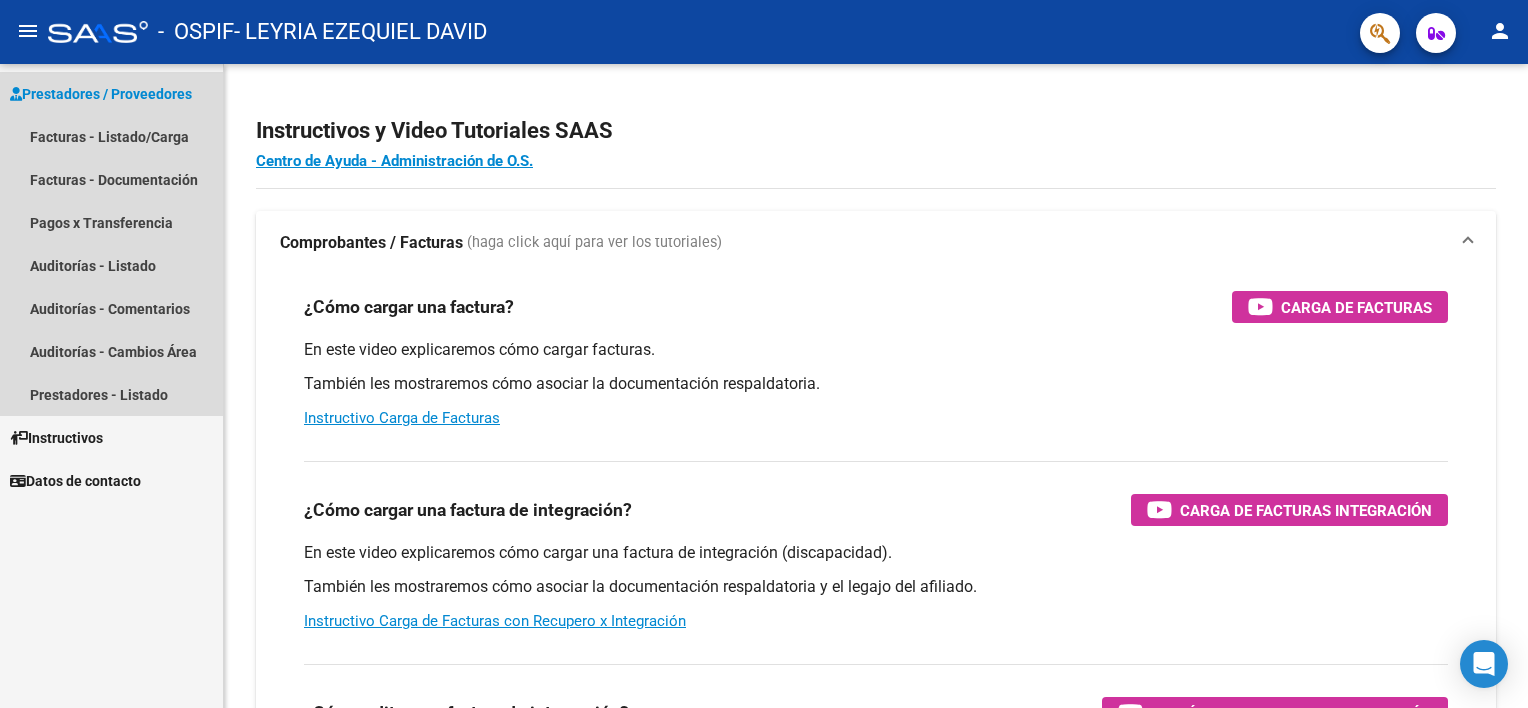 click on "Prestadores / Proveedores" at bounding box center [101, 94] 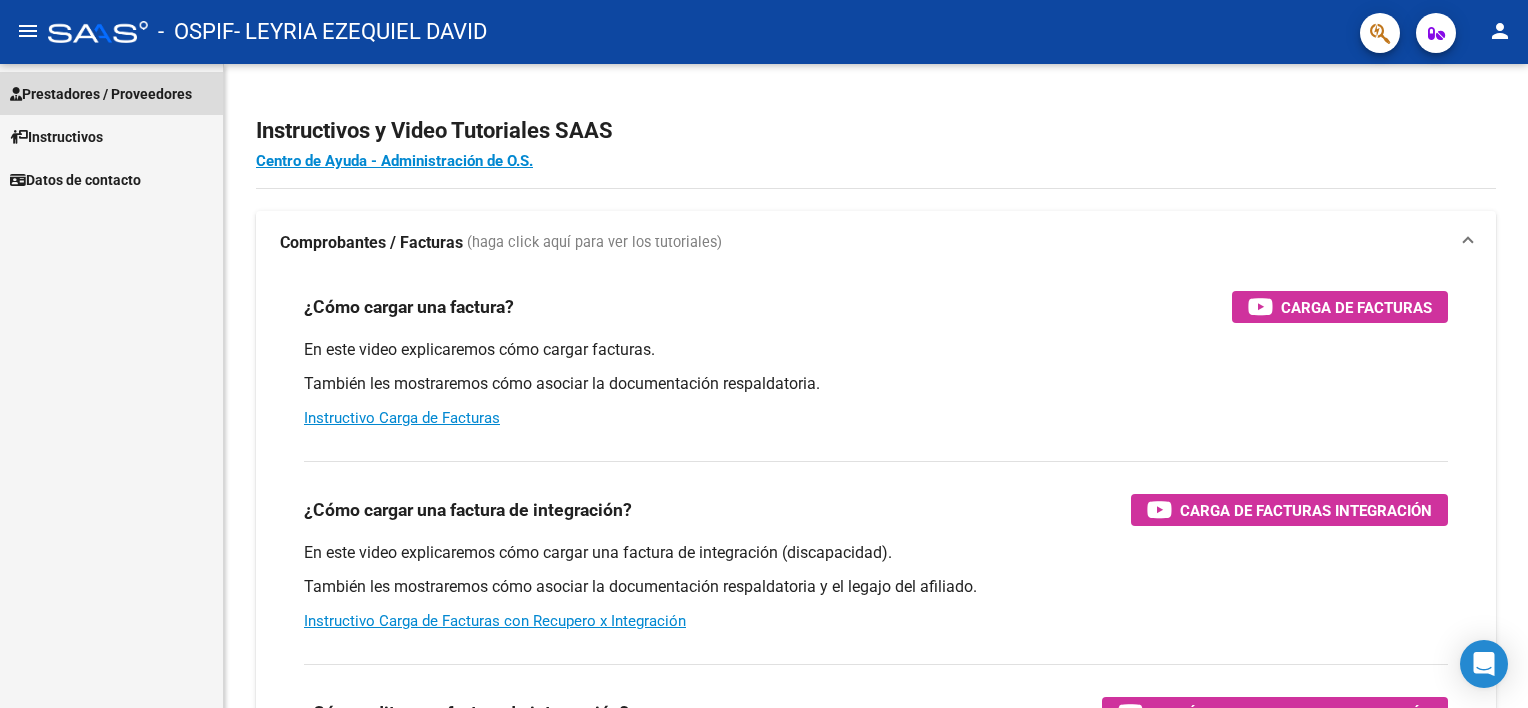 click on "Prestadores / Proveedores" at bounding box center [101, 94] 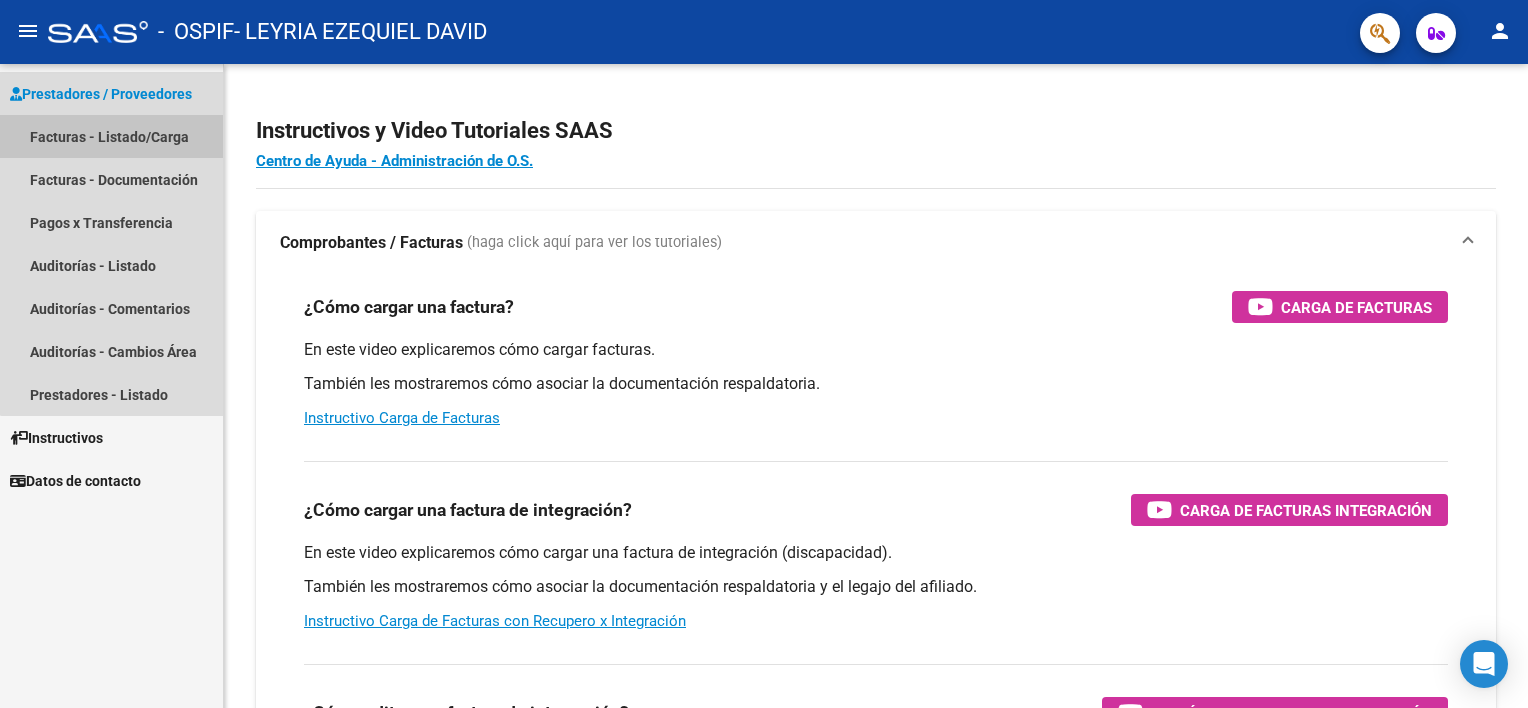 click on "Facturas - Listado/Carga" at bounding box center [111, 136] 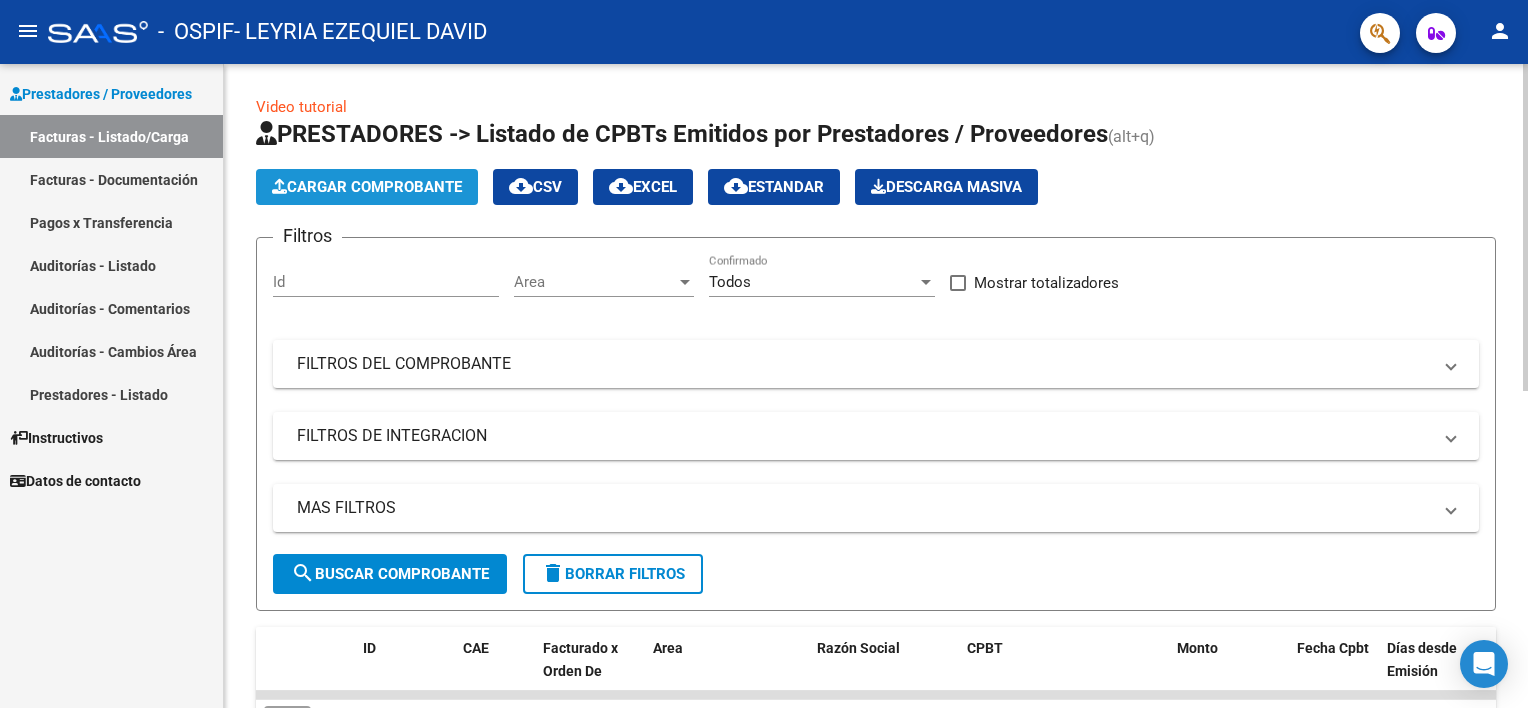 click on "Cargar Comprobante" 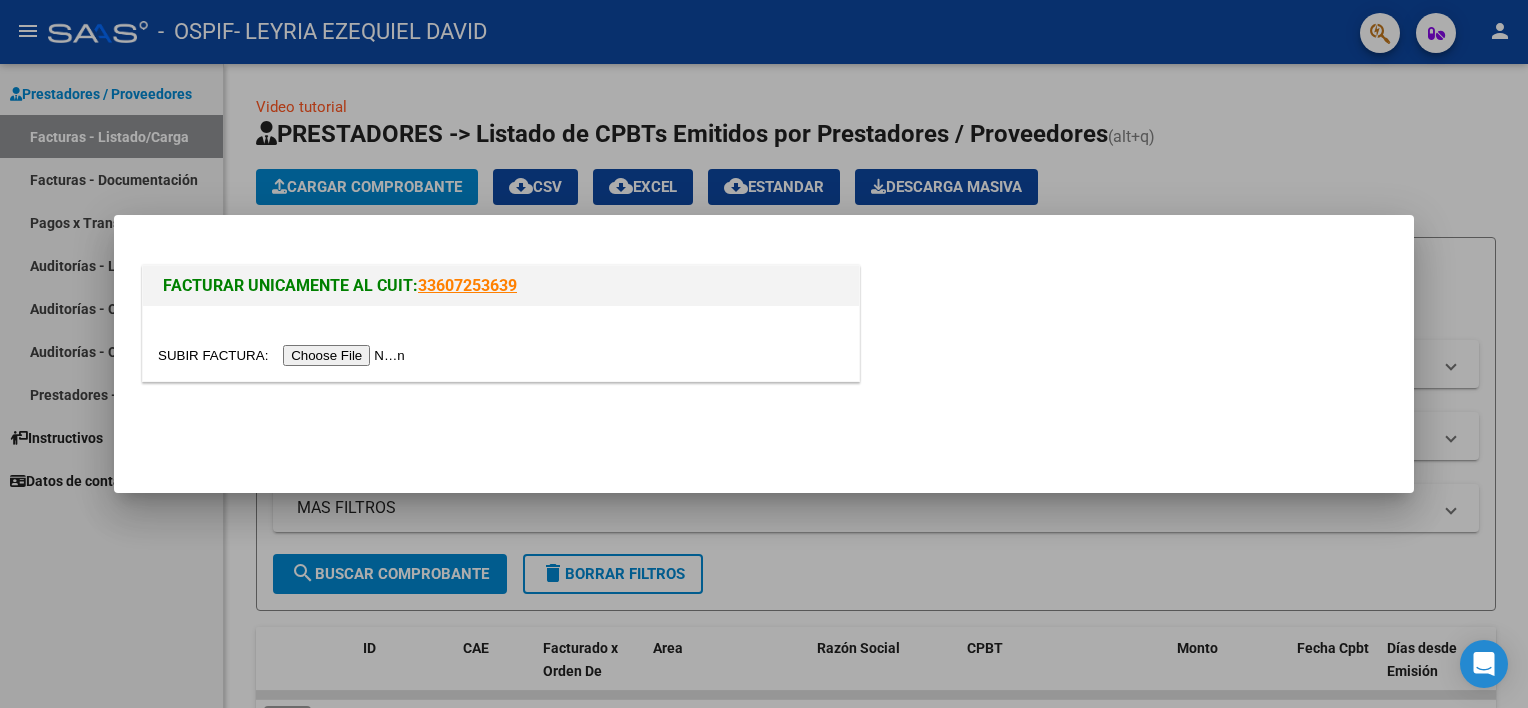 click at bounding box center [284, 355] 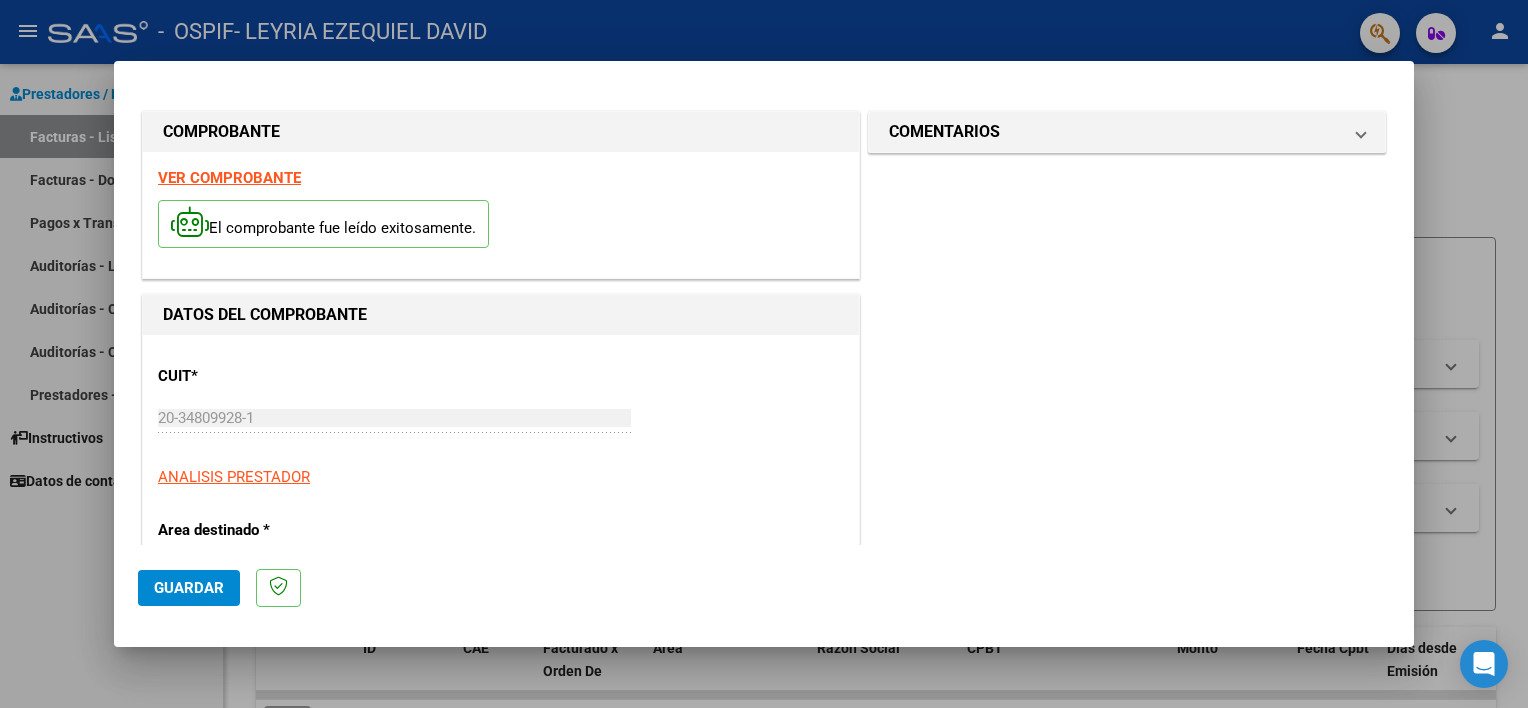 scroll, scrollTop: 402, scrollLeft: 0, axis: vertical 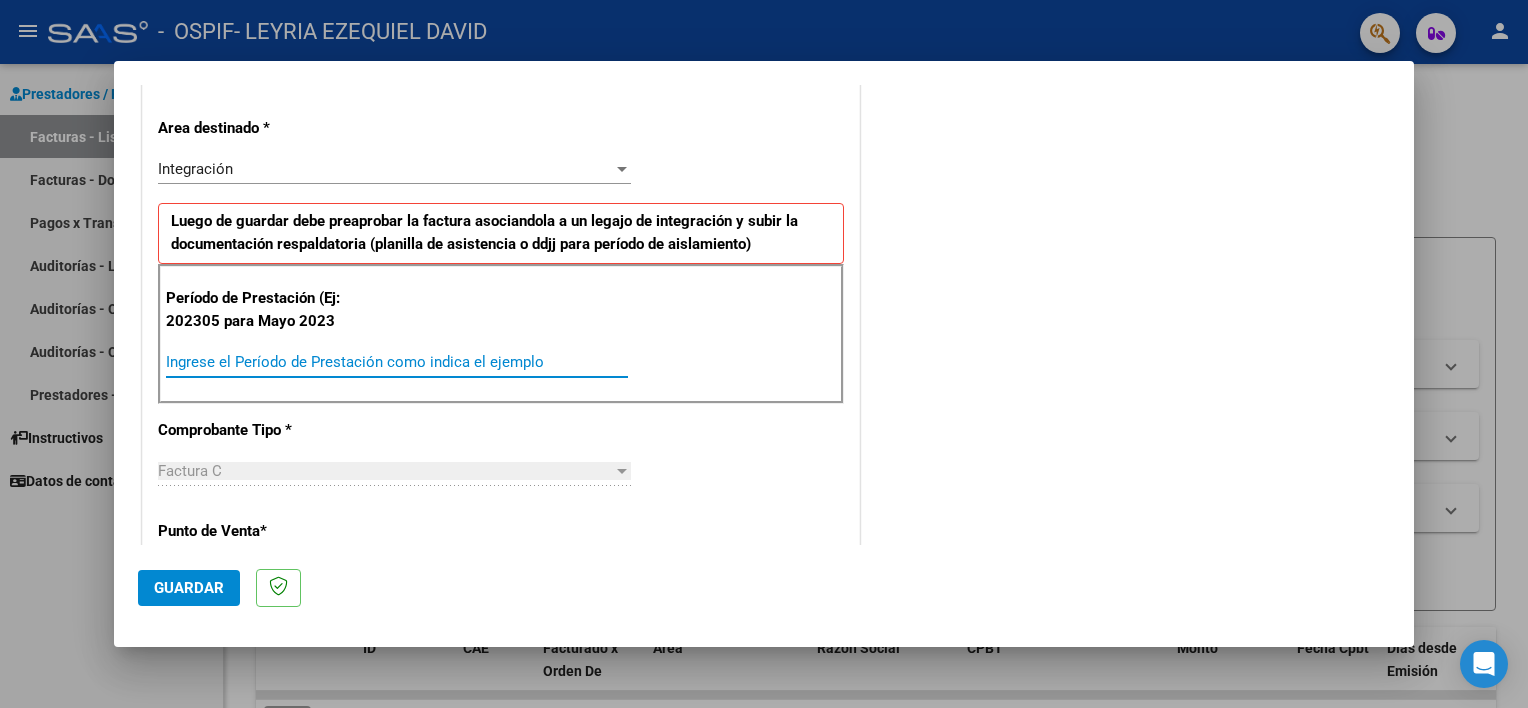 click on "Ingrese el Período de Prestación como indica el ejemplo" at bounding box center (397, 362) 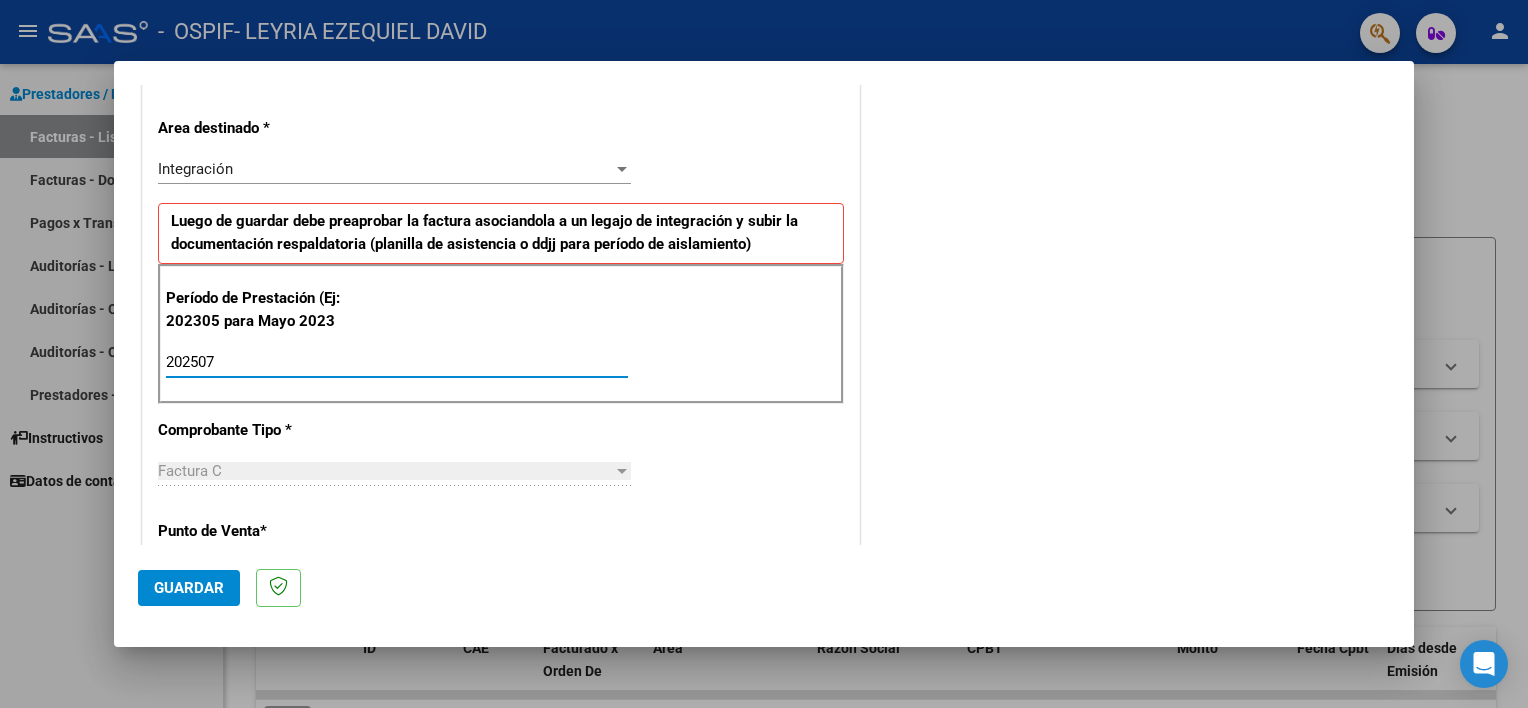 type on "202507" 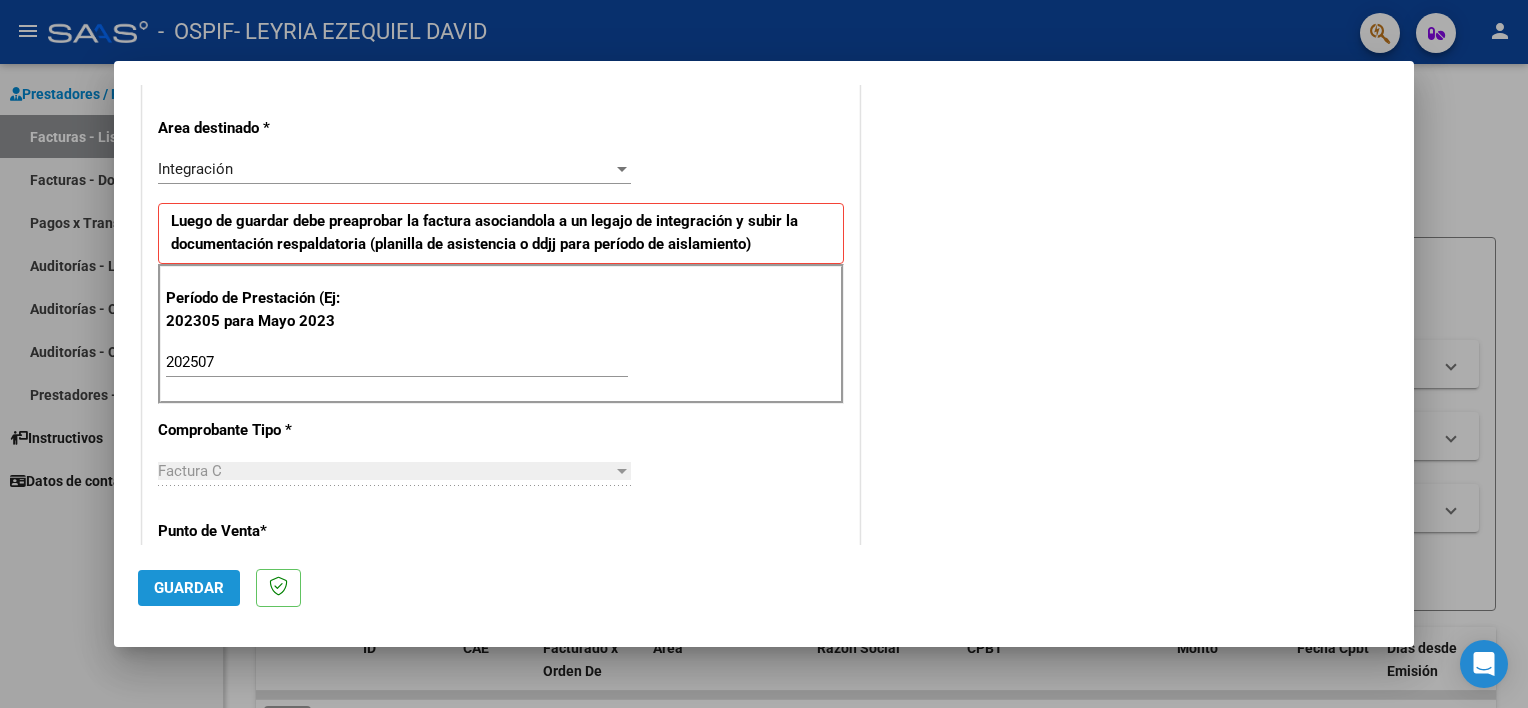 click on "Guardar" 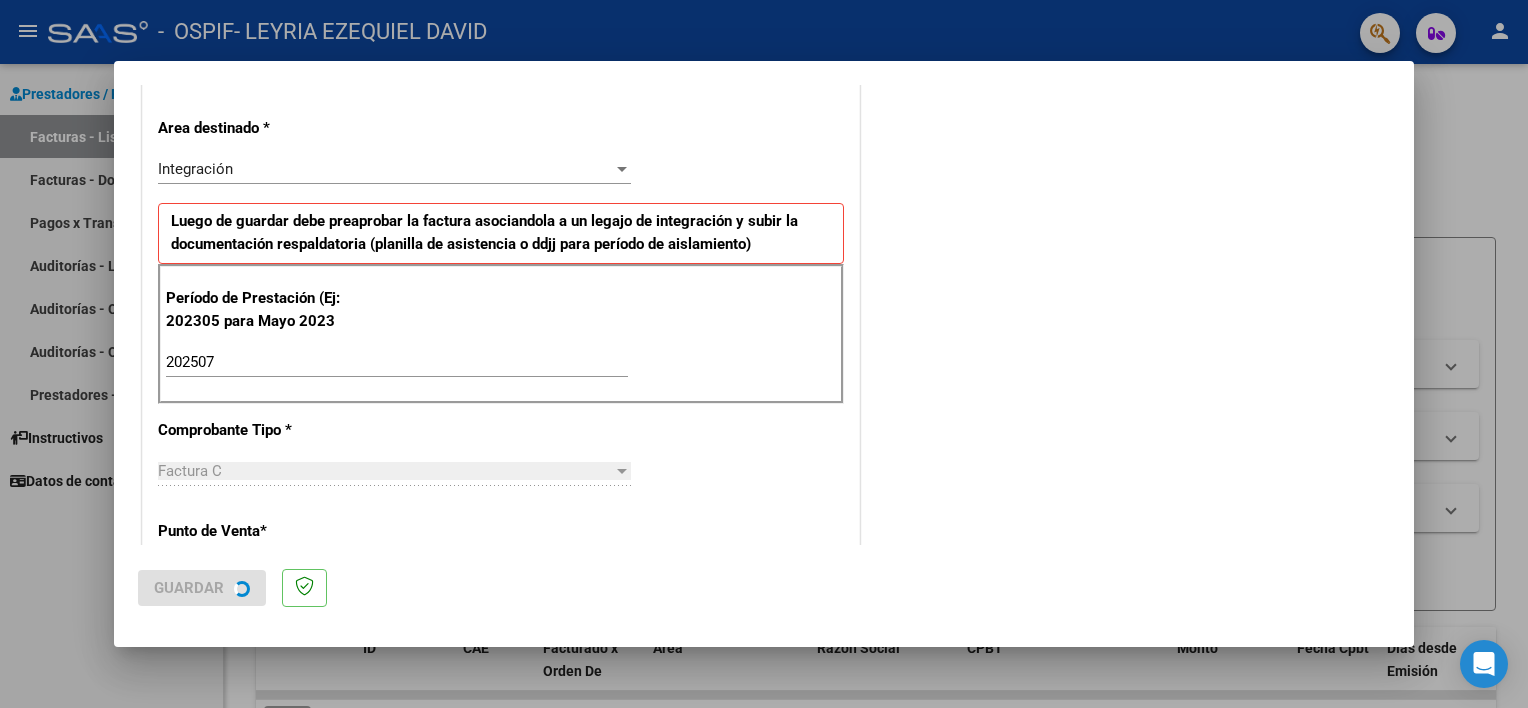 scroll, scrollTop: 0, scrollLeft: 0, axis: both 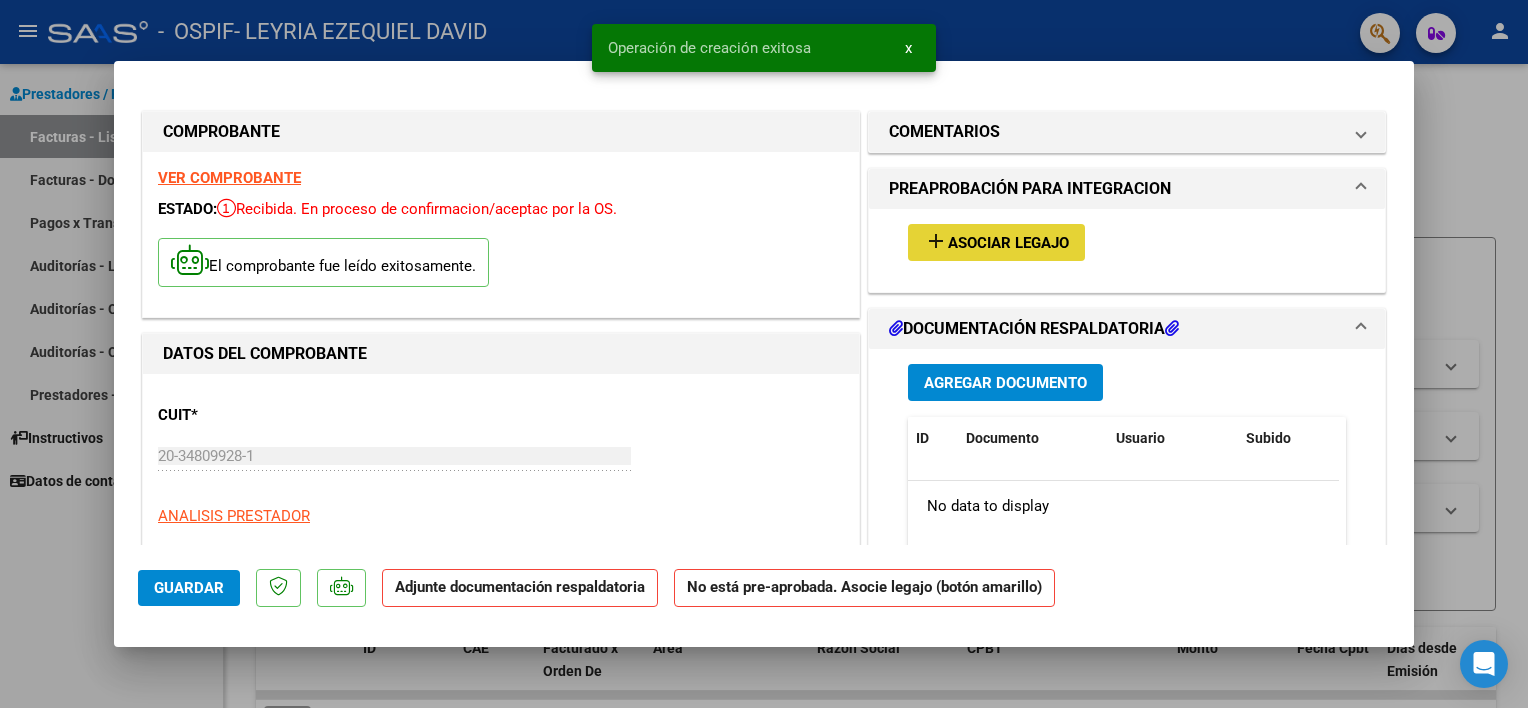 click on "Asociar Legajo" at bounding box center (1008, 243) 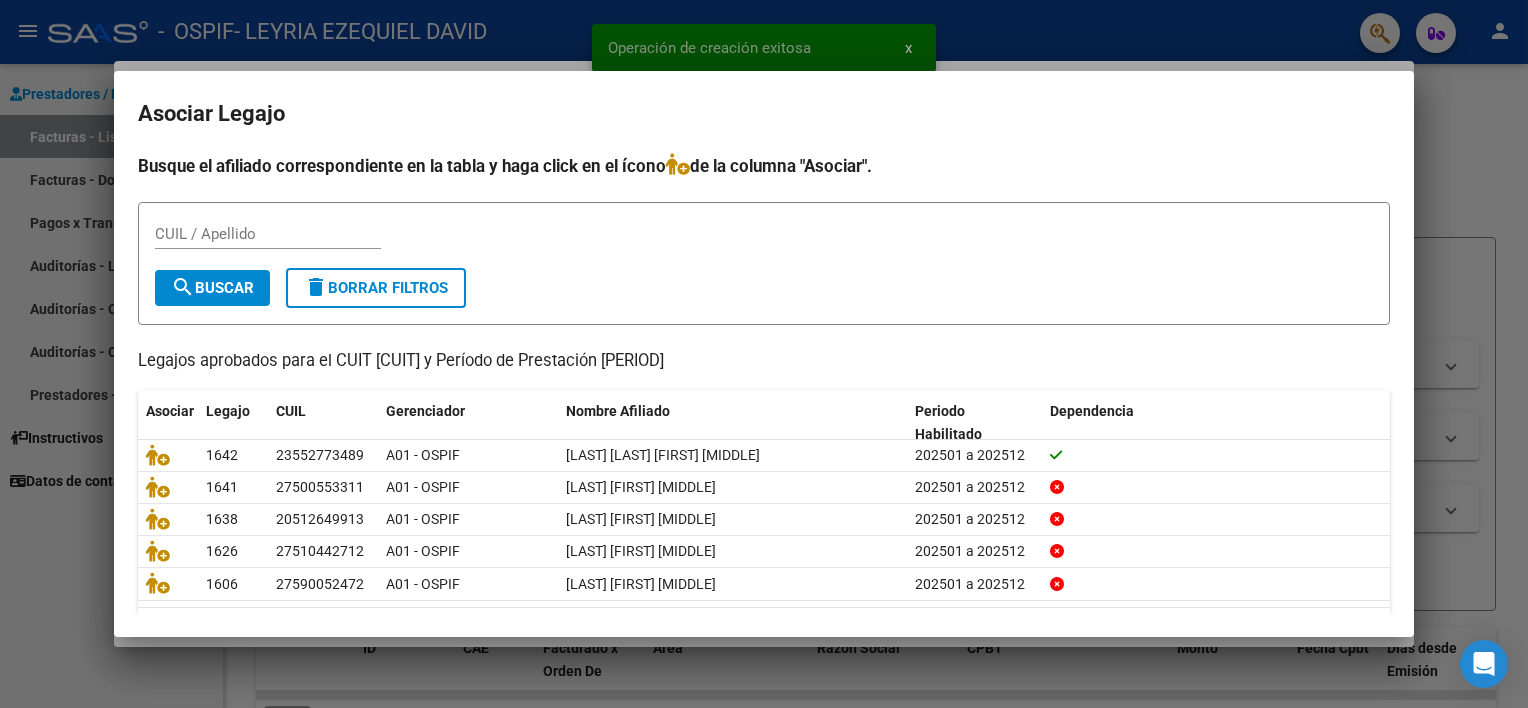 scroll, scrollTop: 59, scrollLeft: 0, axis: vertical 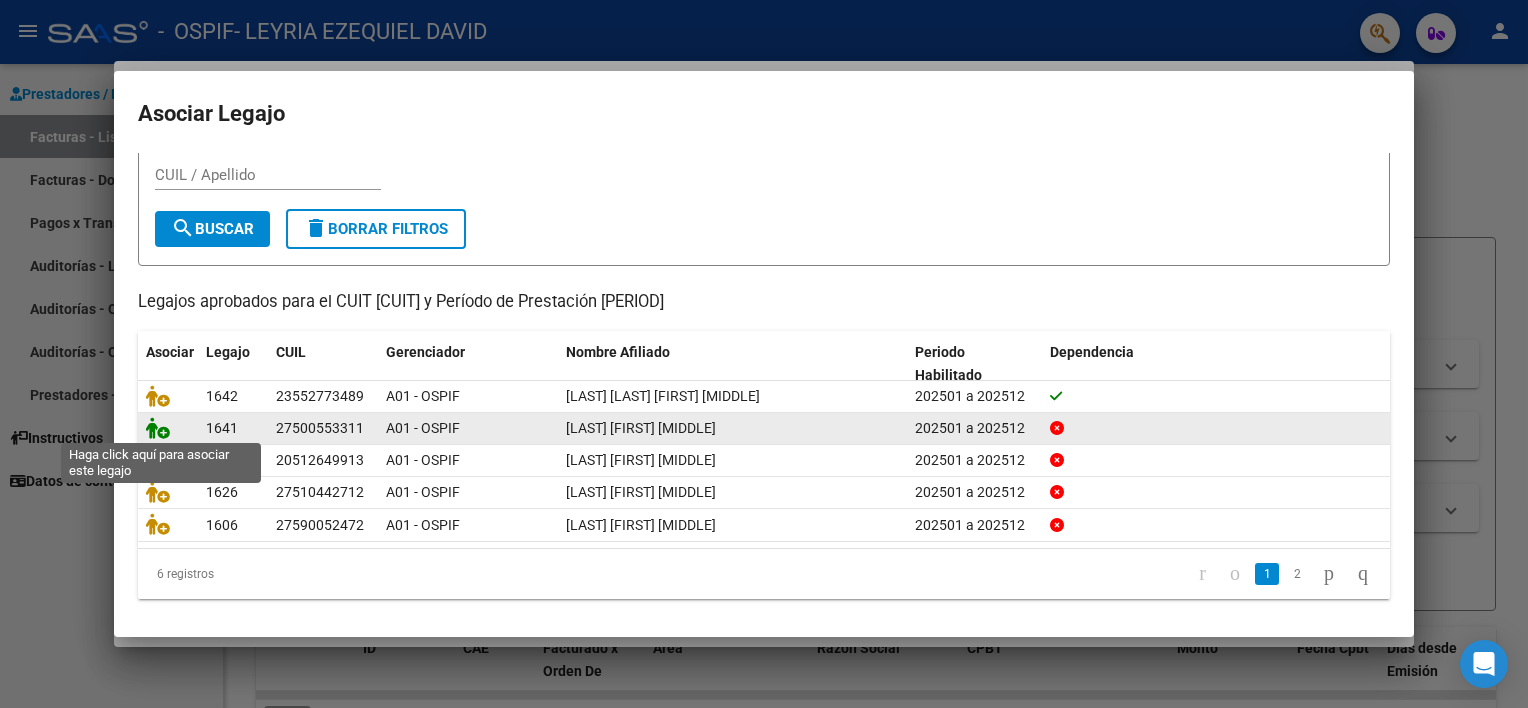 click 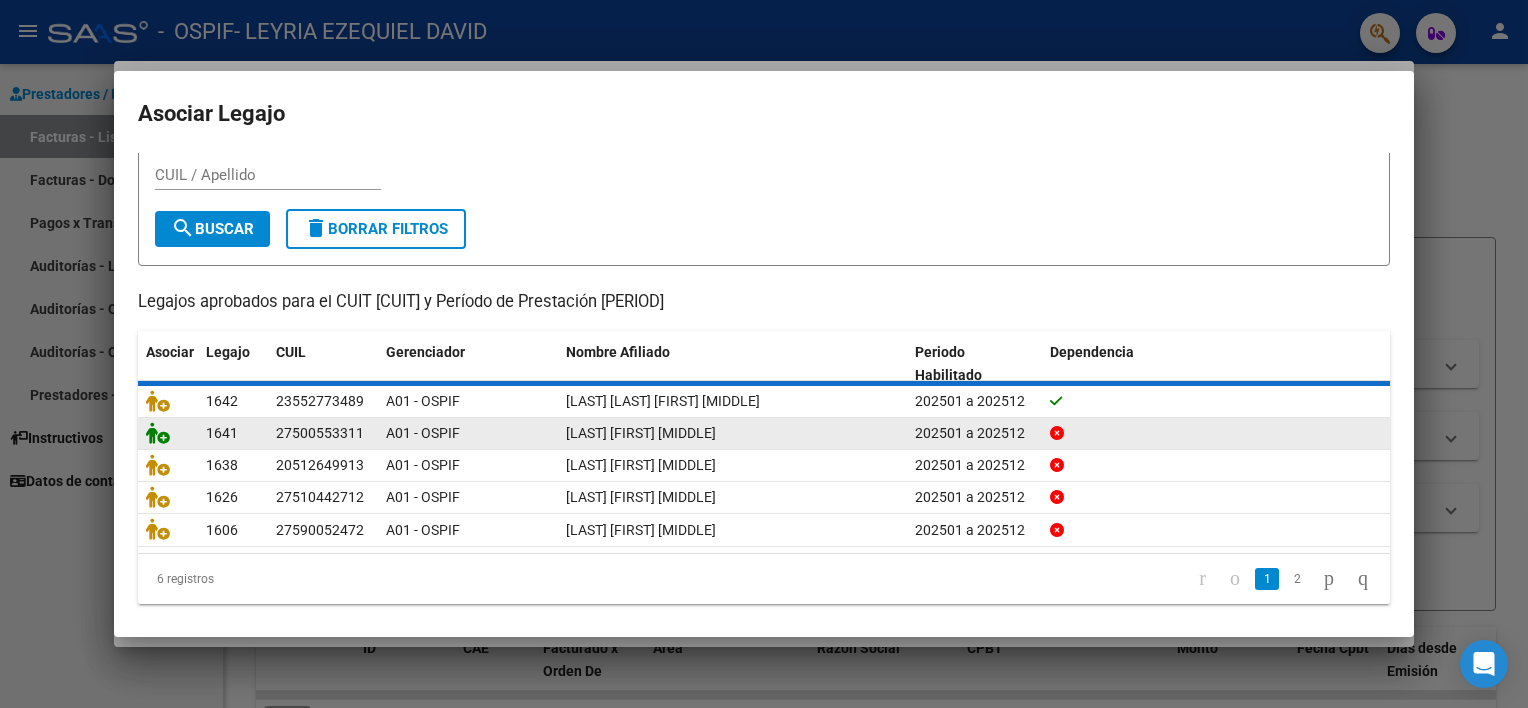 scroll, scrollTop: 0, scrollLeft: 0, axis: both 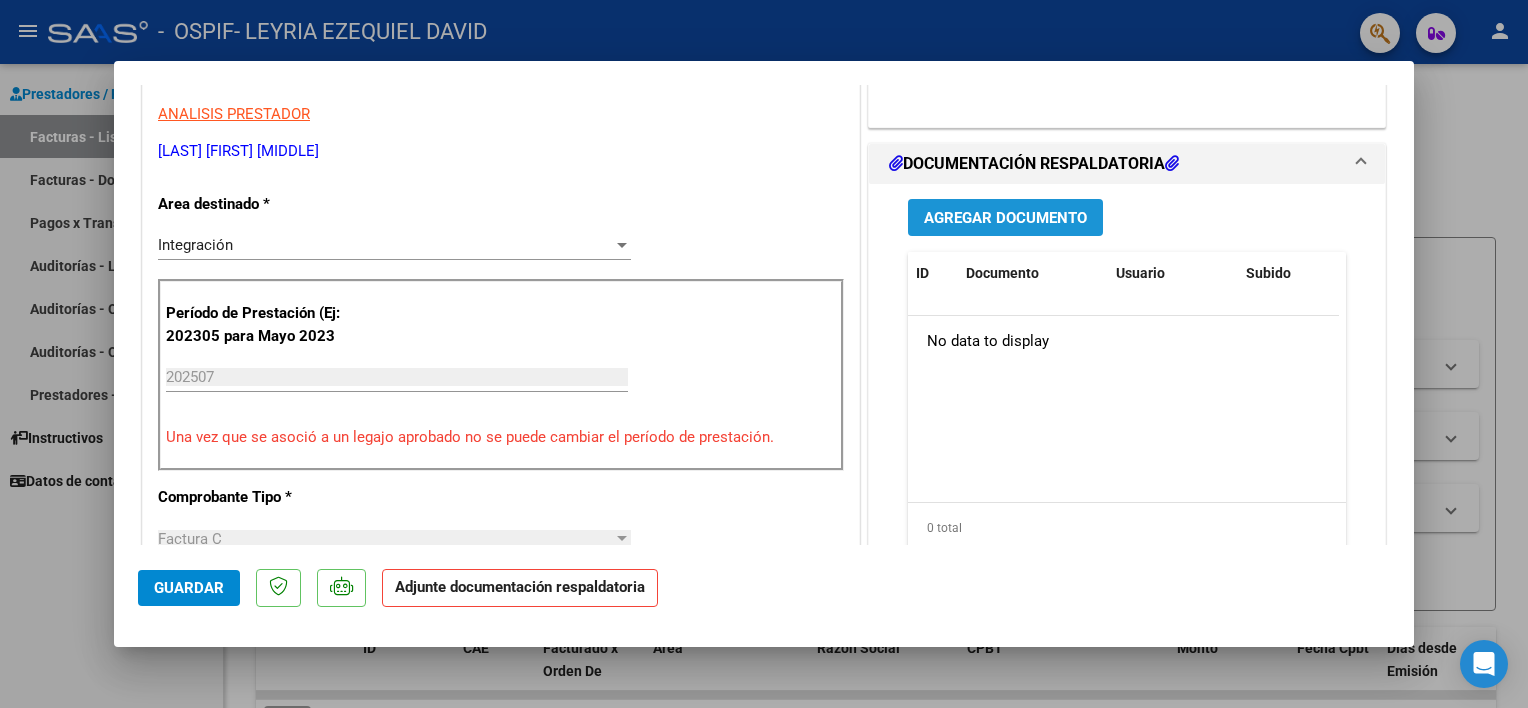 click on "Agregar Documento" at bounding box center [1005, 217] 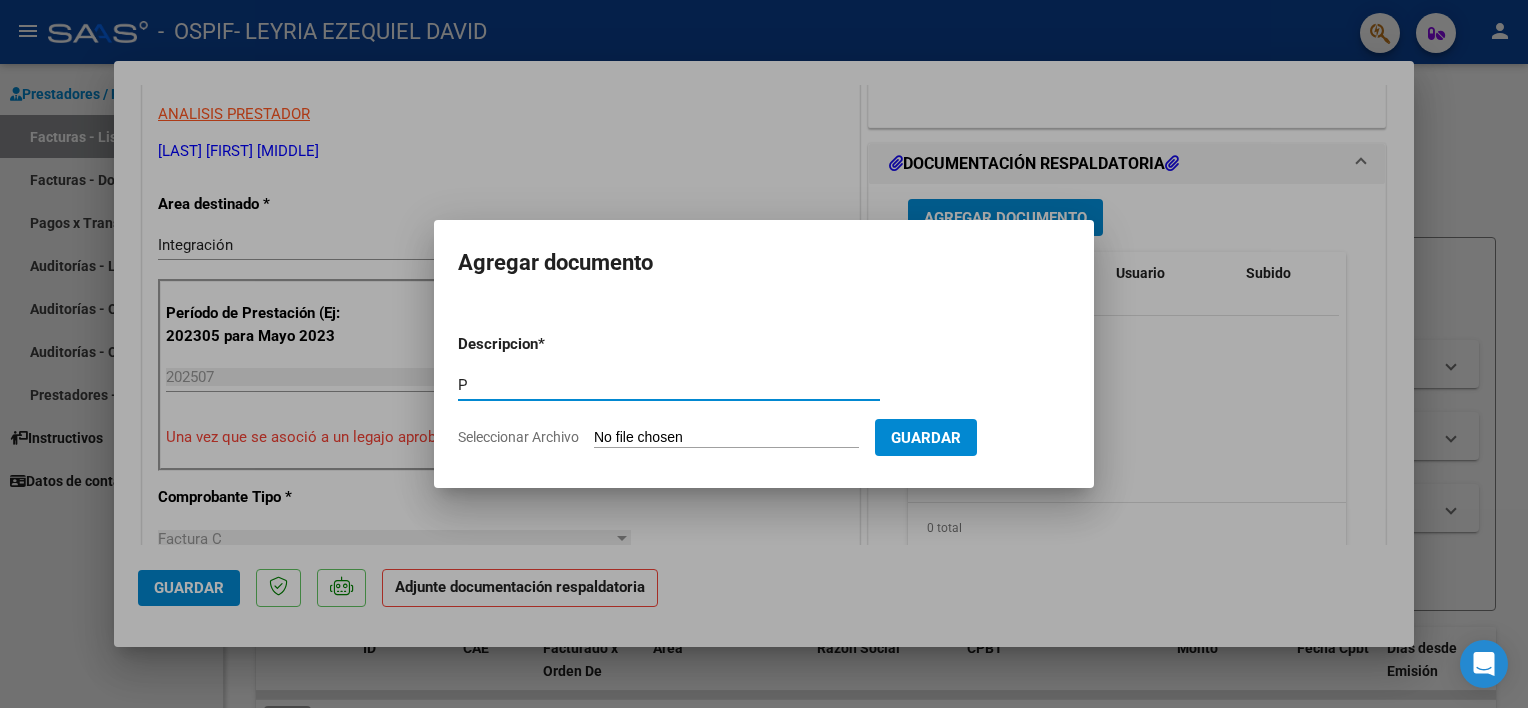 type on "Planilla de Asistencia" 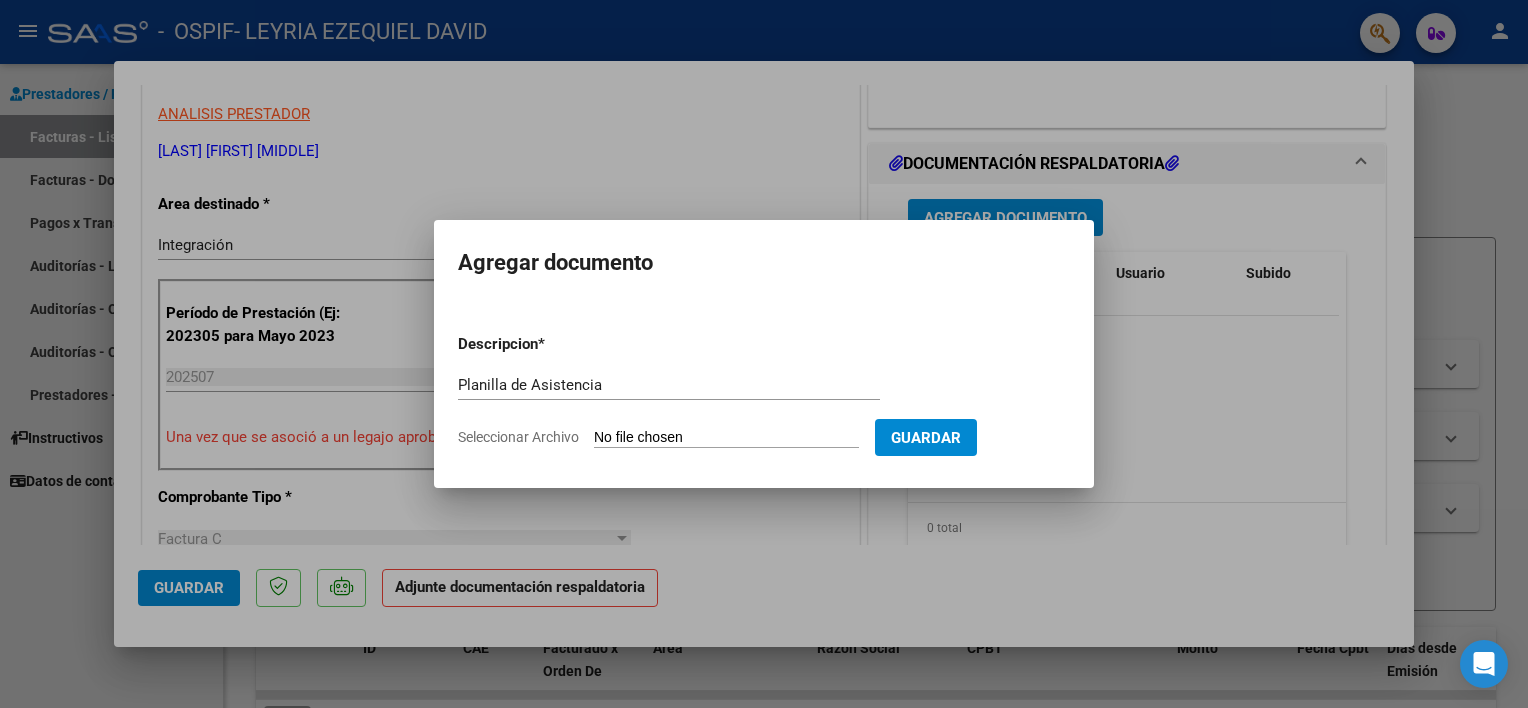 click on "Seleccionar Archivo" at bounding box center [726, 438] 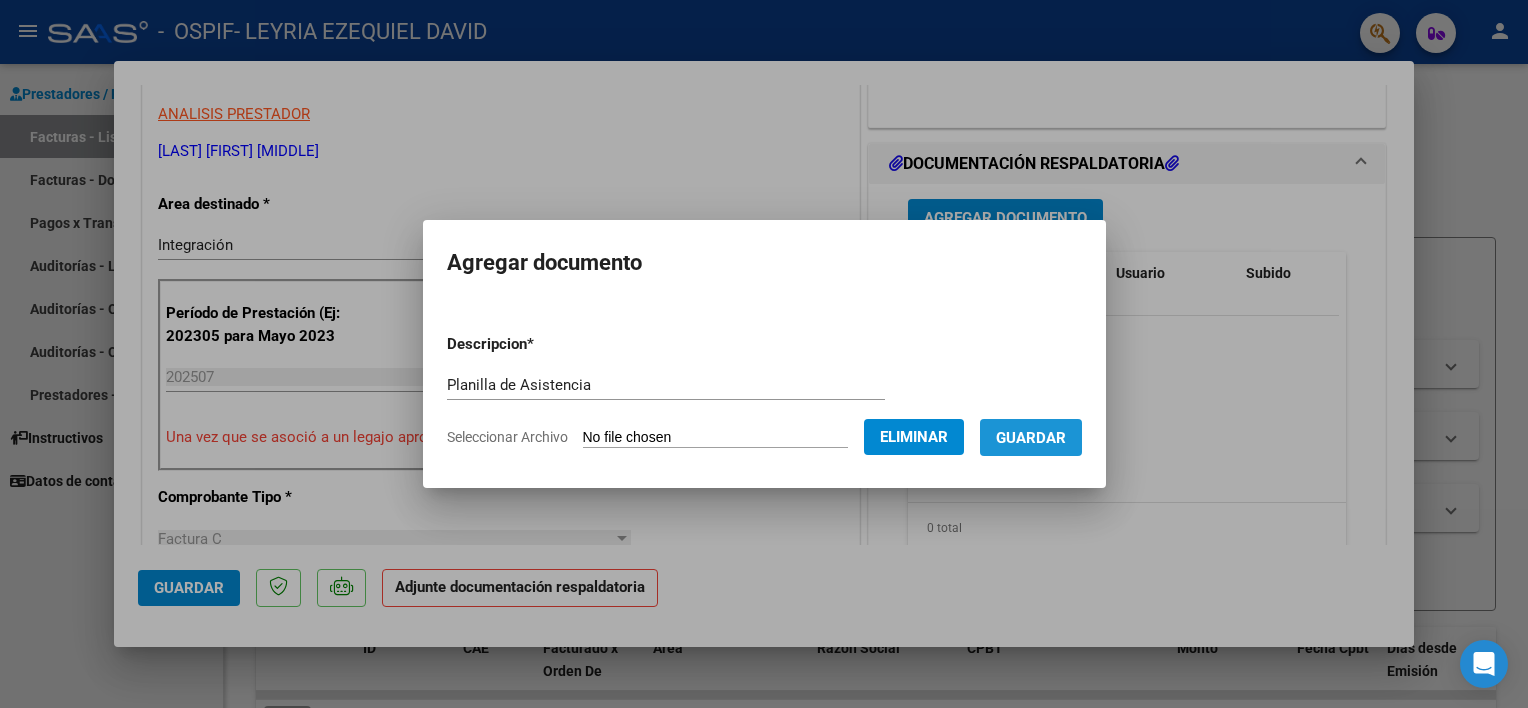 click on "Guardar" at bounding box center (1031, 438) 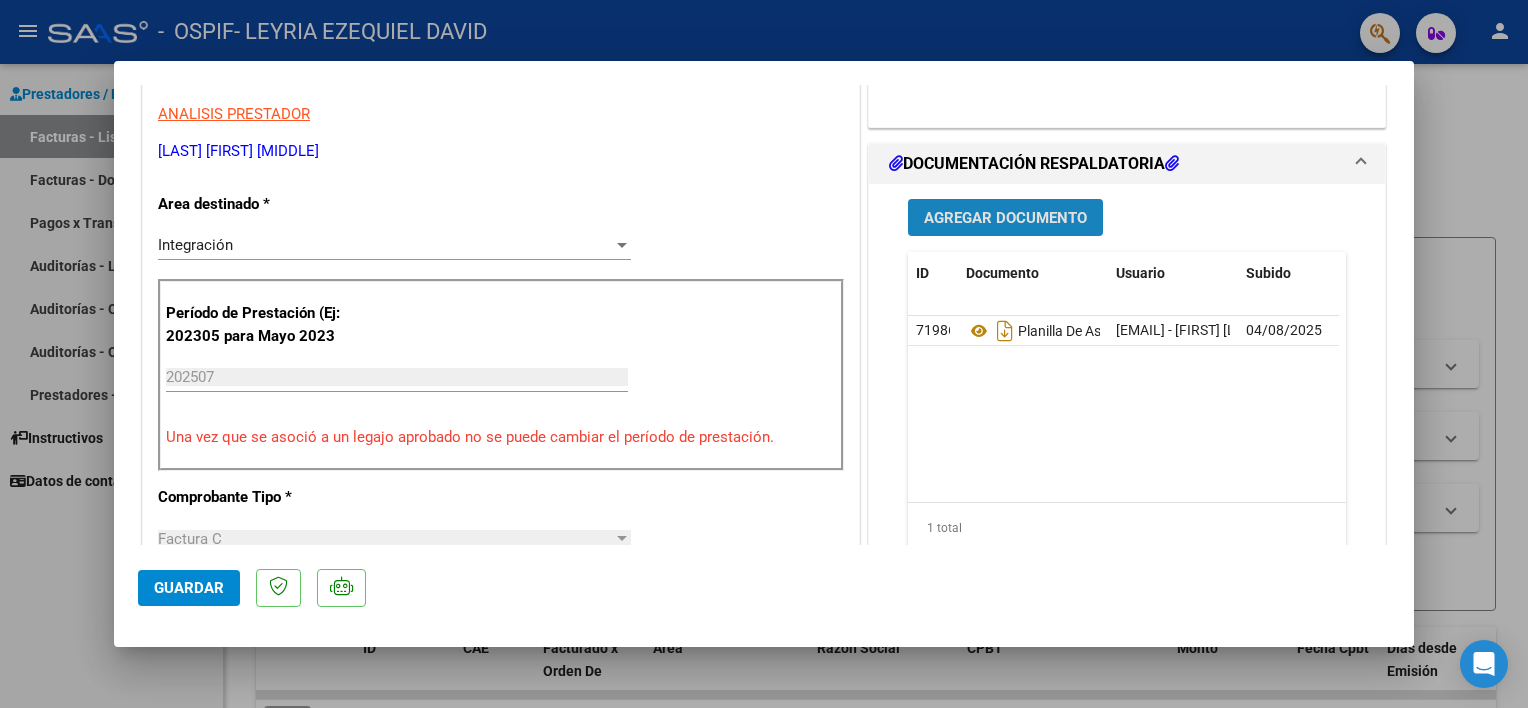click on "Agregar Documento" at bounding box center (1005, 217) 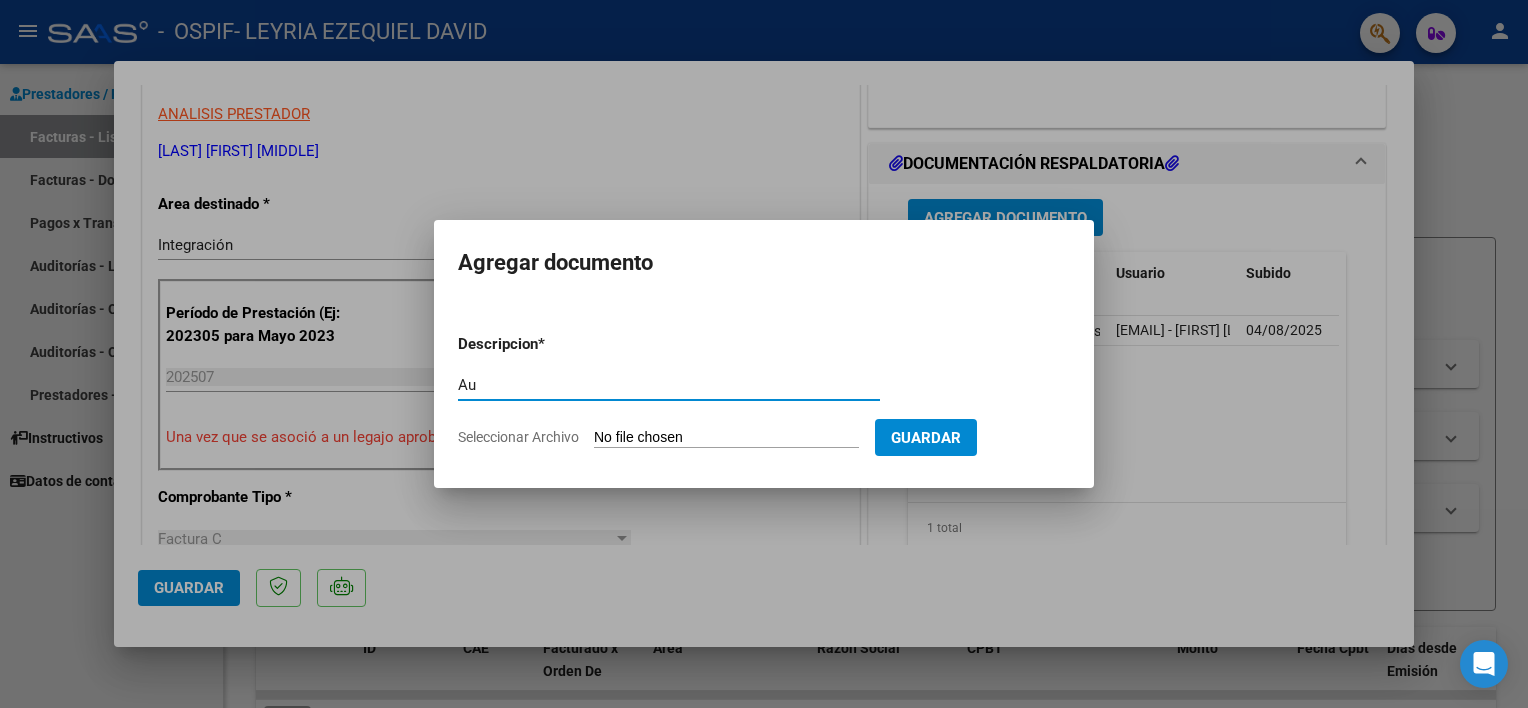 type on "Autorización" 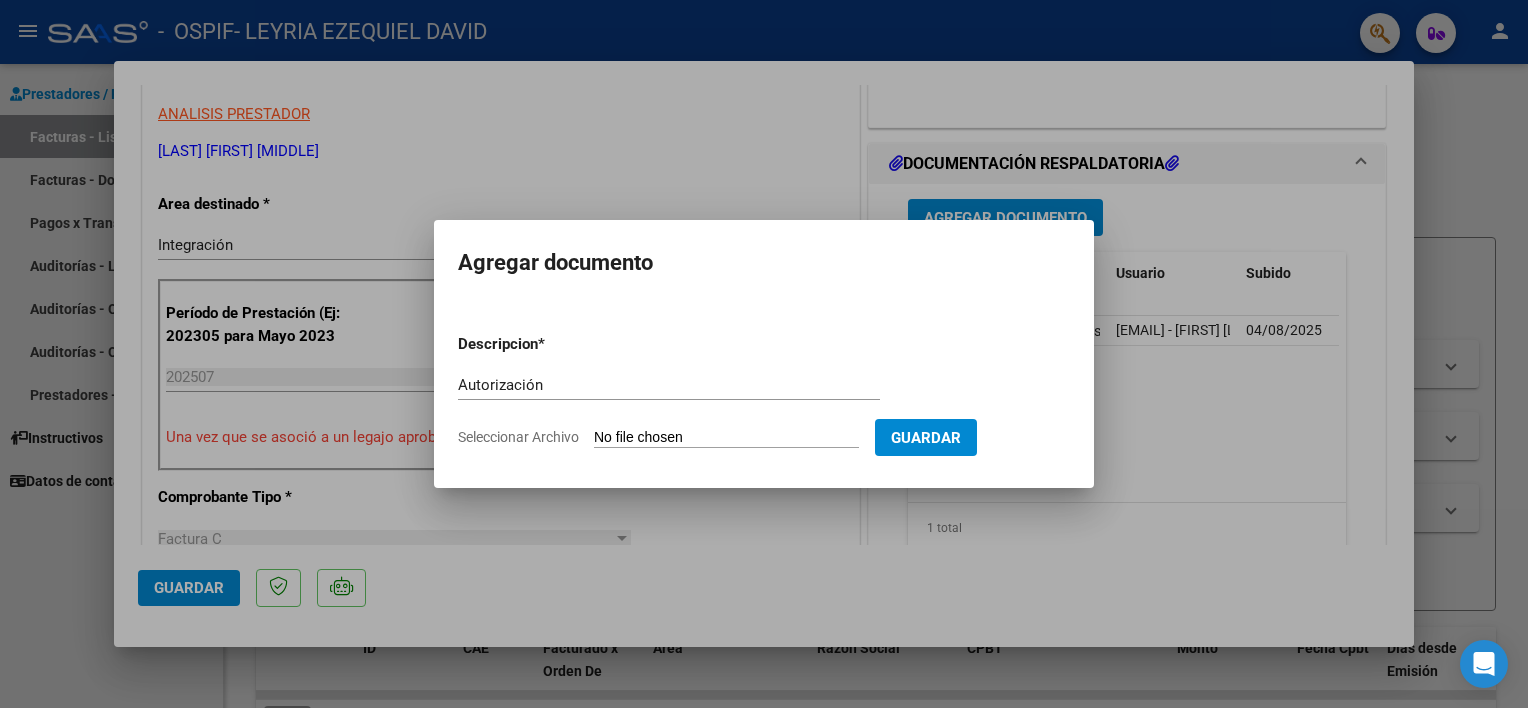 click on "Seleccionar Archivo" at bounding box center [726, 438] 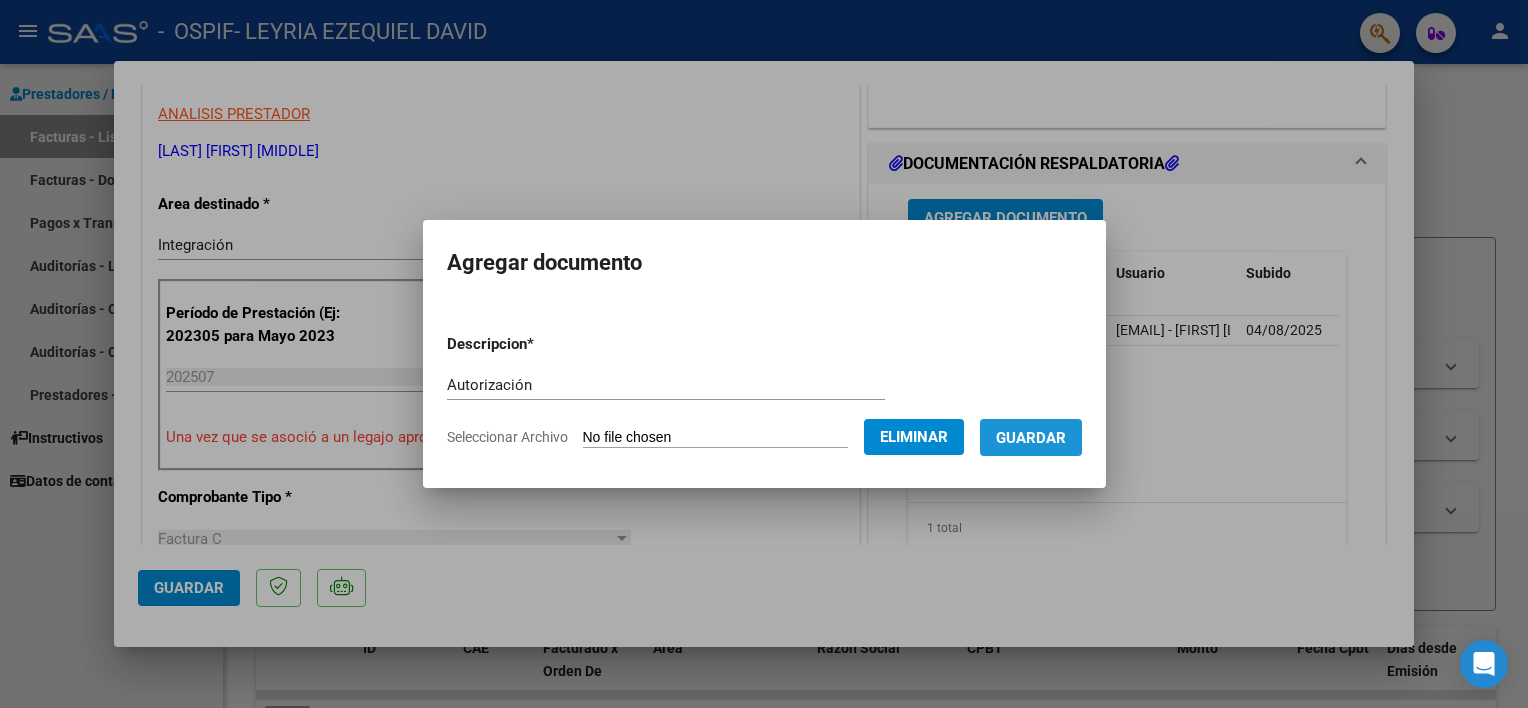click on "Guardar" at bounding box center (1031, 438) 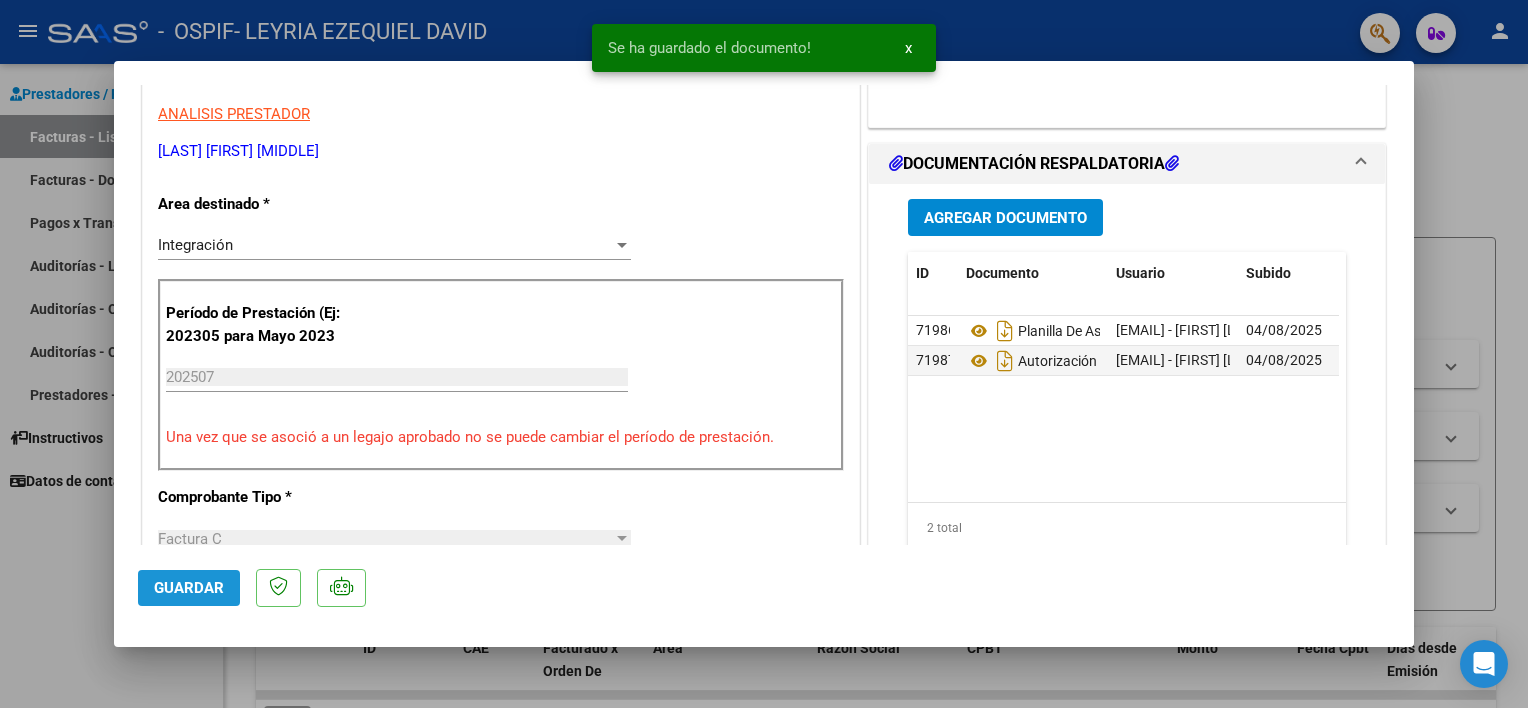 click on "Guardar" 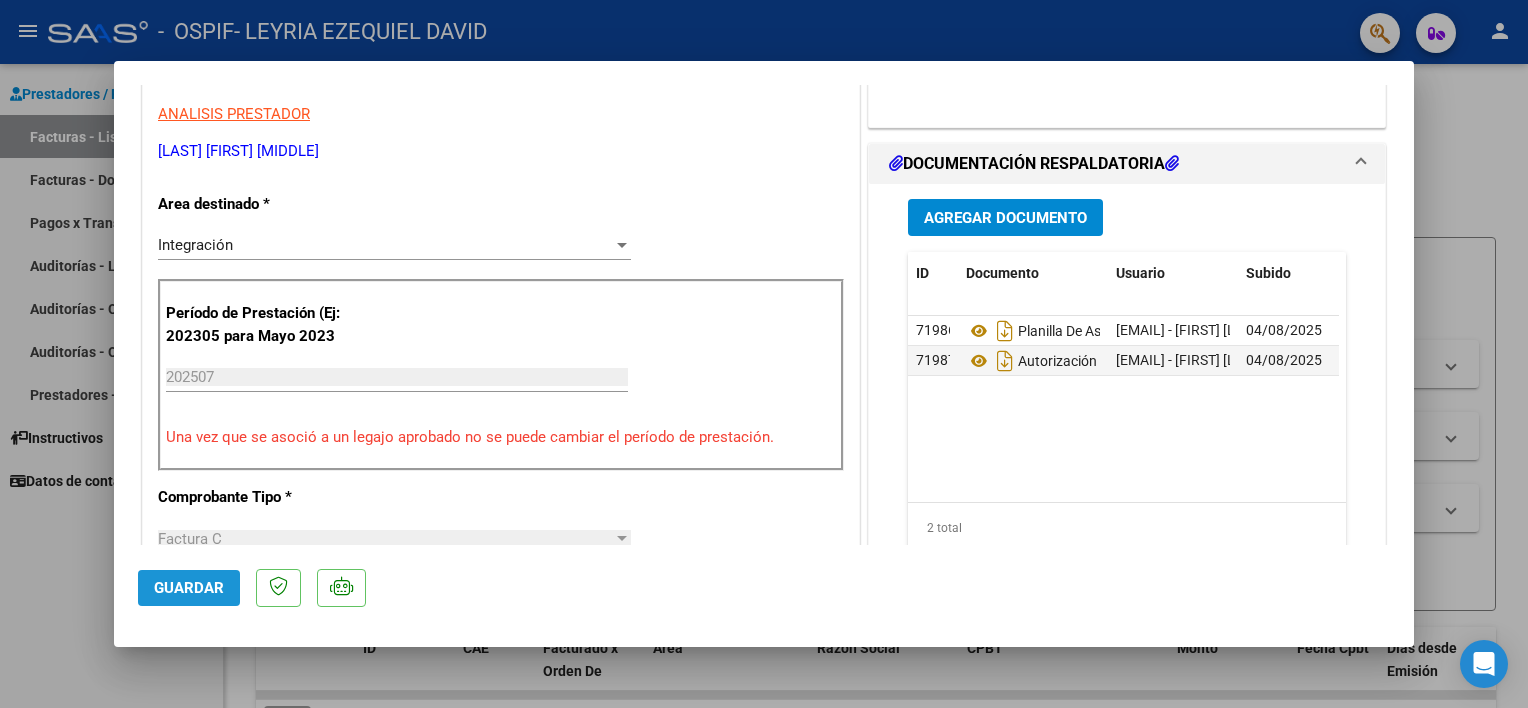 click on "Guardar" 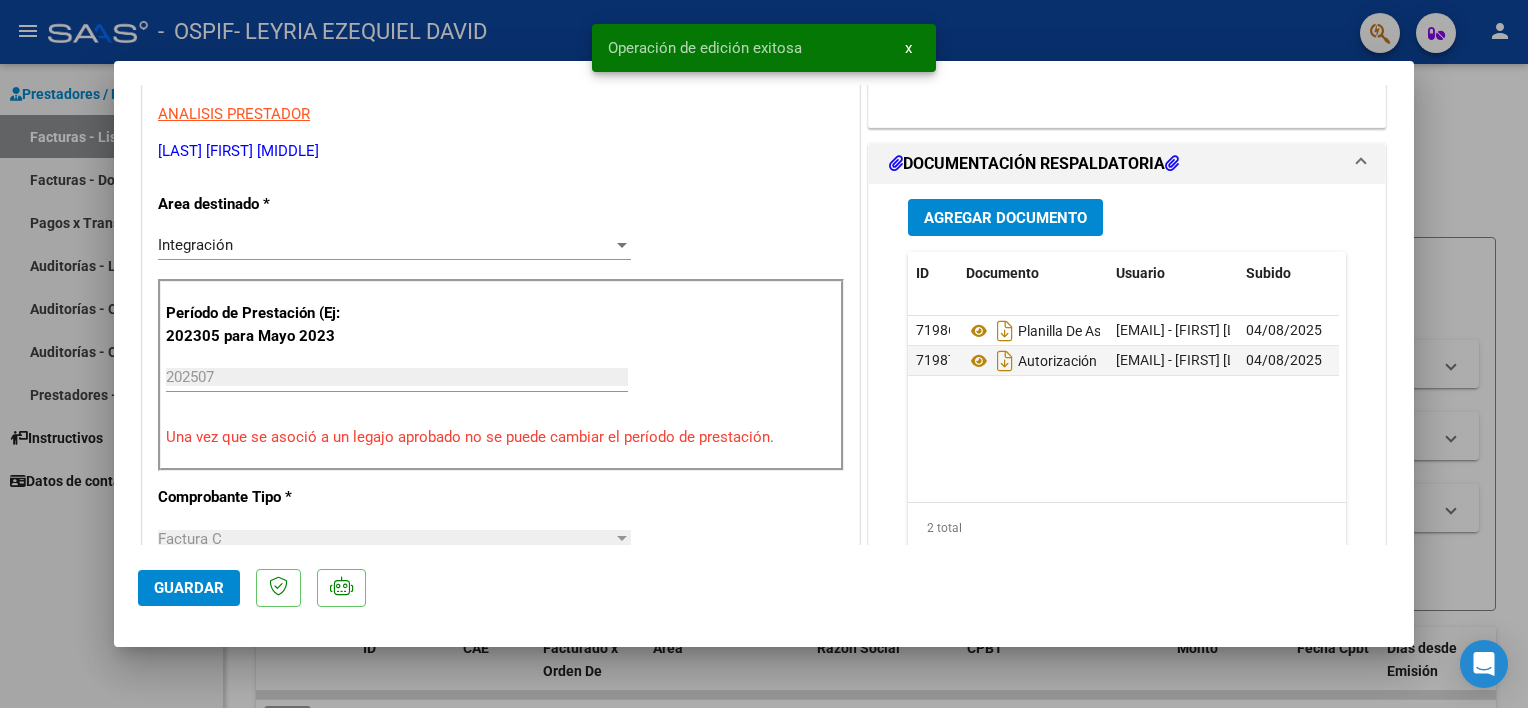 click at bounding box center [764, 354] 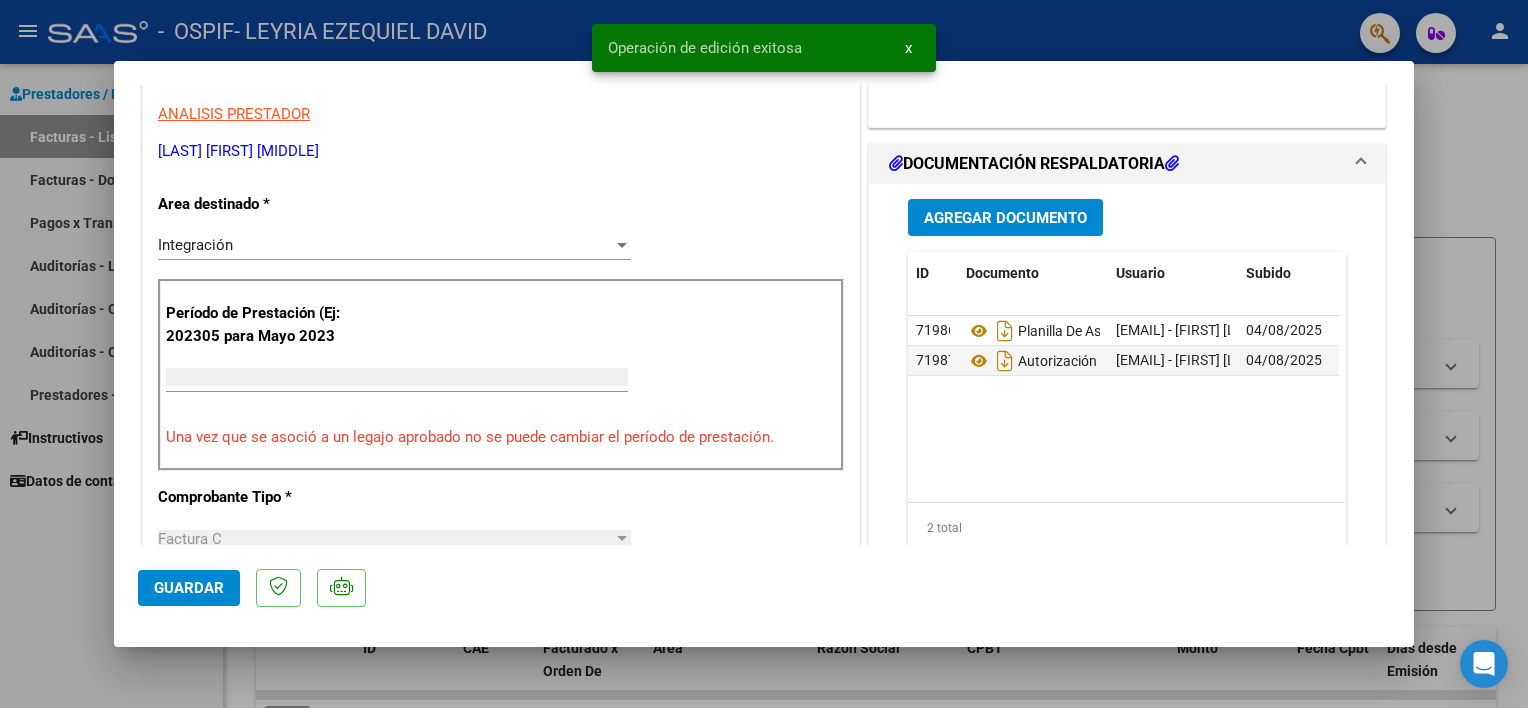 scroll, scrollTop: 341, scrollLeft: 0, axis: vertical 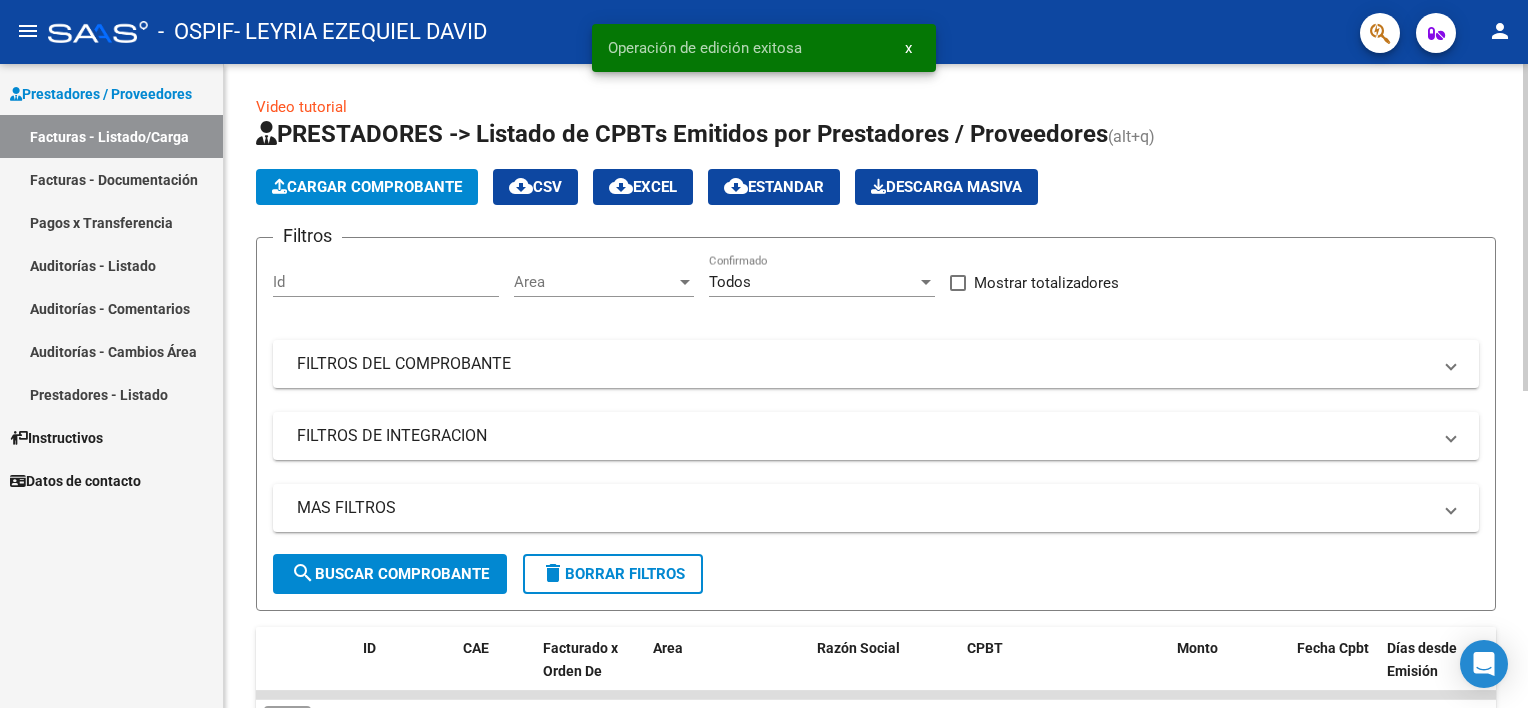 click on "Video tutorial   PRESTADORES -> Listado de CPBTs Emitidos por Prestadores / Proveedores (alt+q)   Cargar Comprobante
cloud_download  CSV  cloud_download  EXCEL  cloud_download  Estandar   Descarga Masiva
Filtros Id Area Area Todos Confirmado   Mostrar totalizadores   FILTROS DEL COMPROBANTE  Comprobante Tipo Comprobante Tipo Start date – End date Fec. Comprobante Desde / Hasta Días Emisión Desde(cant. días) Días Emisión Hasta(cant. días) CUIT / Razón Social Pto. Venta Nro. Comprobante Código SSS CAE Válido CAE Válido Todos Cargado Módulo Hosp. Todos Tiene facturacion Apócrifa Hospital Refes  FILTROS DE INTEGRACION  Período De Prestación Campos del Archivo de Rendición Devuelto x SSS (dr_envio) Todos Rendido x SSS (dr_envio) Tipo de Registro Tipo de Registro Período Presentación Período Presentación Campos del Legajo Asociado (preaprobación) Afiliado Legajo (cuil/nombre) Todos Solo facturas preaprobadas  MAS FILTROS  Todos Con Doc. Respaldatoria Todos Con Trazabilidad Todos – – 0" 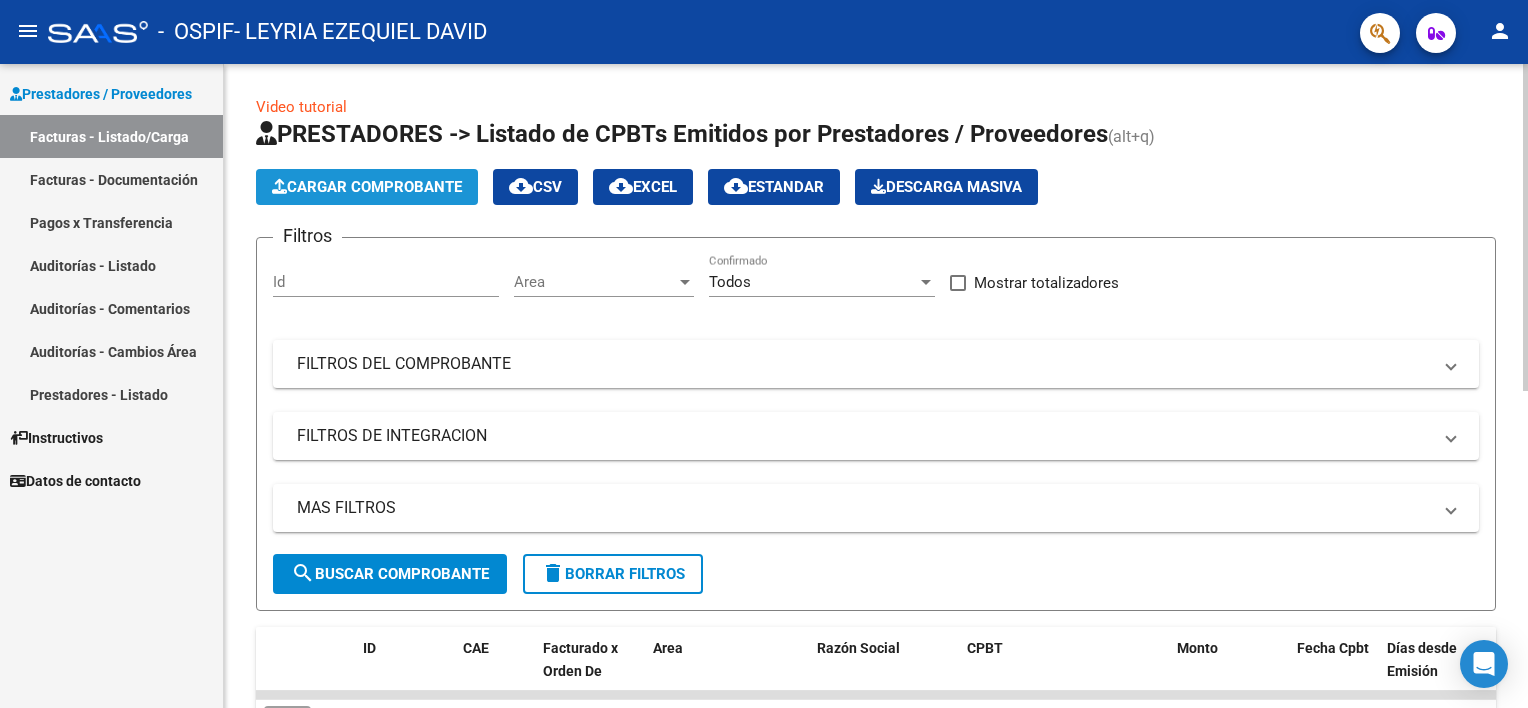click on "Cargar Comprobante" 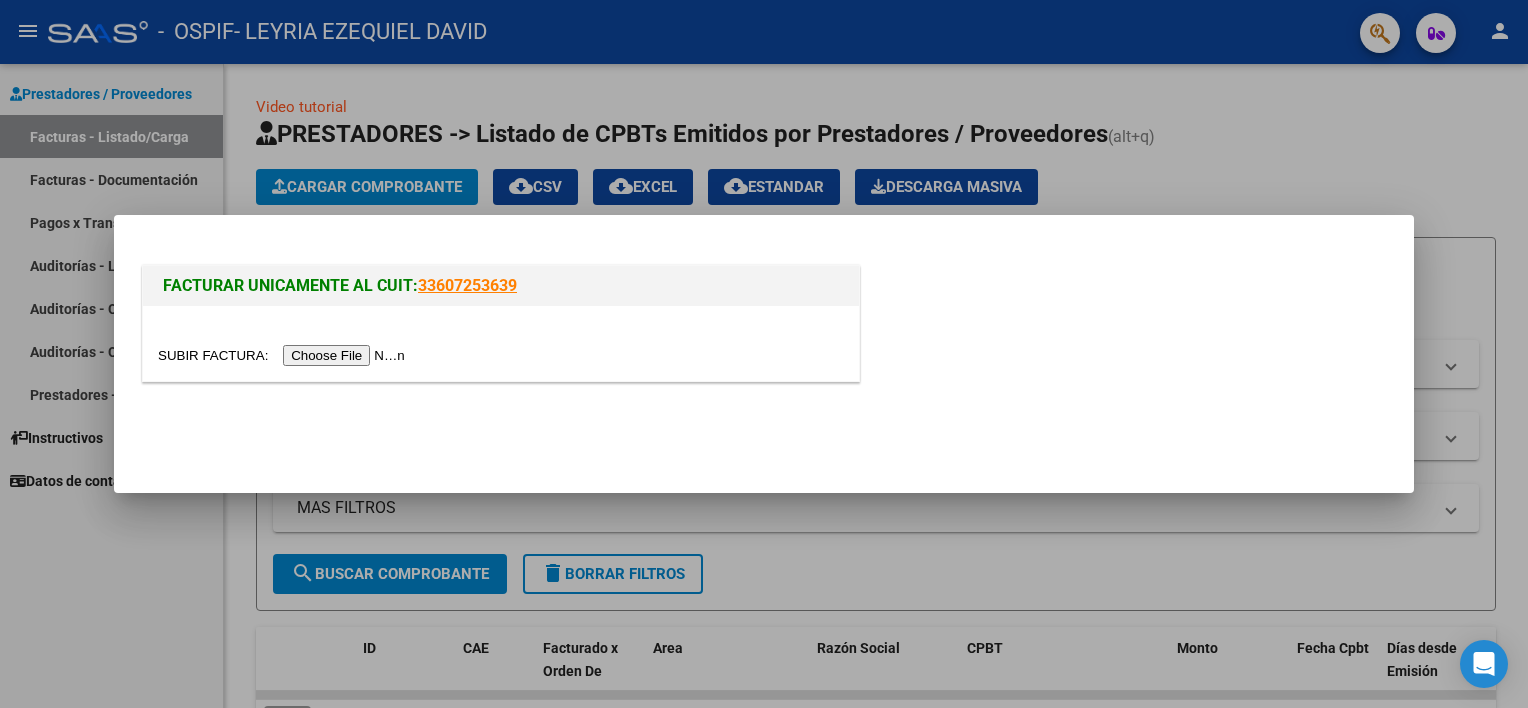 click at bounding box center (284, 355) 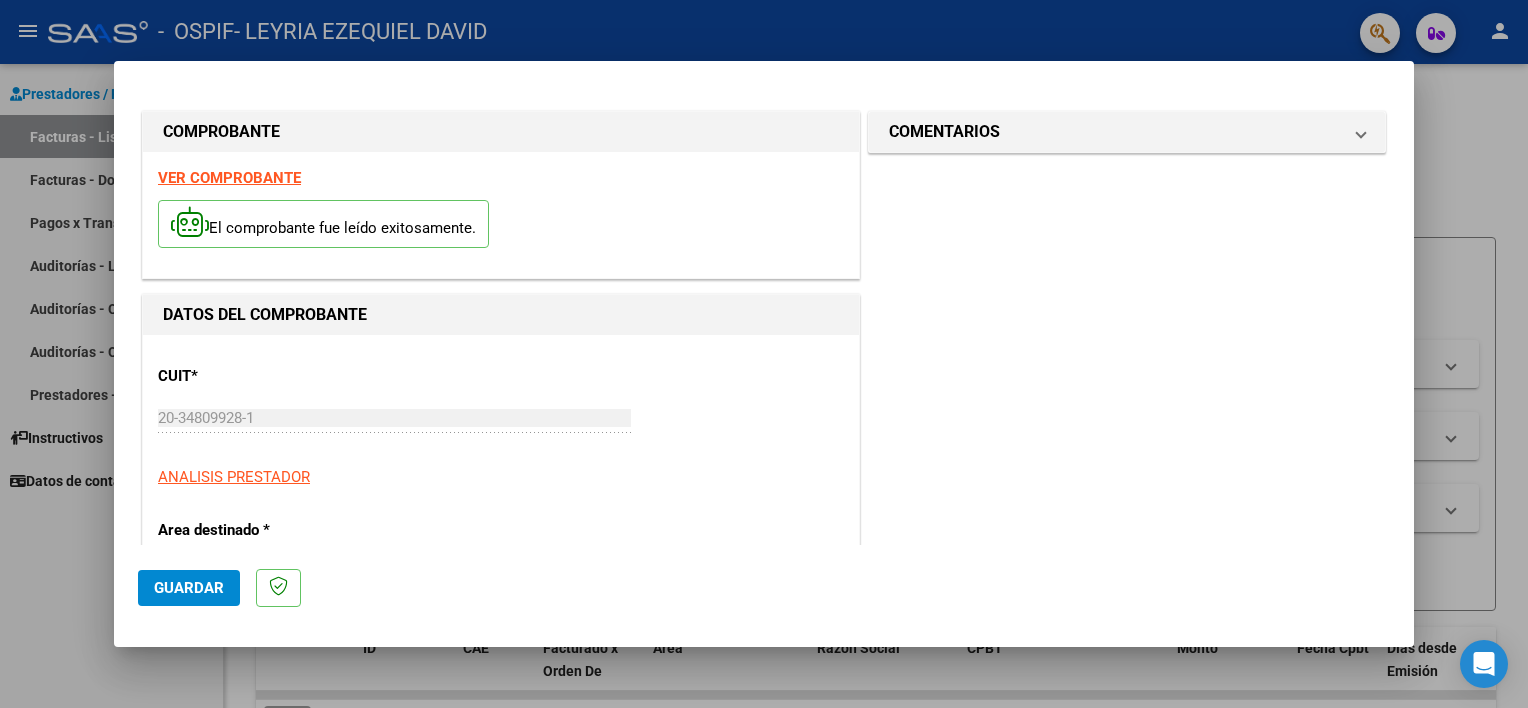 scroll, scrollTop: 402, scrollLeft: 0, axis: vertical 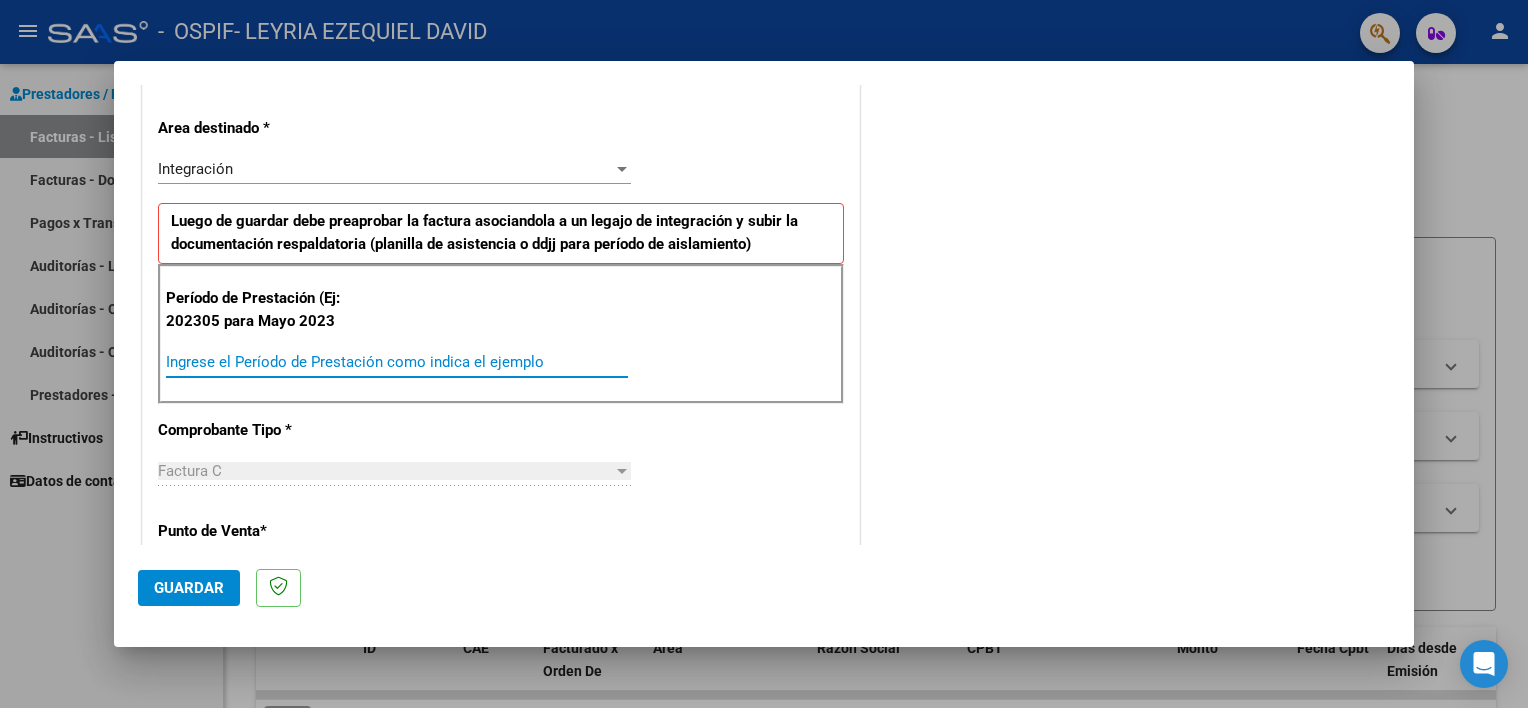 click on "Ingrese el Período de Prestación como indica el ejemplo" at bounding box center [397, 362] 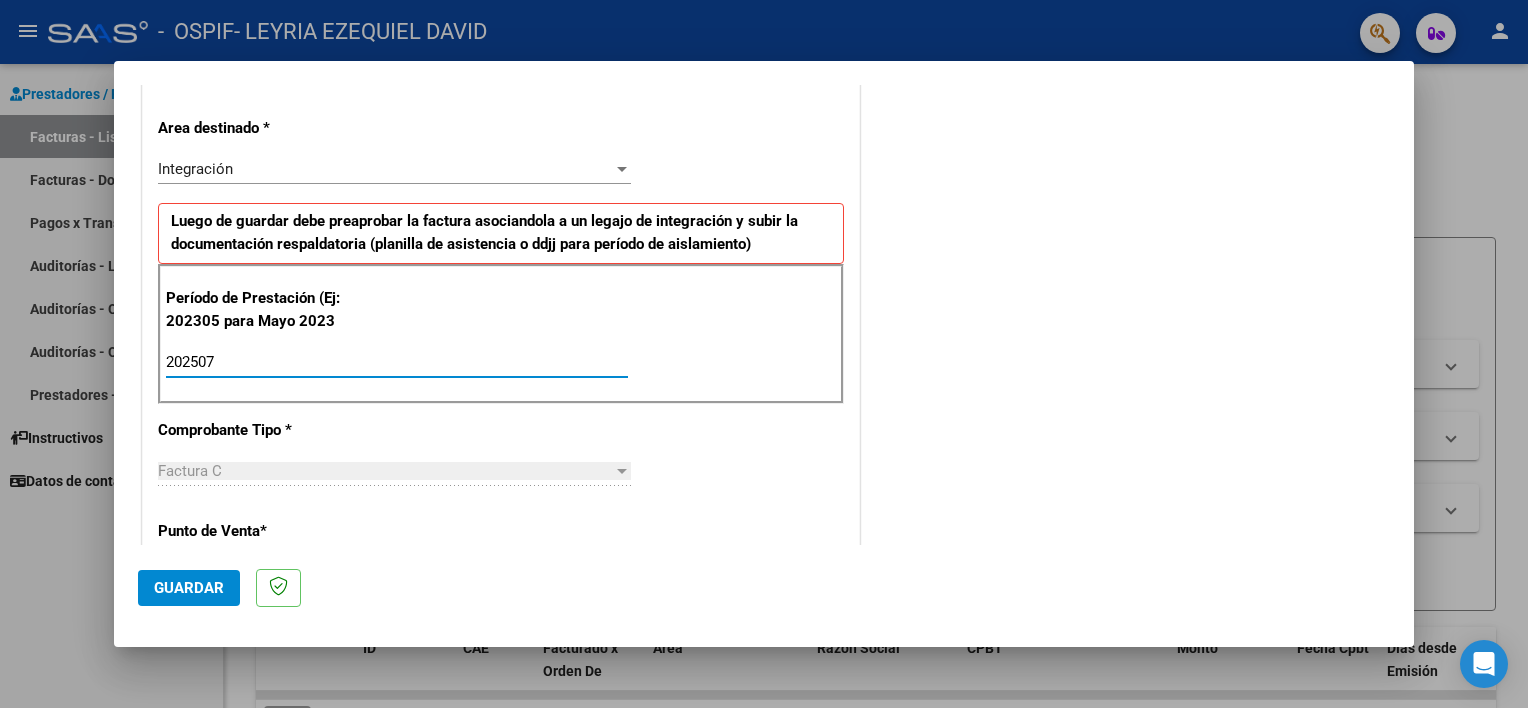 type on "202507" 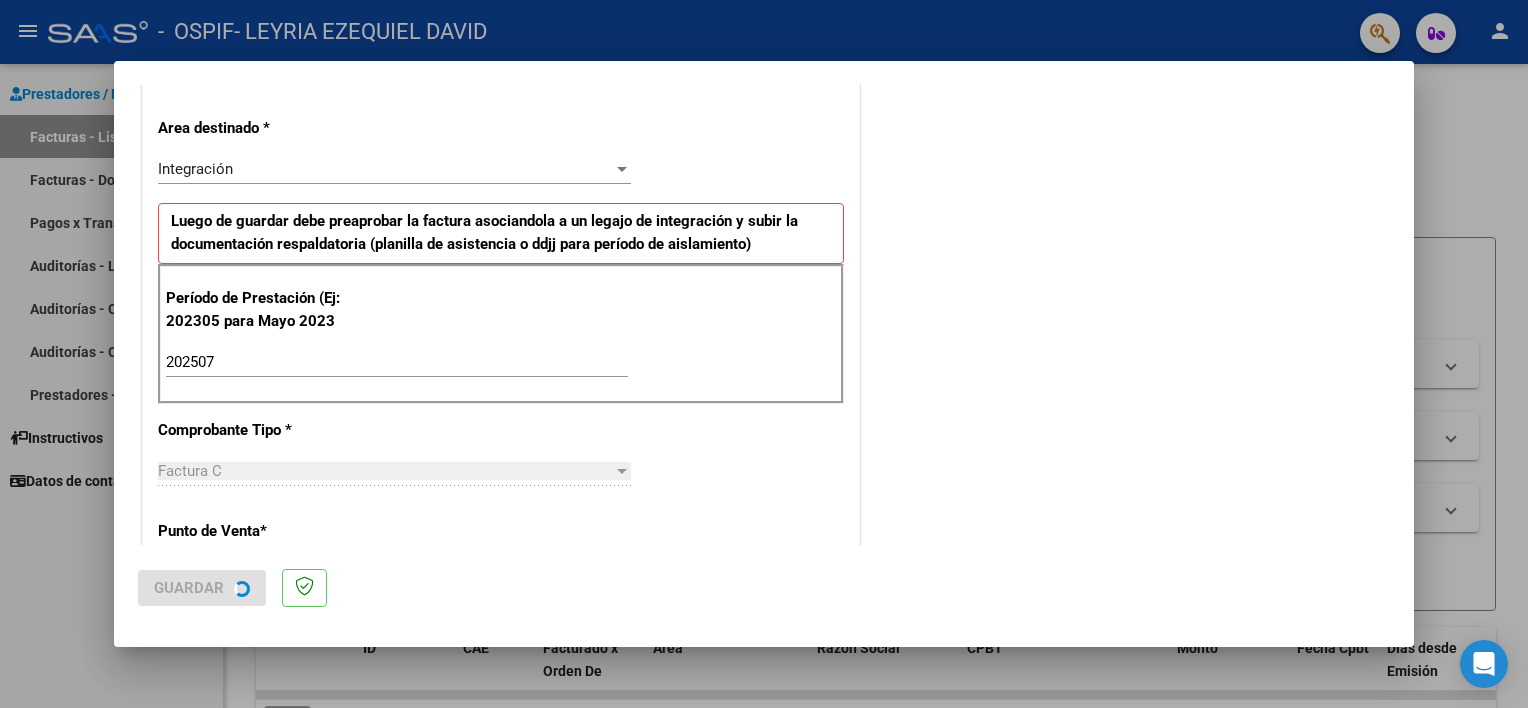 scroll, scrollTop: 0, scrollLeft: 0, axis: both 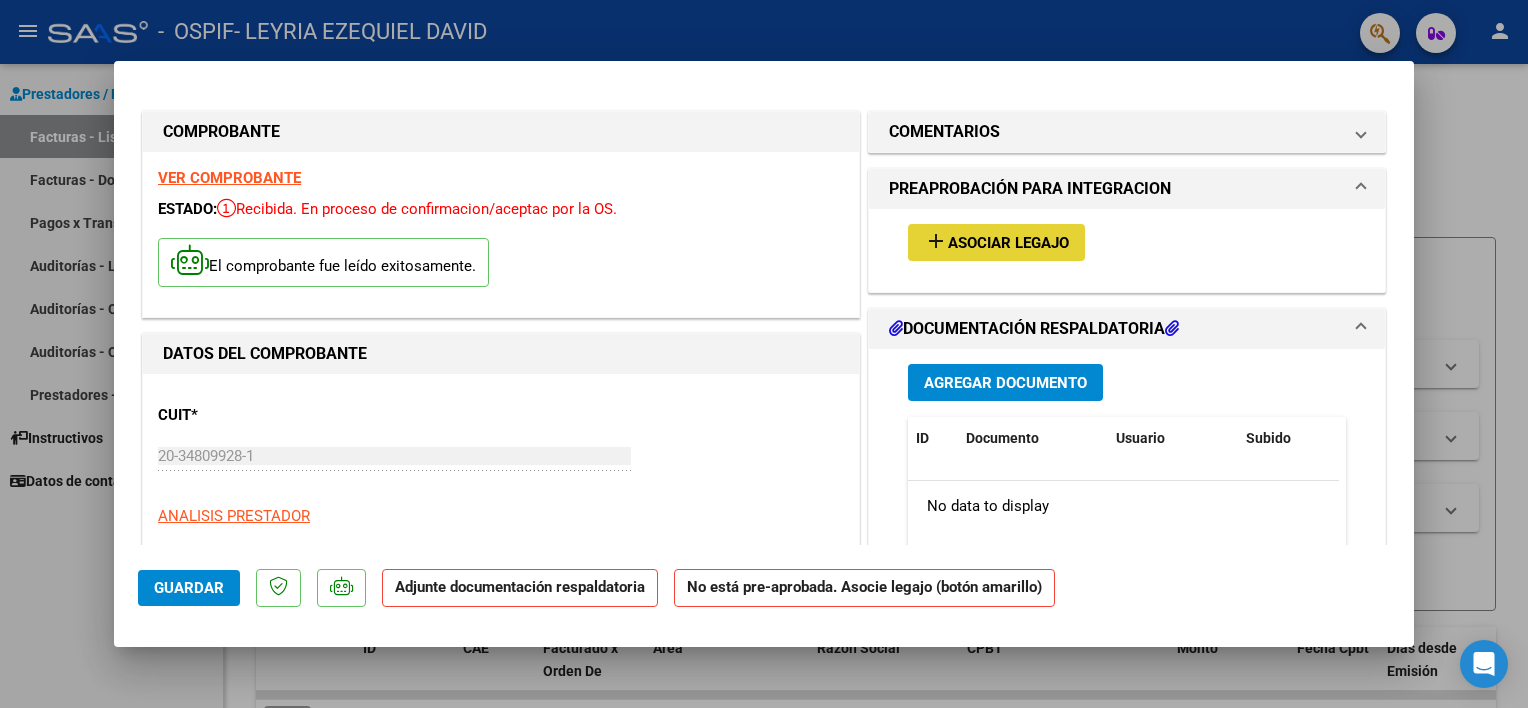 click on "Asociar Legajo" at bounding box center (1008, 243) 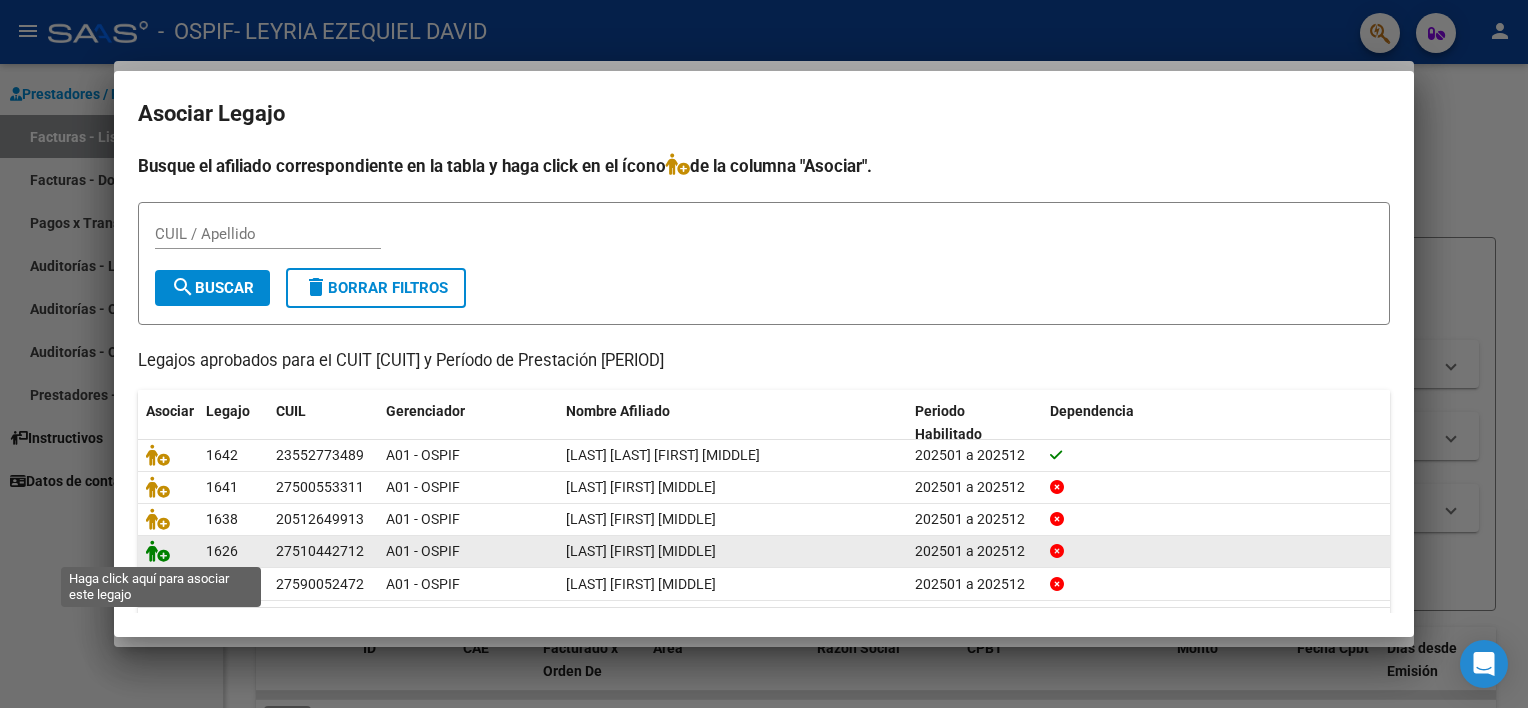click 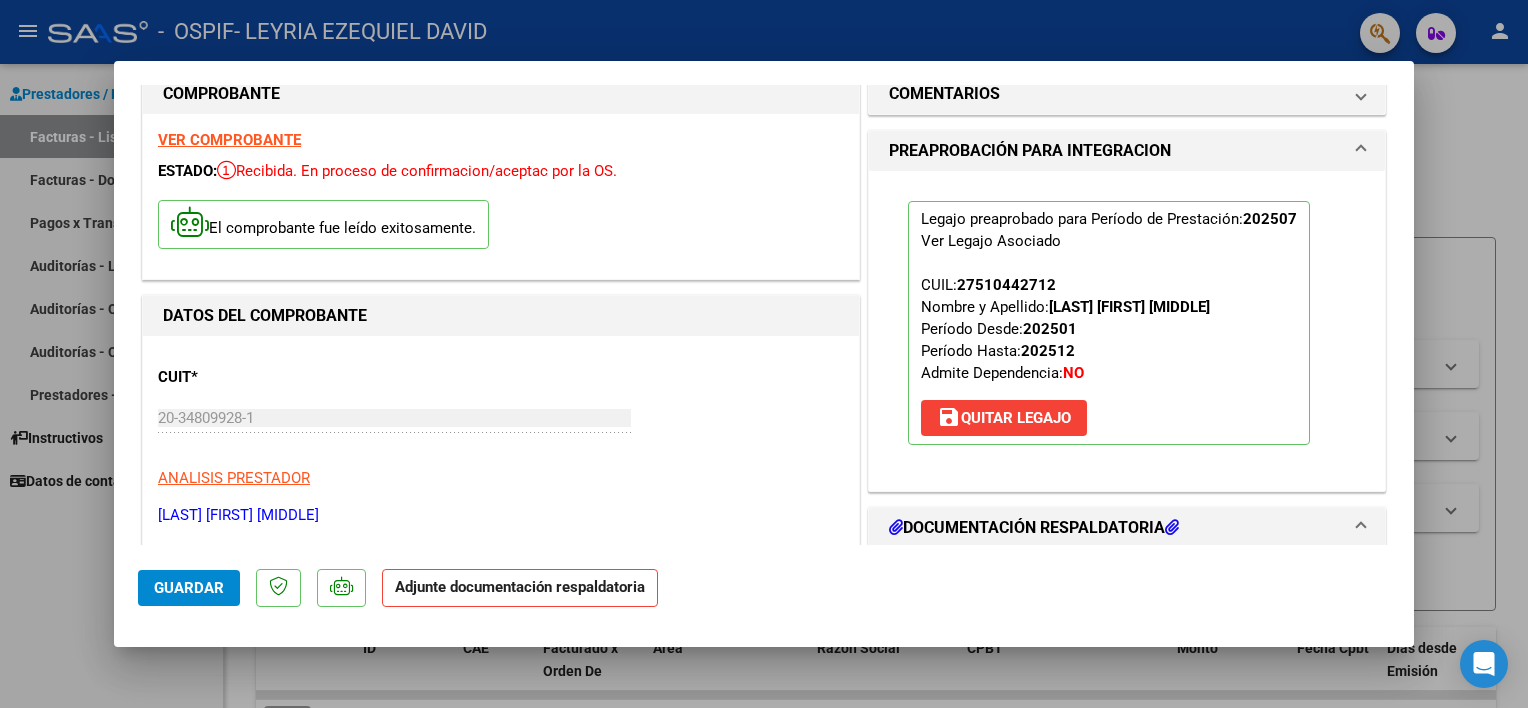 scroll, scrollTop: 41, scrollLeft: 0, axis: vertical 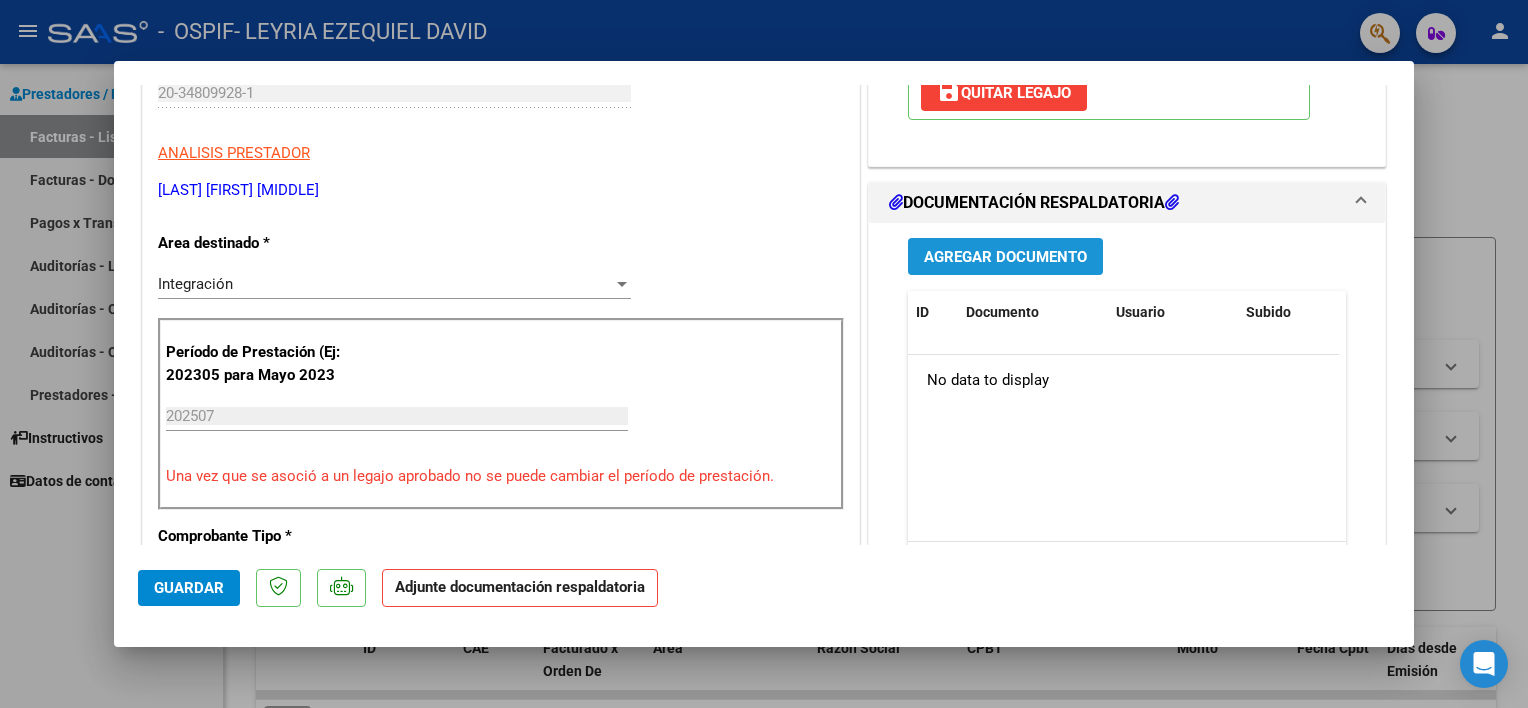 click on "Agregar Documento" at bounding box center (1005, 257) 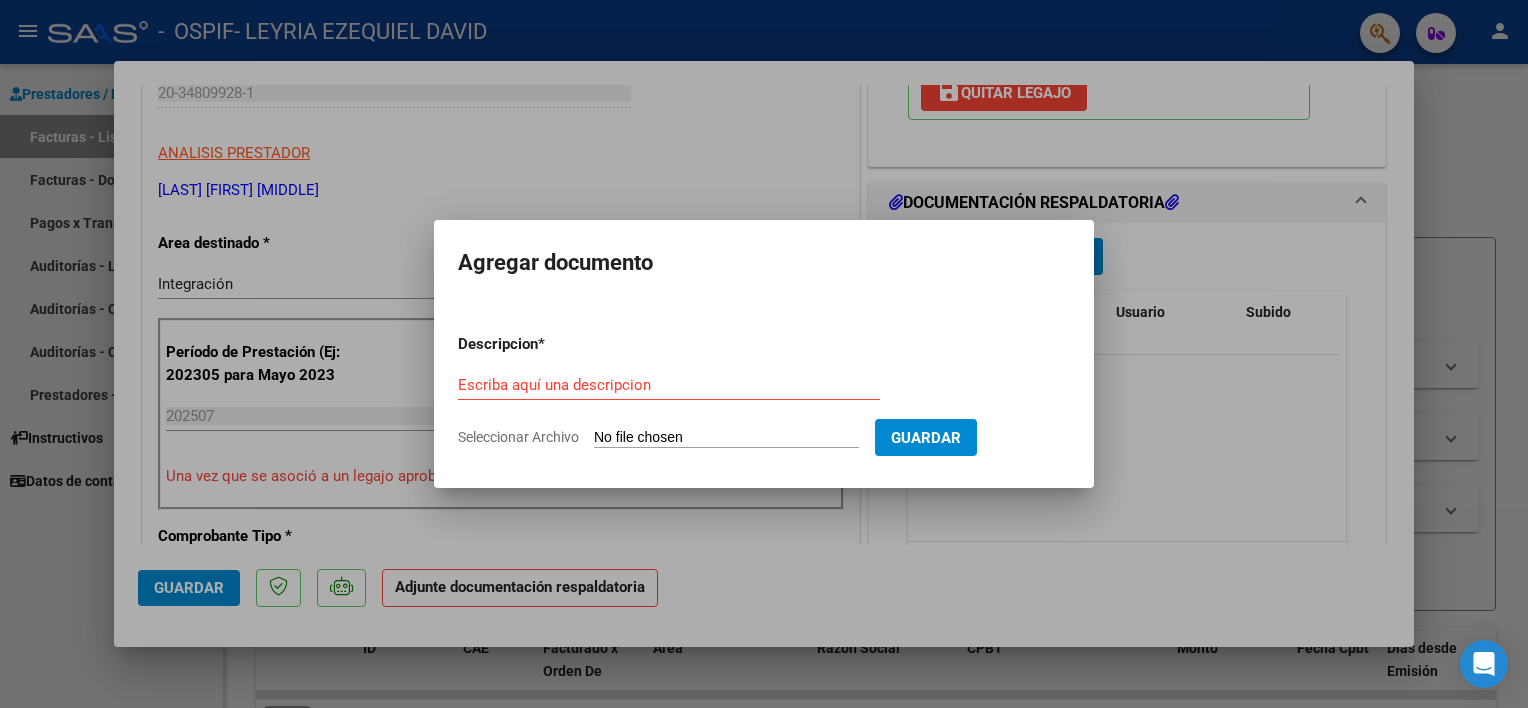 click on "Seleccionar Archivo" at bounding box center [726, 438] 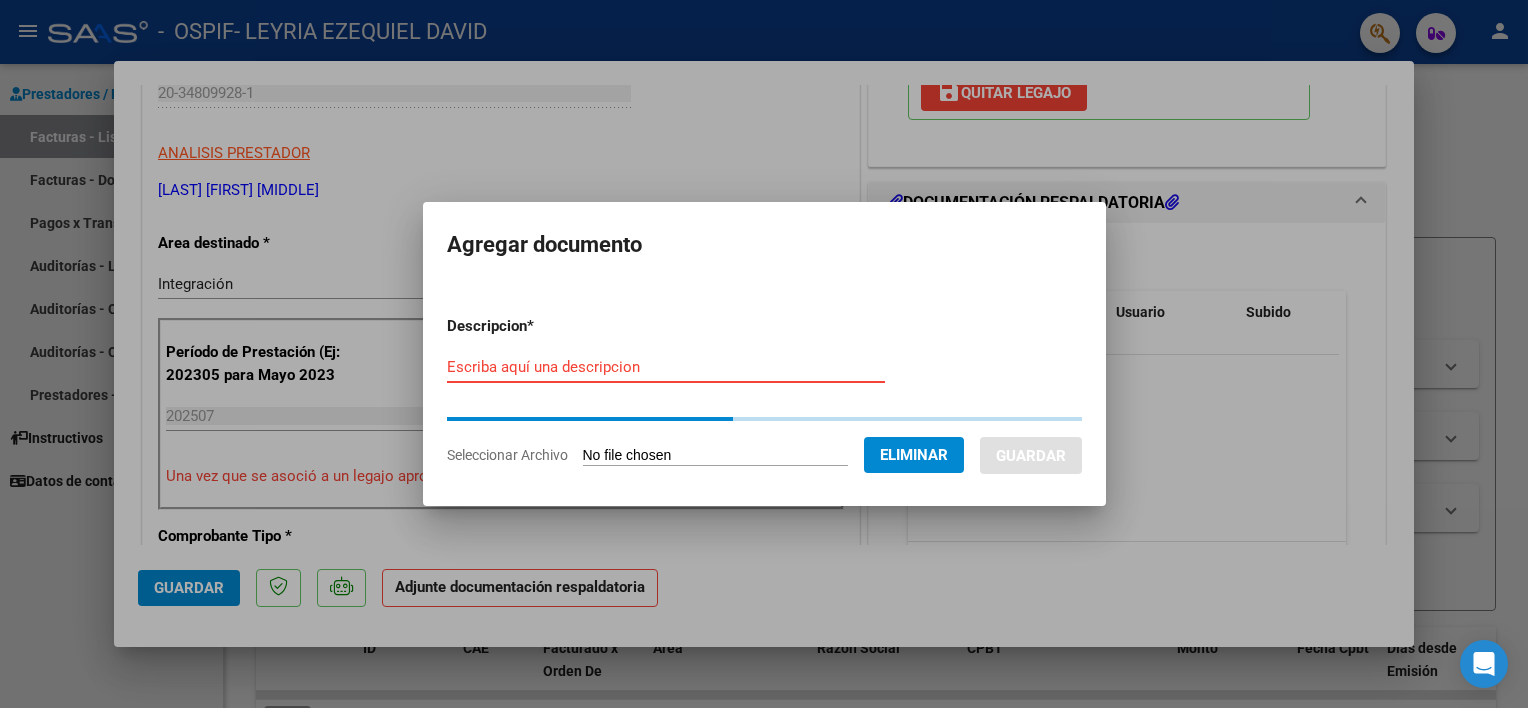 click on "Escriba aquí una descripcion" at bounding box center [666, 367] 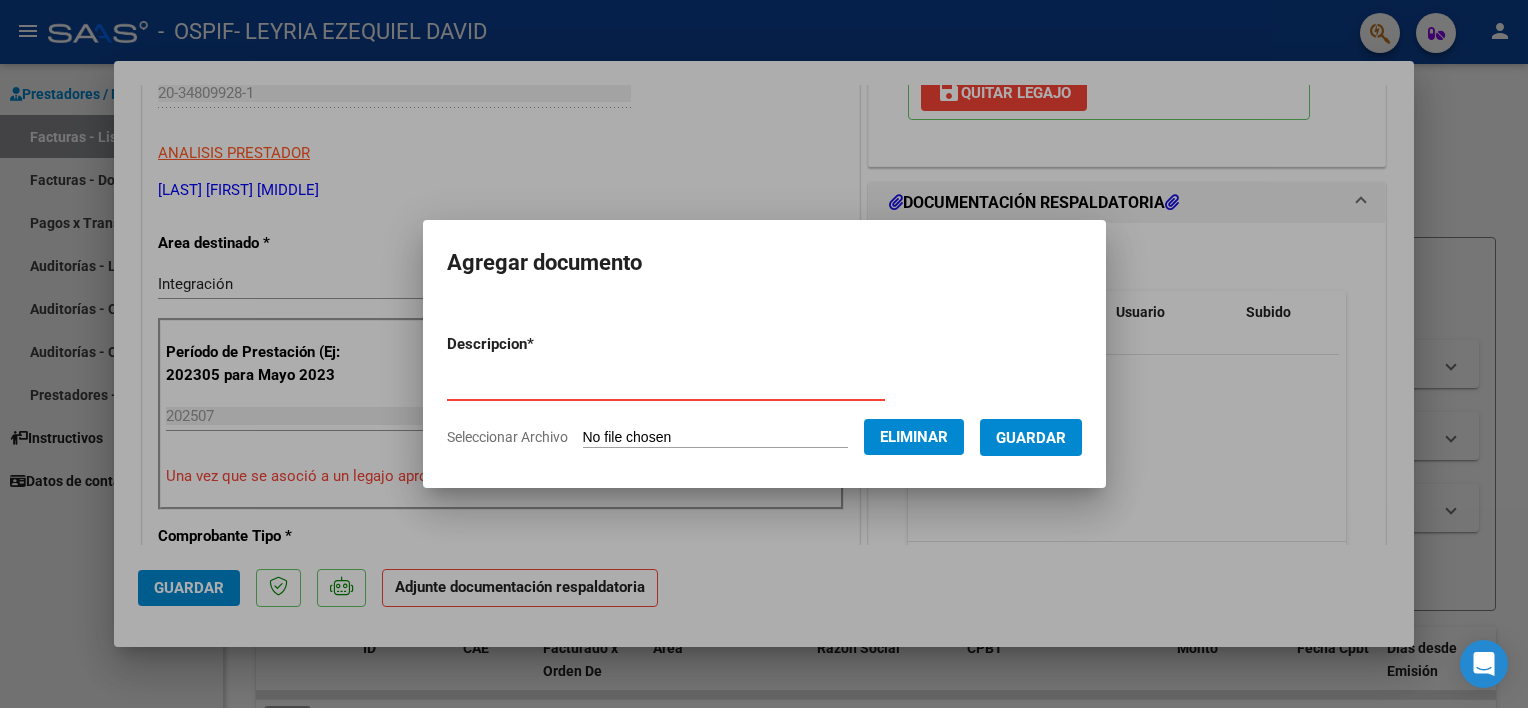 type on "Planilla de Asistencia" 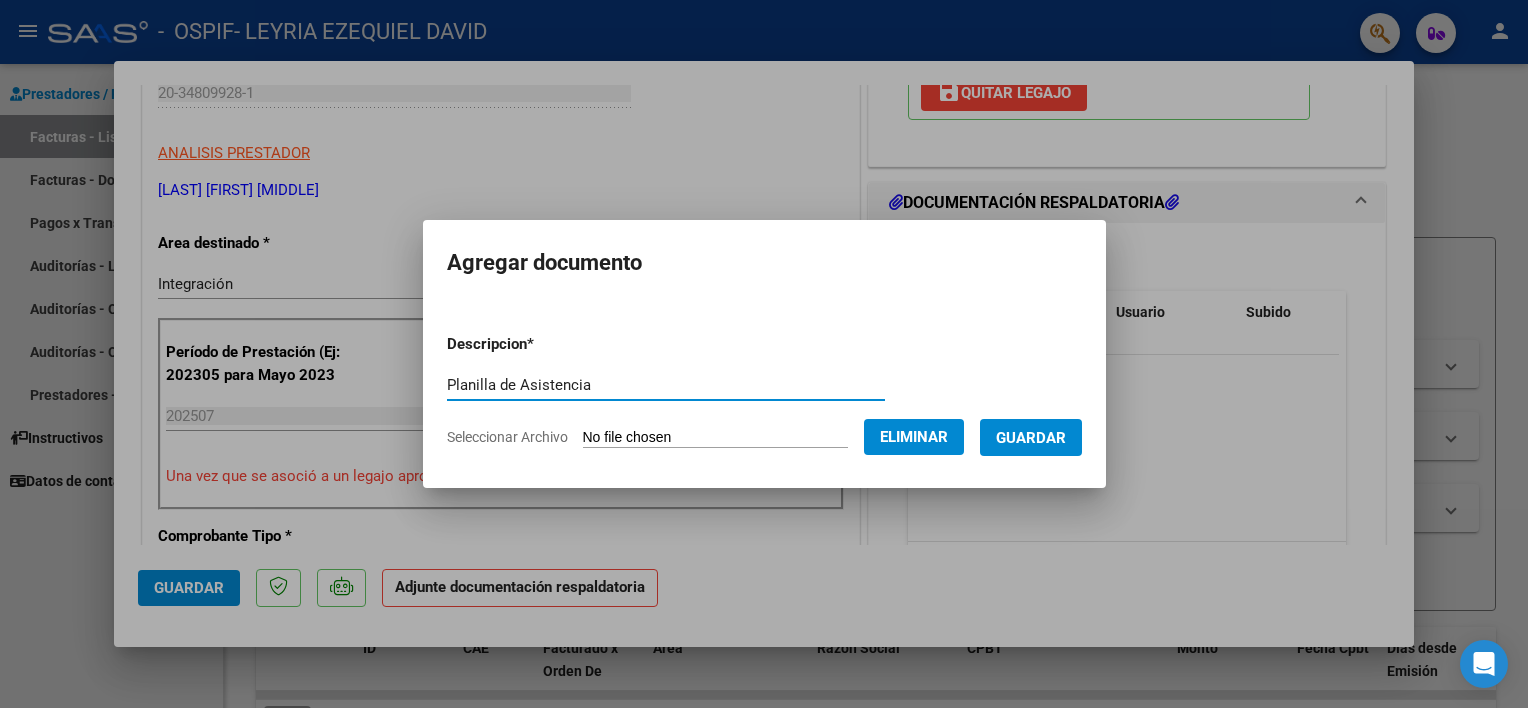 click on "Guardar" at bounding box center [1031, 437] 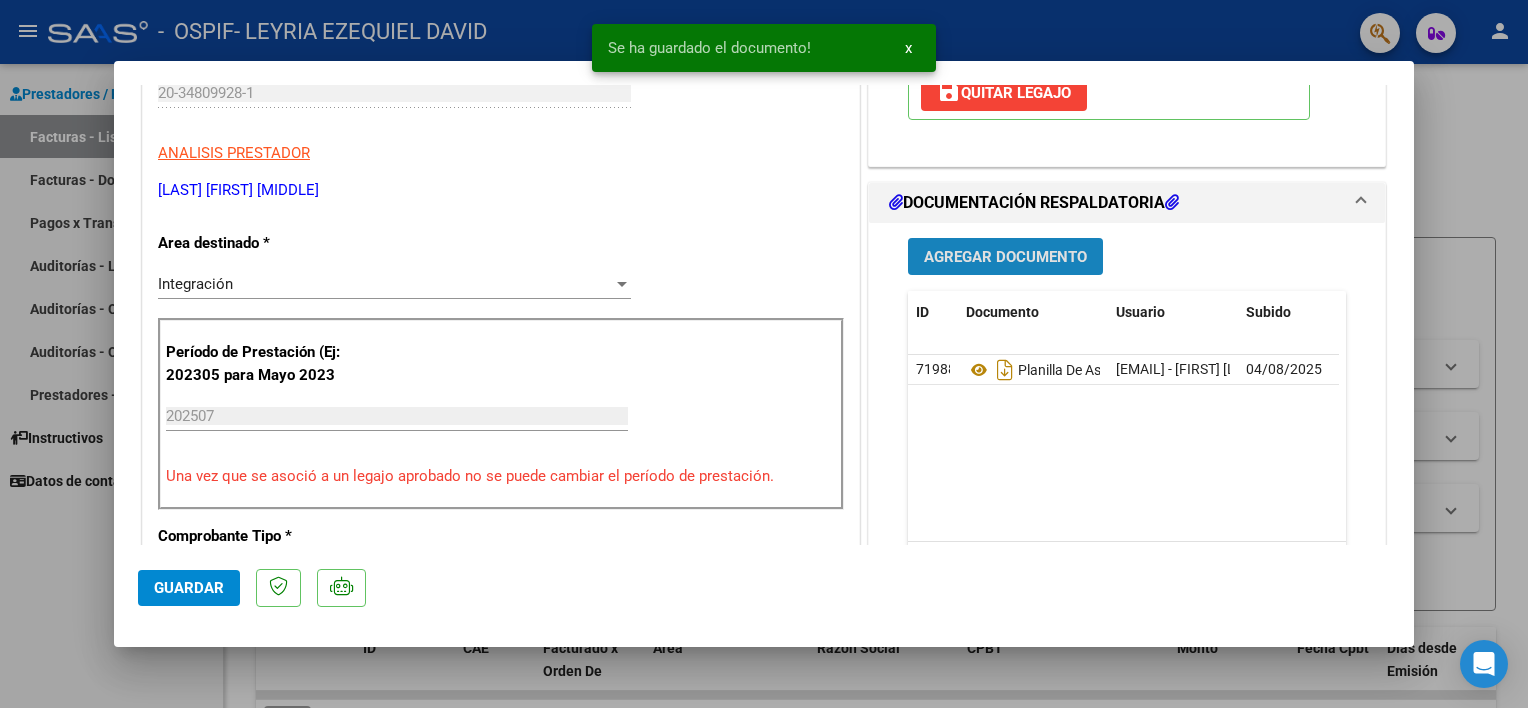 click on "Agregar Documento" at bounding box center [1005, 256] 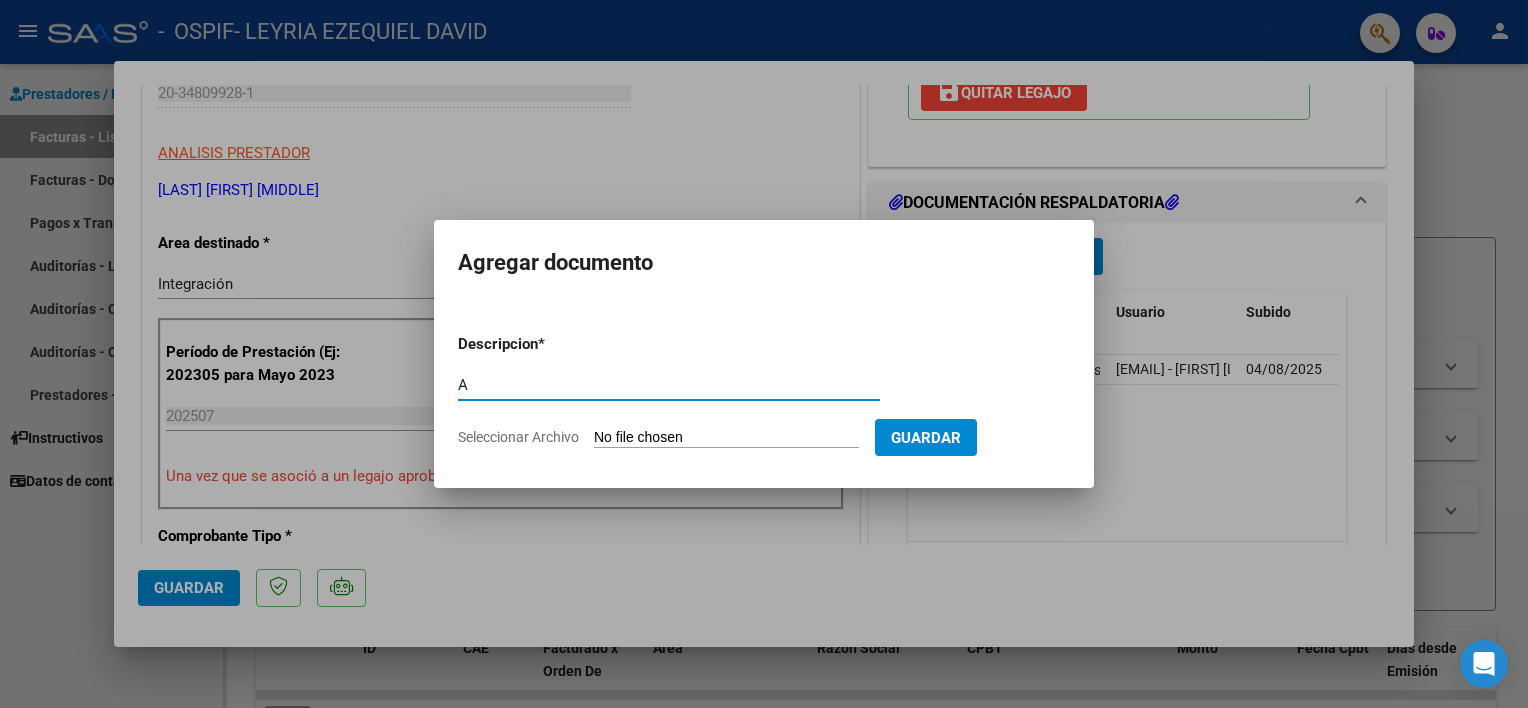 type on "Autorización" 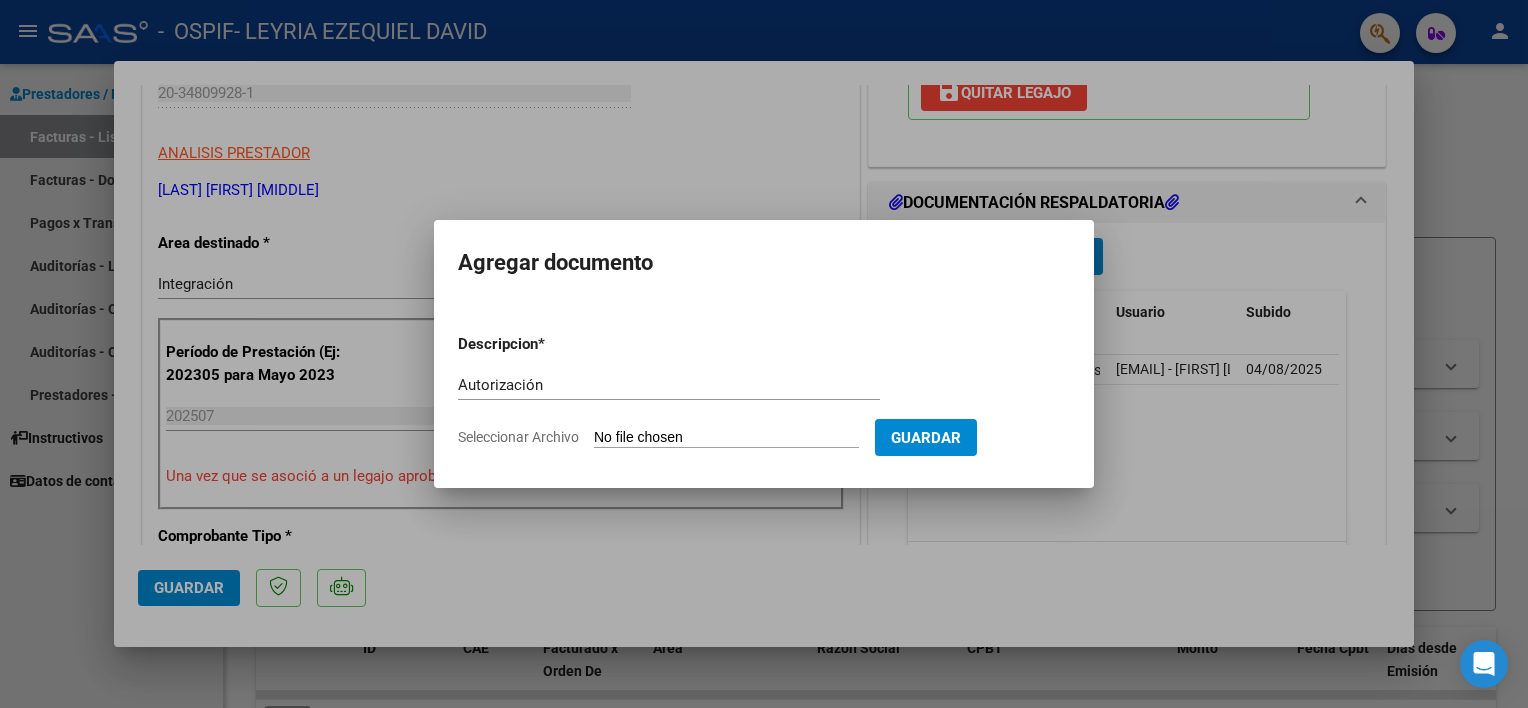 click on "Seleccionar Archivo" at bounding box center (726, 438) 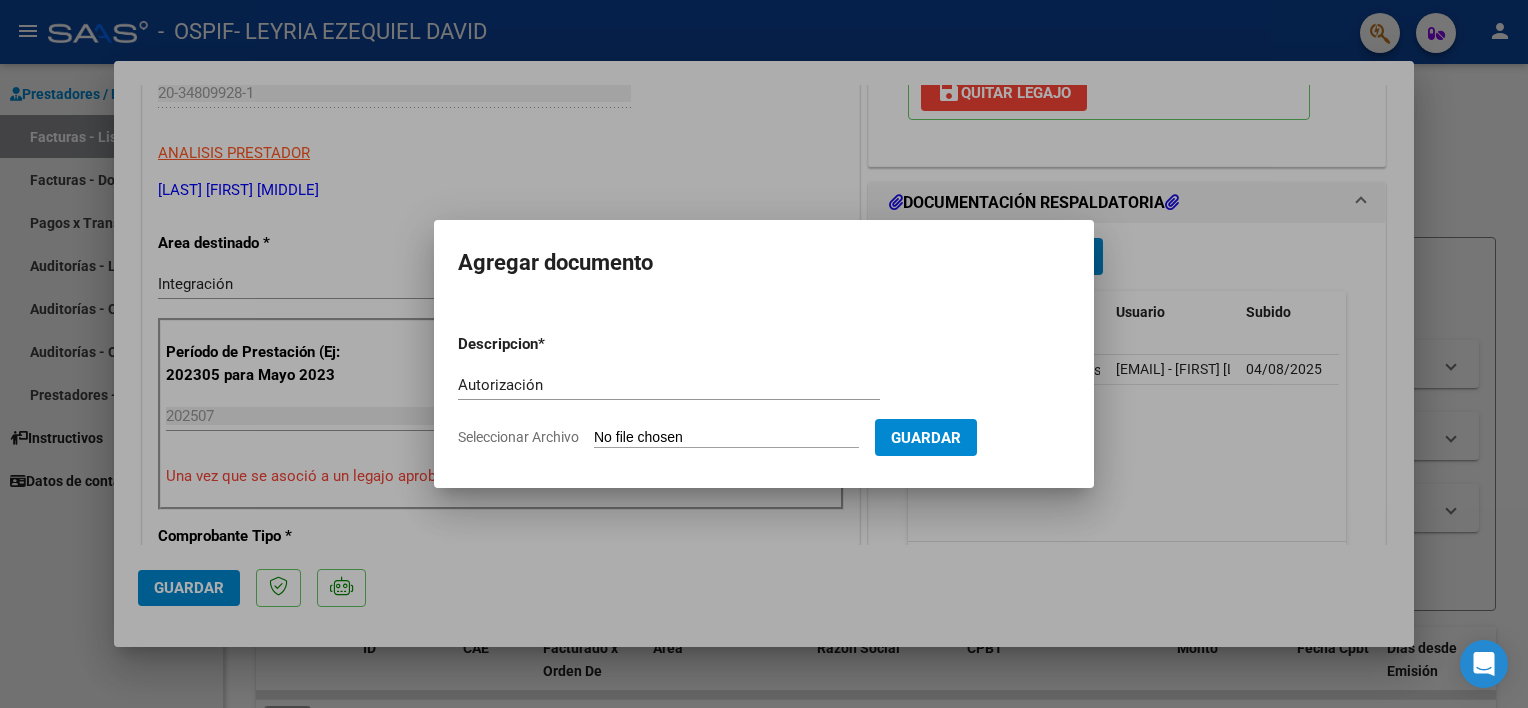 type on "C:\fakepath\Autorizacion- Martinez Morena 2025.pdf" 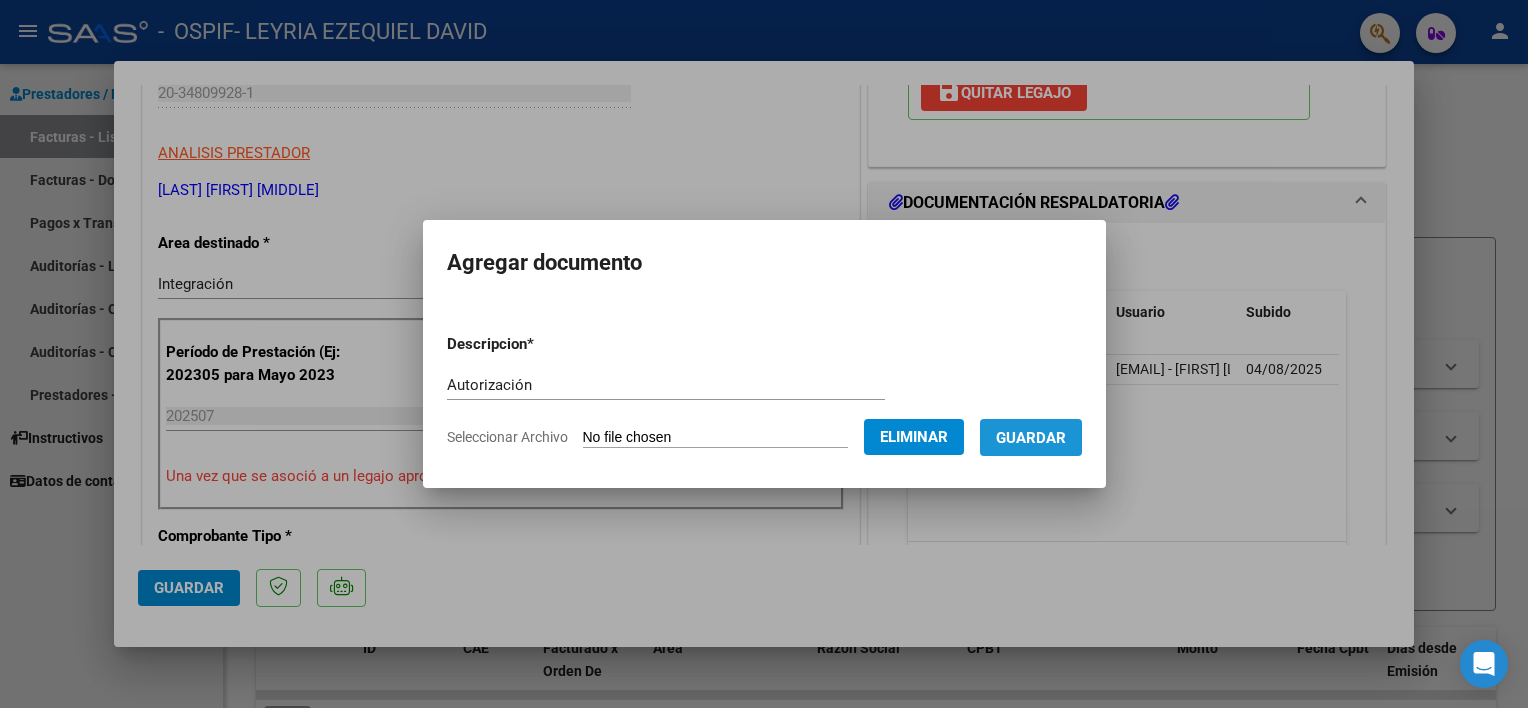 click on "Guardar" at bounding box center (1031, 438) 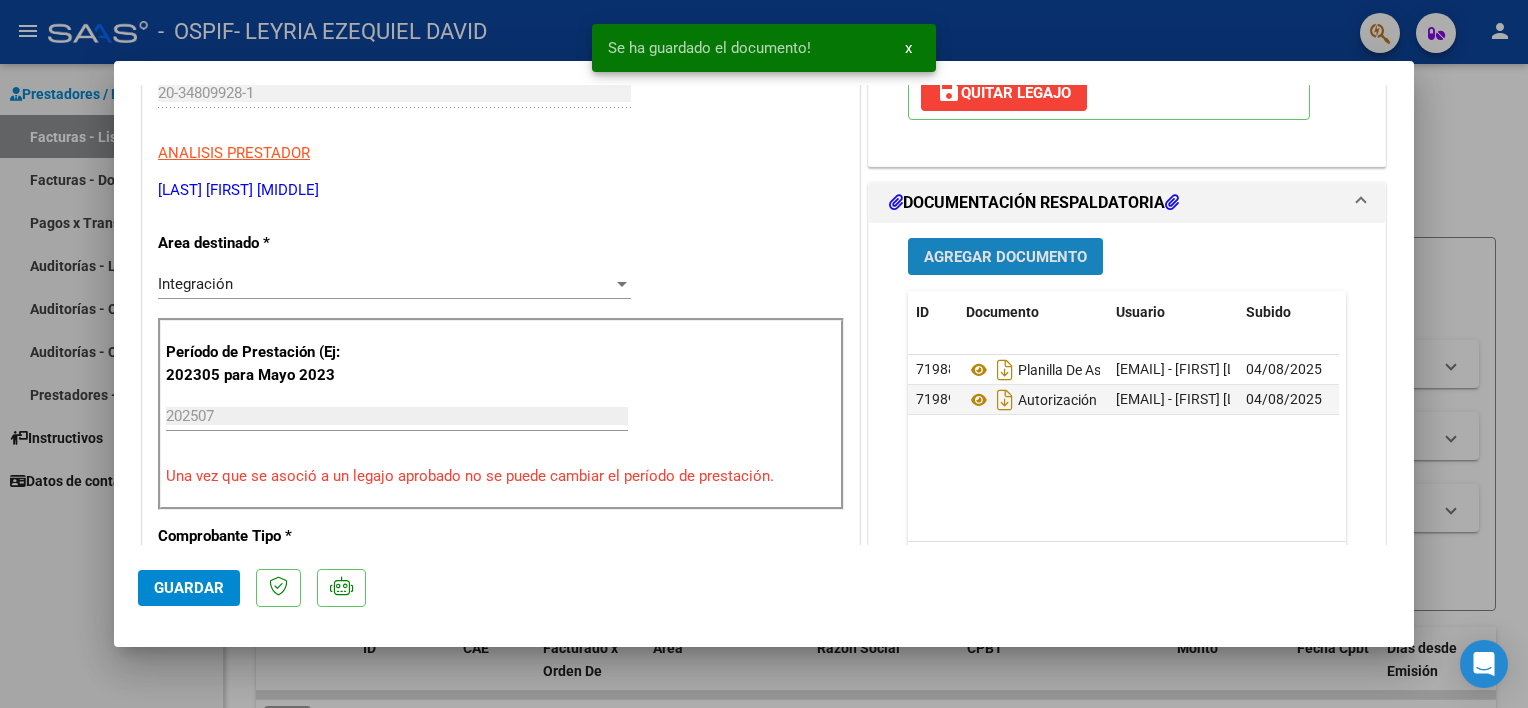 click on "Agregar Documento" at bounding box center [1005, 257] 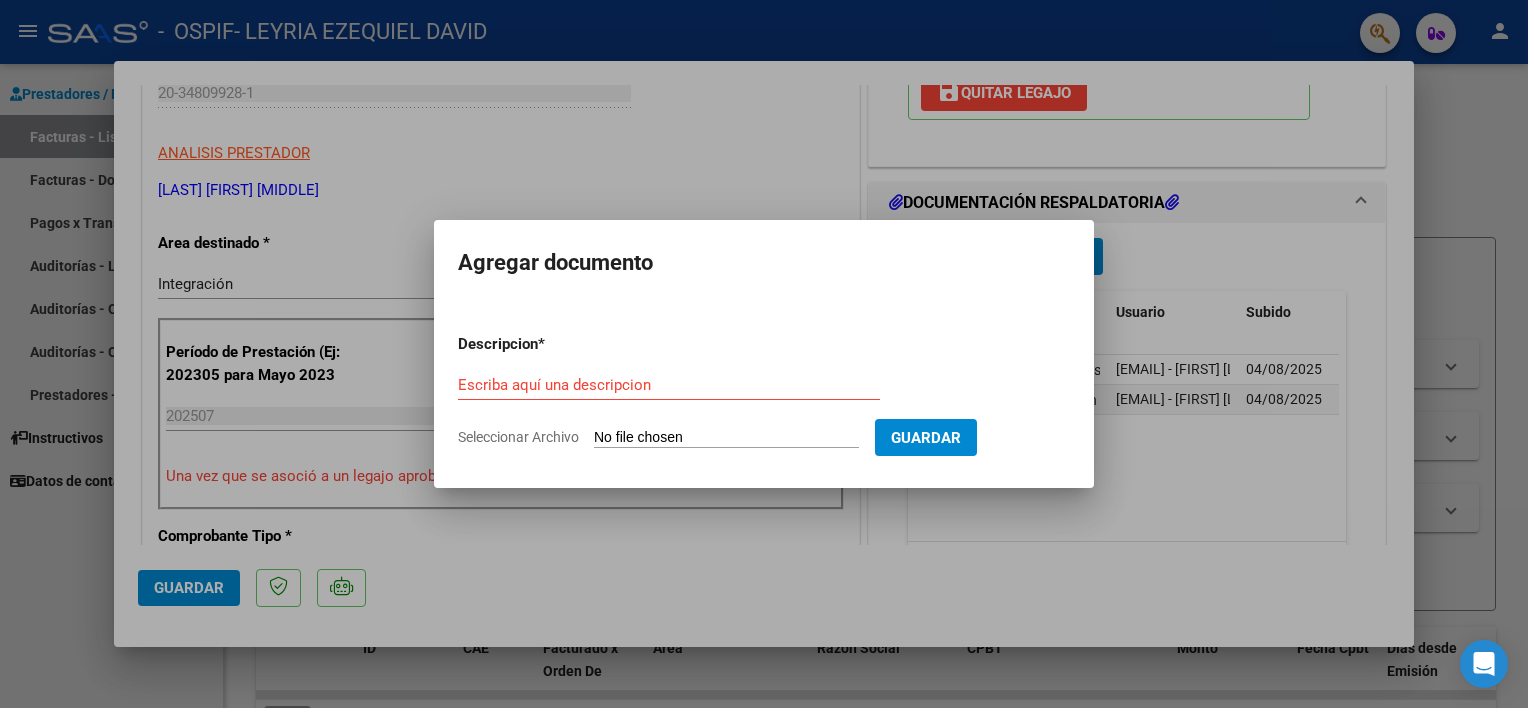 click on "Seleccionar Archivo" at bounding box center (726, 438) 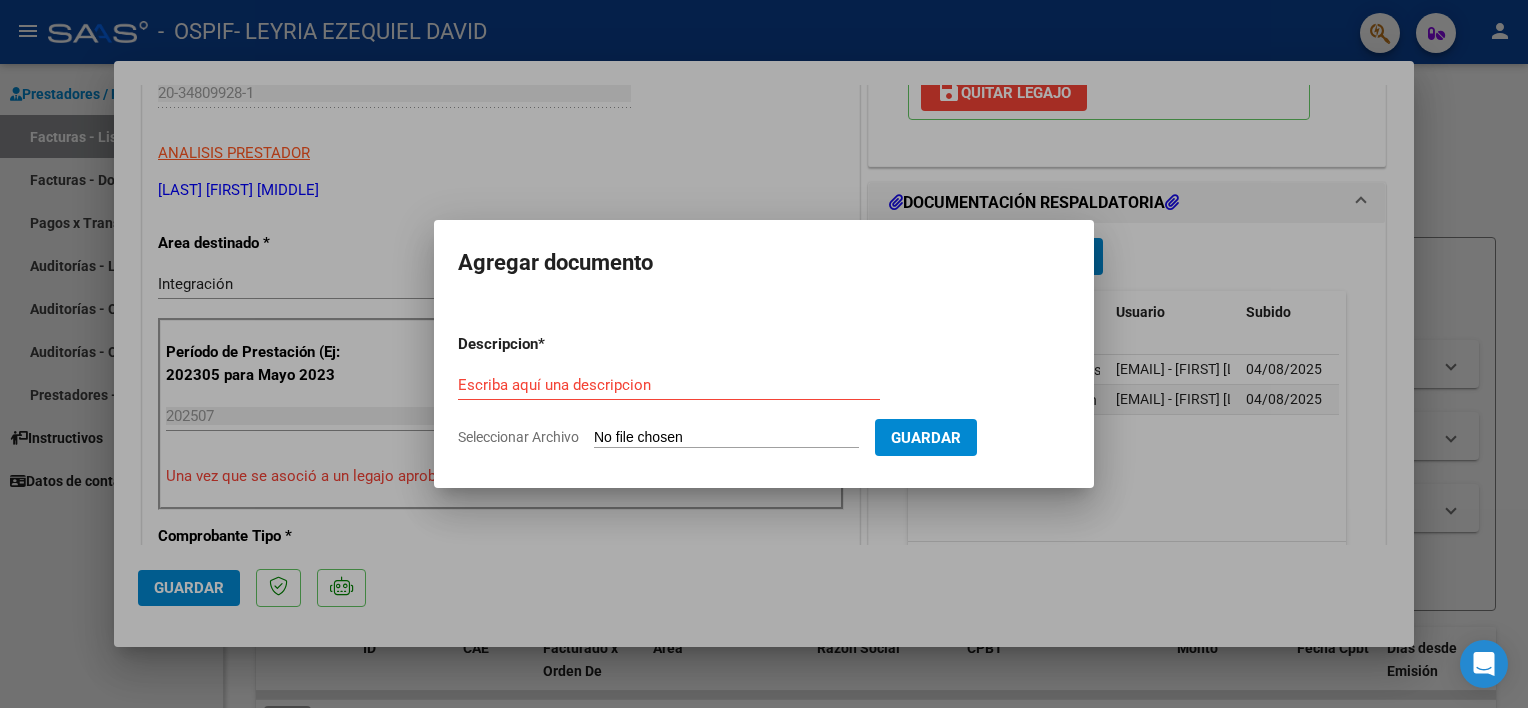 click at bounding box center [764, 354] 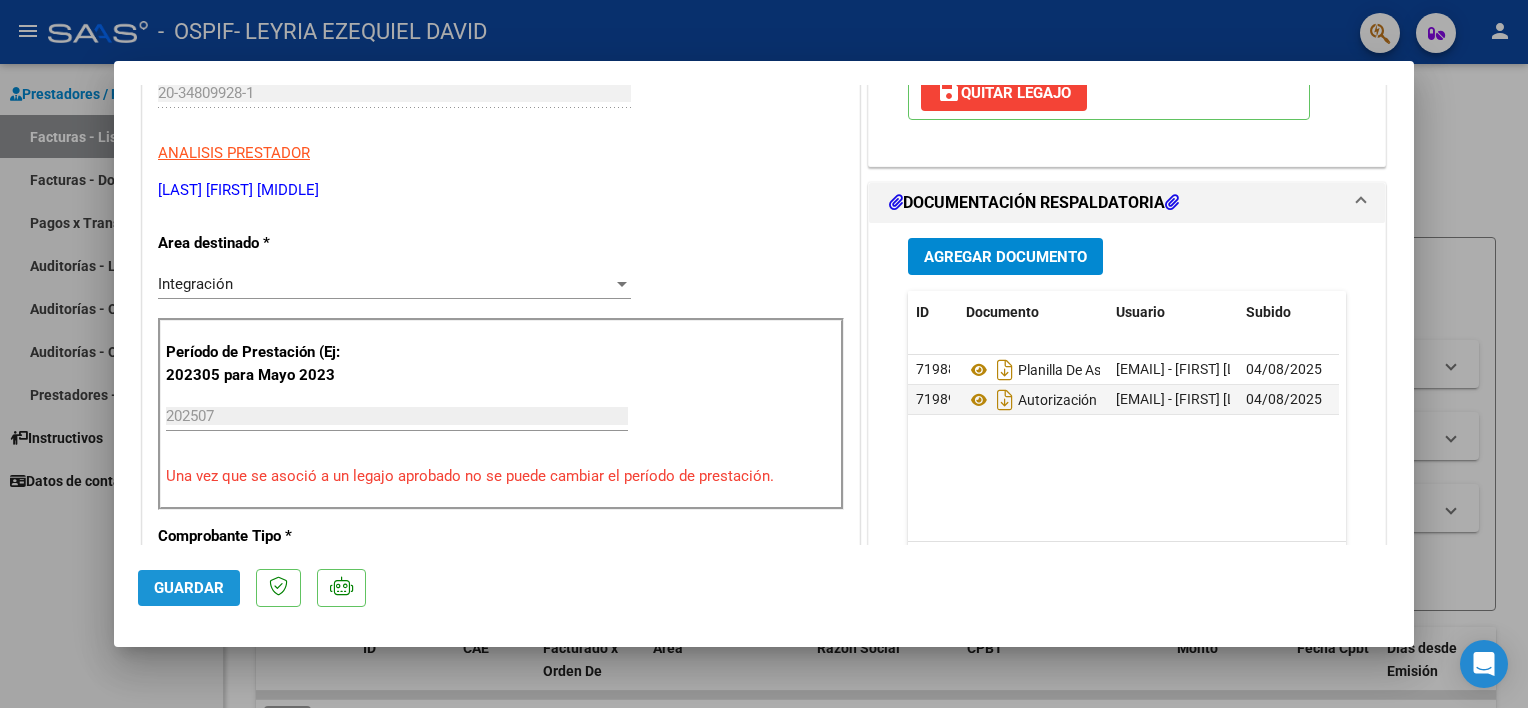 click on "Guardar" 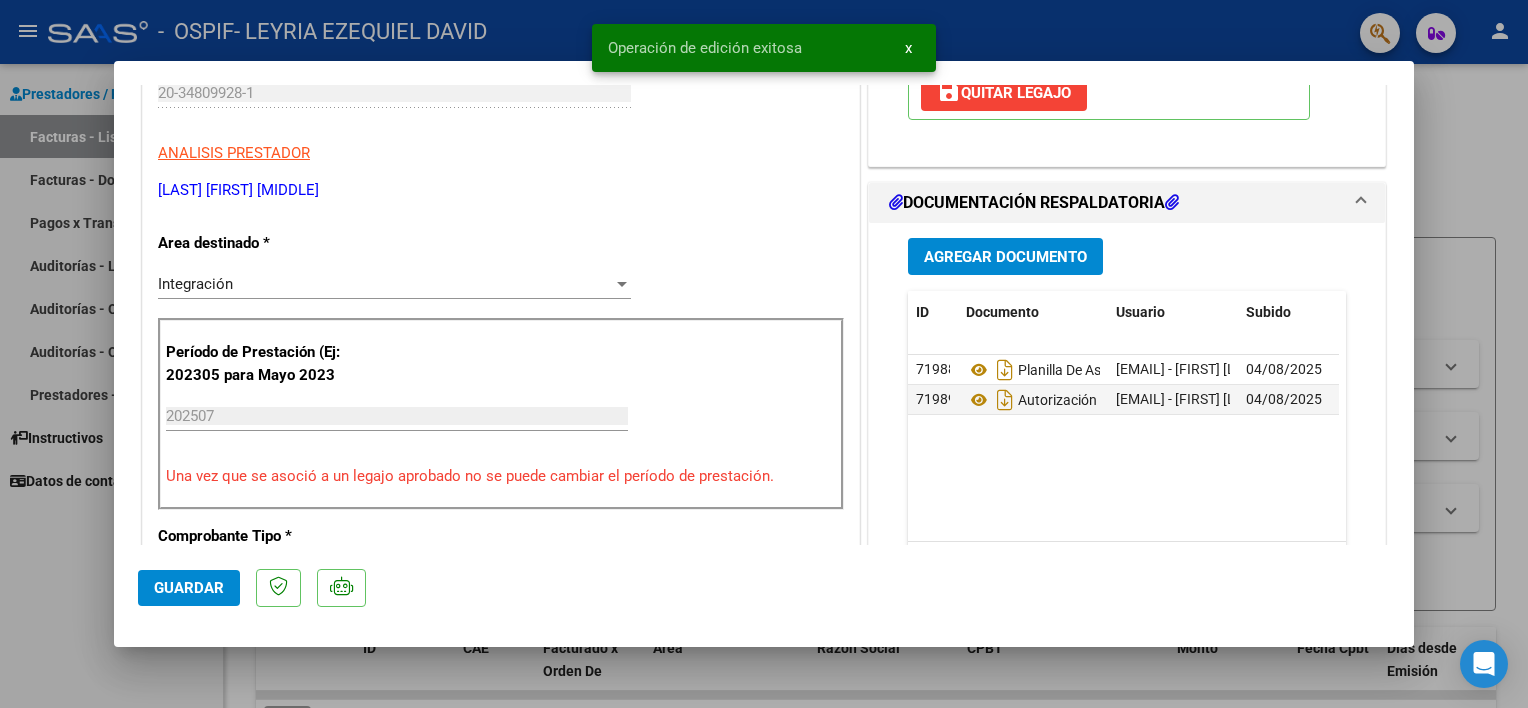 click at bounding box center (764, 354) 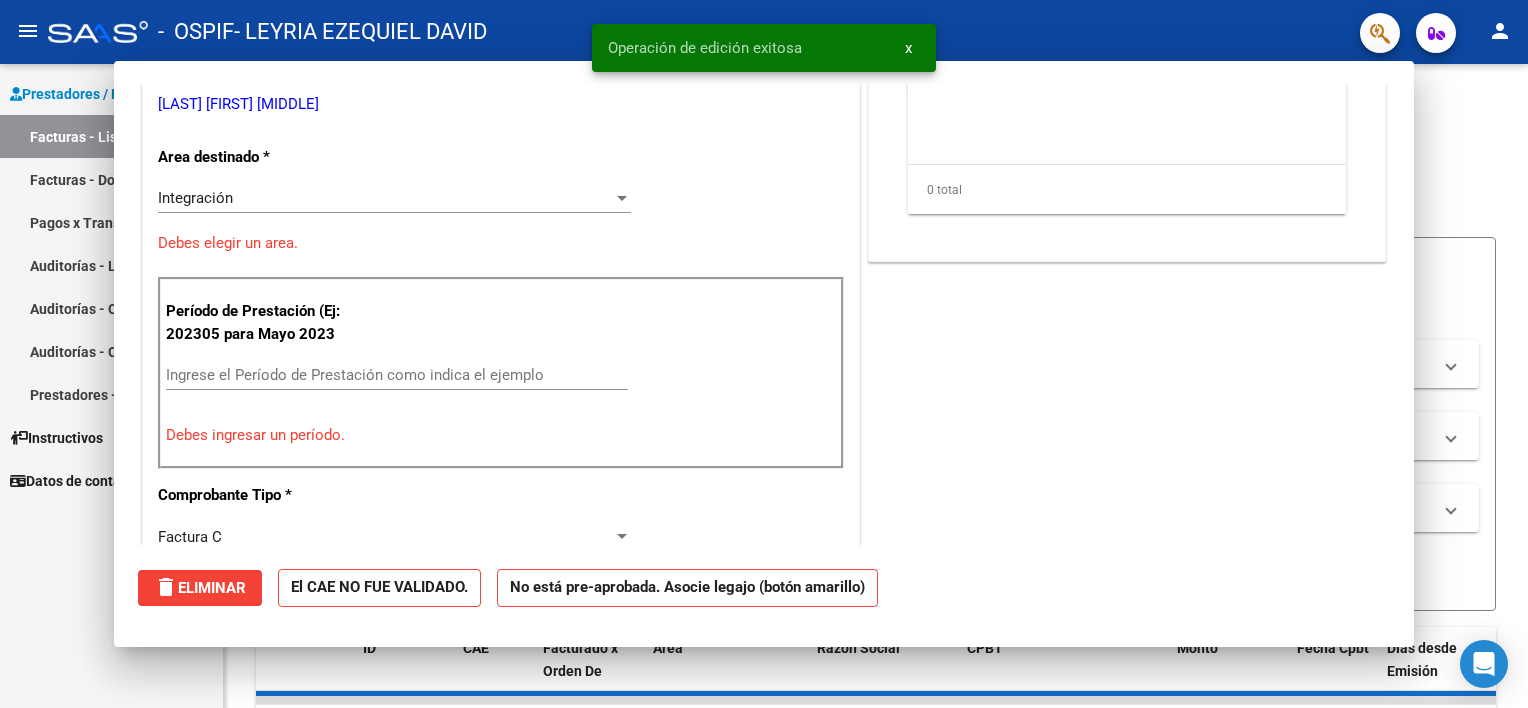 scroll, scrollTop: 302, scrollLeft: 0, axis: vertical 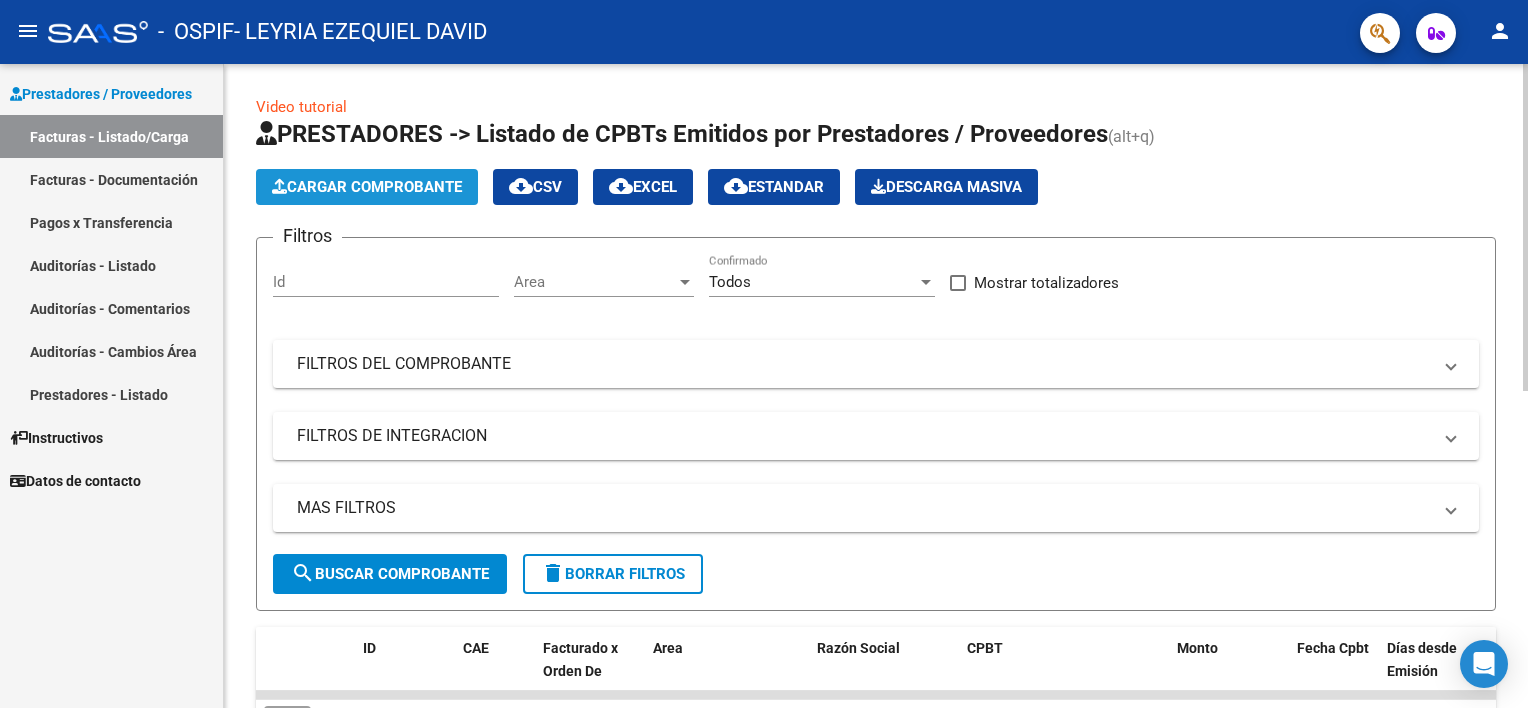 click on "Cargar Comprobante" 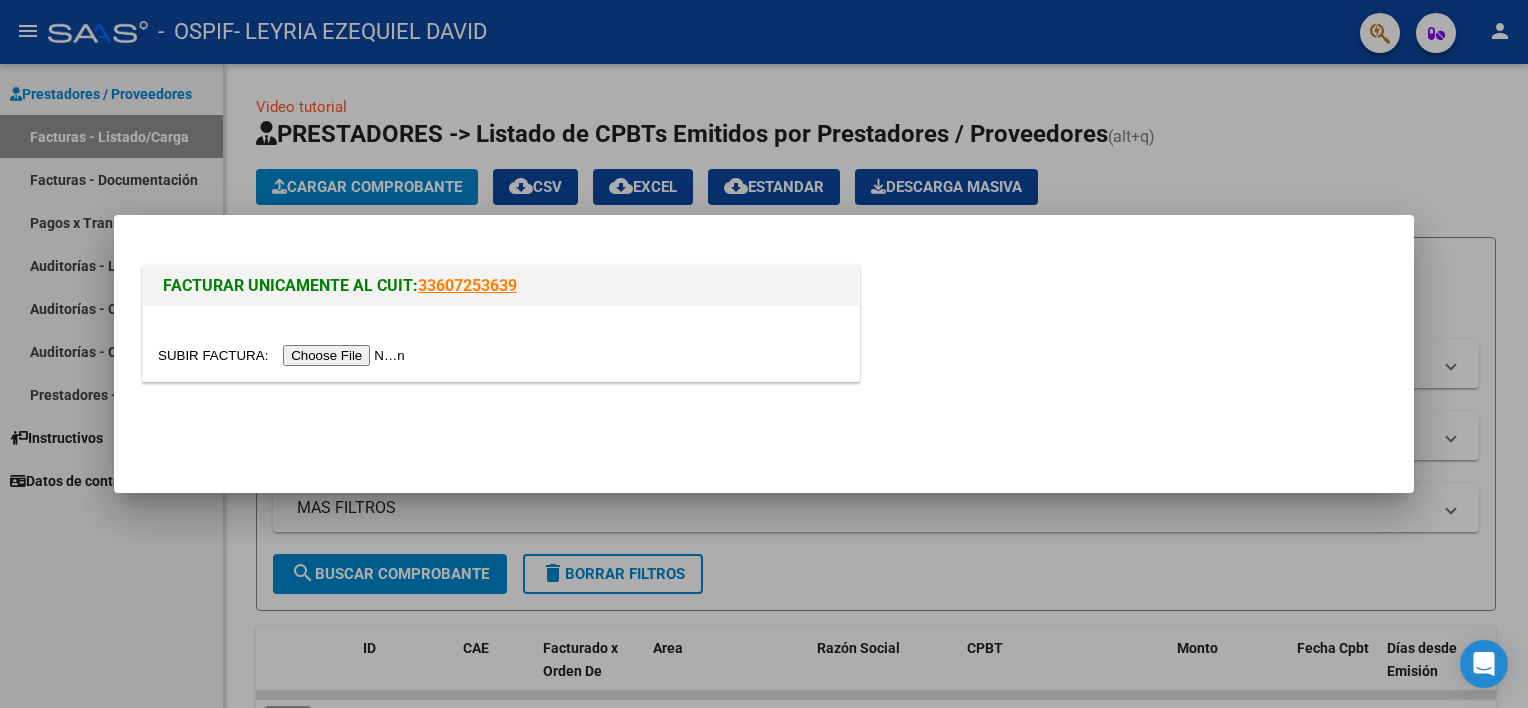 click at bounding box center [284, 355] 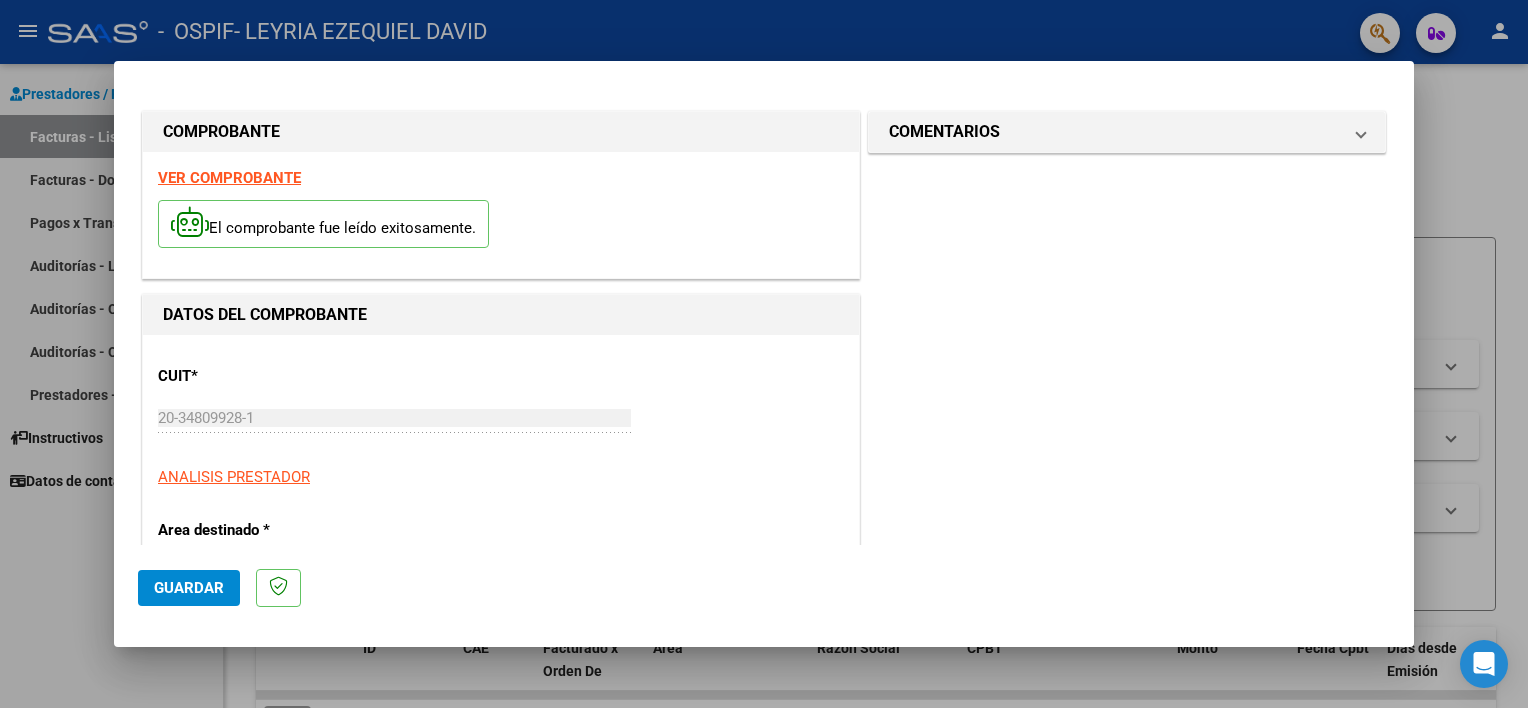 scroll, scrollTop: 402, scrollLeft: 0, axis: vertical 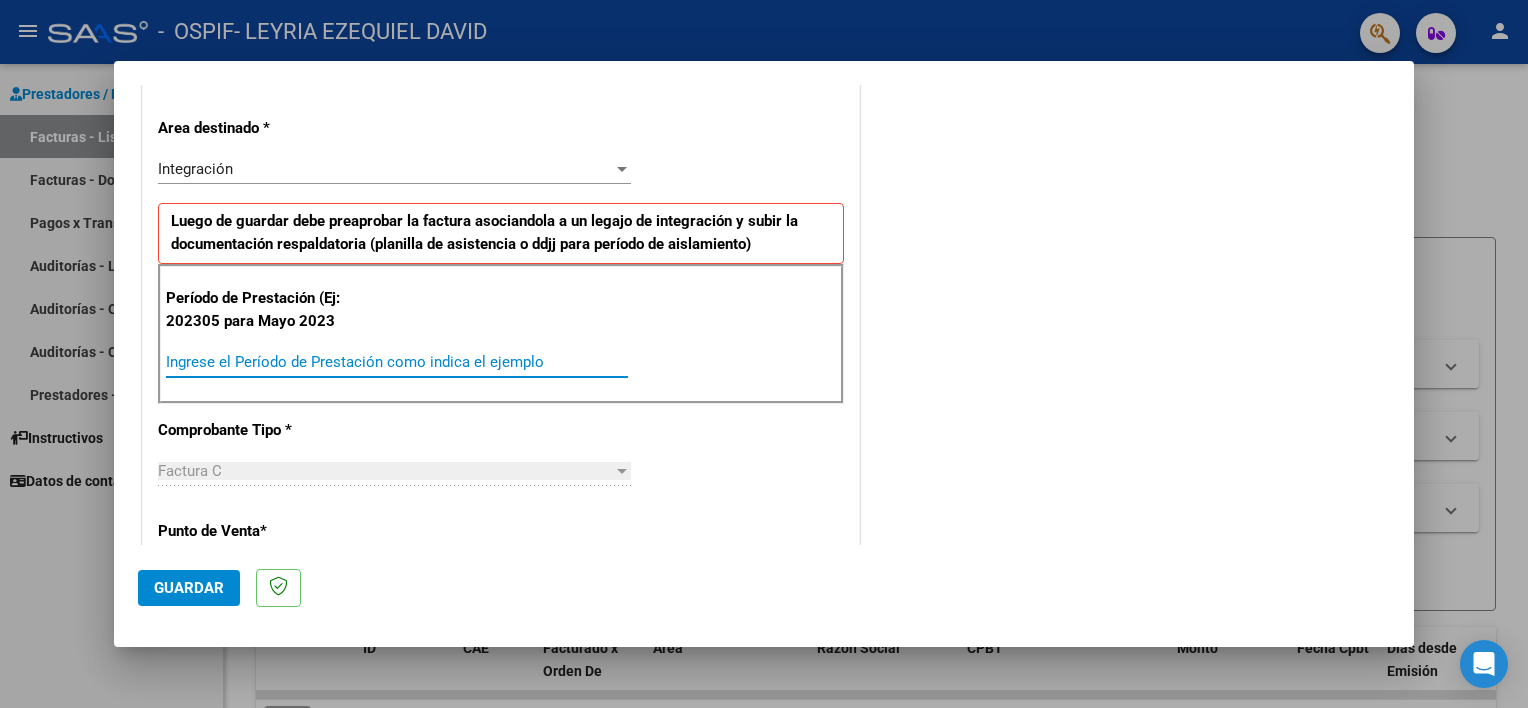 click on "Ingrese el Período de Prestación como indica el ejemplo" at bounding box center [397, 362] 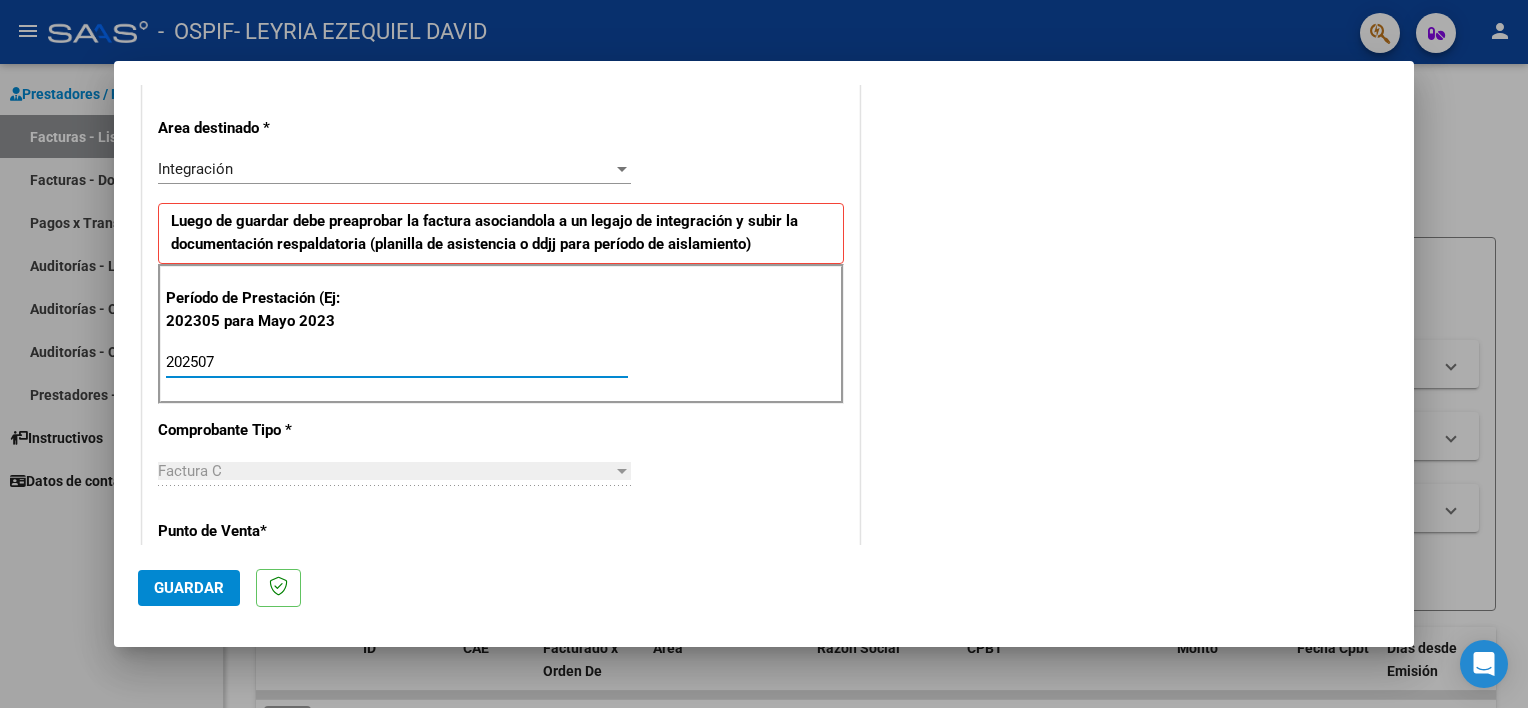 type on "202507" 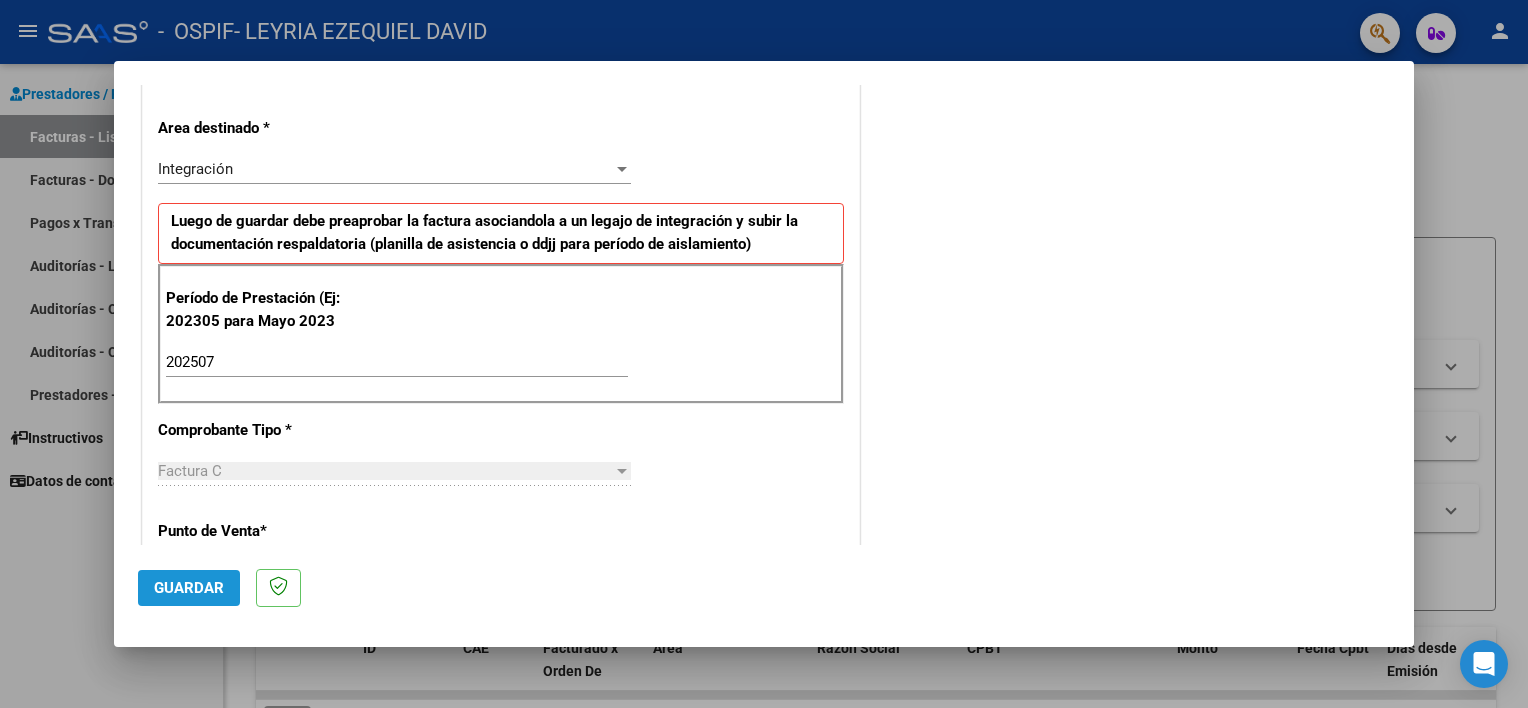 click on "Guardar" 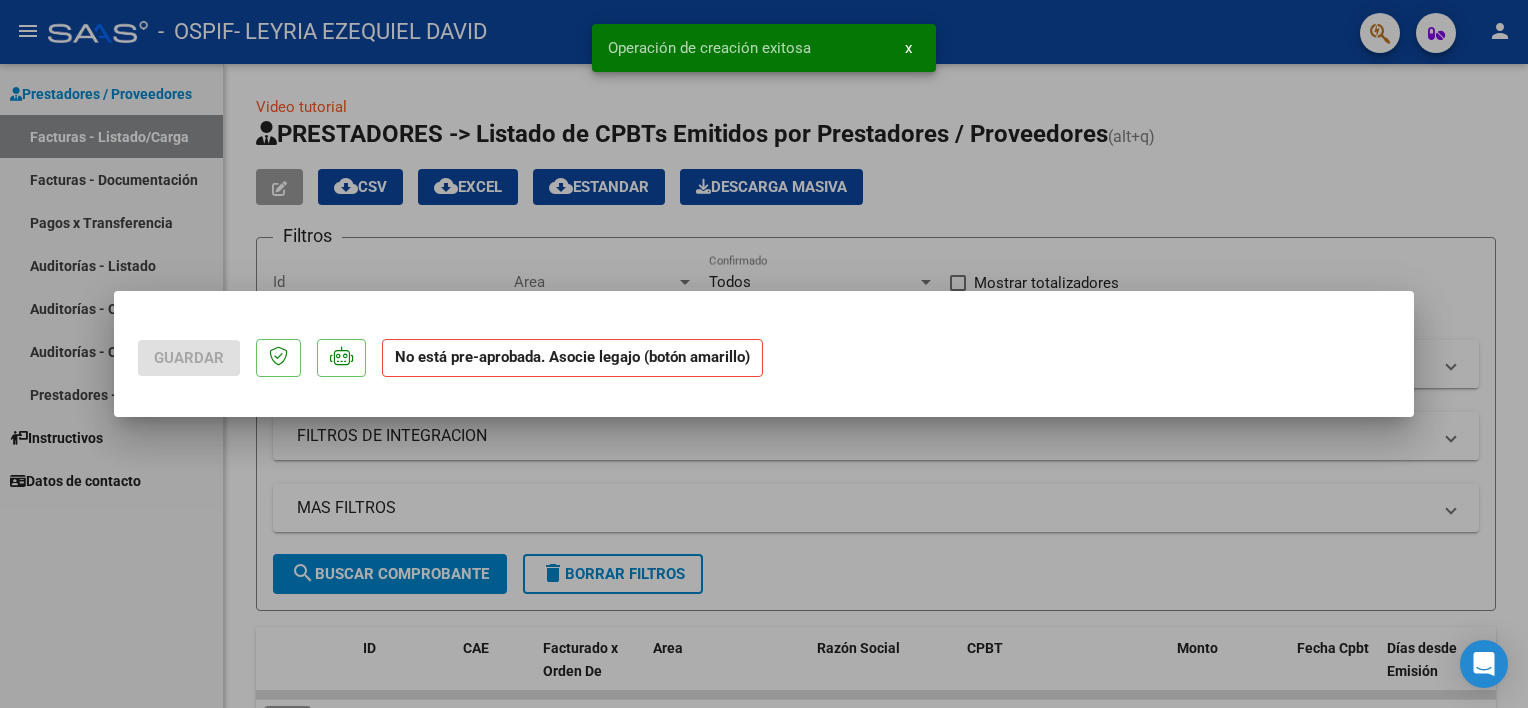 scroll, scrollTop: 0, scrollLeft: 0, axis: both 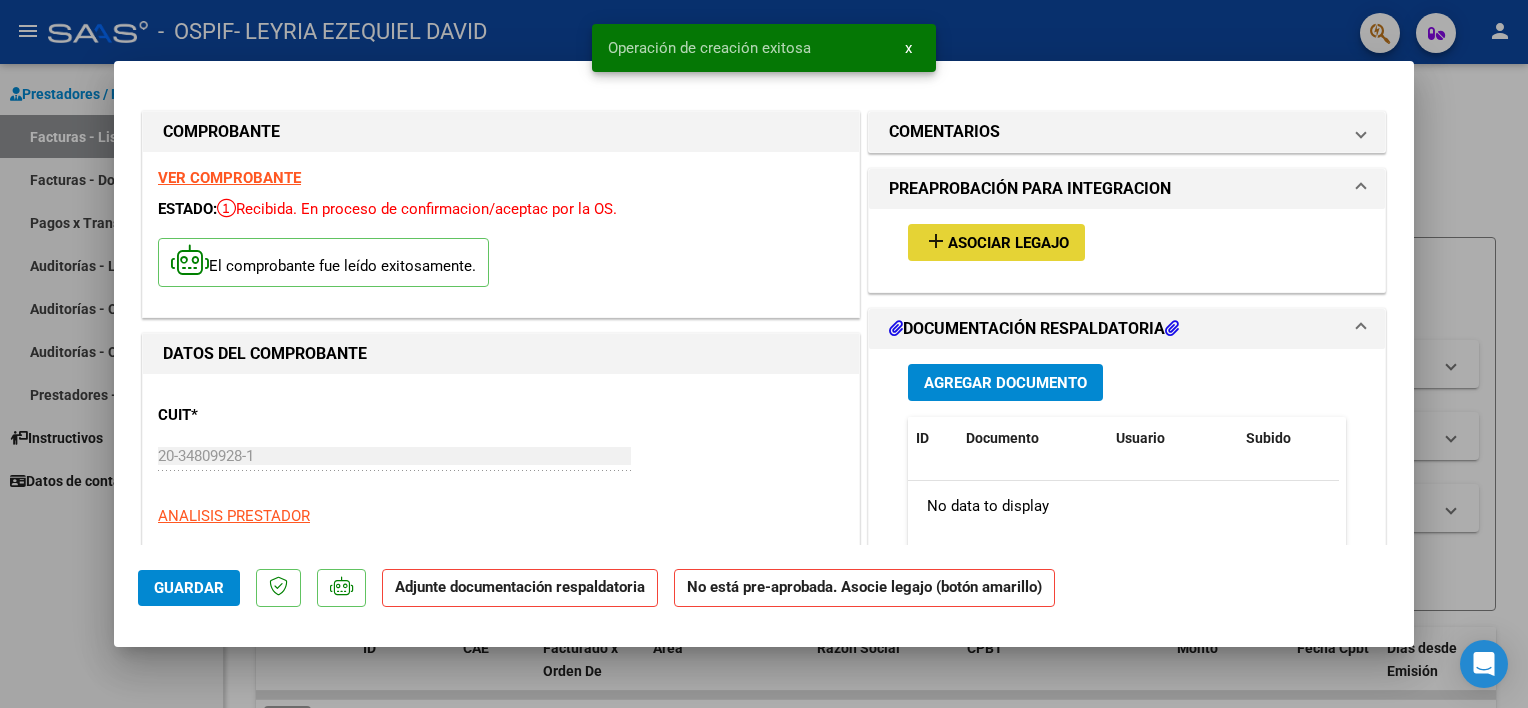 click on "Asociar Legajo" at bounding box center (1008, 243) 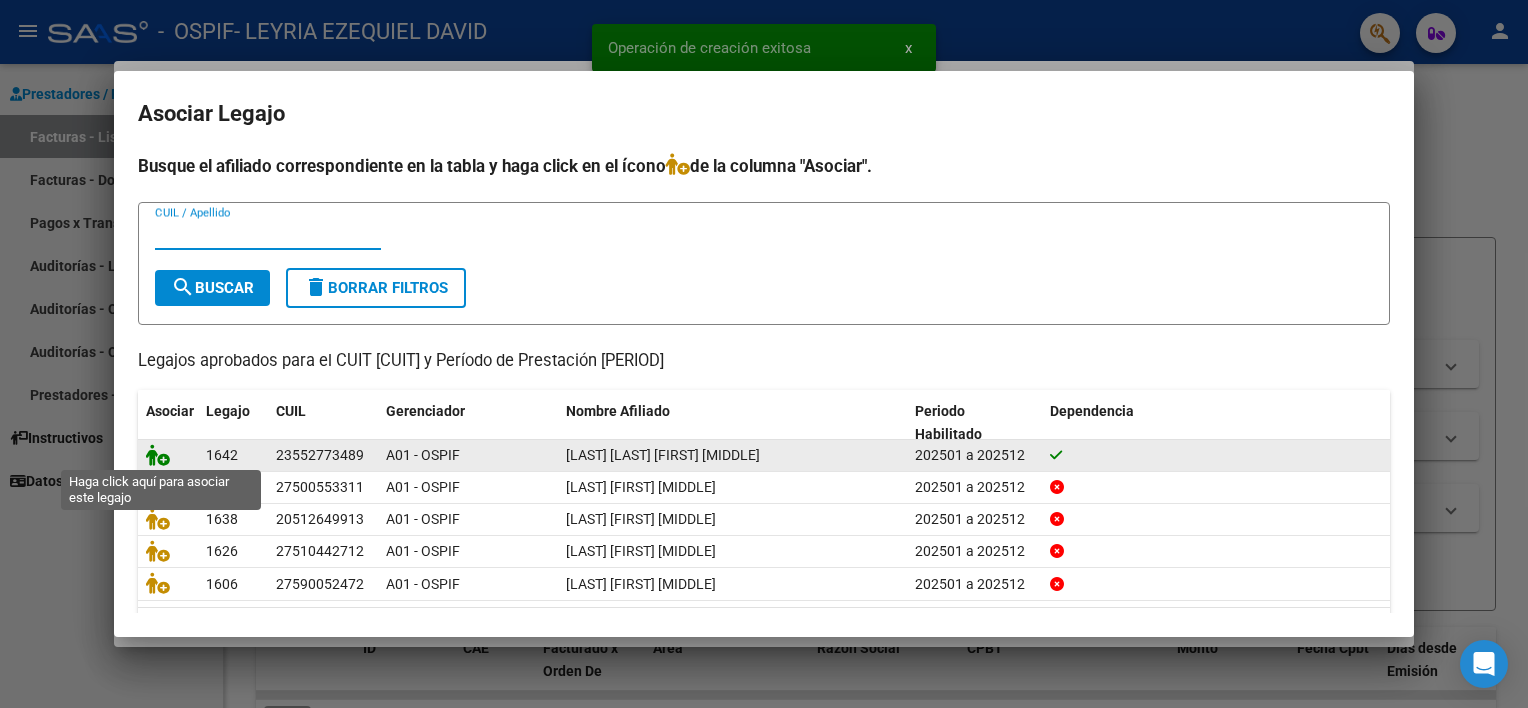 click 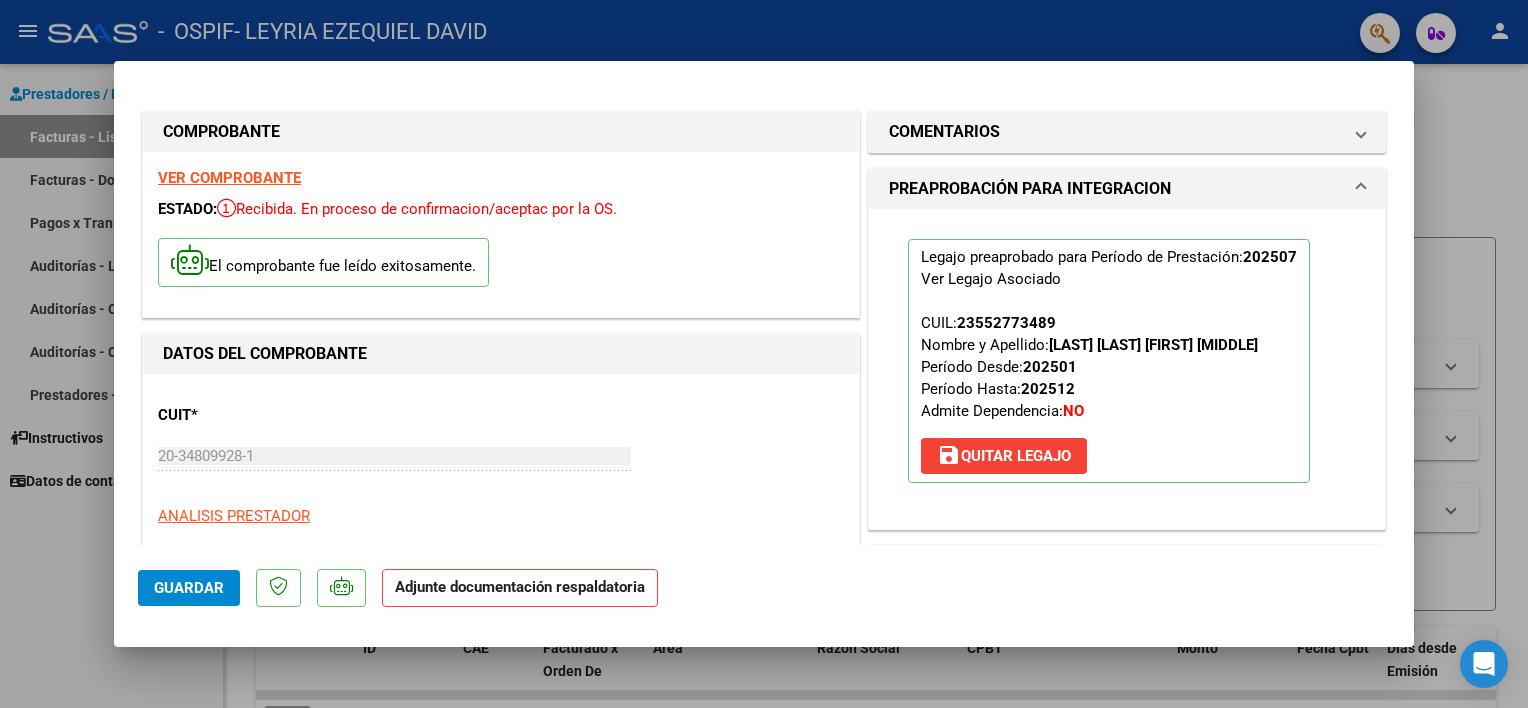 scroll, scrollTop: 402, scrollLeft: 0, axis: vertical 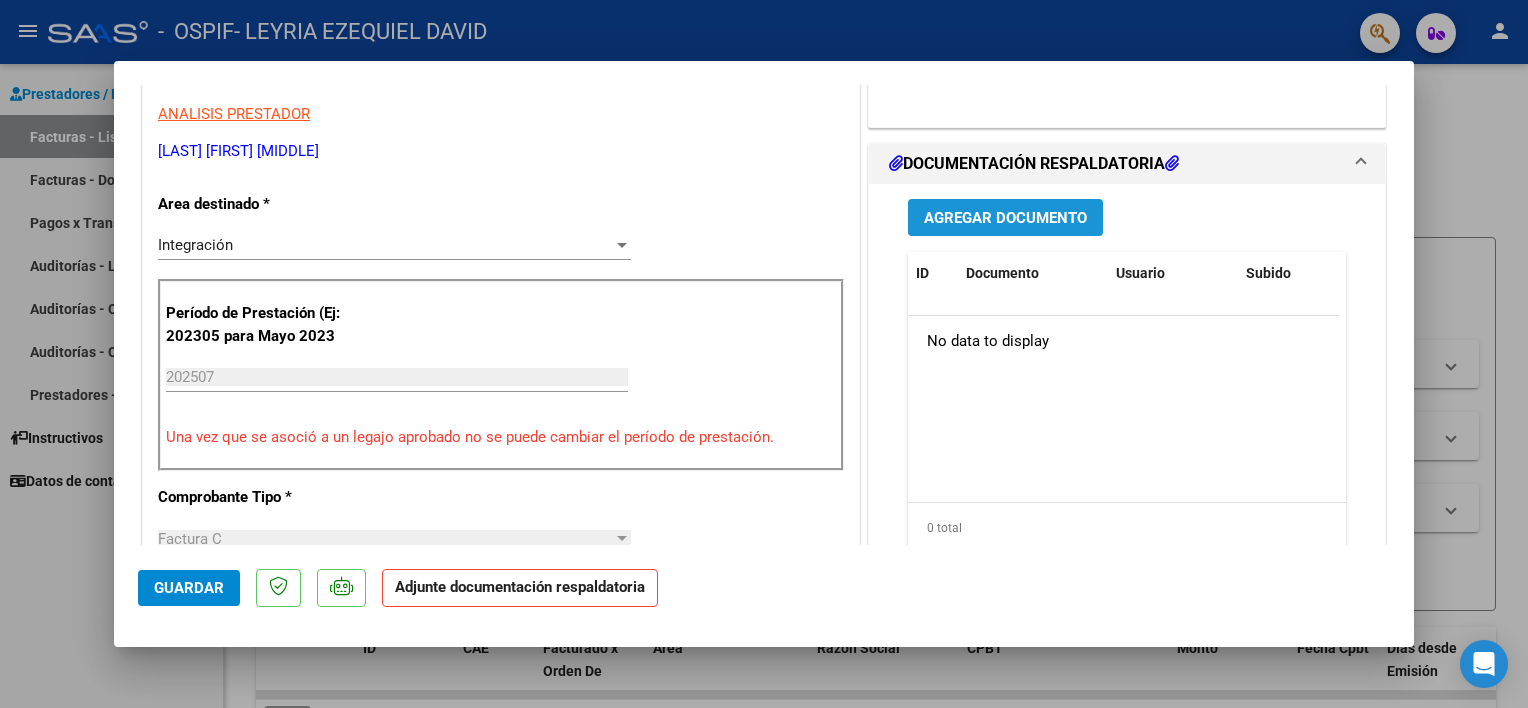 click on "Agregar Documento" at bounding box center (1005, 217) 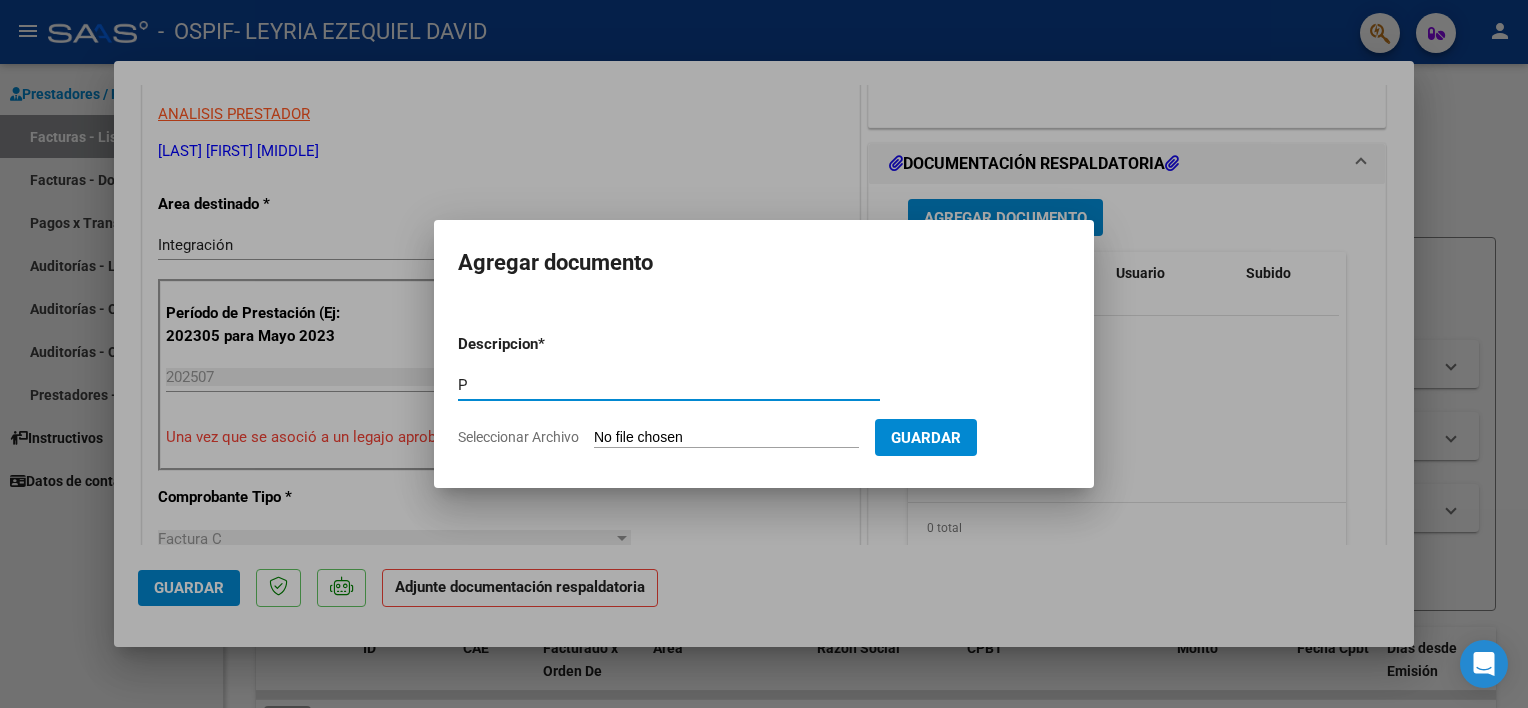 type on "Planilla de Asistencia" 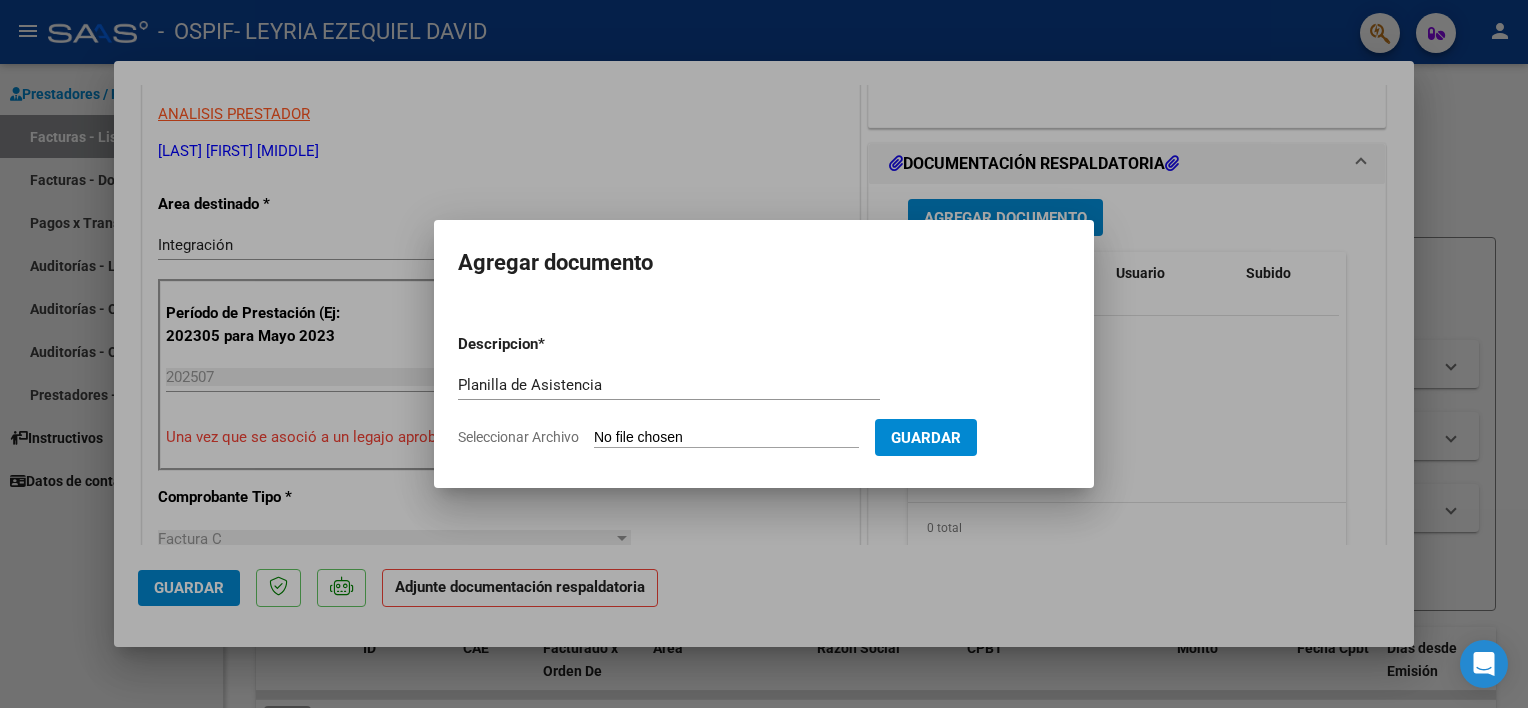 click on "Seleccionar Archivo" at bounding box center [726, 438] 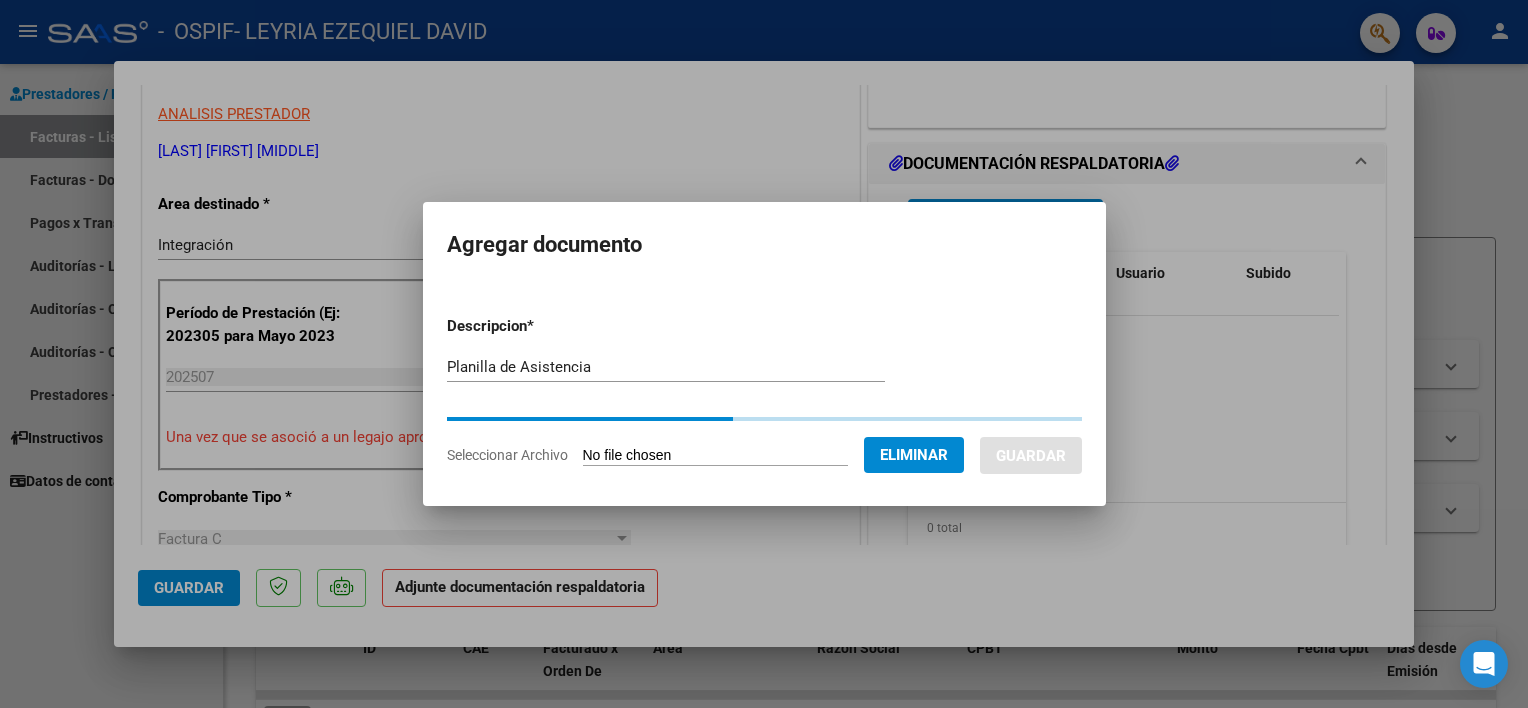 click at bounding box center [764, 354] 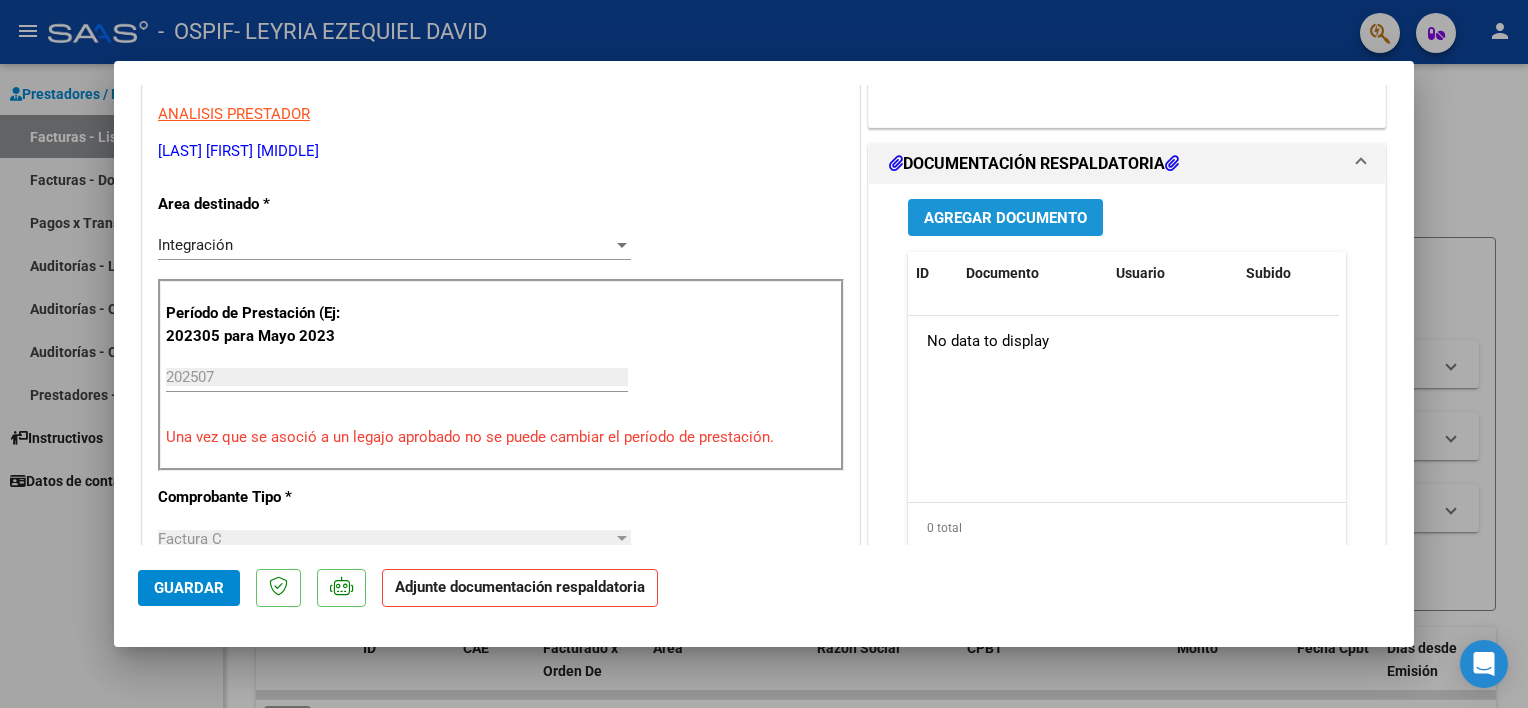 click on "Agregar Documento" at bounding box center (1005, 217) 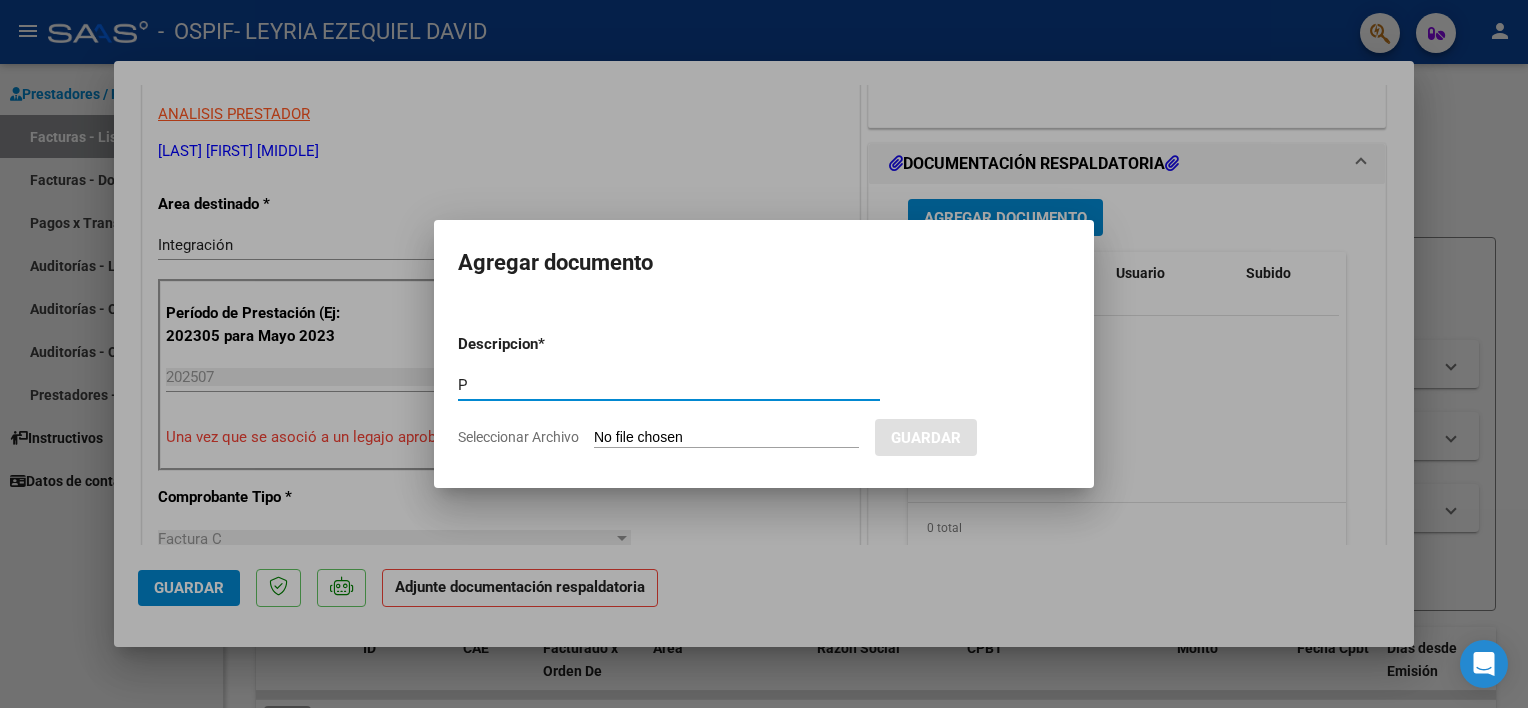 type on "Planilla de Asistencia" 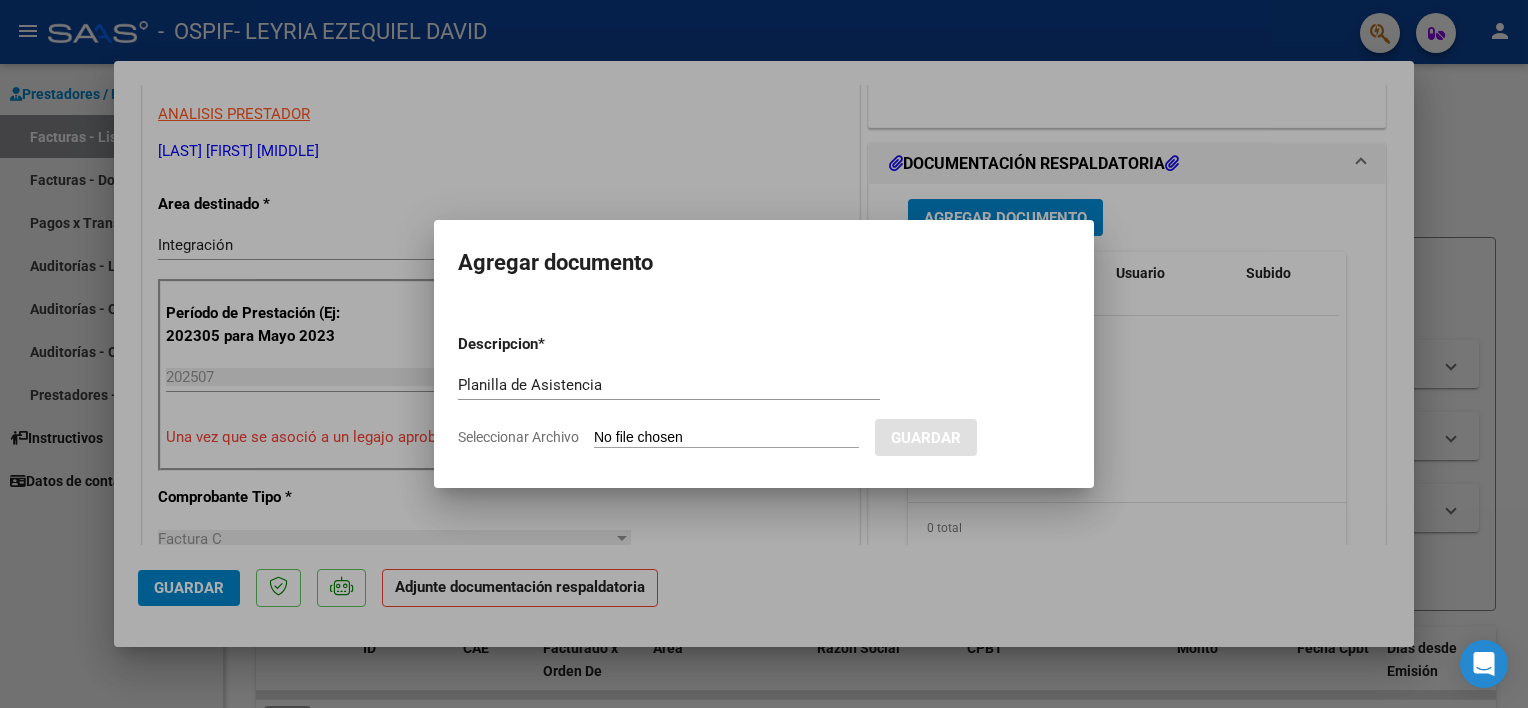 click on "Seleccionar Archivo" at bounding box center (726, 438) 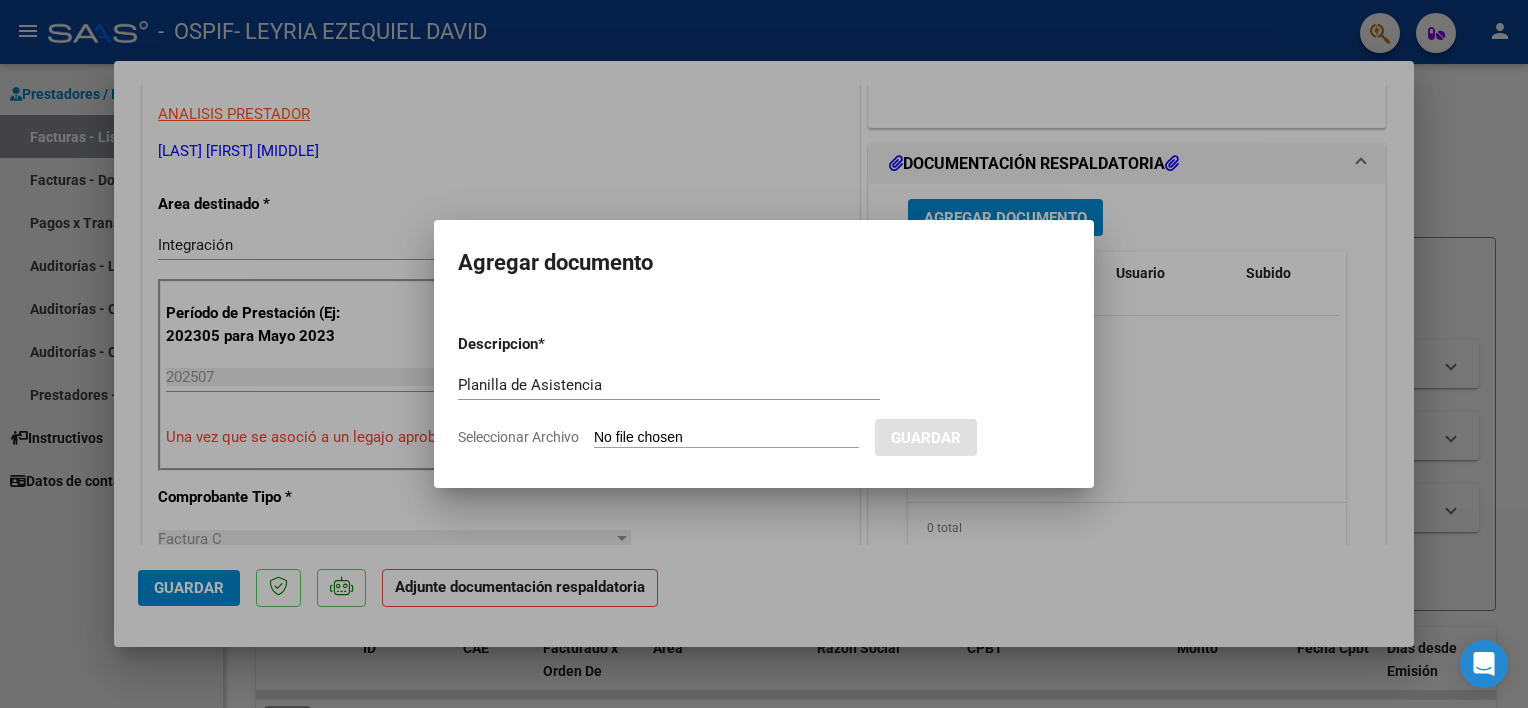type on "C:\fakepath\Planilla de Asistencia- Gonzalez Martinez Abel.pdf" 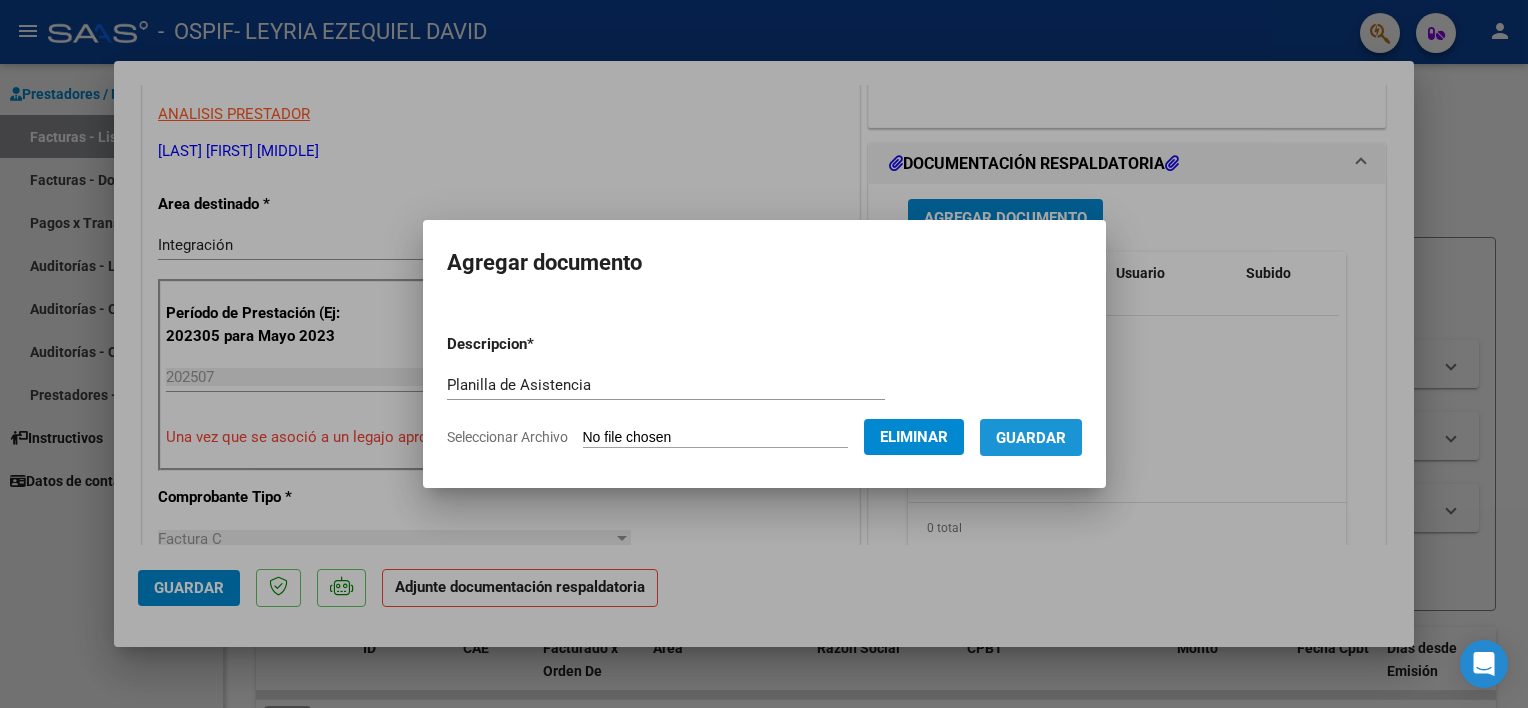click on "Guardar" at bounding box center [1031, 438] 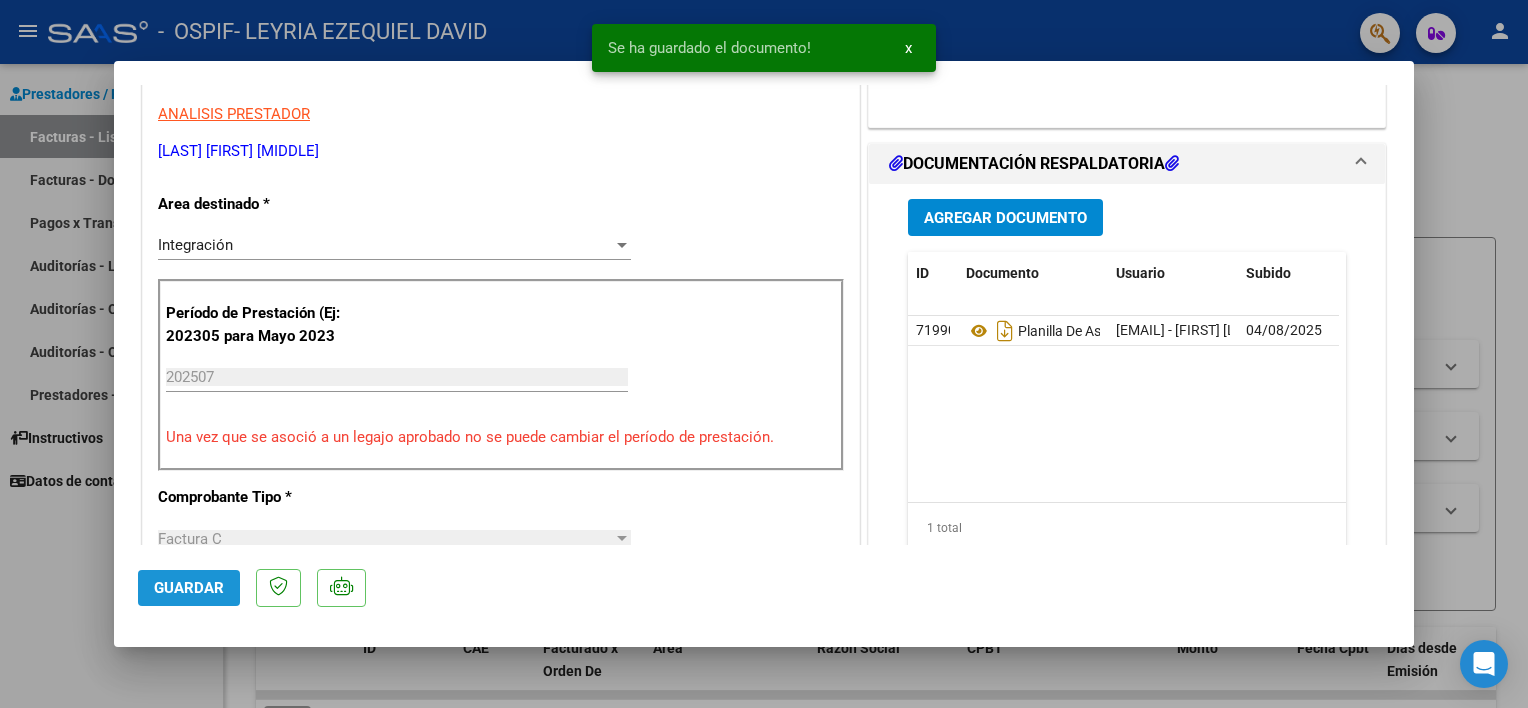click on "Guardar" 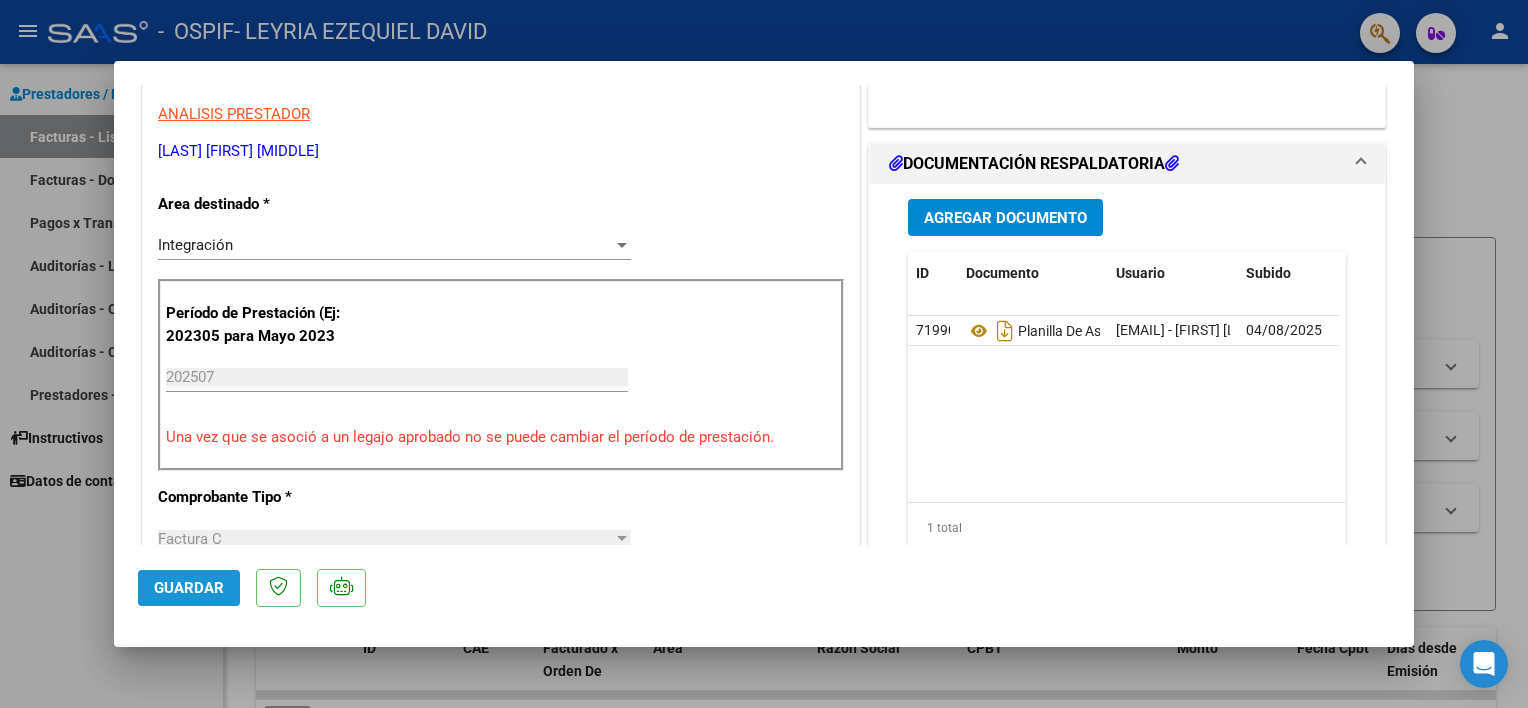 click on "Guardar" 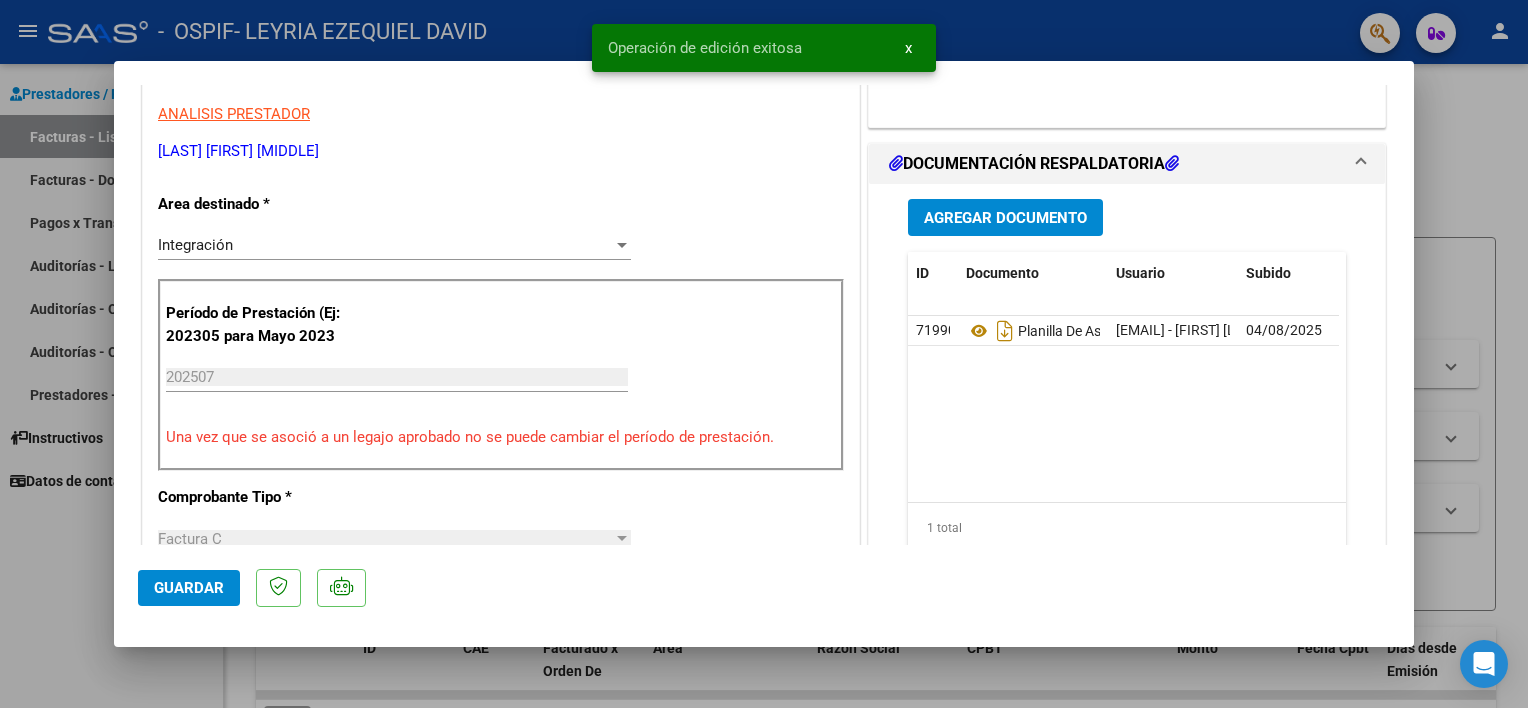 click at bounding box center [764, 354] 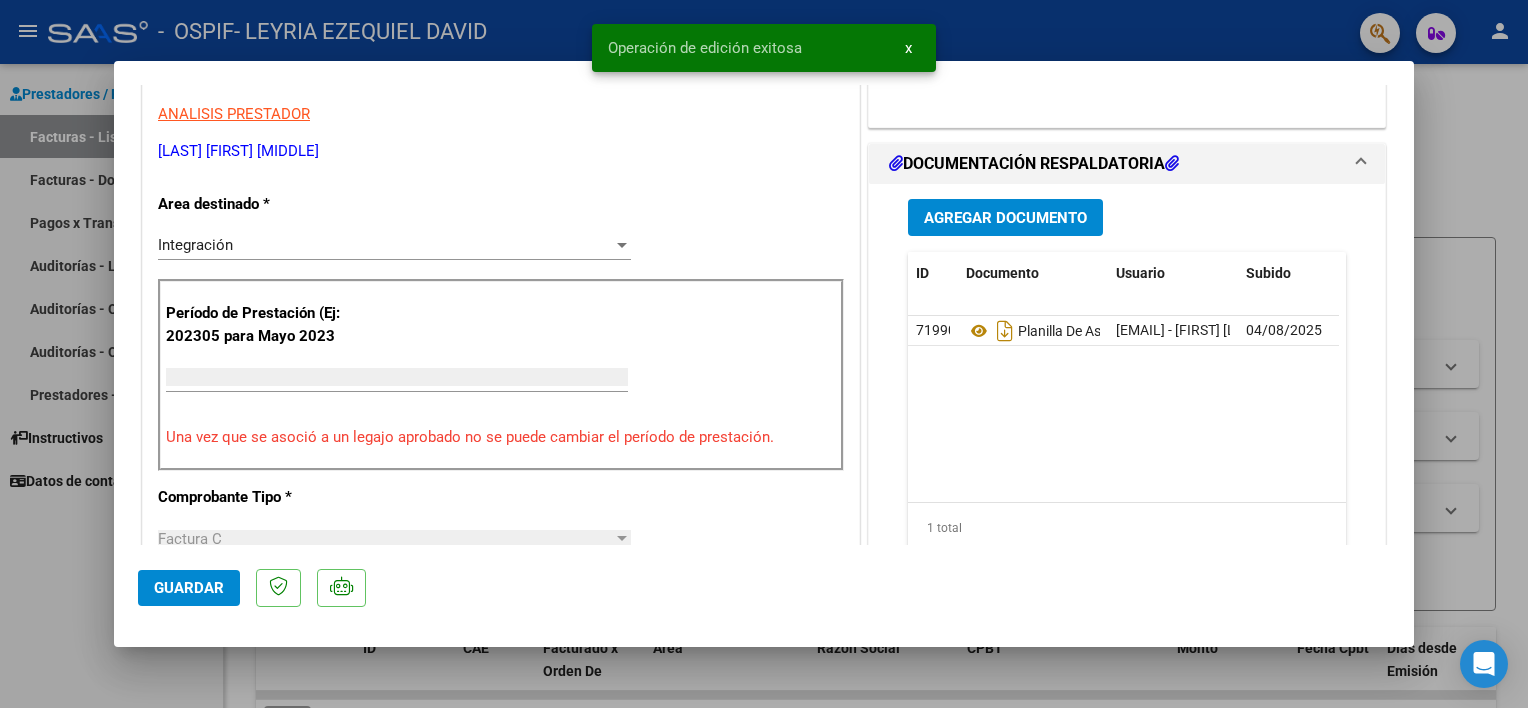 scroll, scrollTop: 341, scrollLeft: 0, axis: vertical 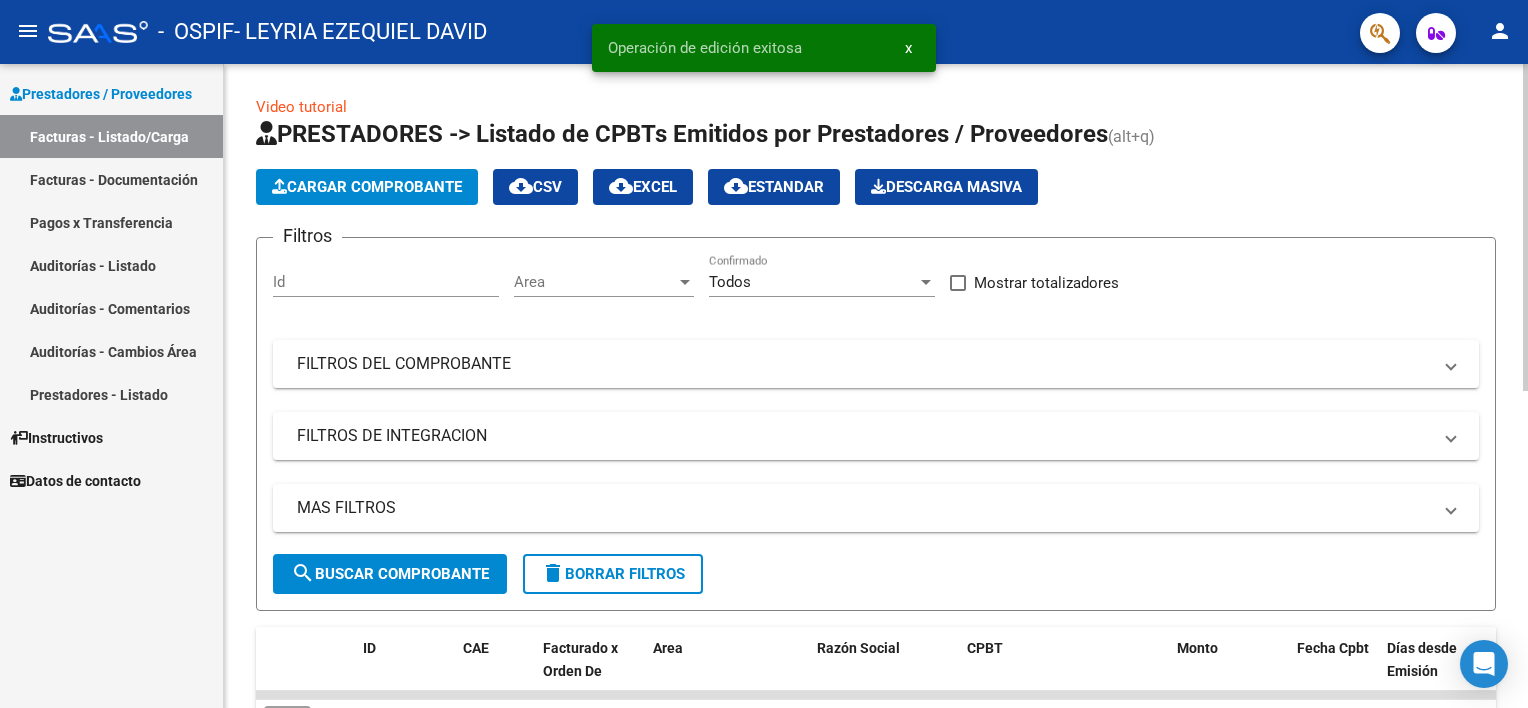 click on "Cargar Comprobante" 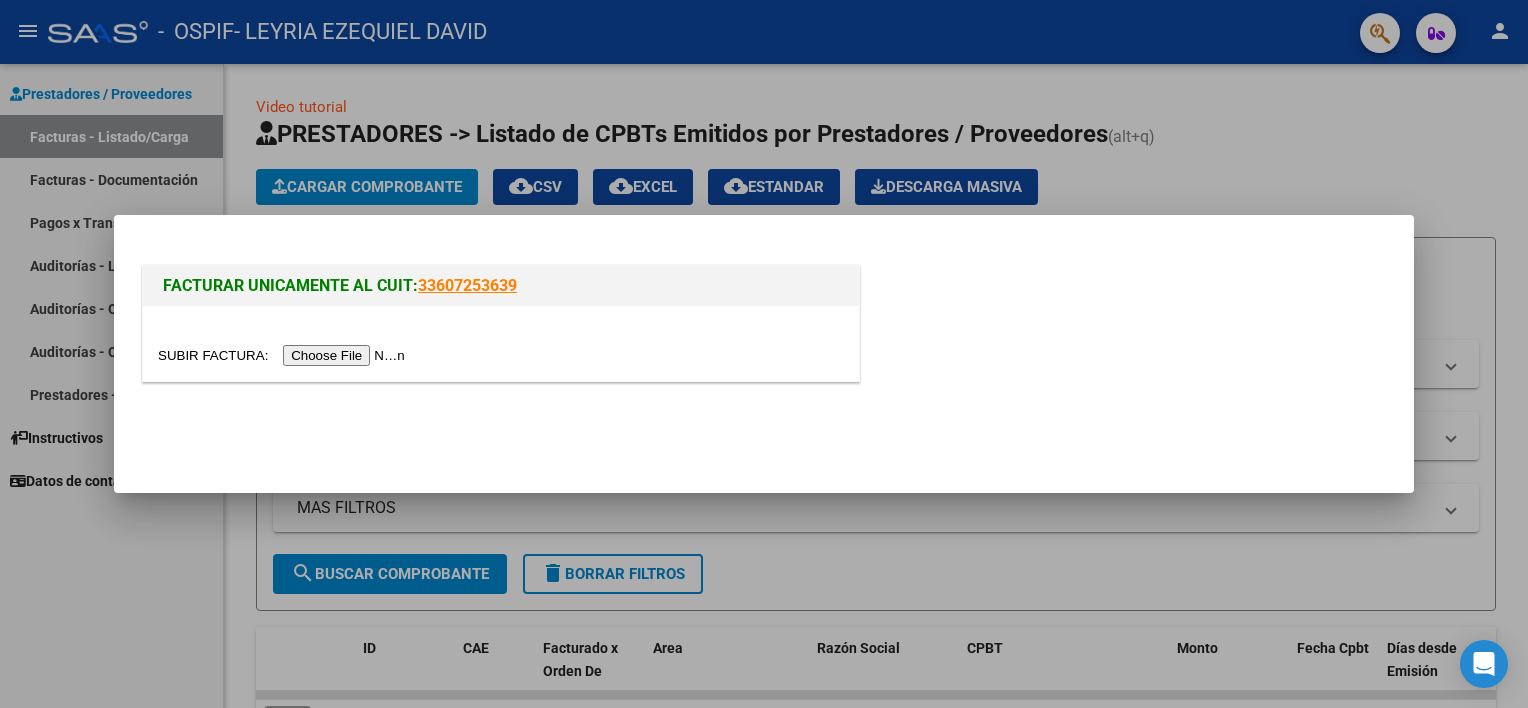 click at bounding box center [284, 355] 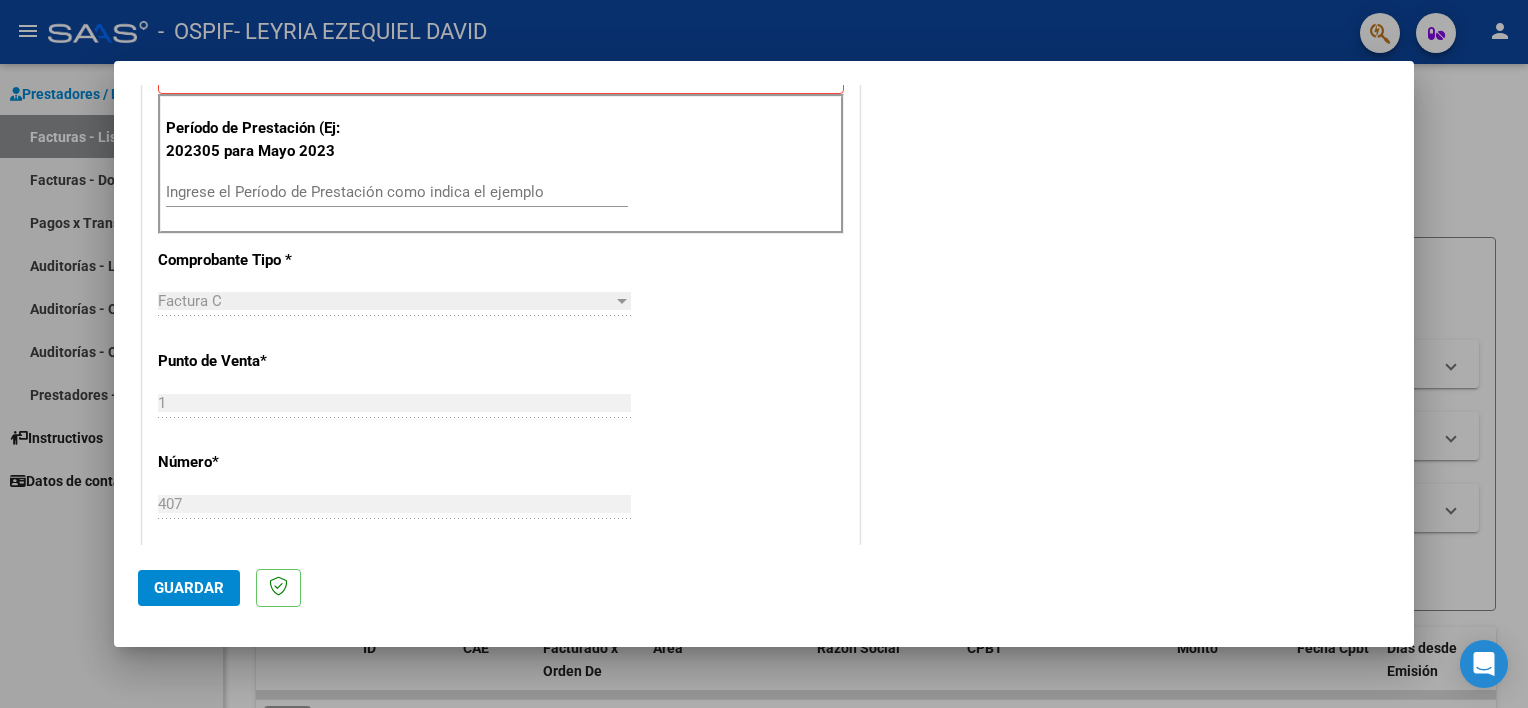 scroll, scrollTop: 564, scrollLeft: 0, axis: vertical 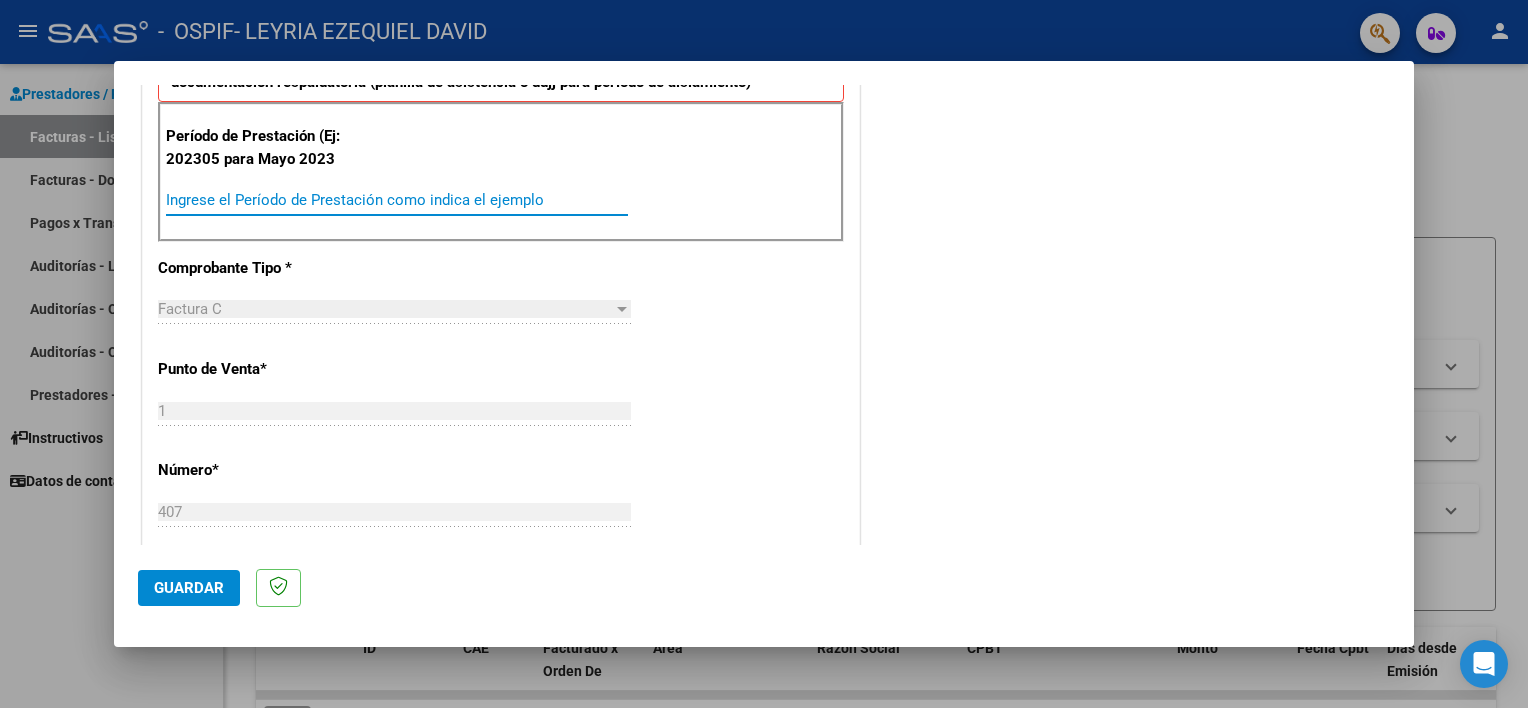 click on "Ingrese el Período de Prestación como indica el ejemplo" at bounding box center (397, 200) 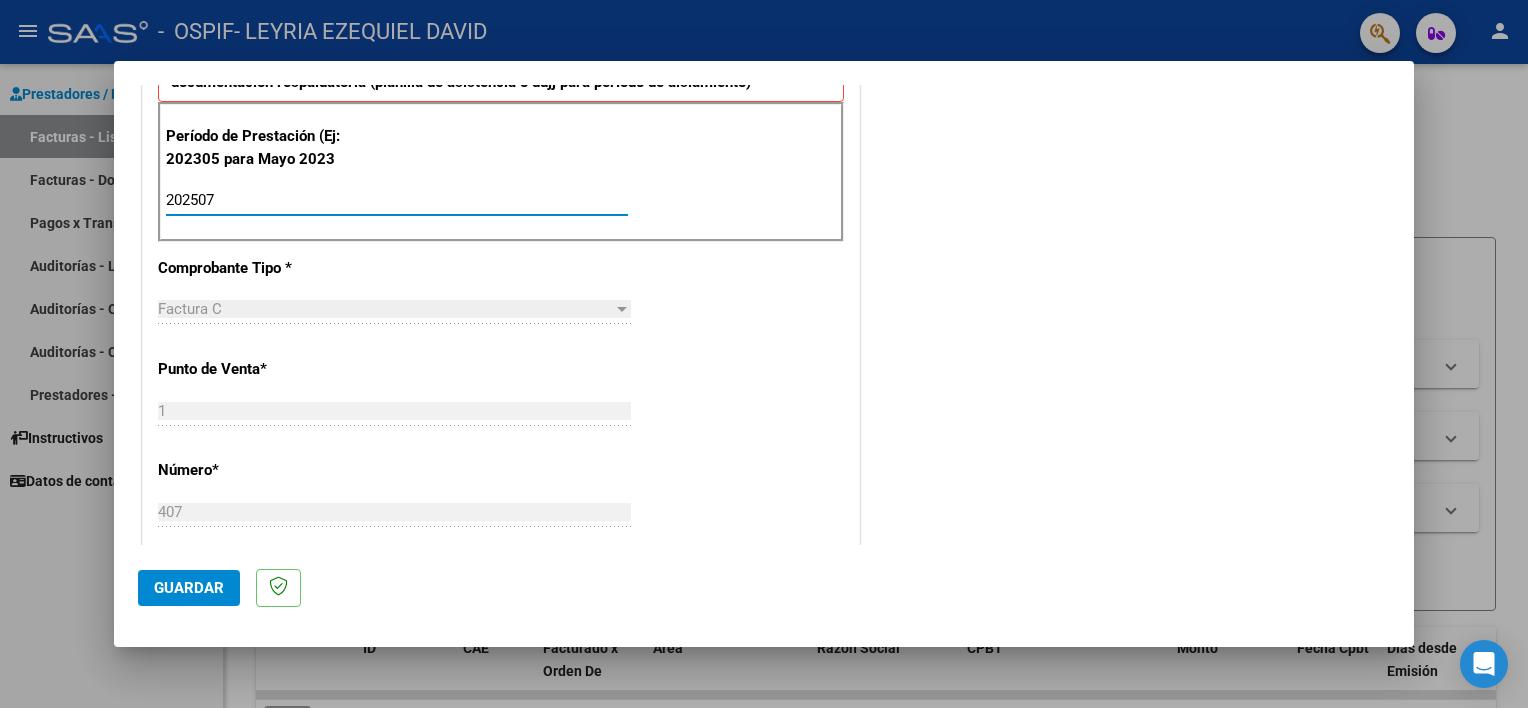 type on "202507" 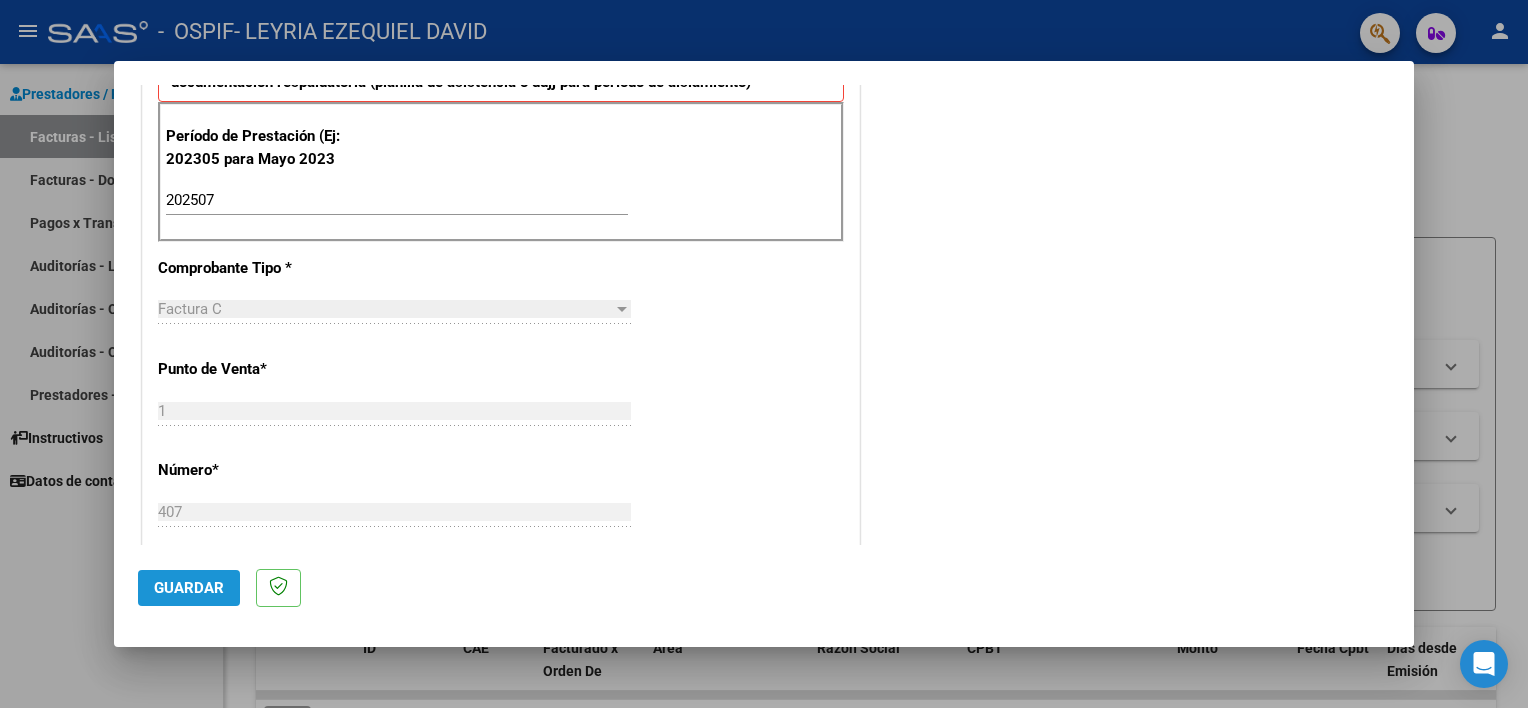 click on "Guardar" 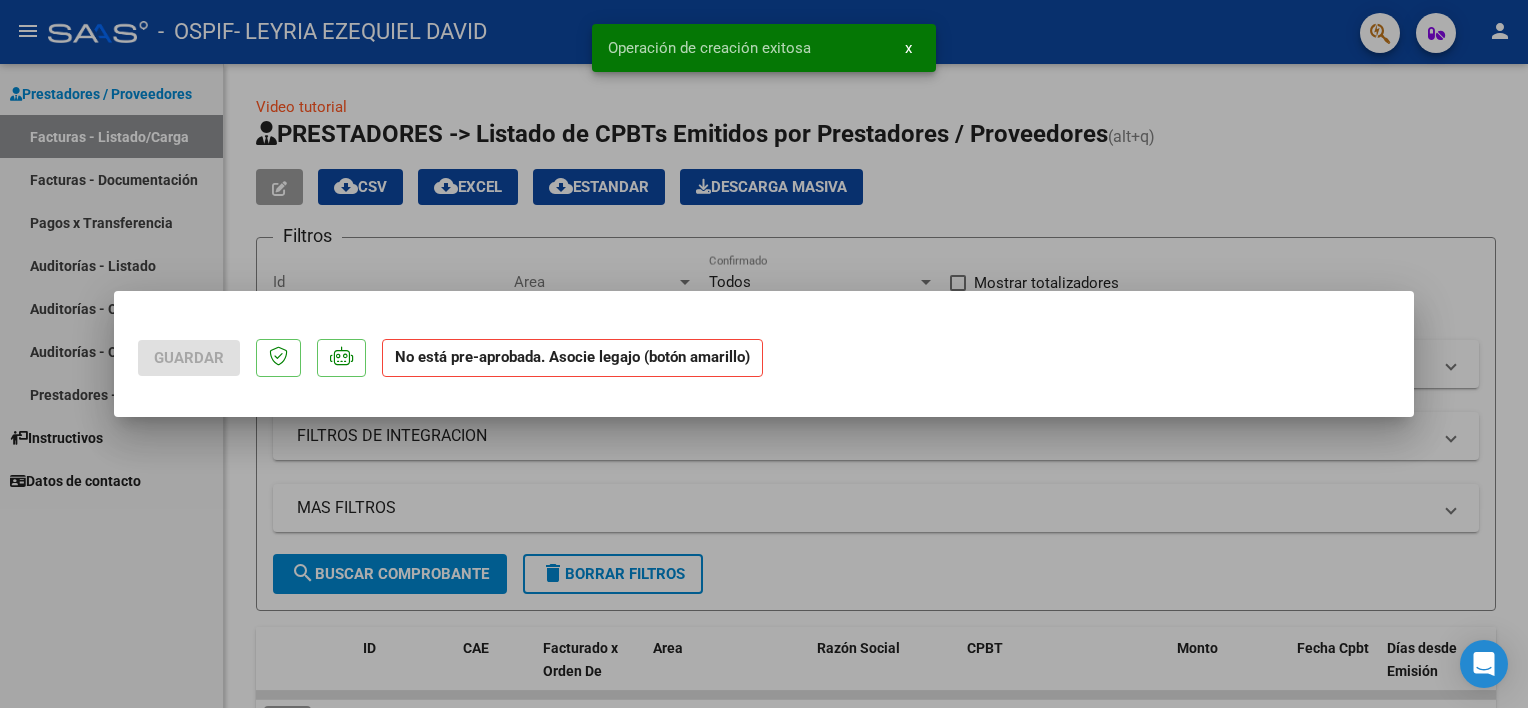 scroll, scrollTop: 0, scrollLeft: 0, axis: both 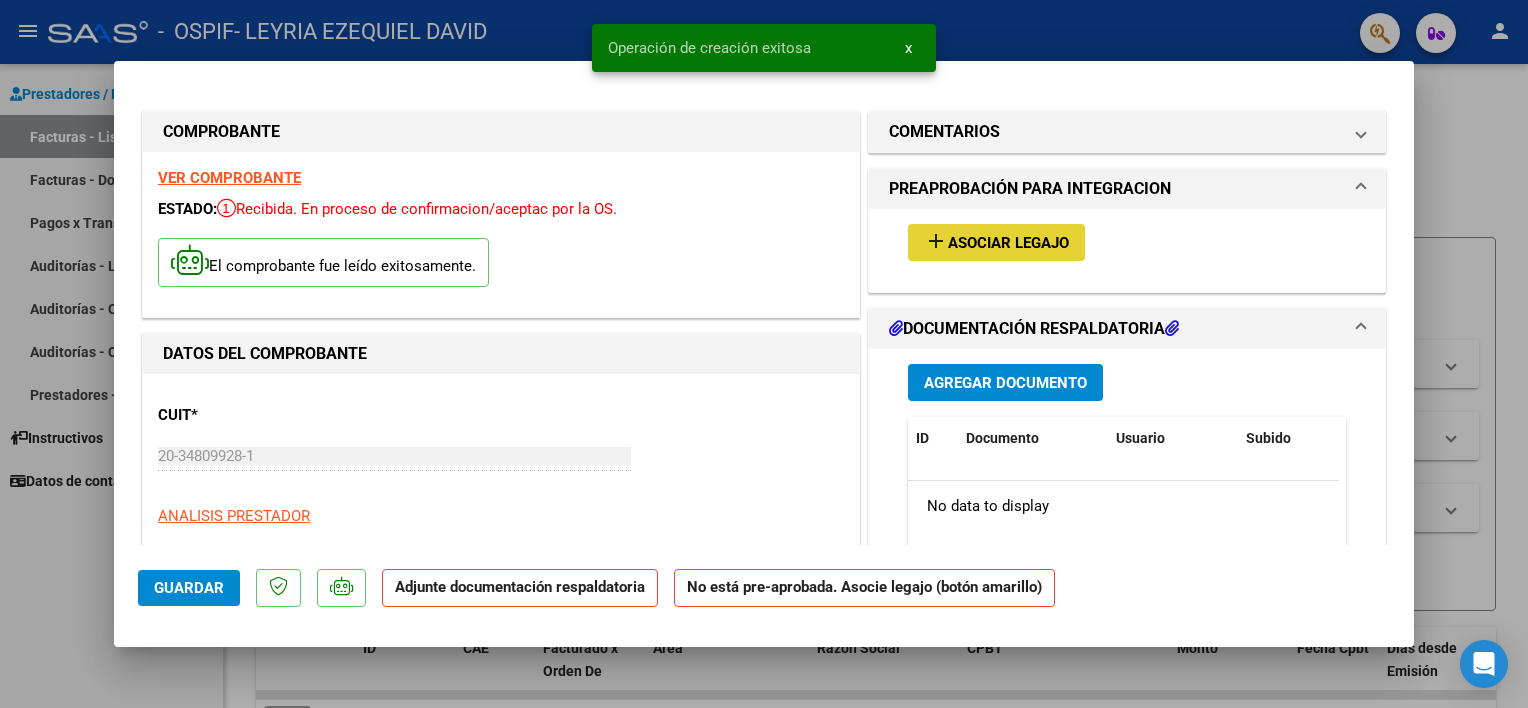 click on "Asociar Legajo" at bounding box center (1008, 243) 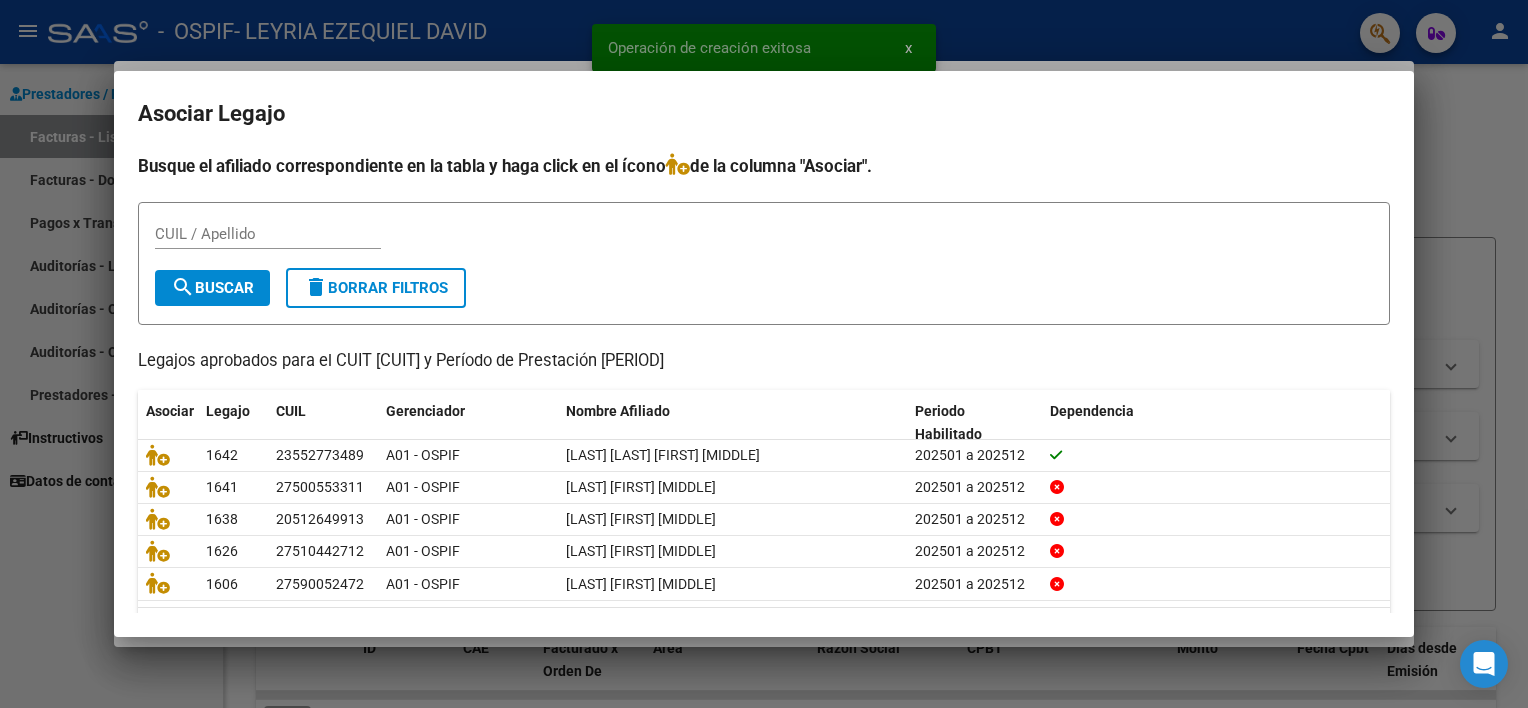 scroll, scrollTop: 59, scrollLeft: 0, axis: vertical 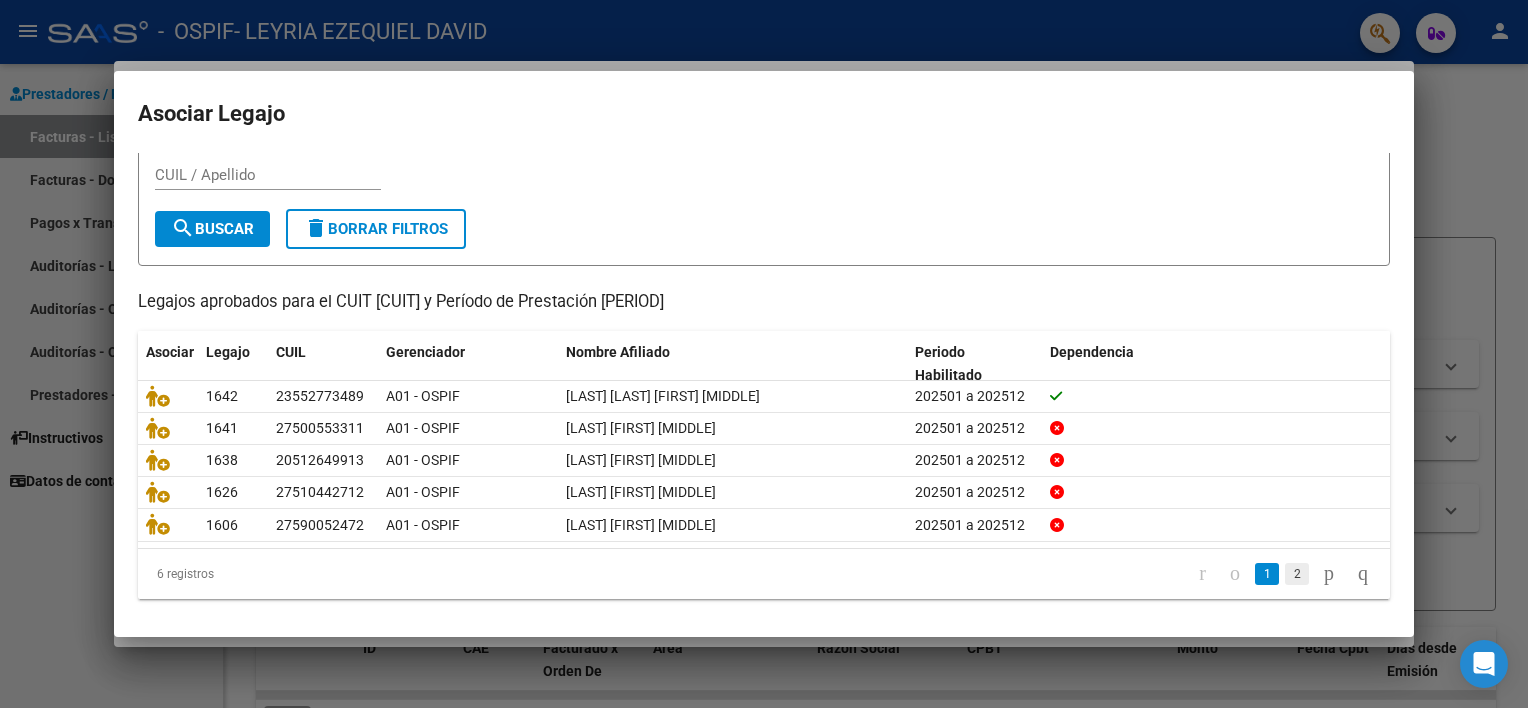 click on "2" 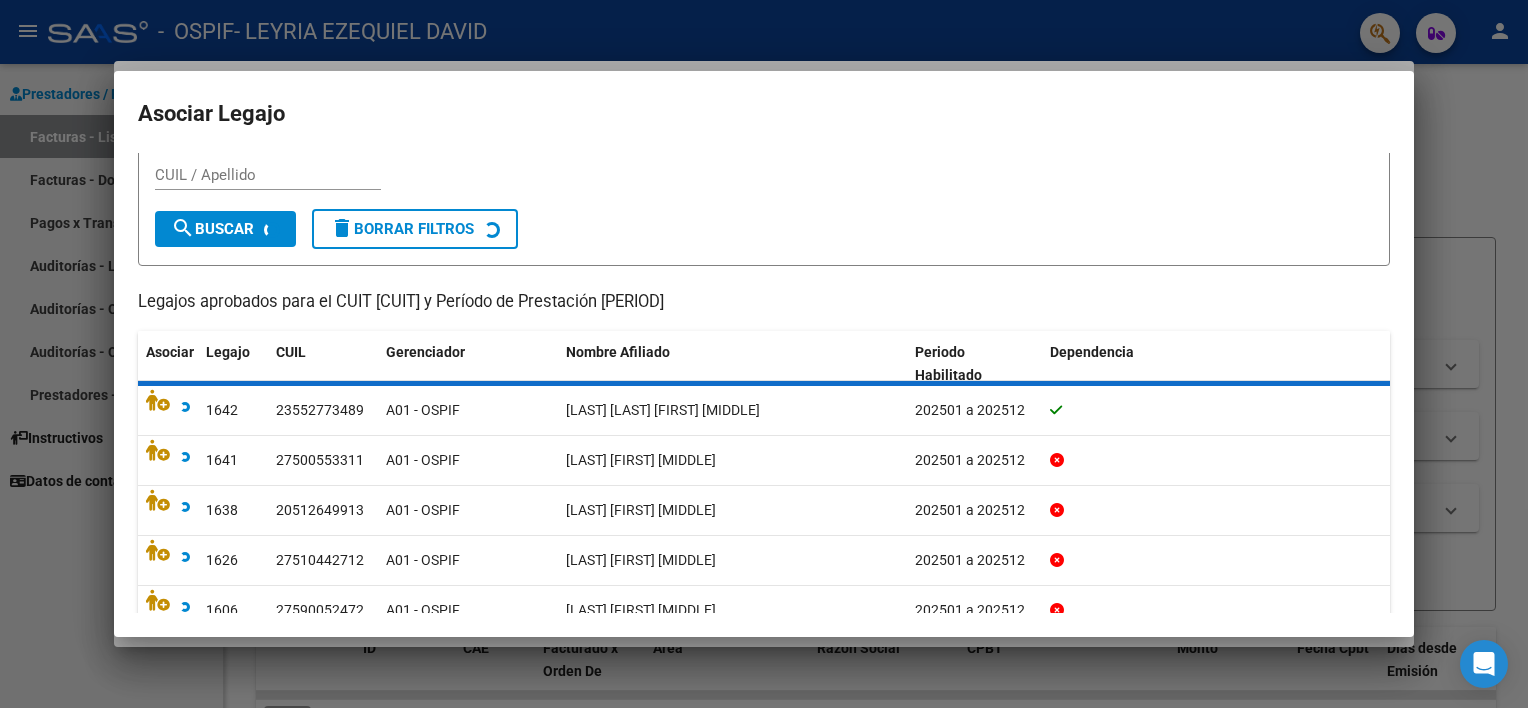 scroll, scrollTop: 0, scrollLeft: 0, axis: both 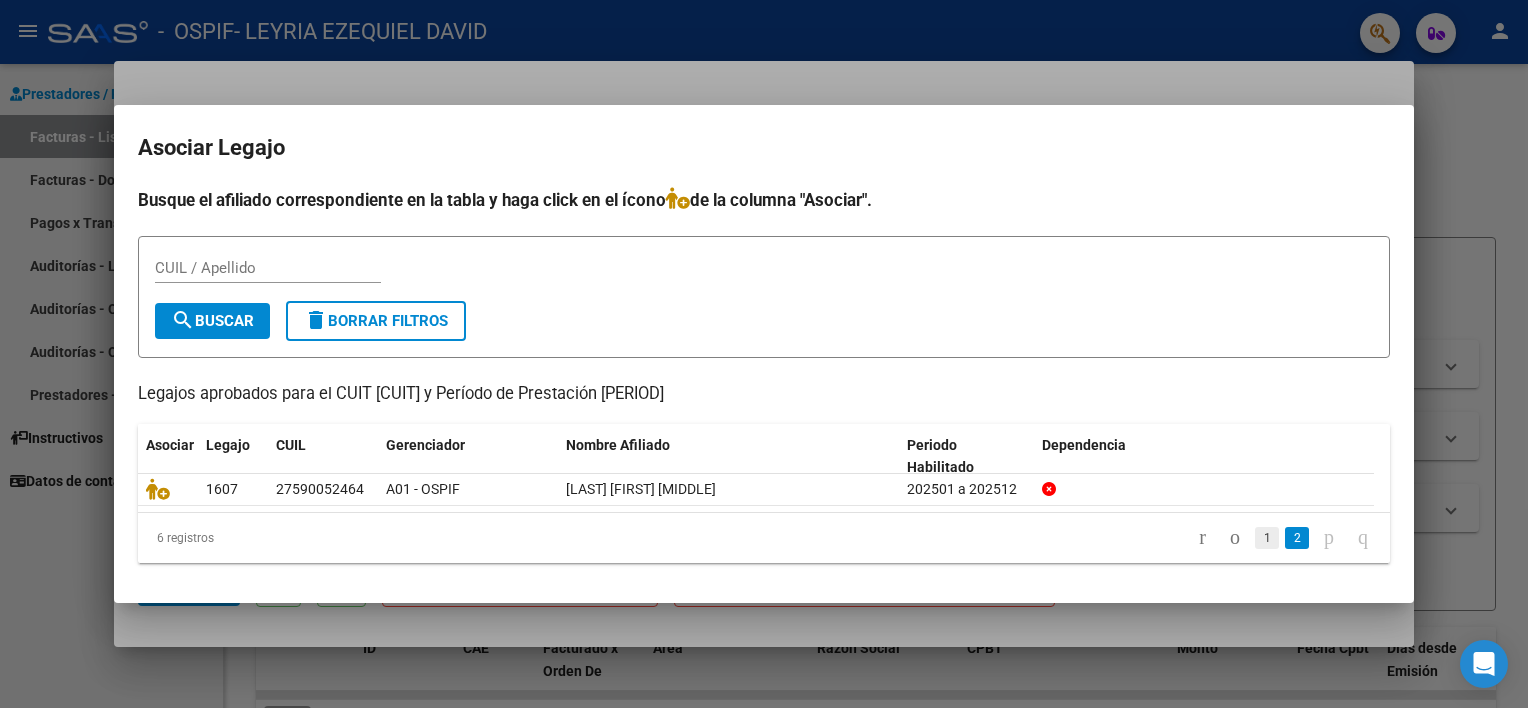 click on "1" 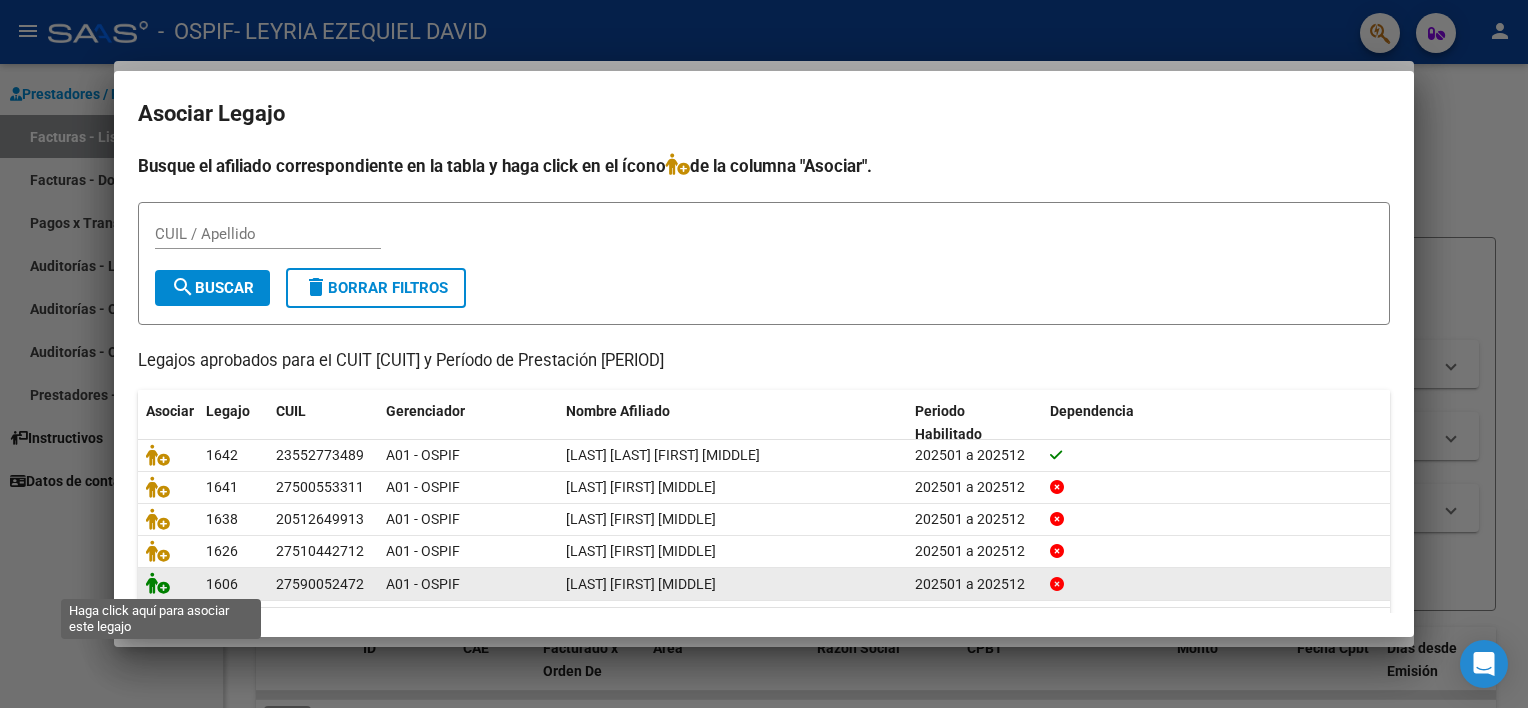 click 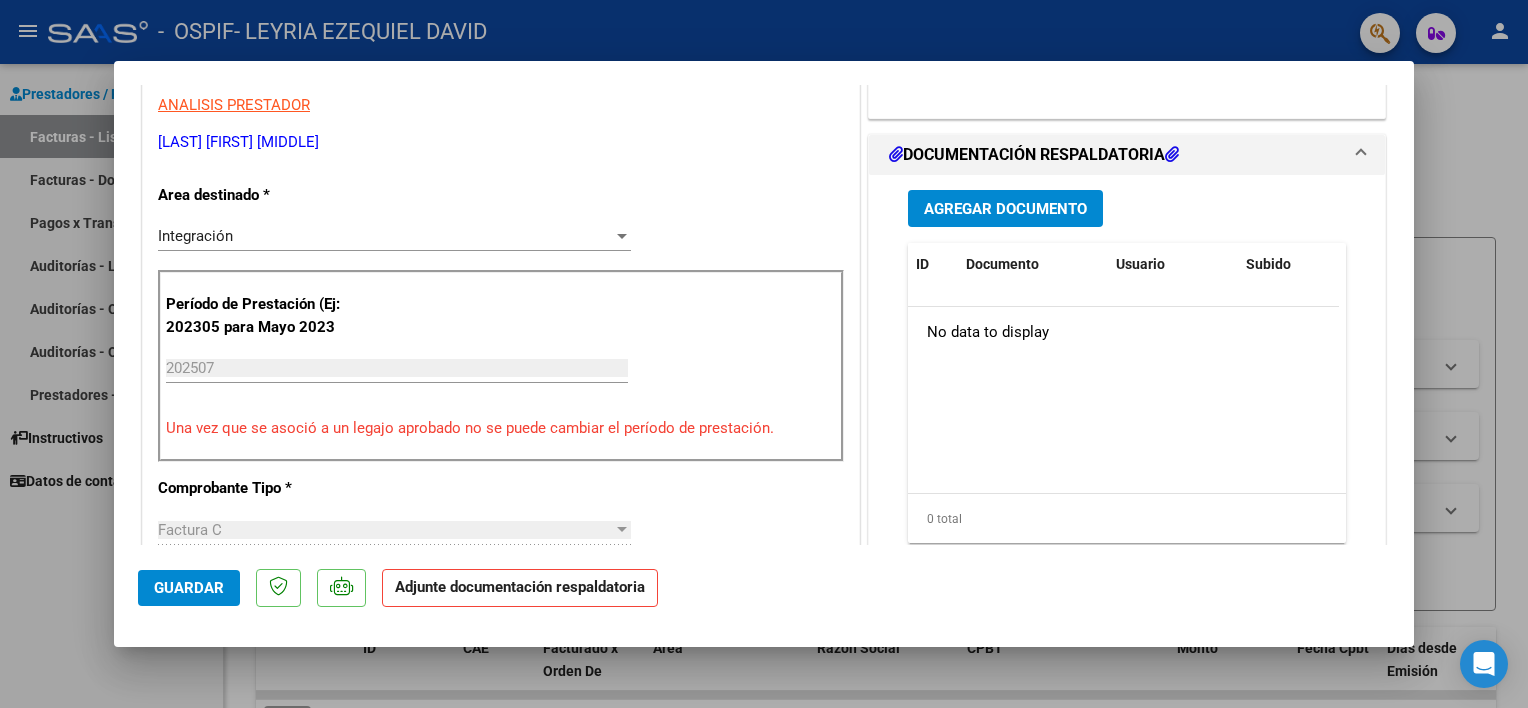 scroll, scrollTop: 452, scrollLeft: 0, axis: vertical 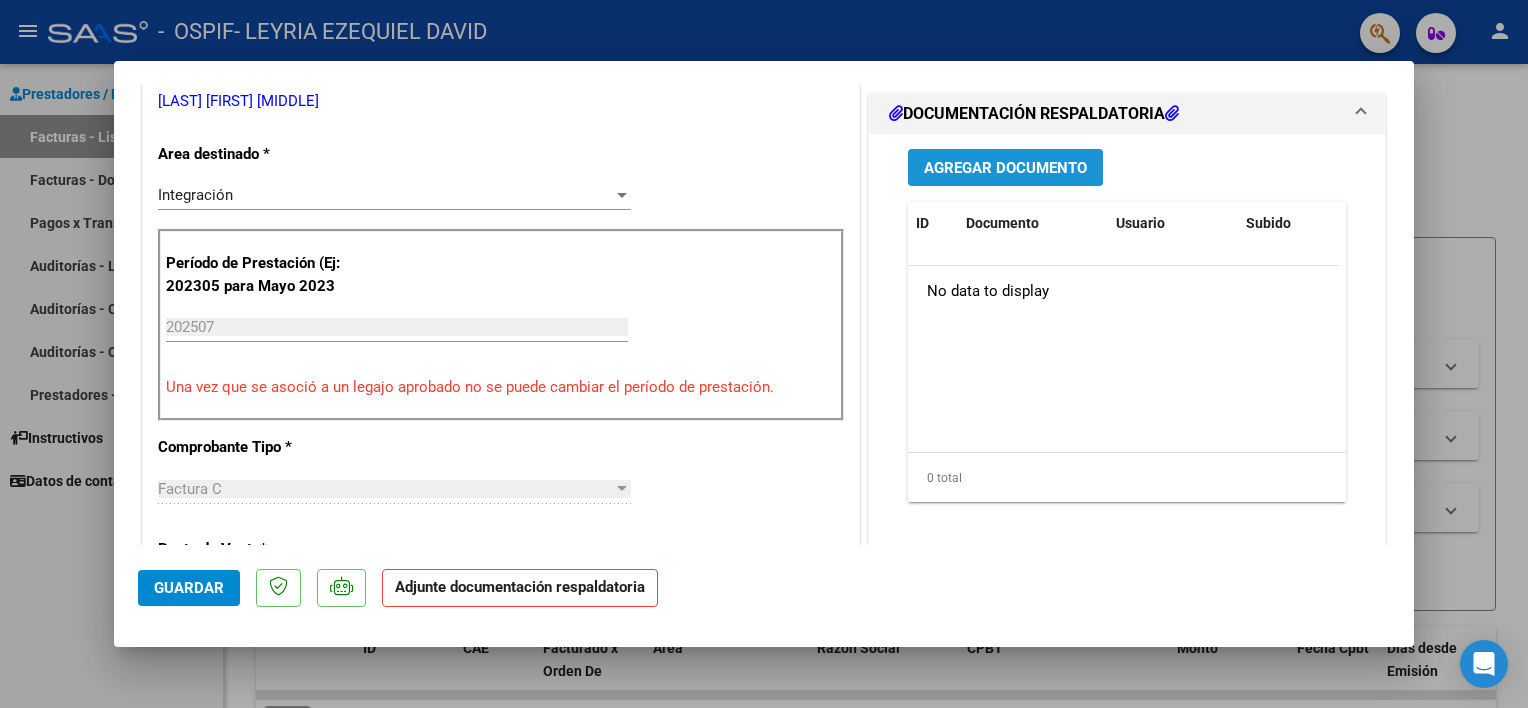 click on "Agregar Documento" at bounding box center [1005, 167] 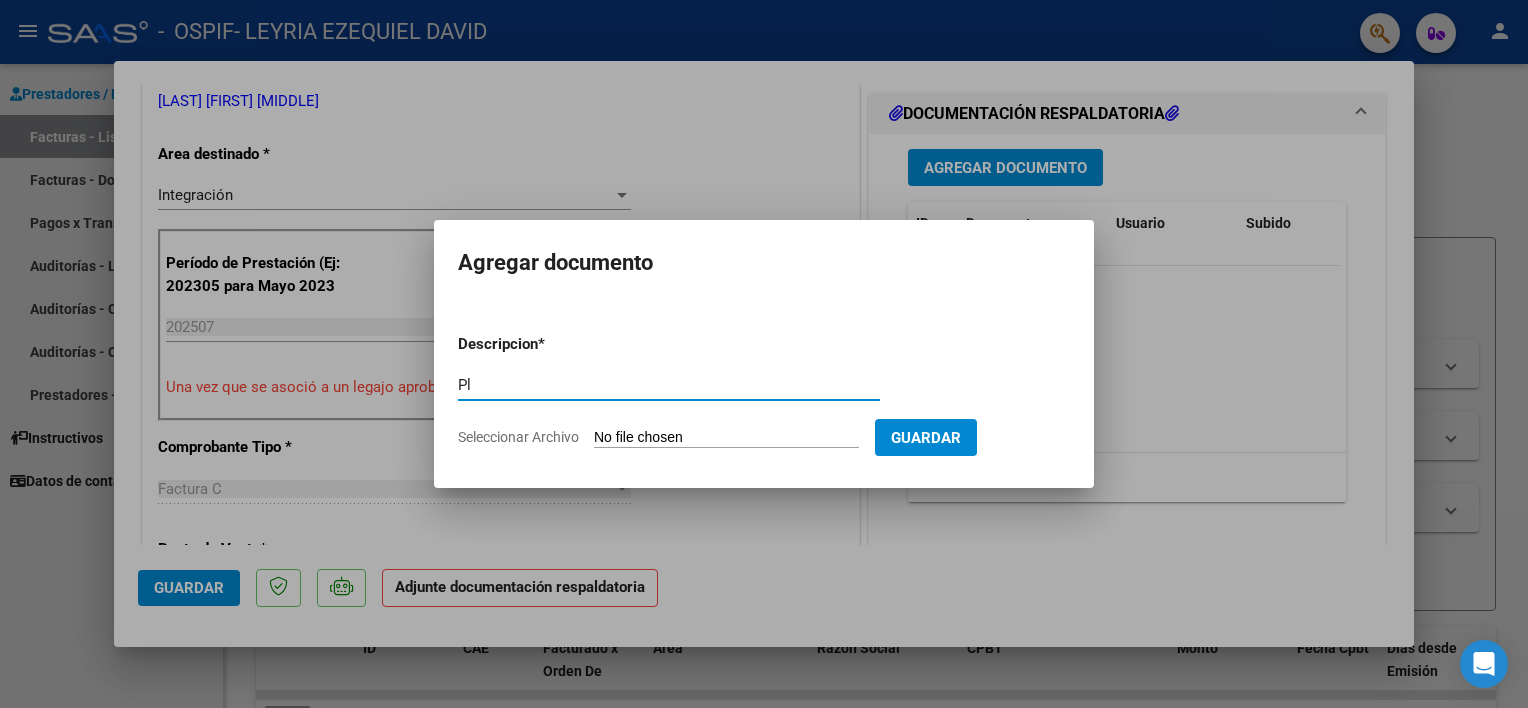 type on "Planilla de Asistencia" 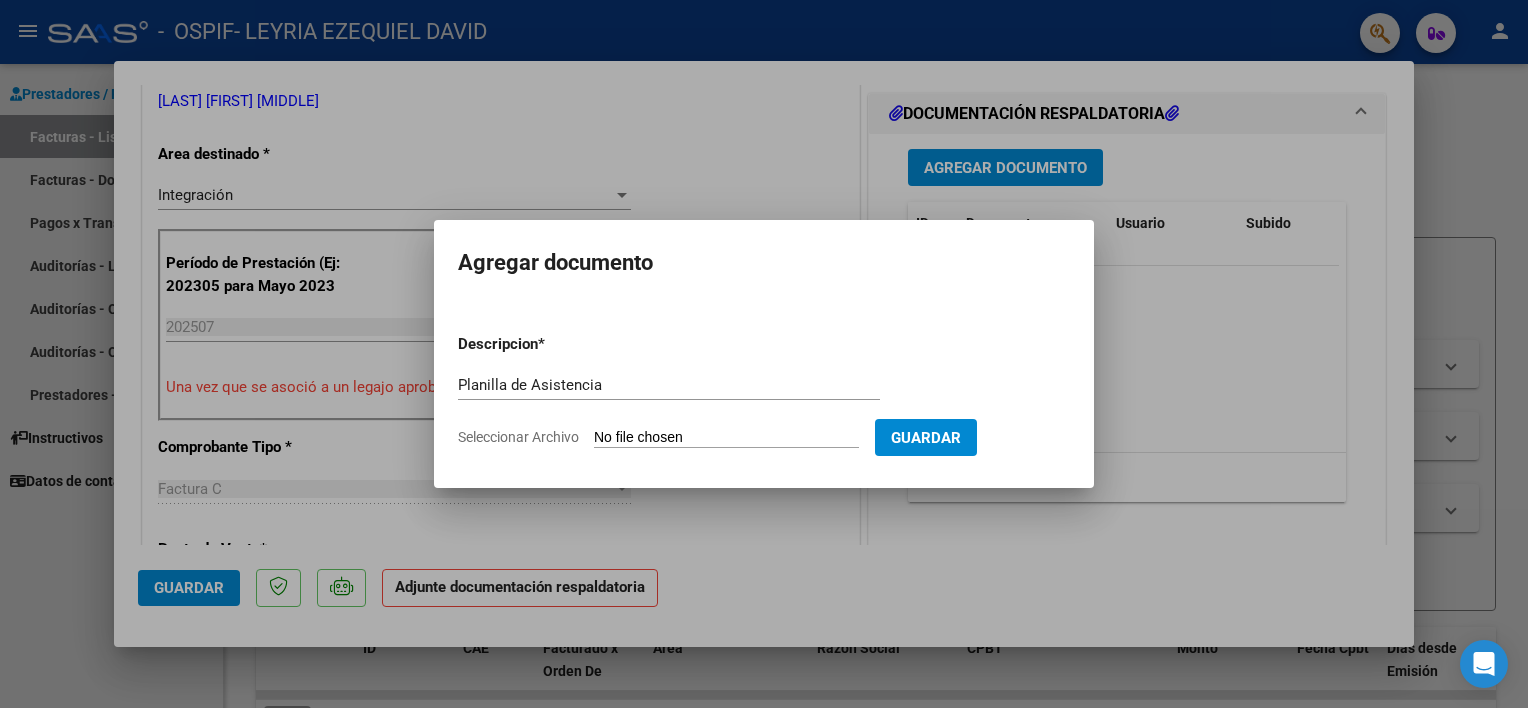 click on "Seleccionar Archivo" at bounding box center [726, 438] 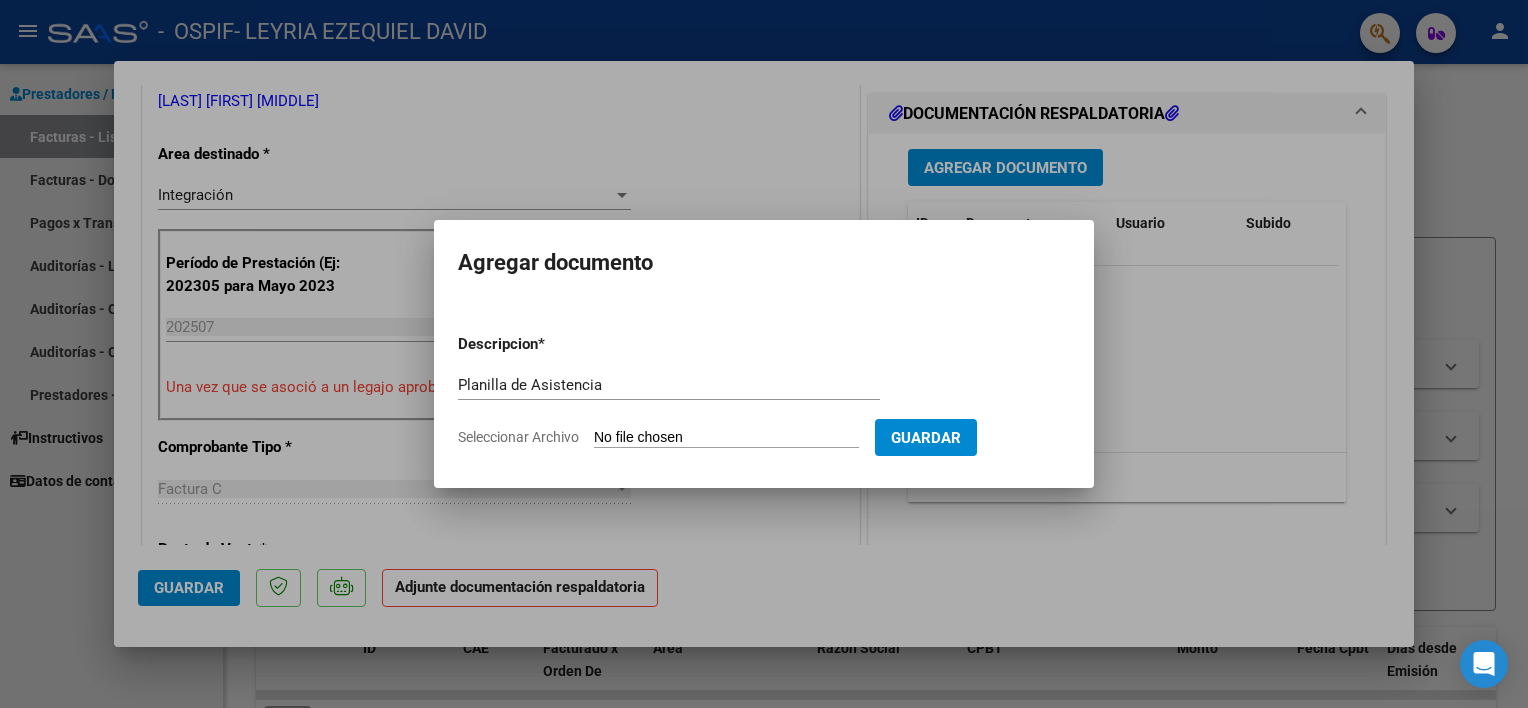 type on "C:\fakepath\Planilla de Asistencia- Acuña Jimenez Danna.pdf" 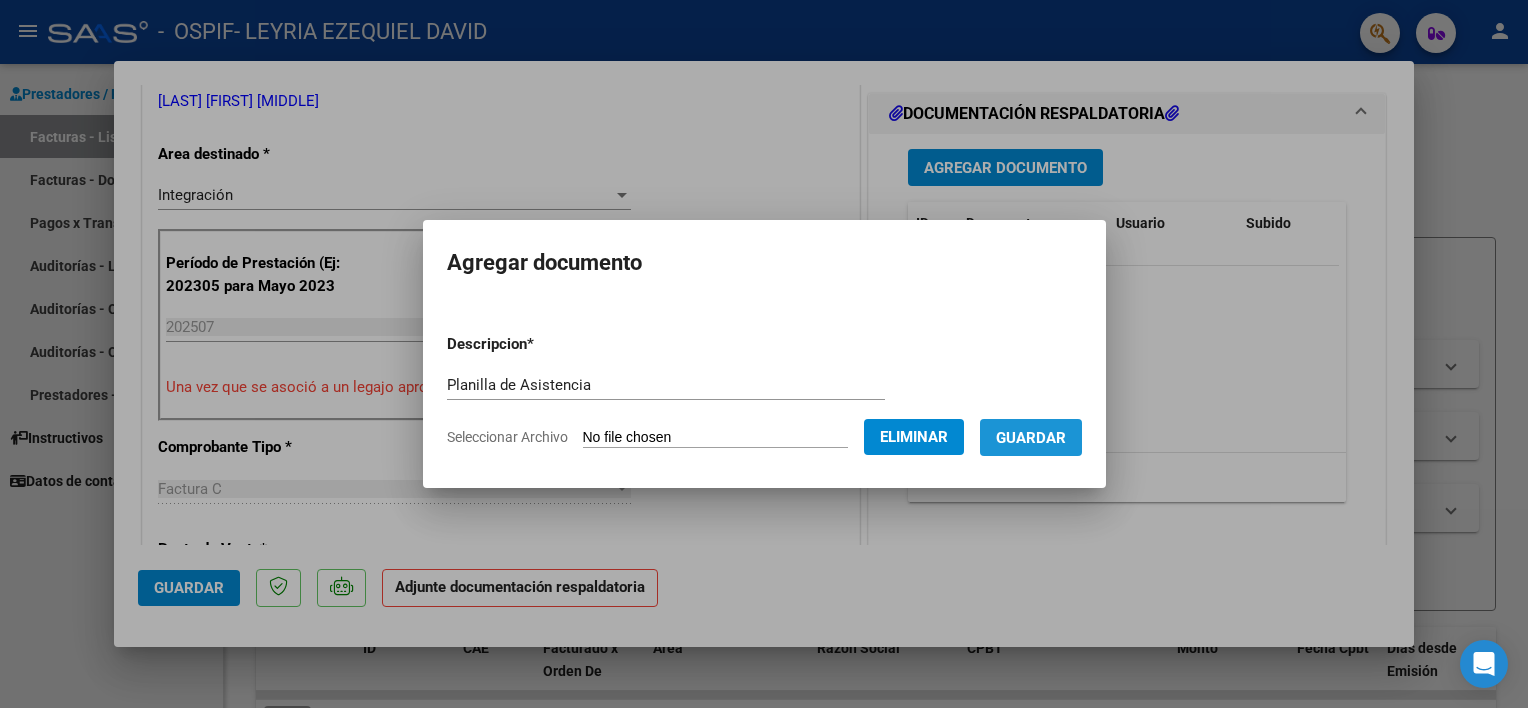 click on "Guardar" at bounding box center (1031, 438) 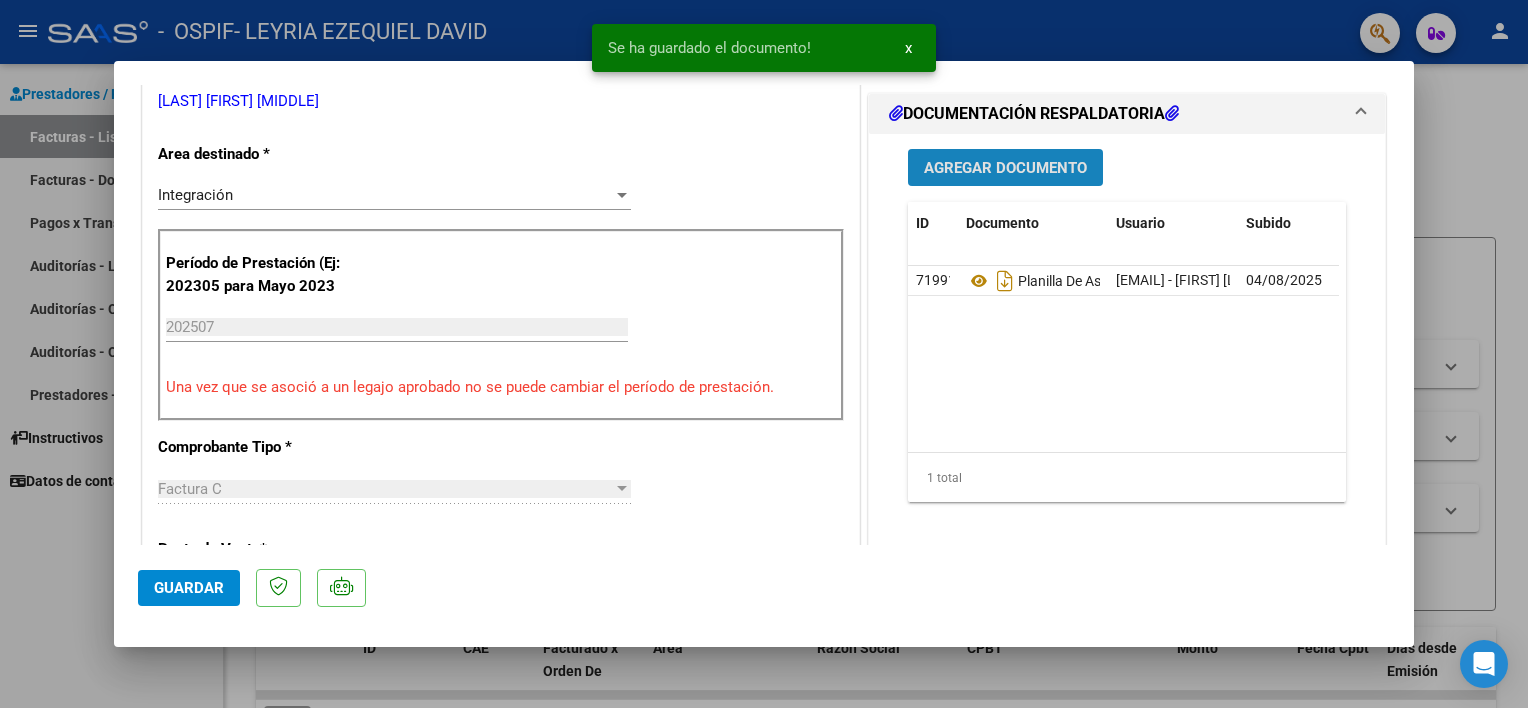 click on "Agregar Documento" at bounding box center [1005, 167] 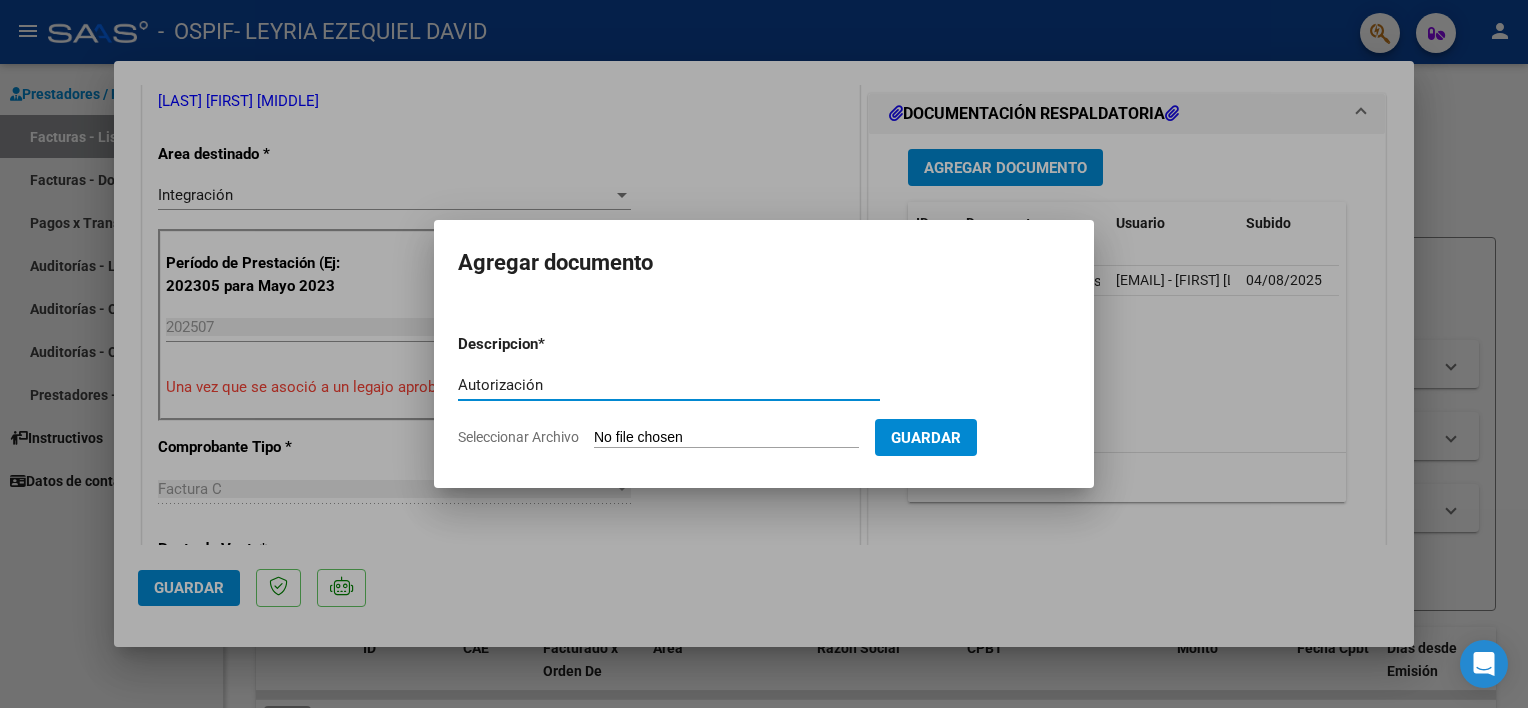type on "Autorización" 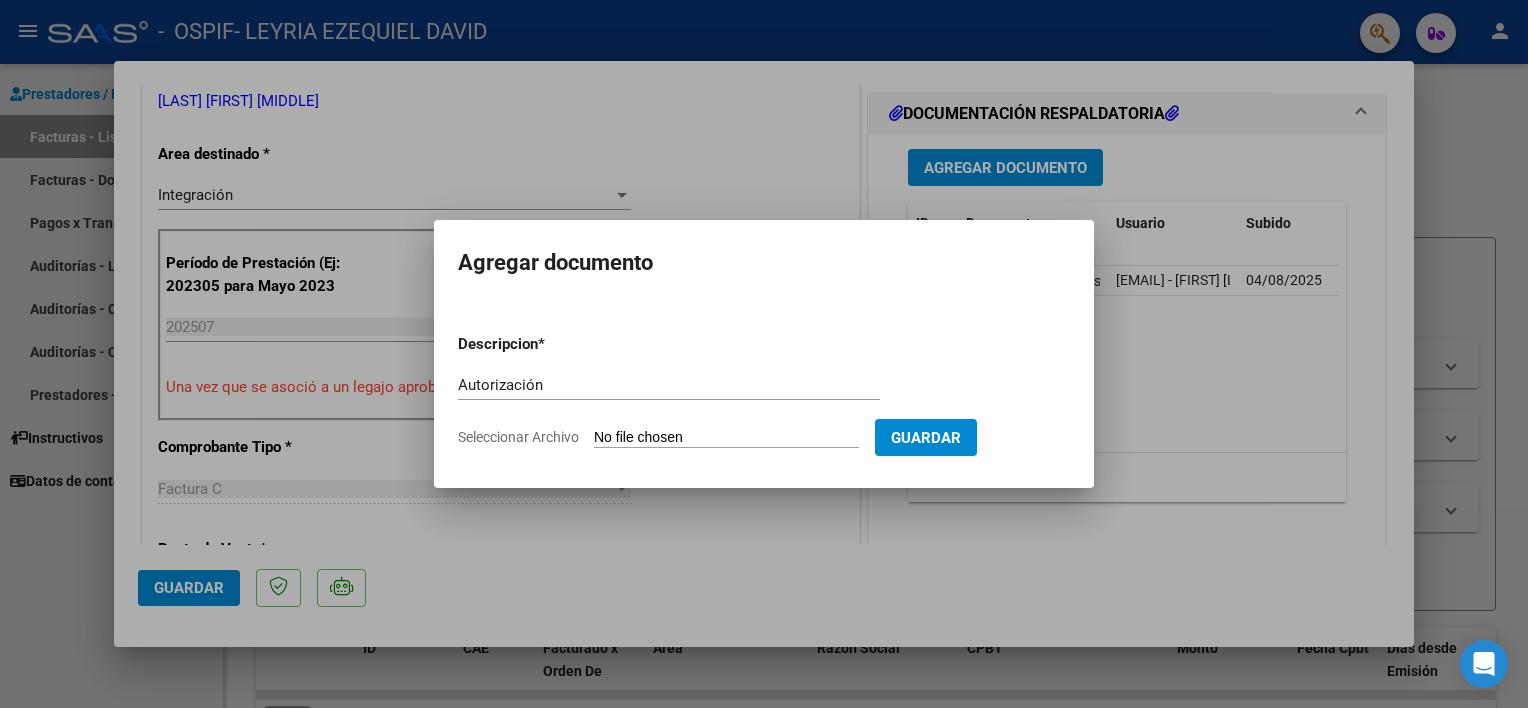 click on "Seleccionar Archivo" at bounding box center [726, 438] 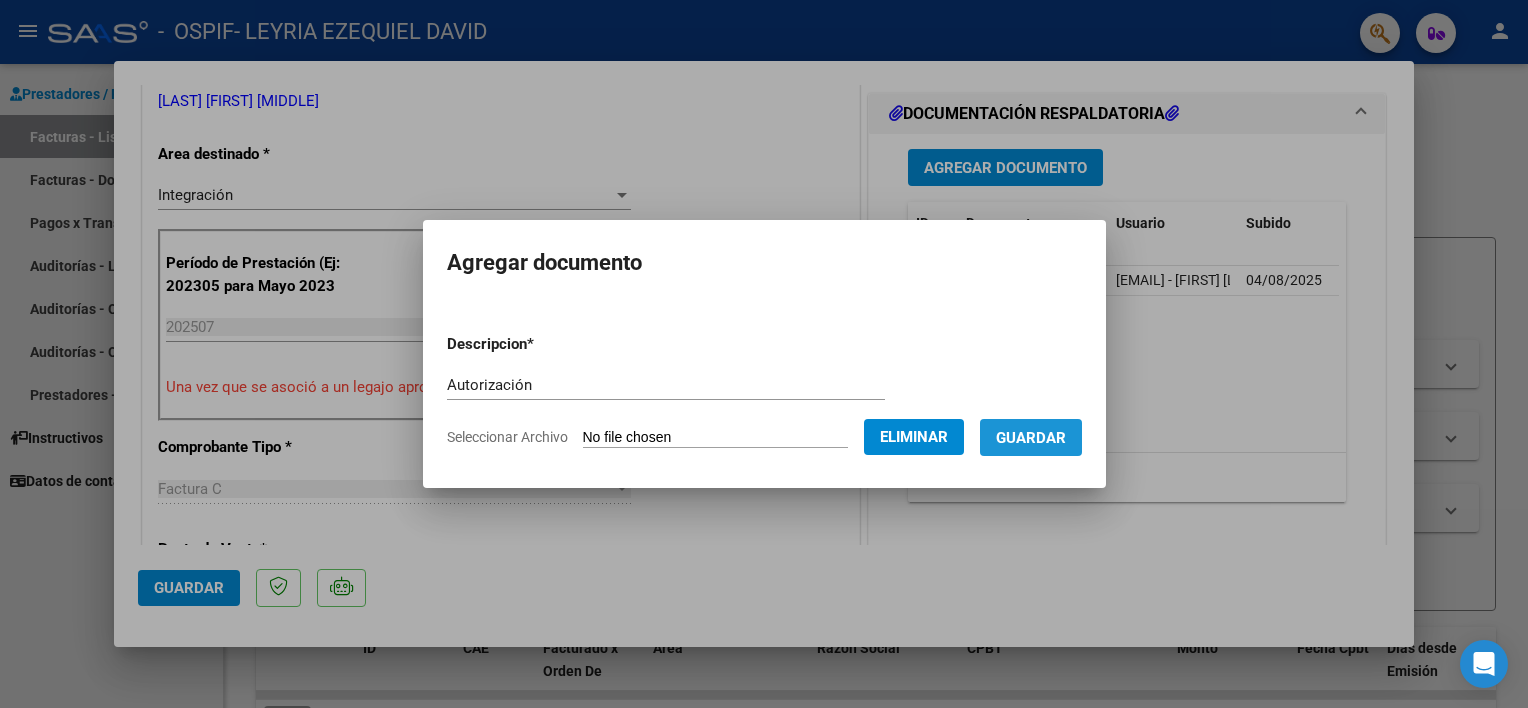click on "Guardar" at bounding box center [1031, 438] 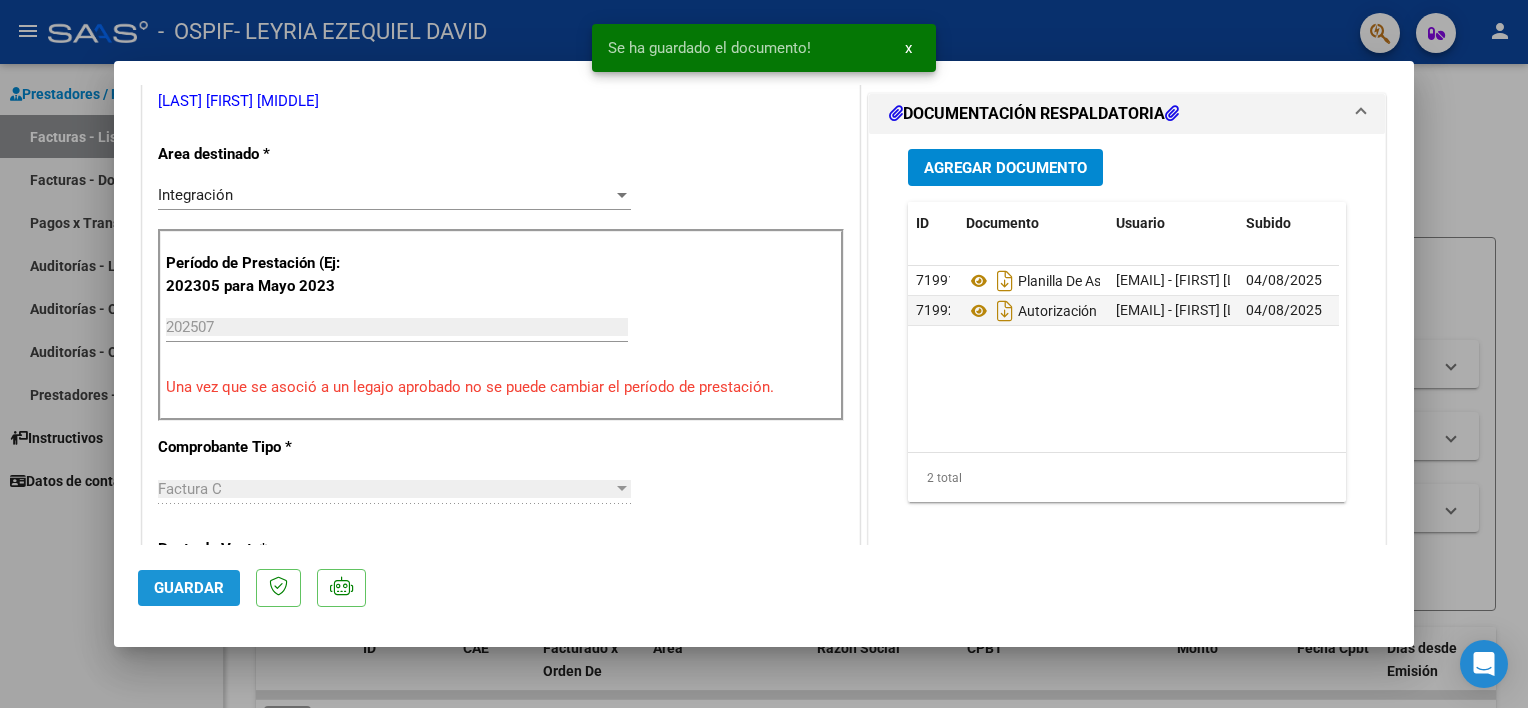 click on "Guardar" 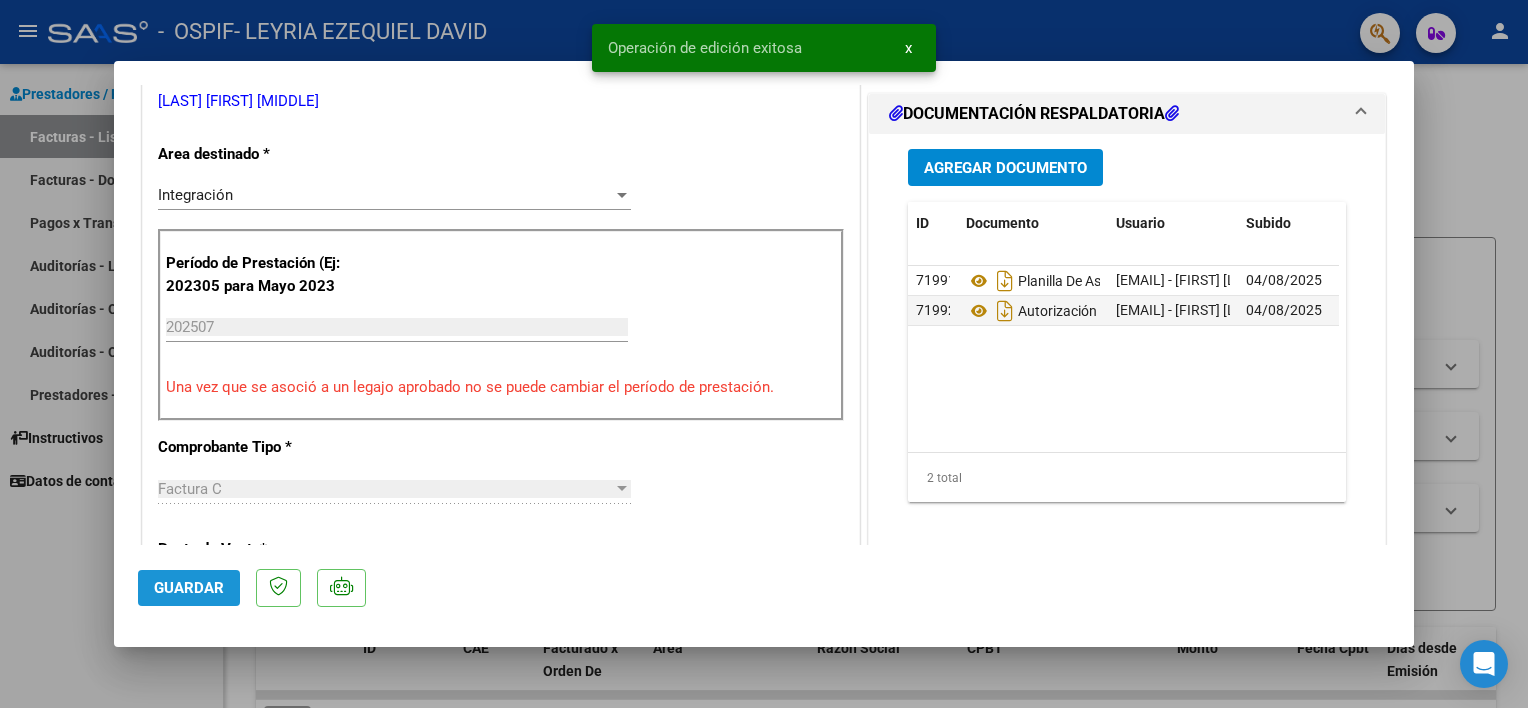 click on "Guardar" 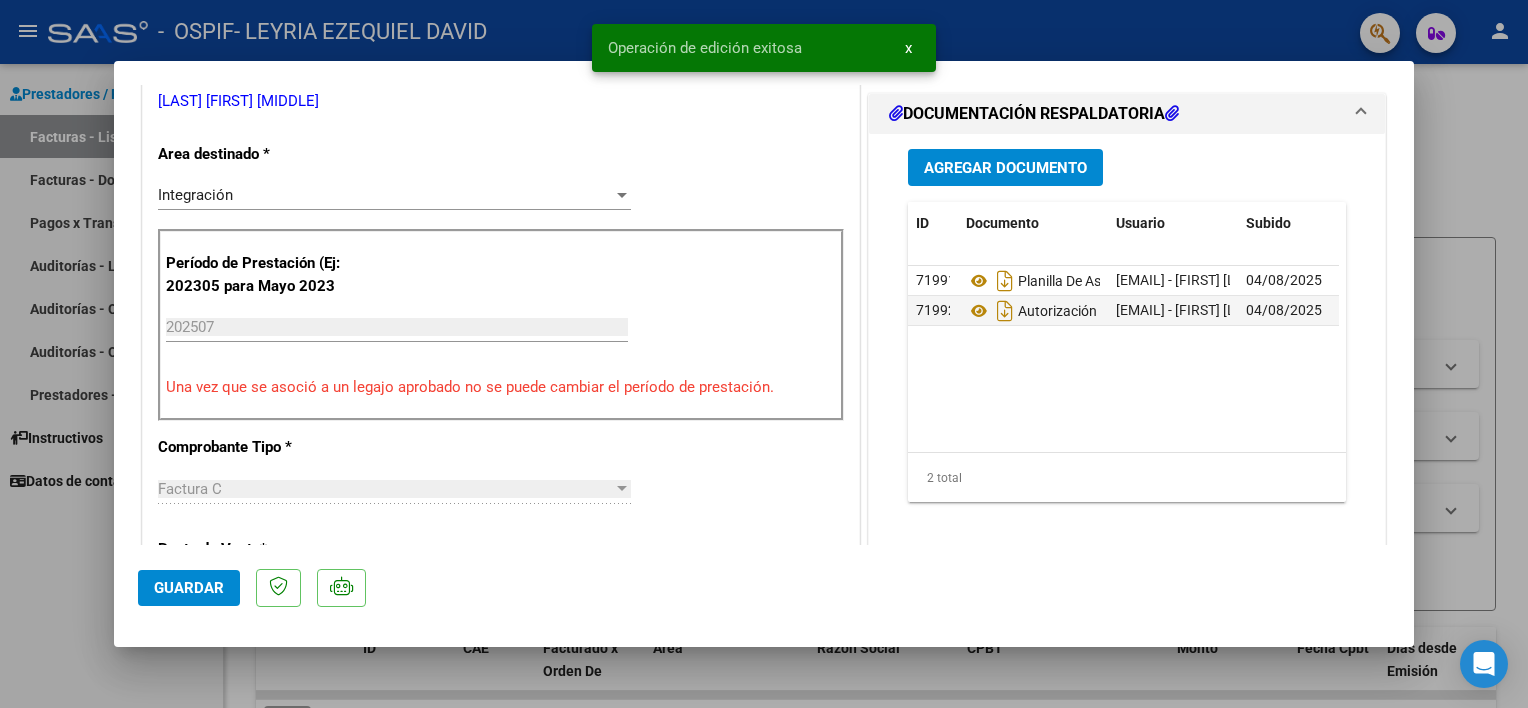 click at bounding box center [764, 354] 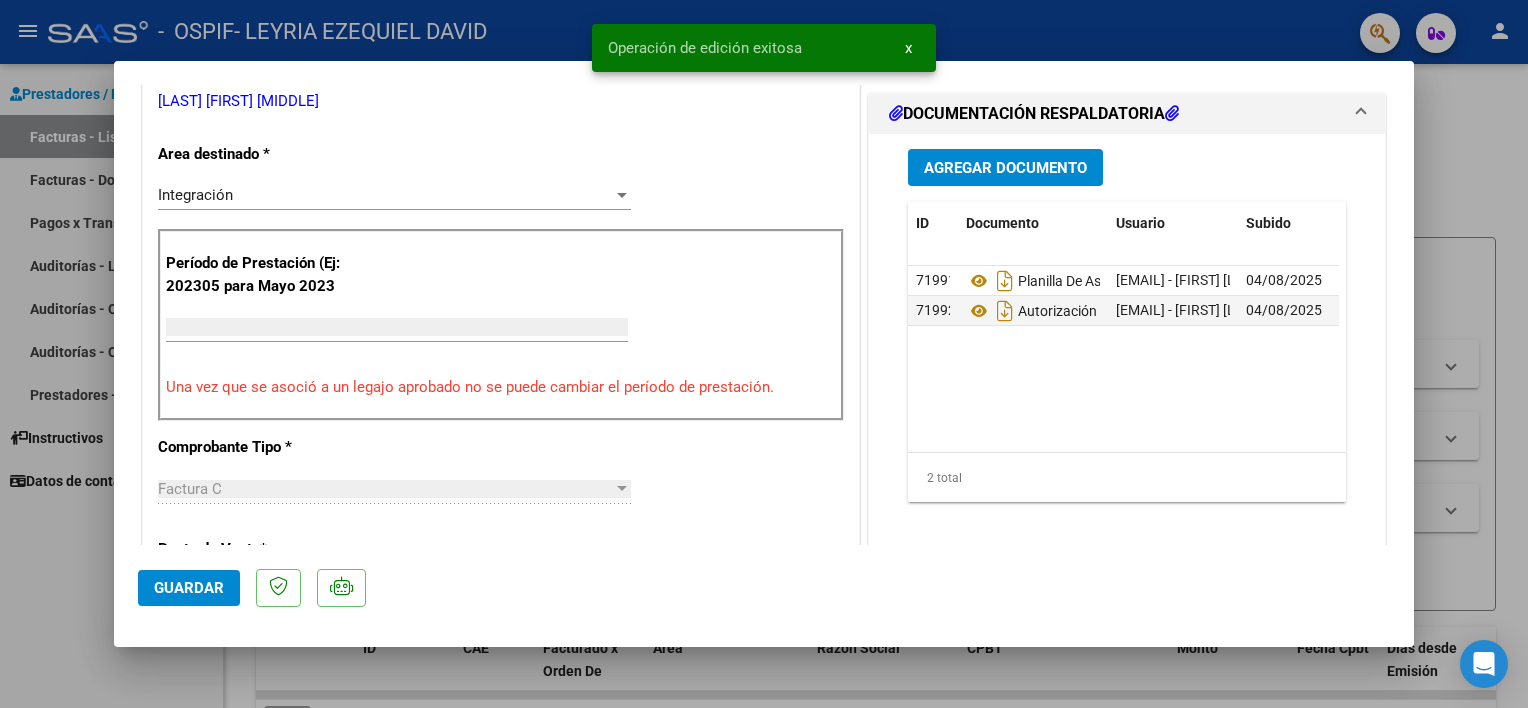 scroll, scrollTop: 0, scrollLeft: 0, axis: both 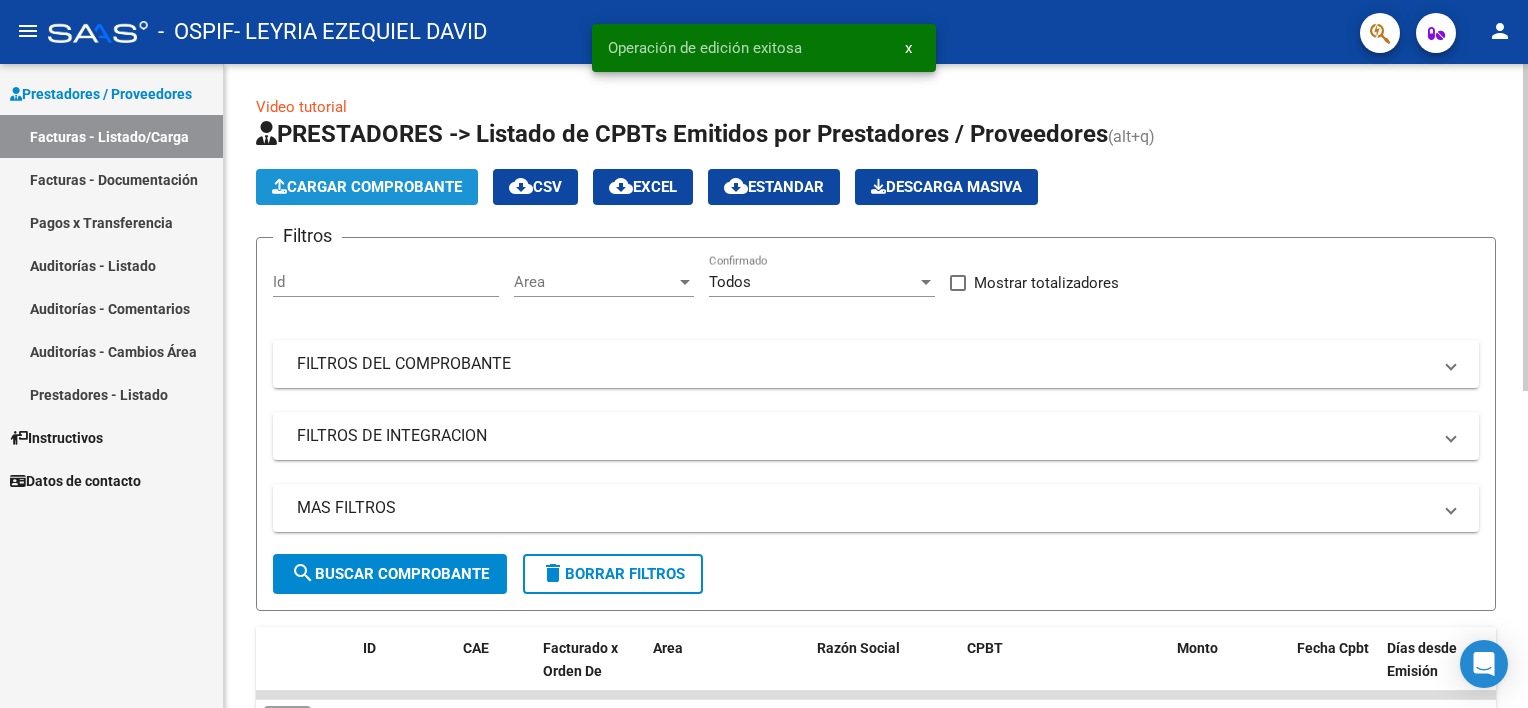 click on "Cargar Comprobante" 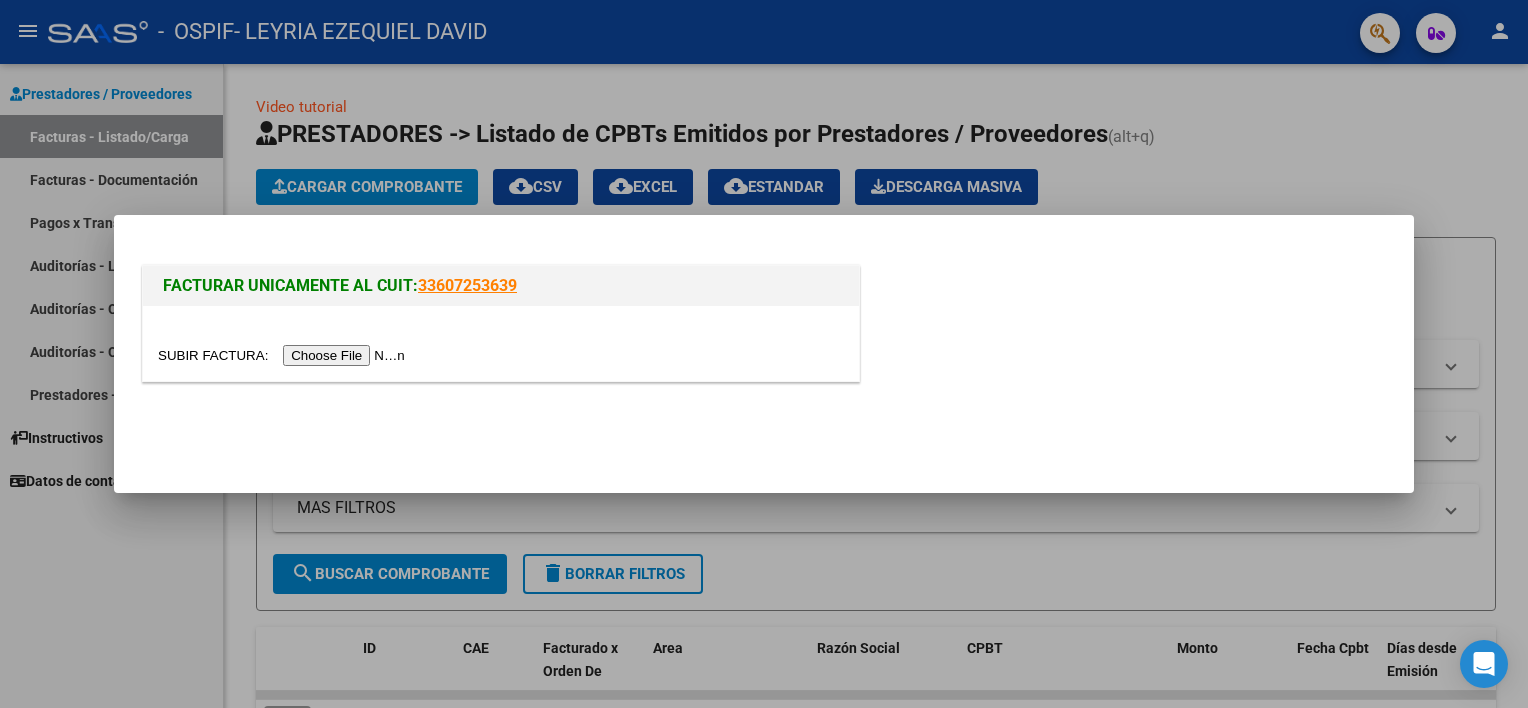 click at bounding box center [284, 355] 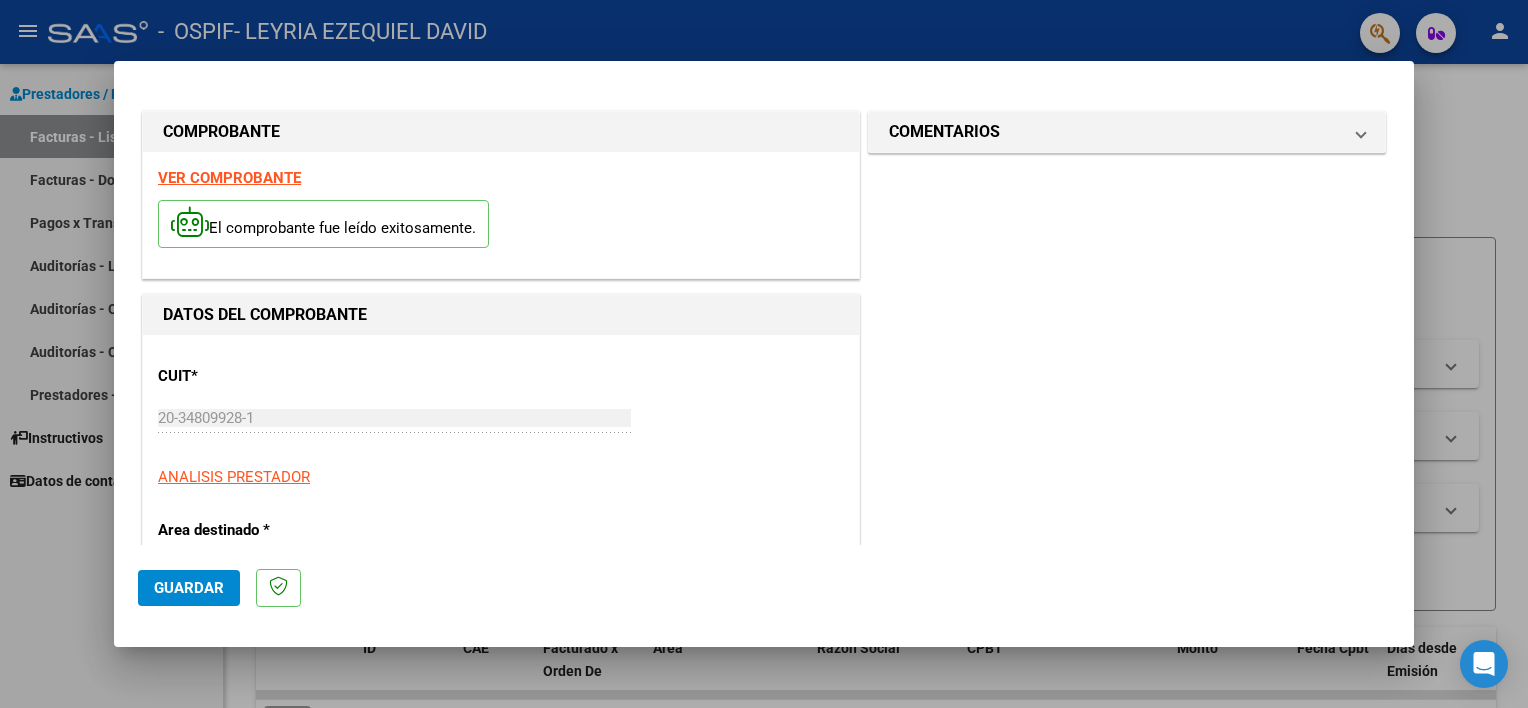scroll, scrollTop: 402, scrollLeft: 0, axis: vertical 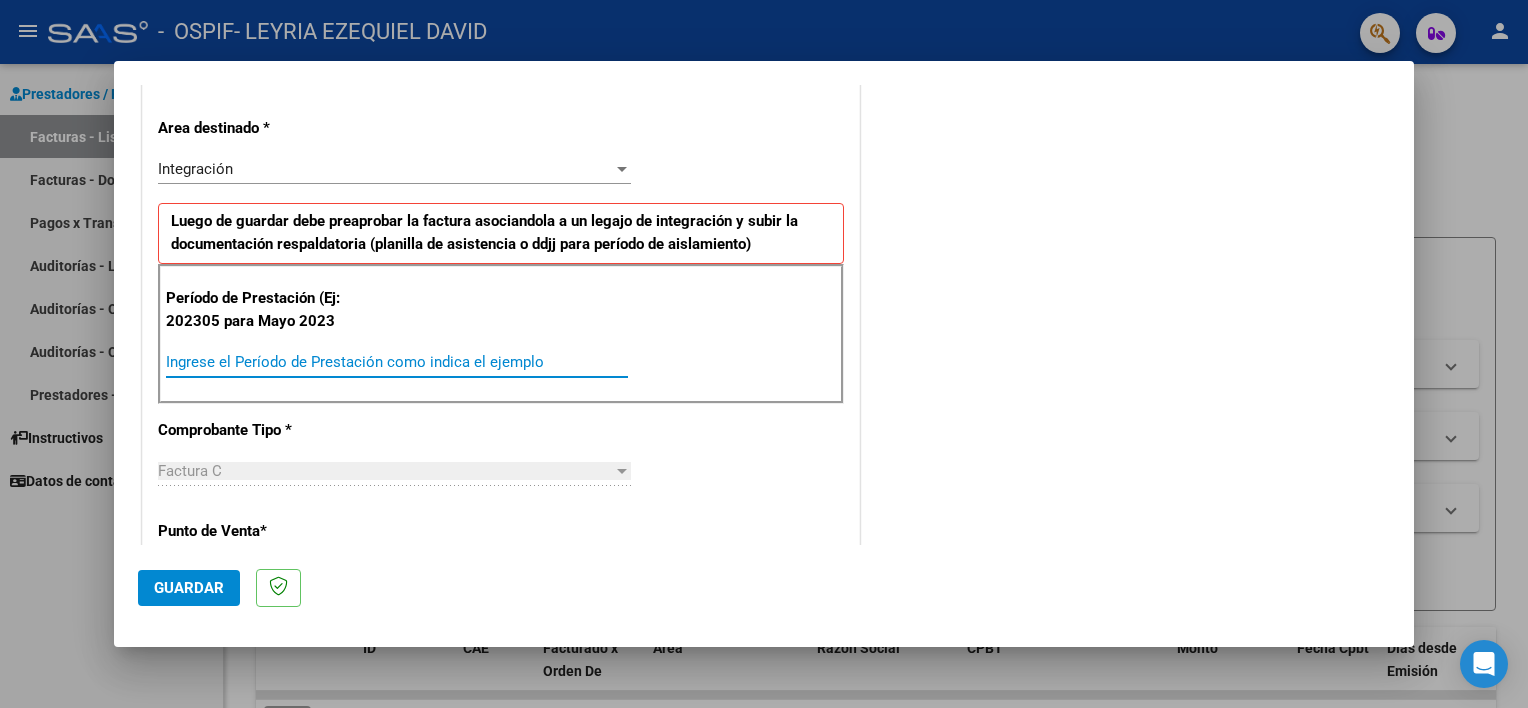 click on "Ingrese el Período de Prestación como indica el ejemplo" at bounding box center (397, 362) 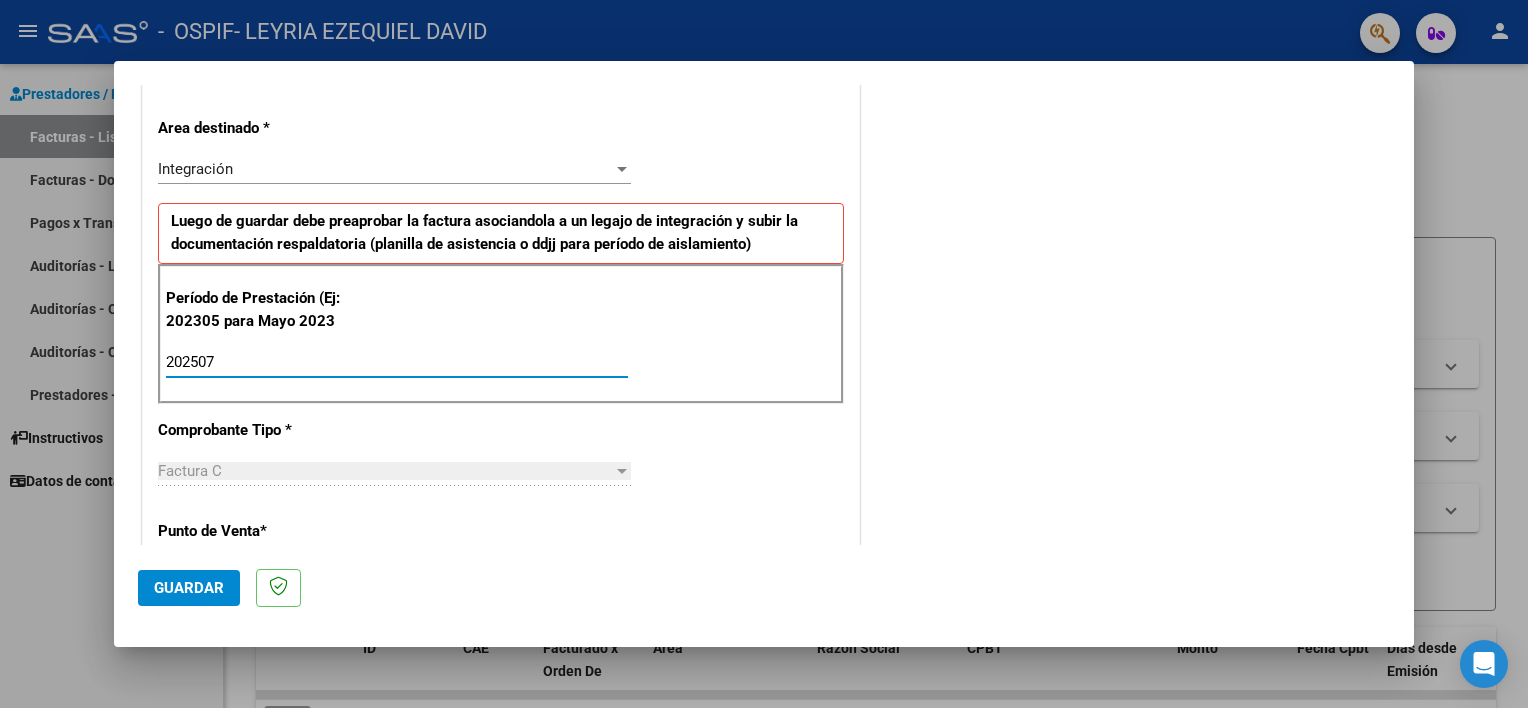 type on "202507" 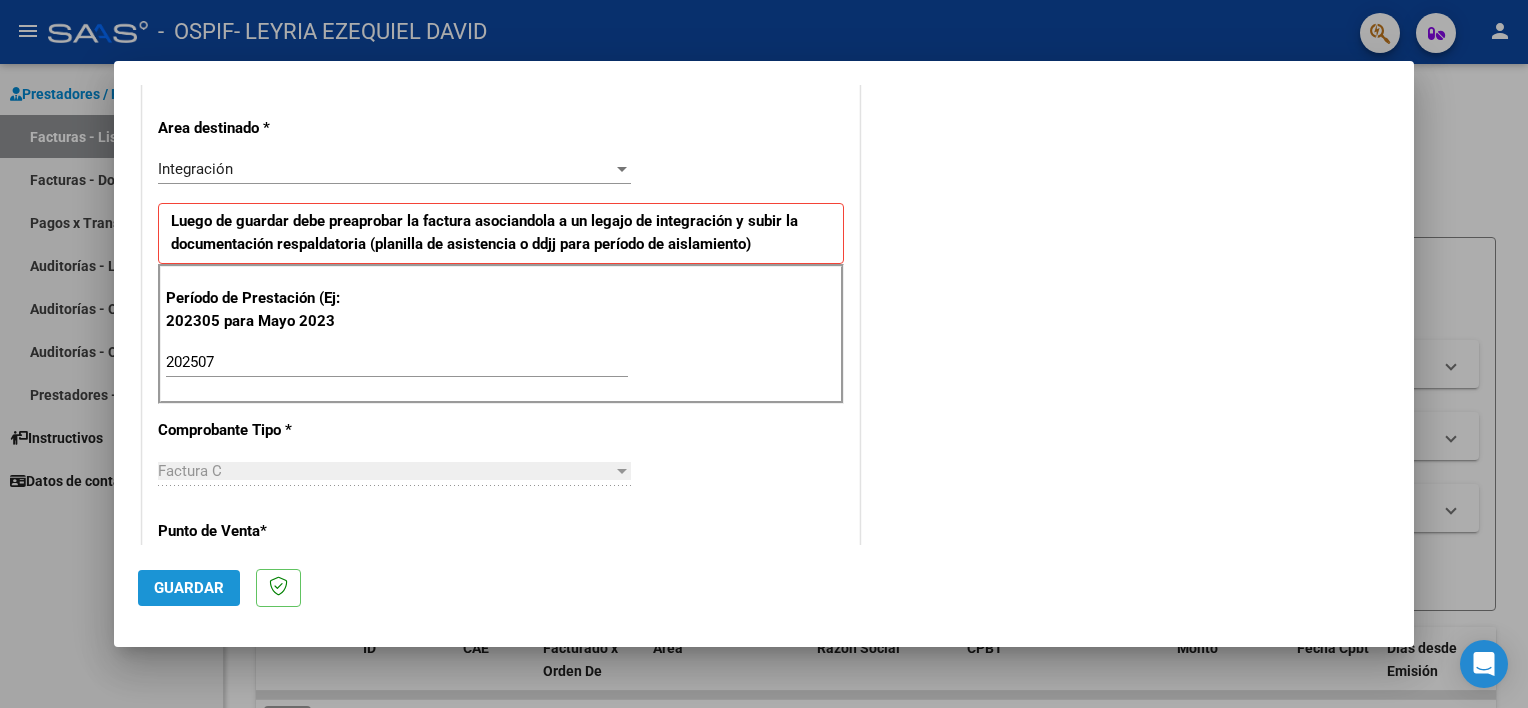 click on "Guardar" 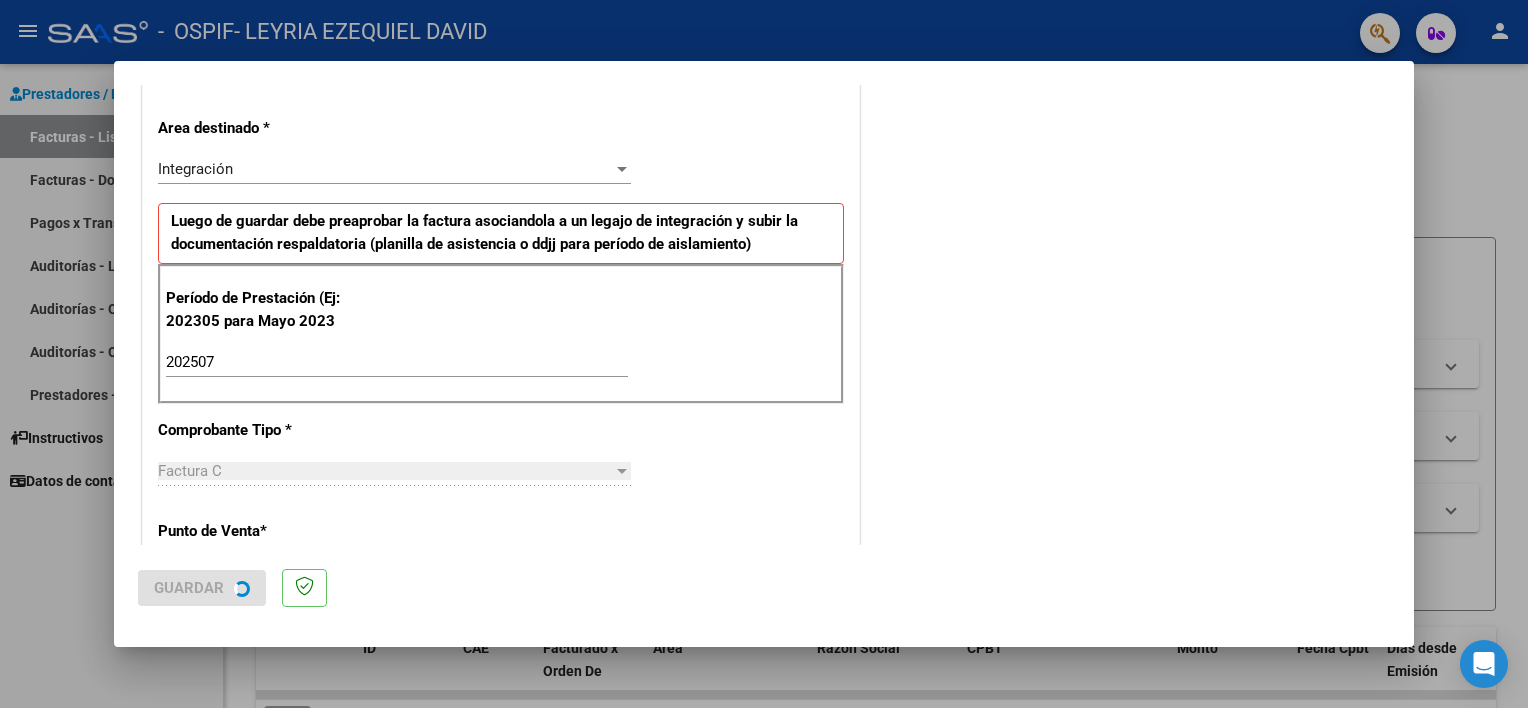 scroll, scrollTop: 0, scrollLeft: 0, axis: both 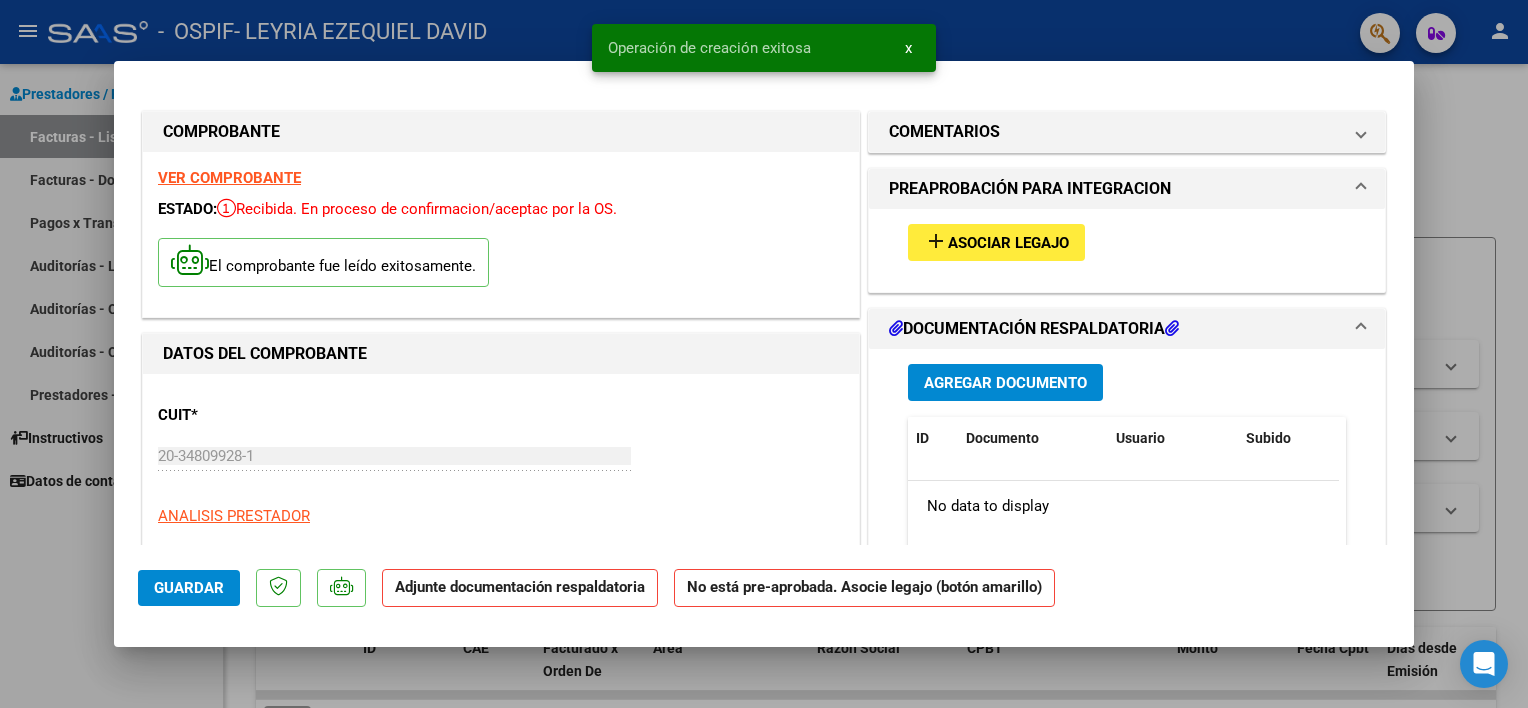 click on "add Asociar Legajo" at bounding box center [996, 242] 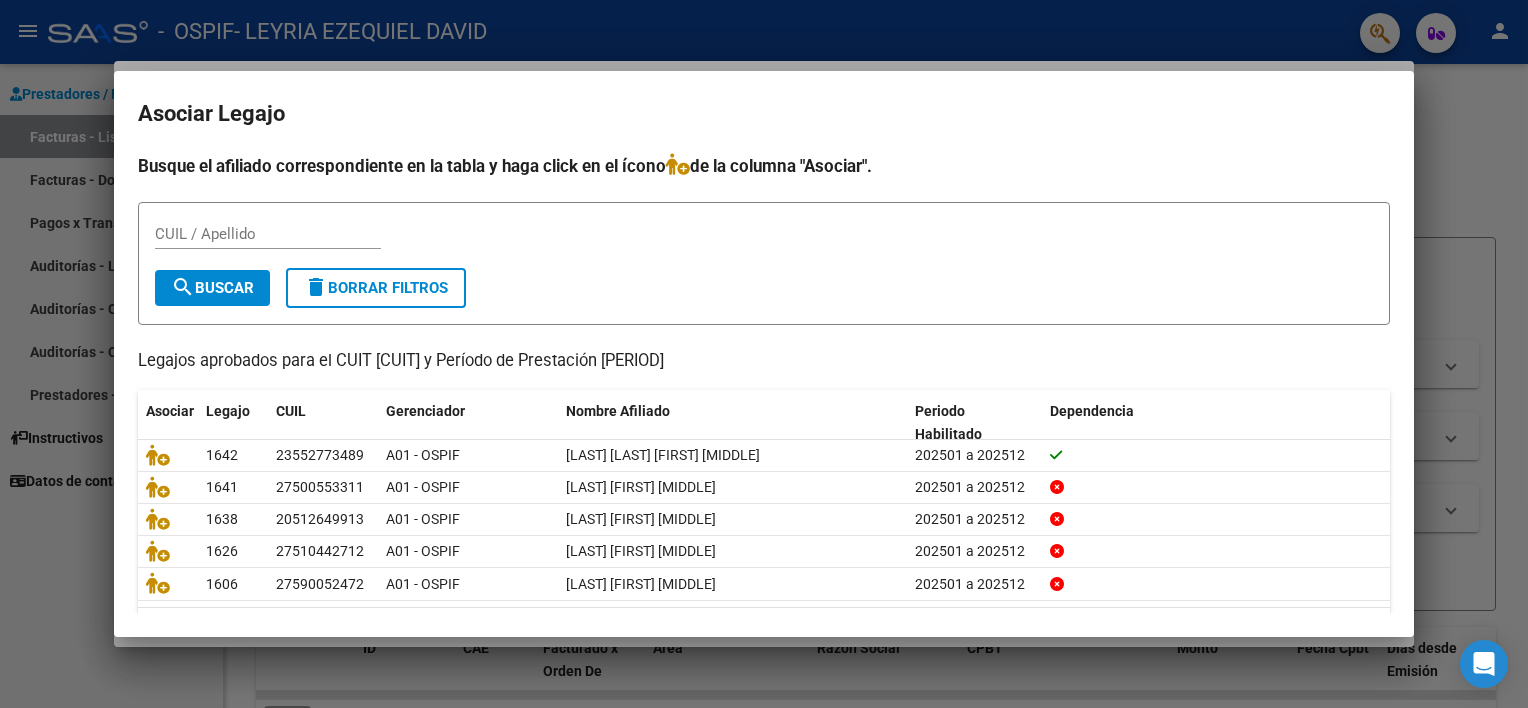 scroll, scrollTop: 59, scrollLeft: 0, axis: vertical 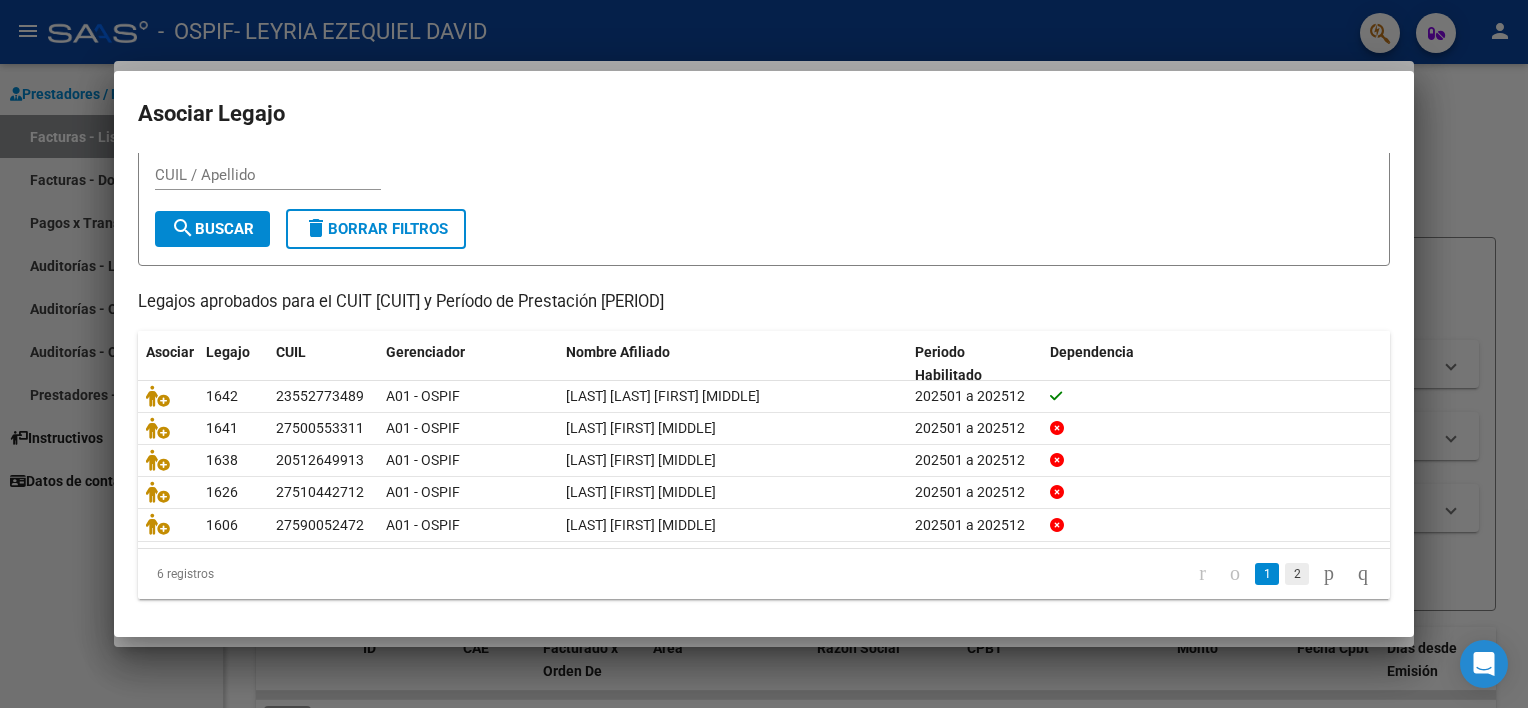 click on "2" 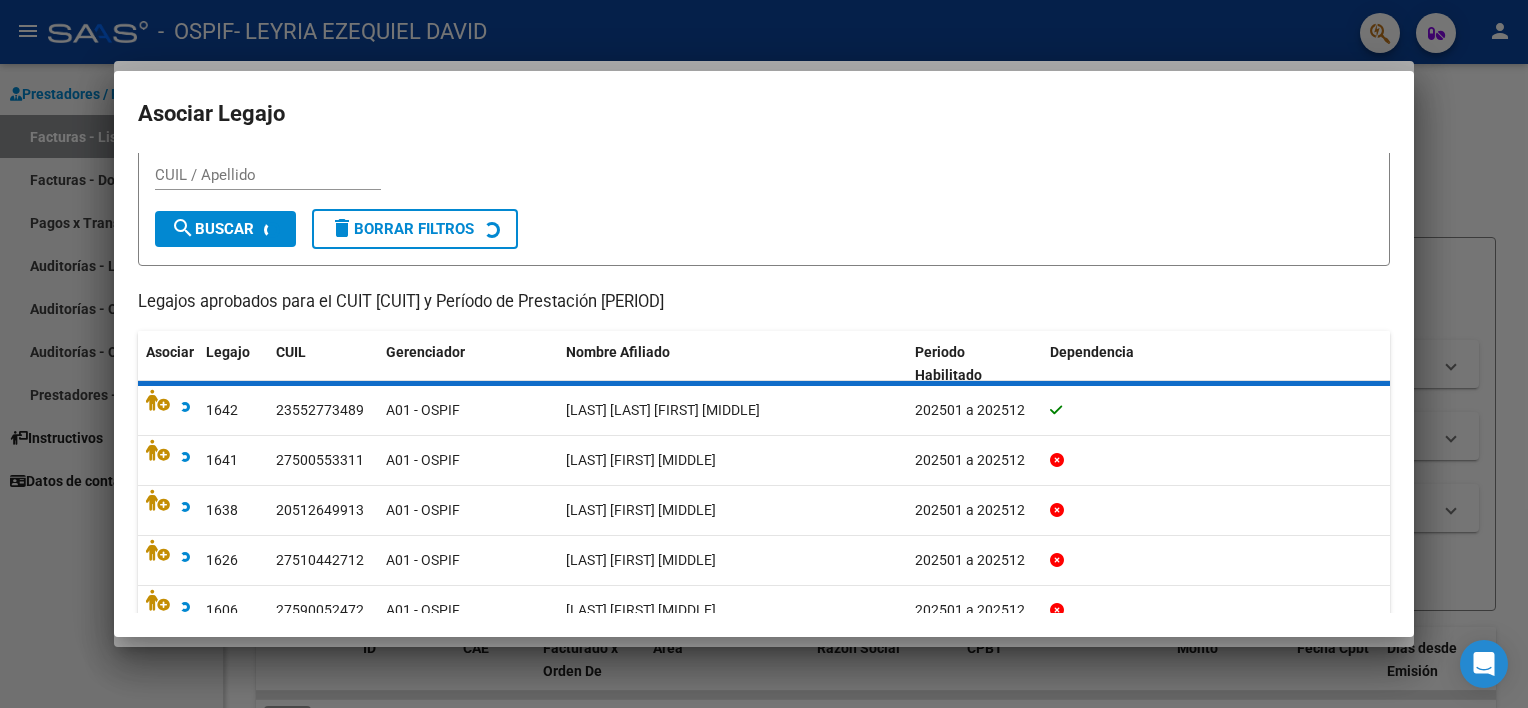 scroll, scrollTop: 0, scrollLeft: 0, axis: both 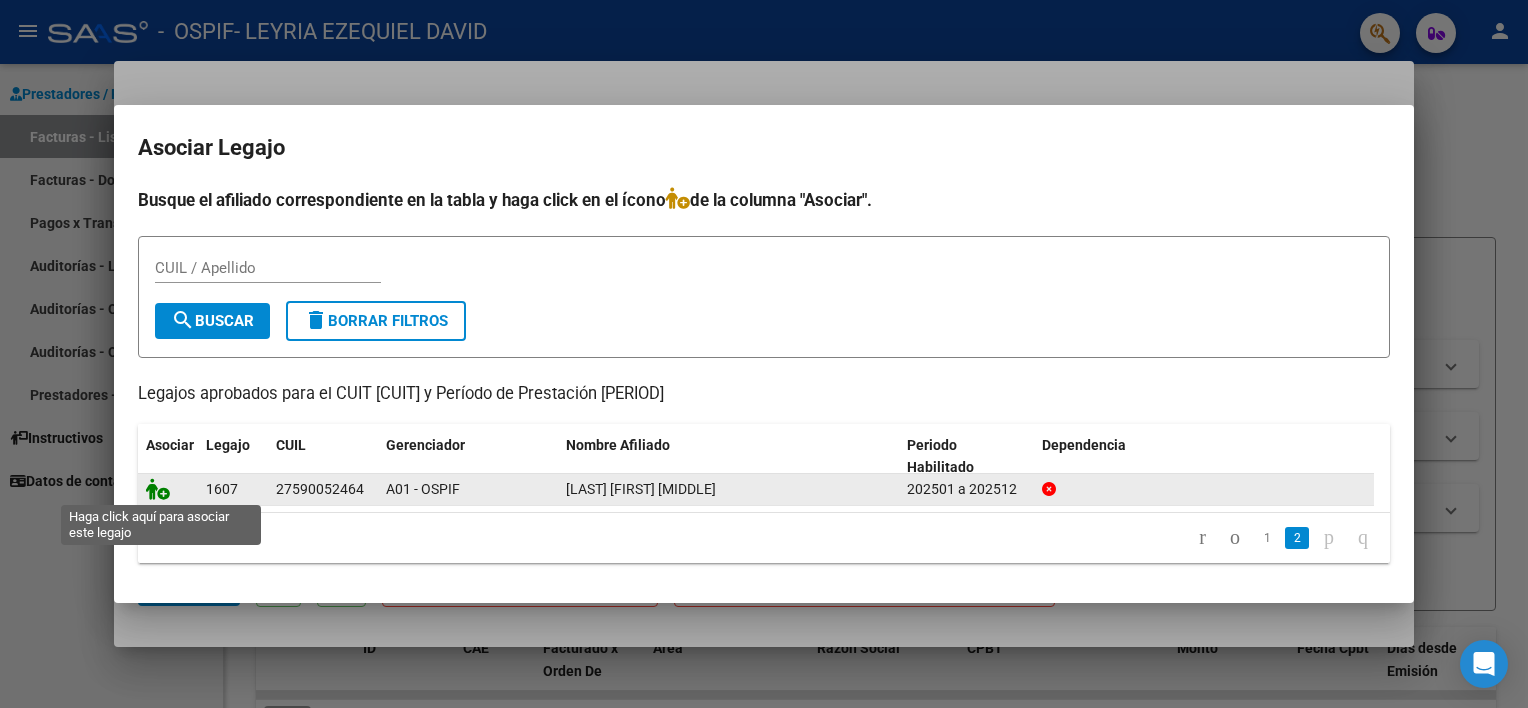 click 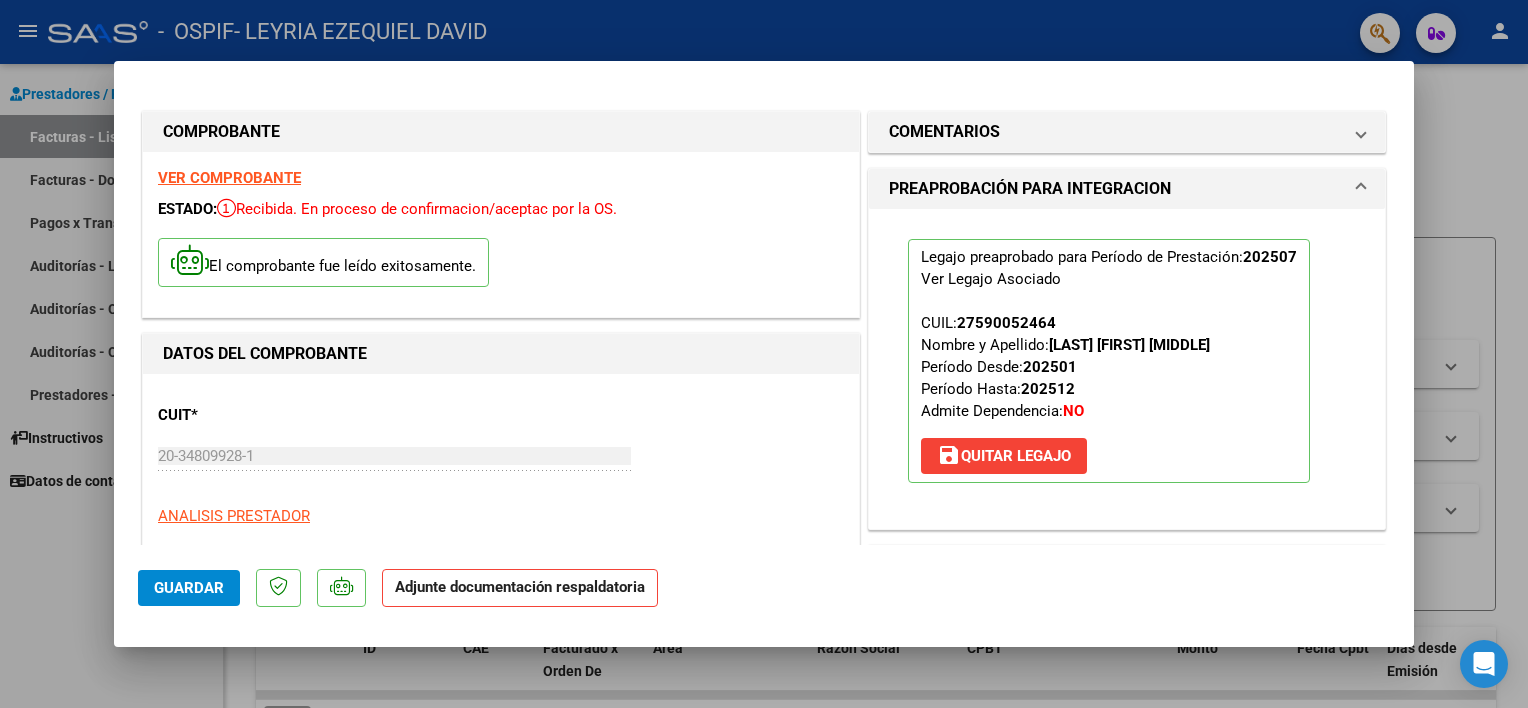 scroll, scrollTop: 402, scrollLeft: 0, axis: vertical 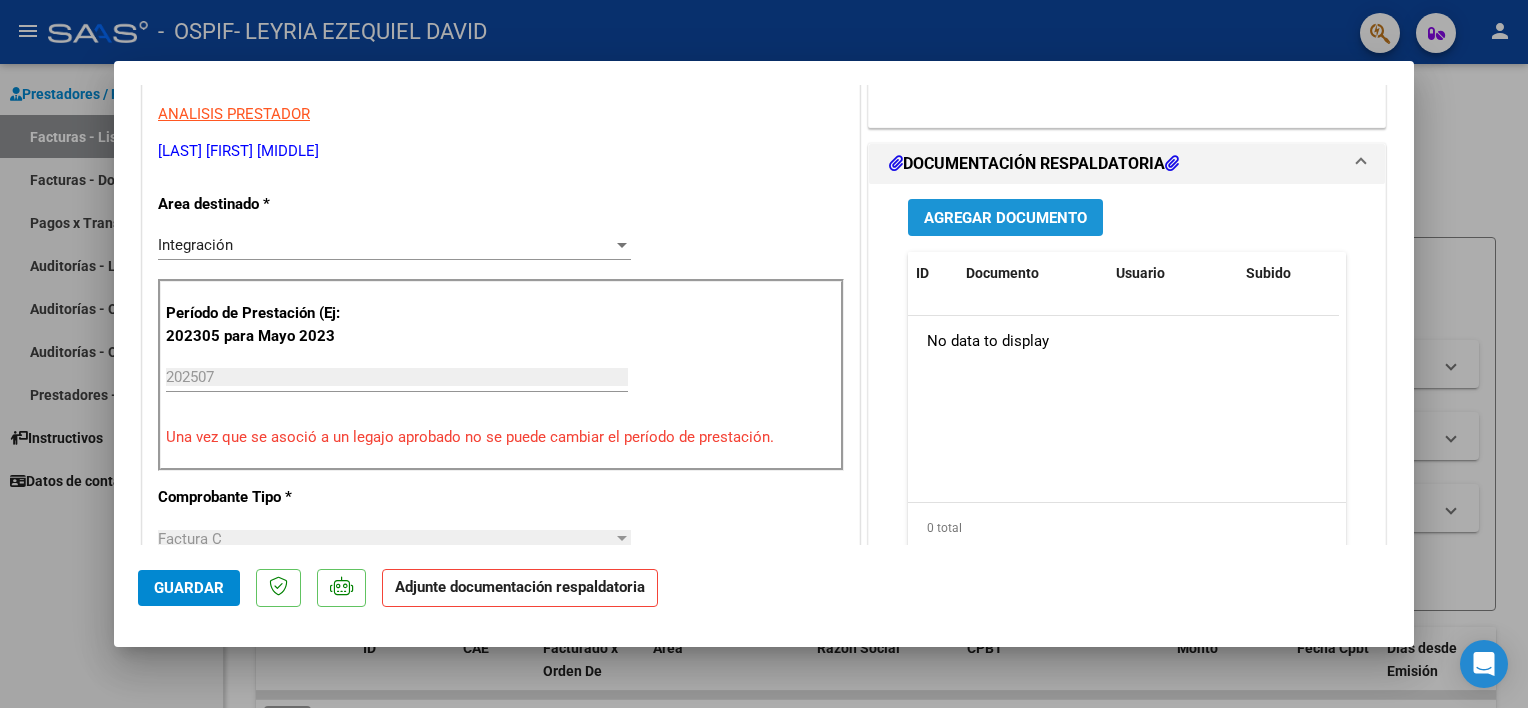 click on "Agregar Documento" at bounding box center [1005, 217] 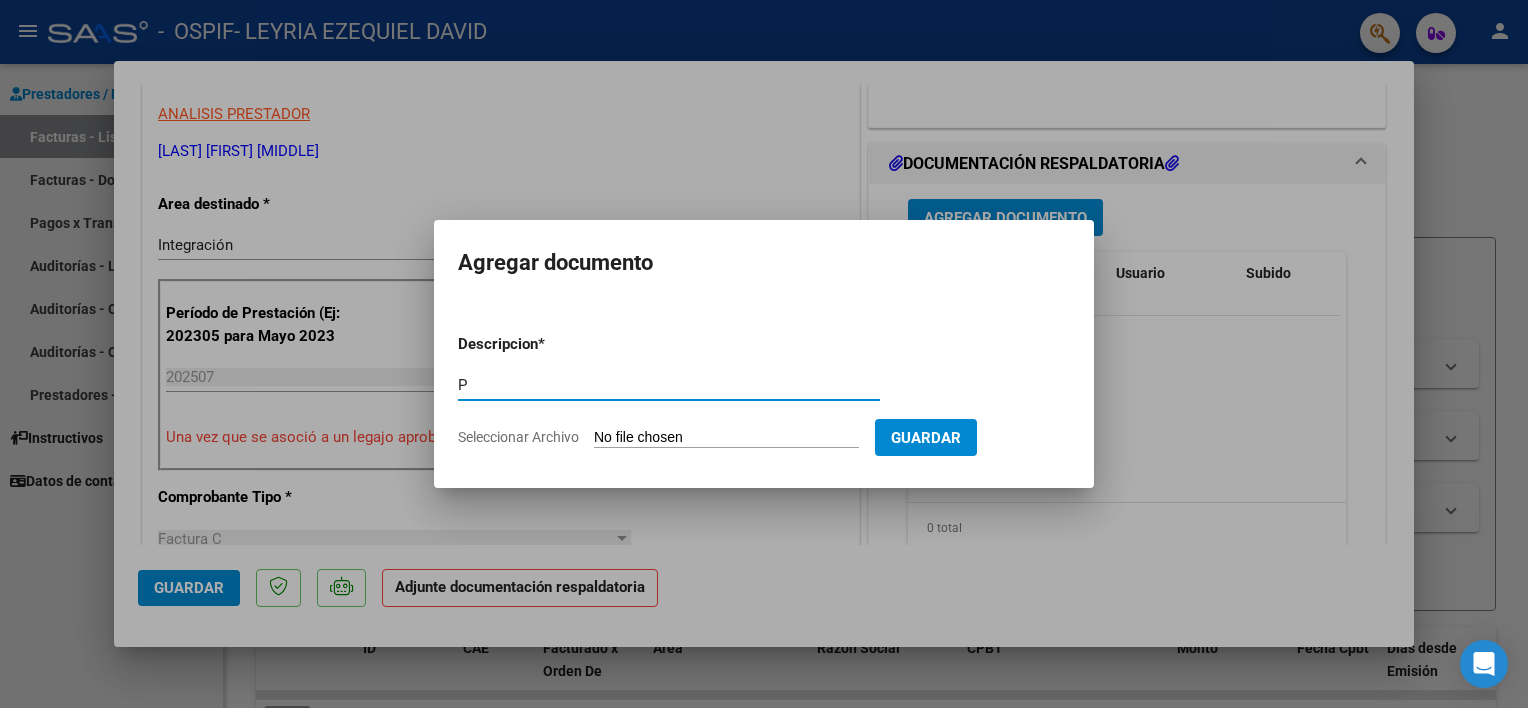 type on "Planilla de Asistencia" 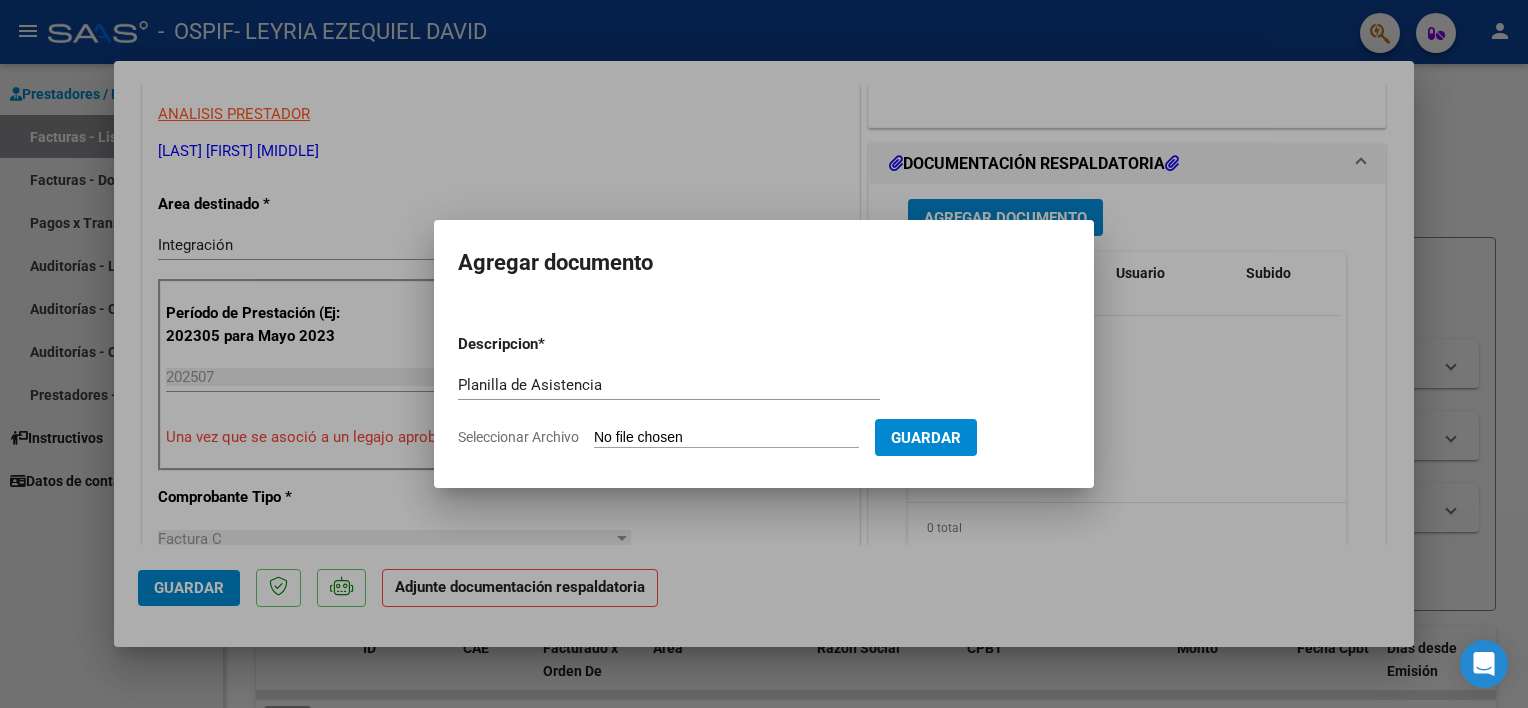click on "Seleccionar Archivo" at bounding box center [726, 438] 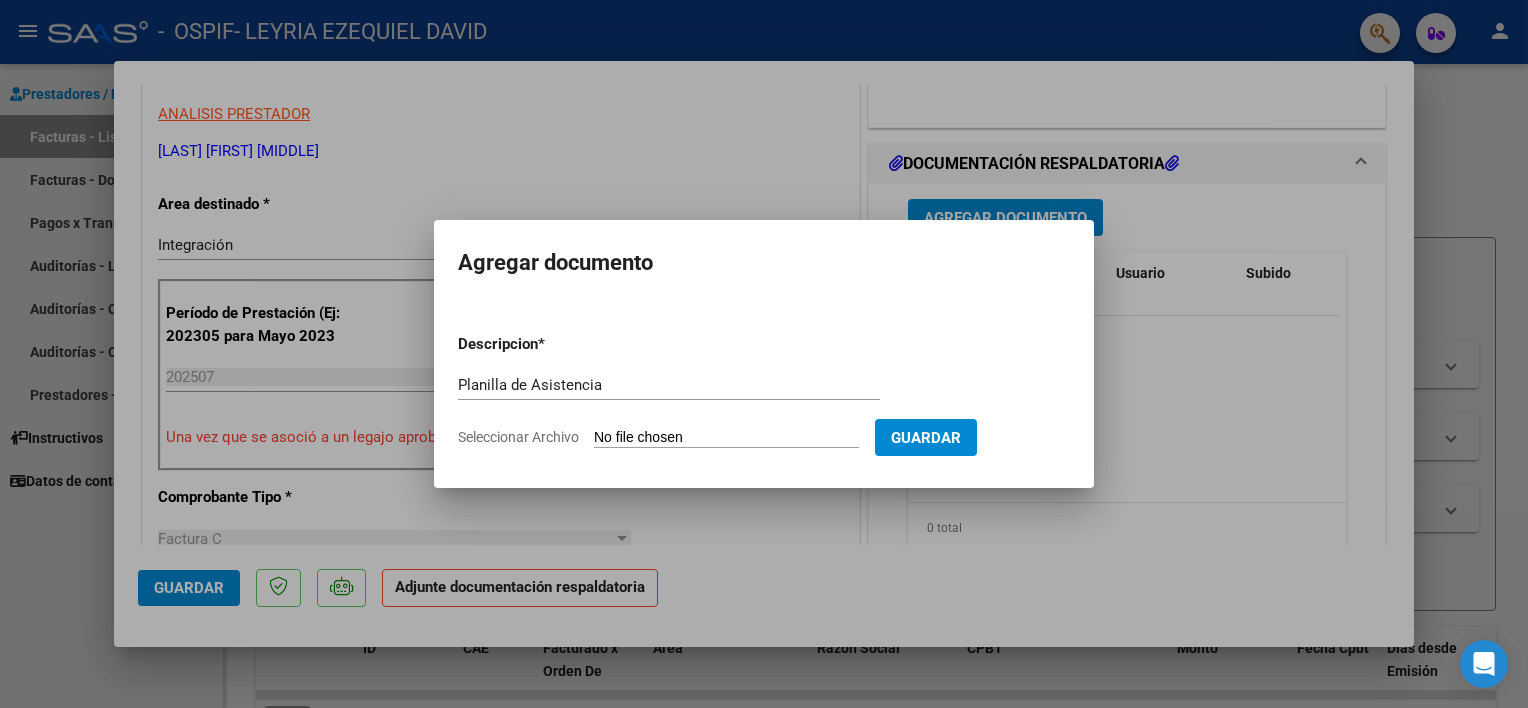 type on "C:\fakepath\Planilla de Asistencia- Acuña Jimenez Janna.pdf" 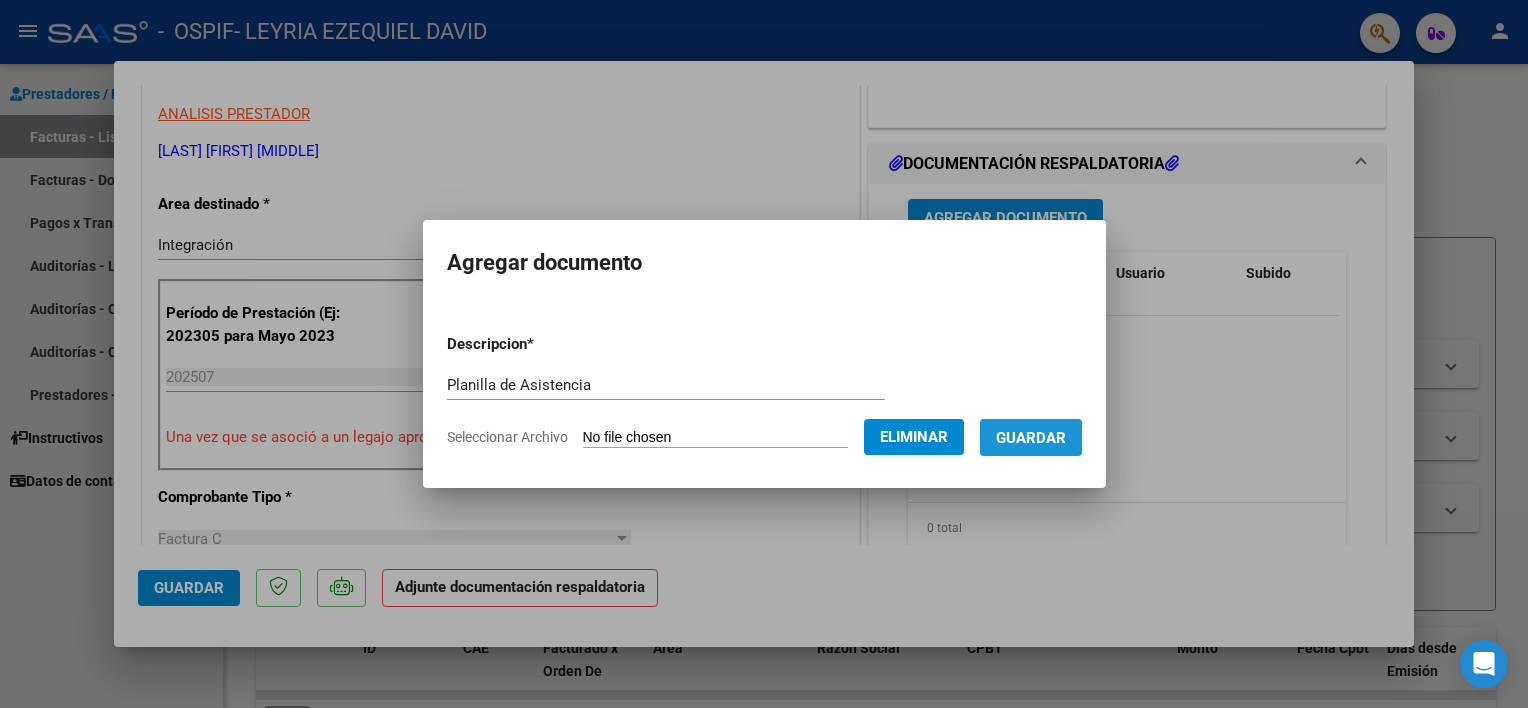 click on "Guardar" at bounding box center (1031, 438) 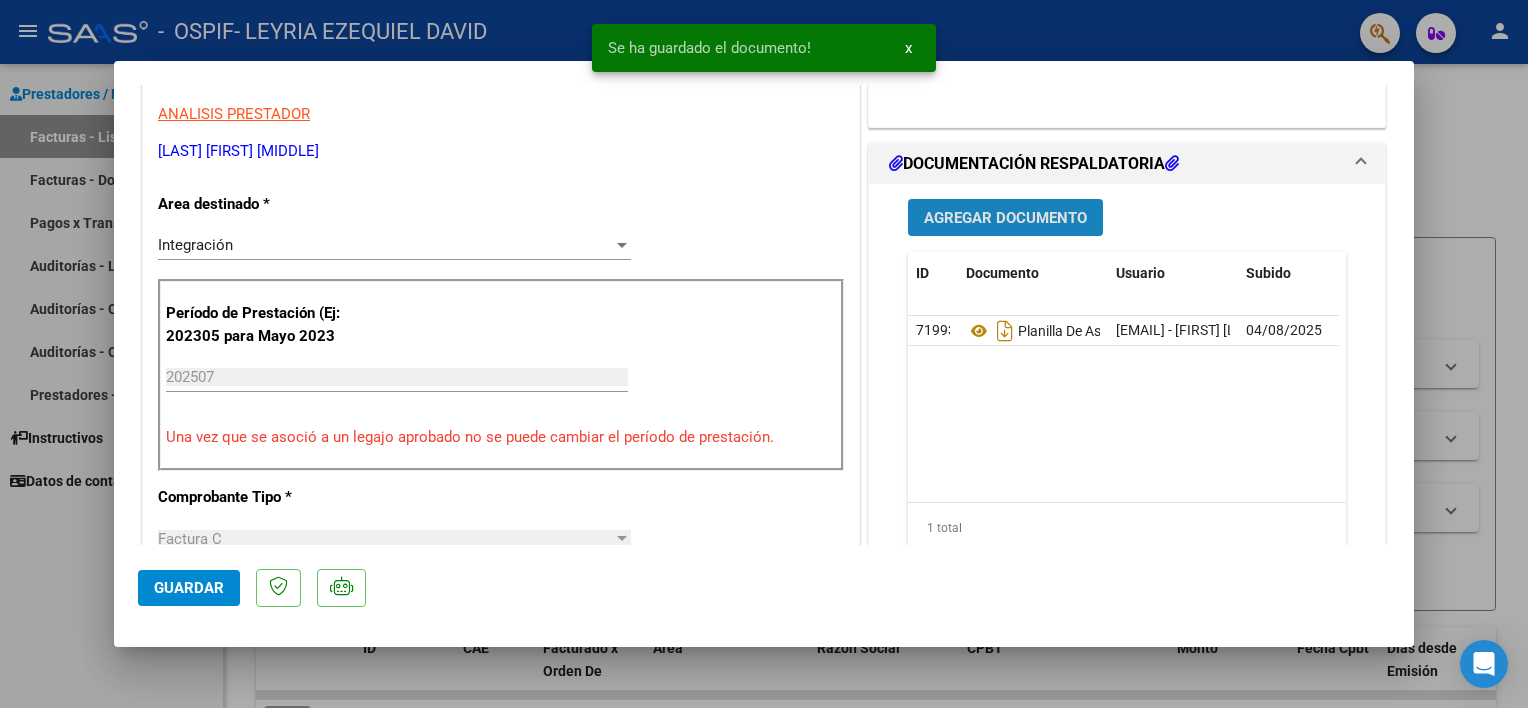 click on "Agregar Documento" at bounding box center [1005, 218] 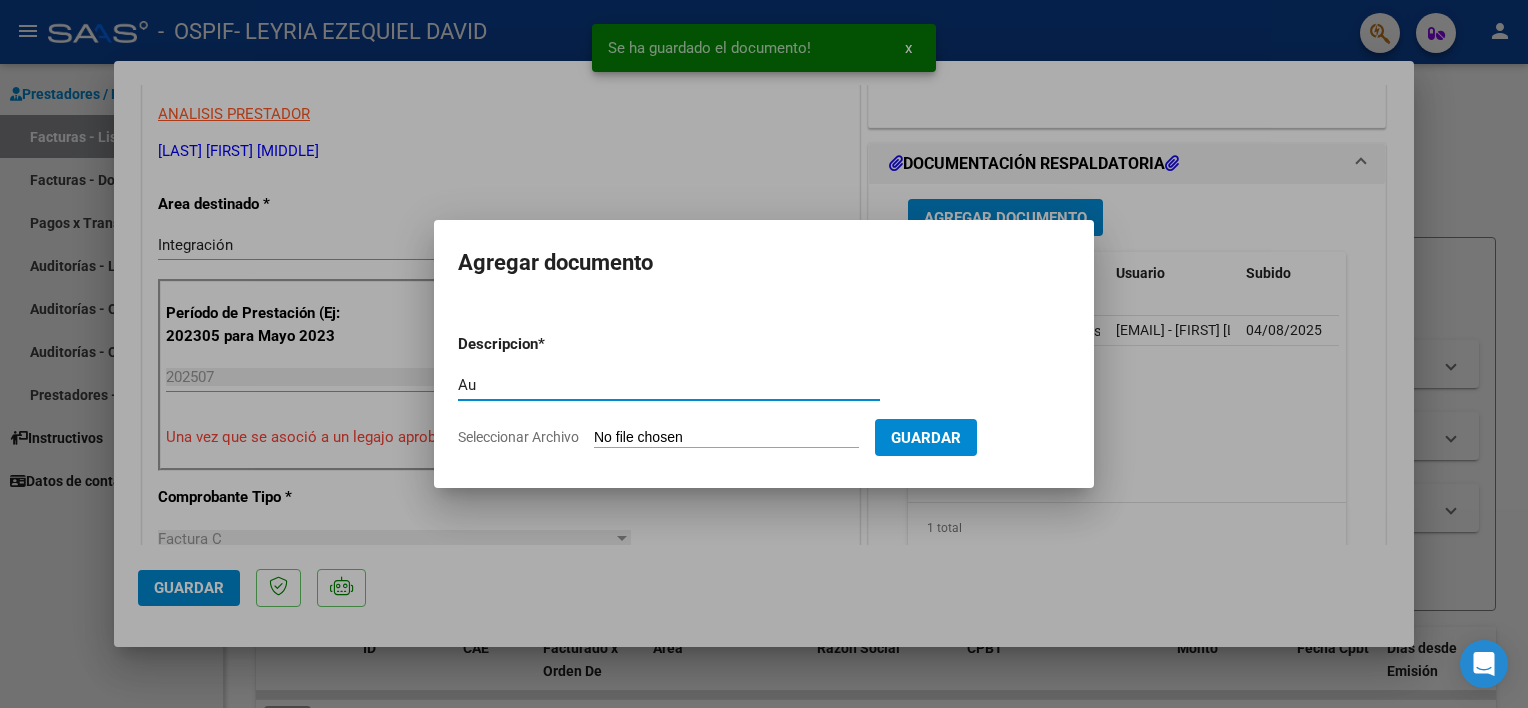 type on "Autorización" 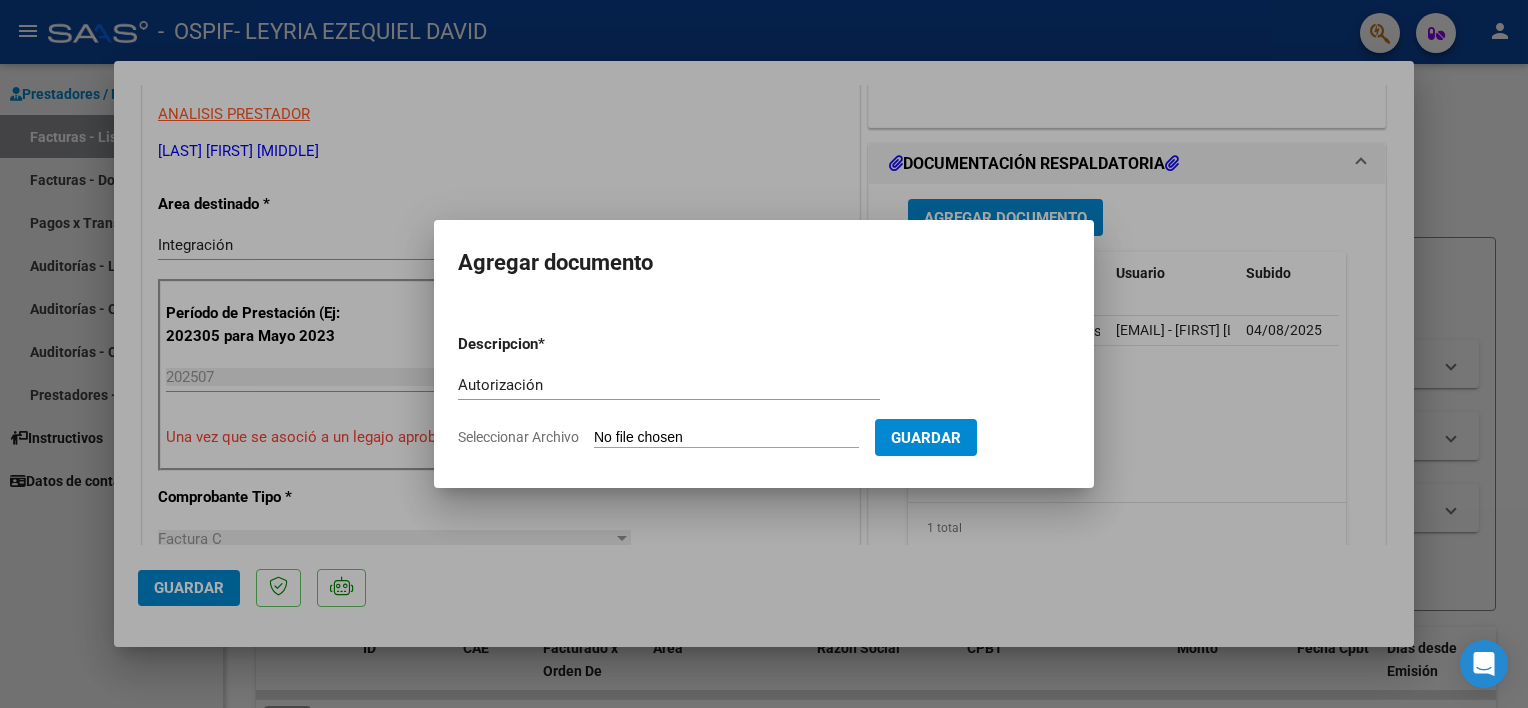 click on "Seleccionar Archivo" at bounding box center [726, 438] 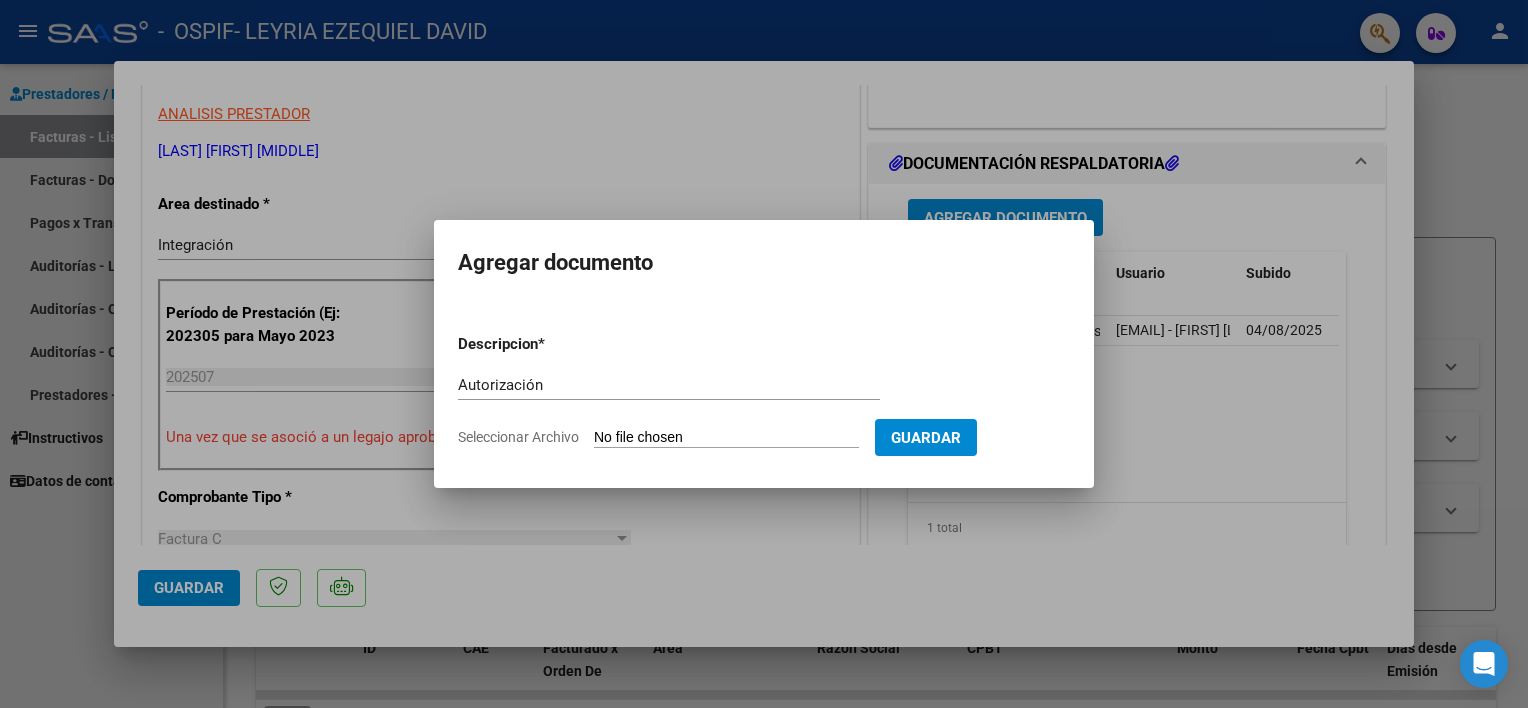 type on "C:\fakepath\Autorizacion- Acuña Jimenez Janna.pdf" 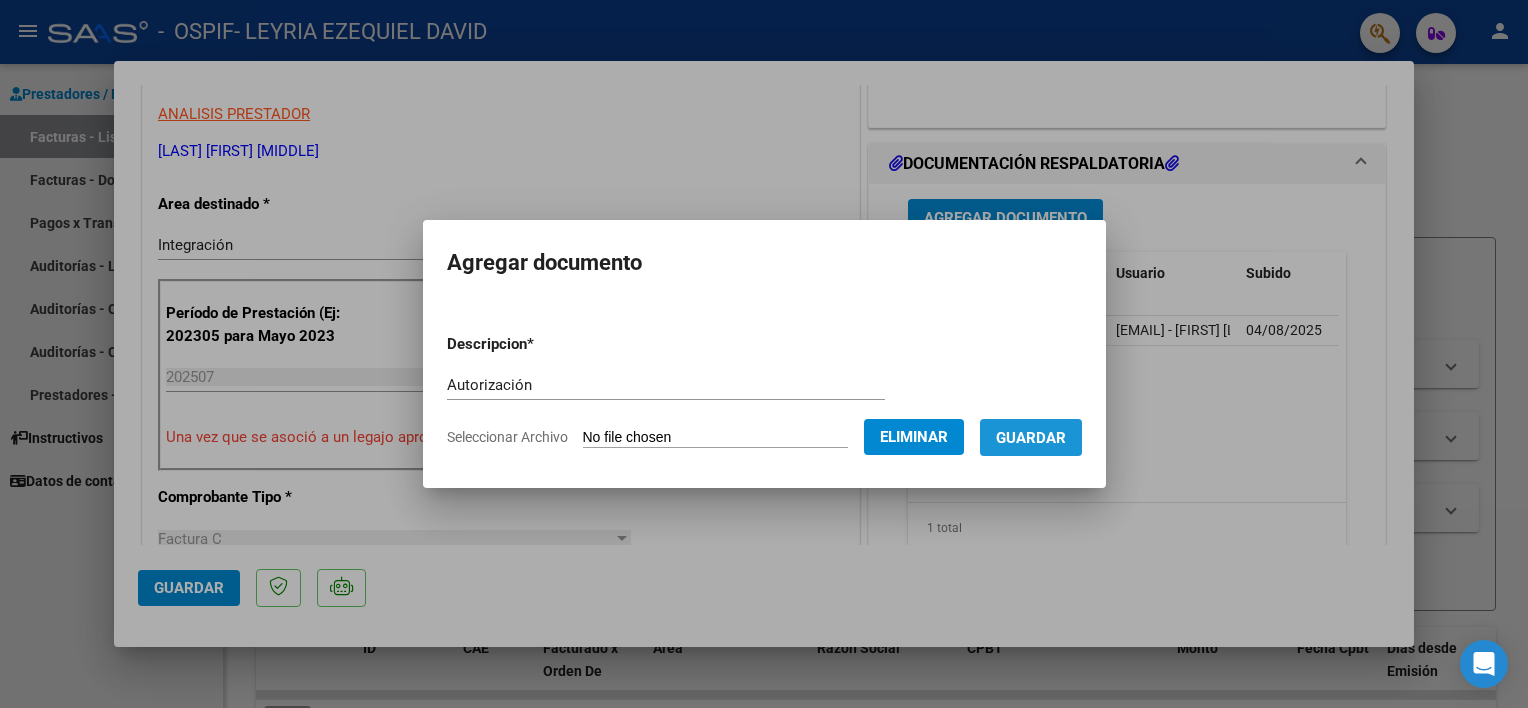 click on "Guardar" at bounding box center [1031, 438] 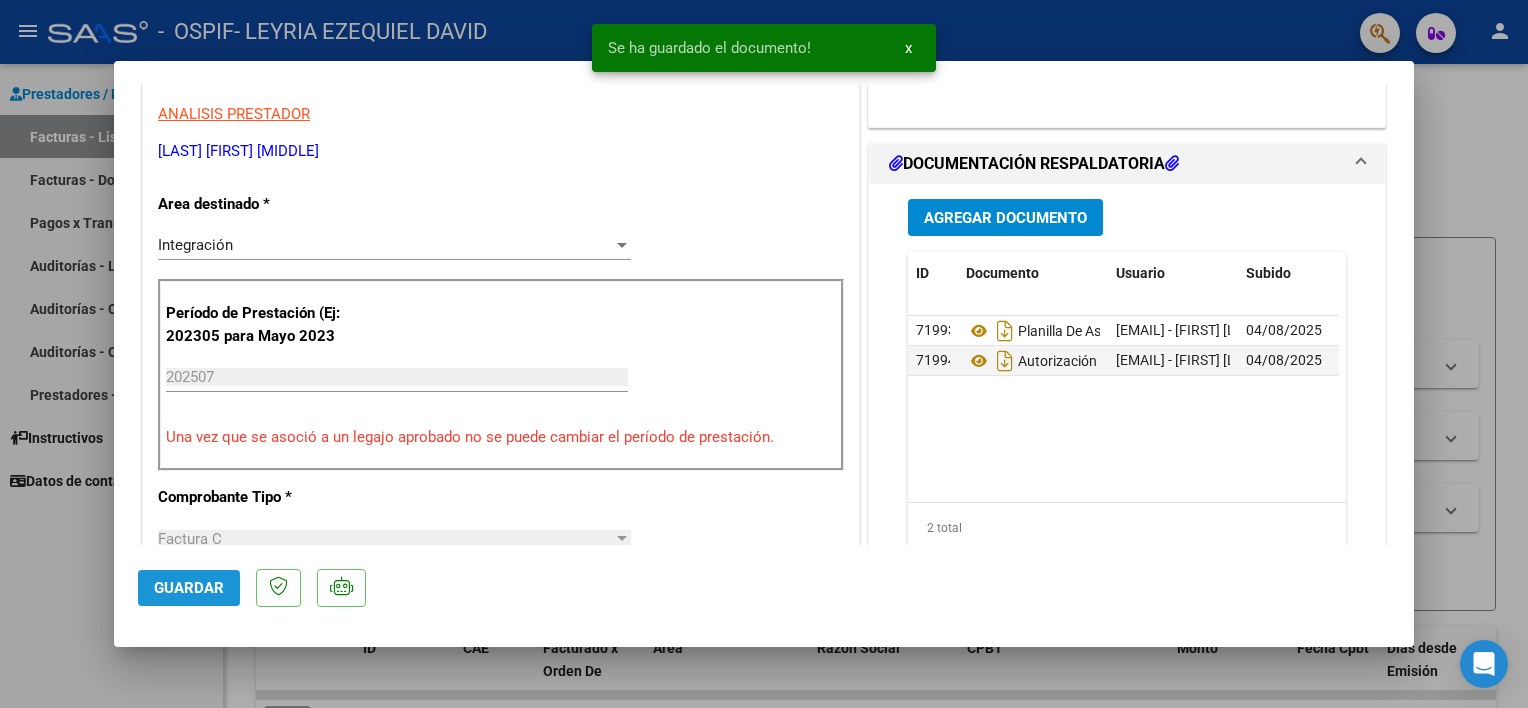 click on "Guardar" 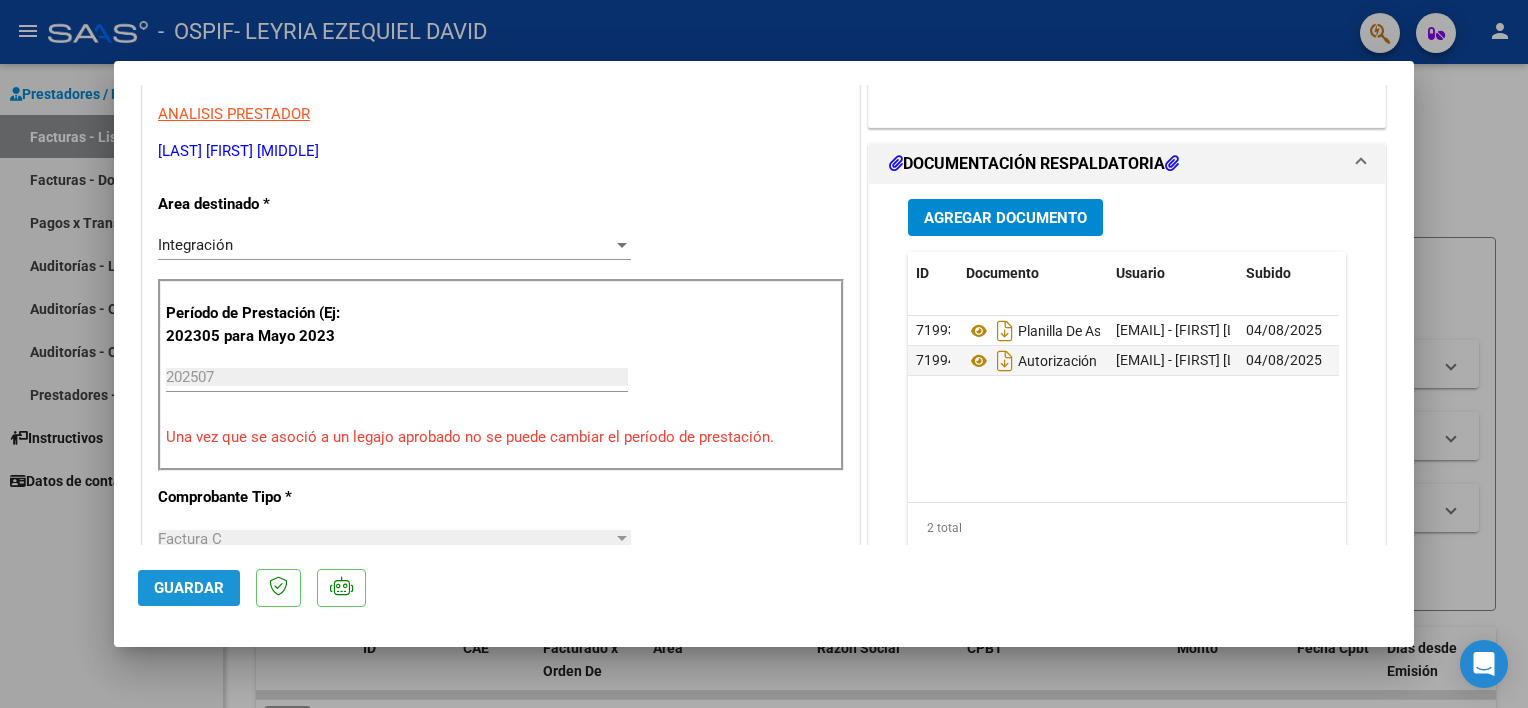 click on "Guardar" 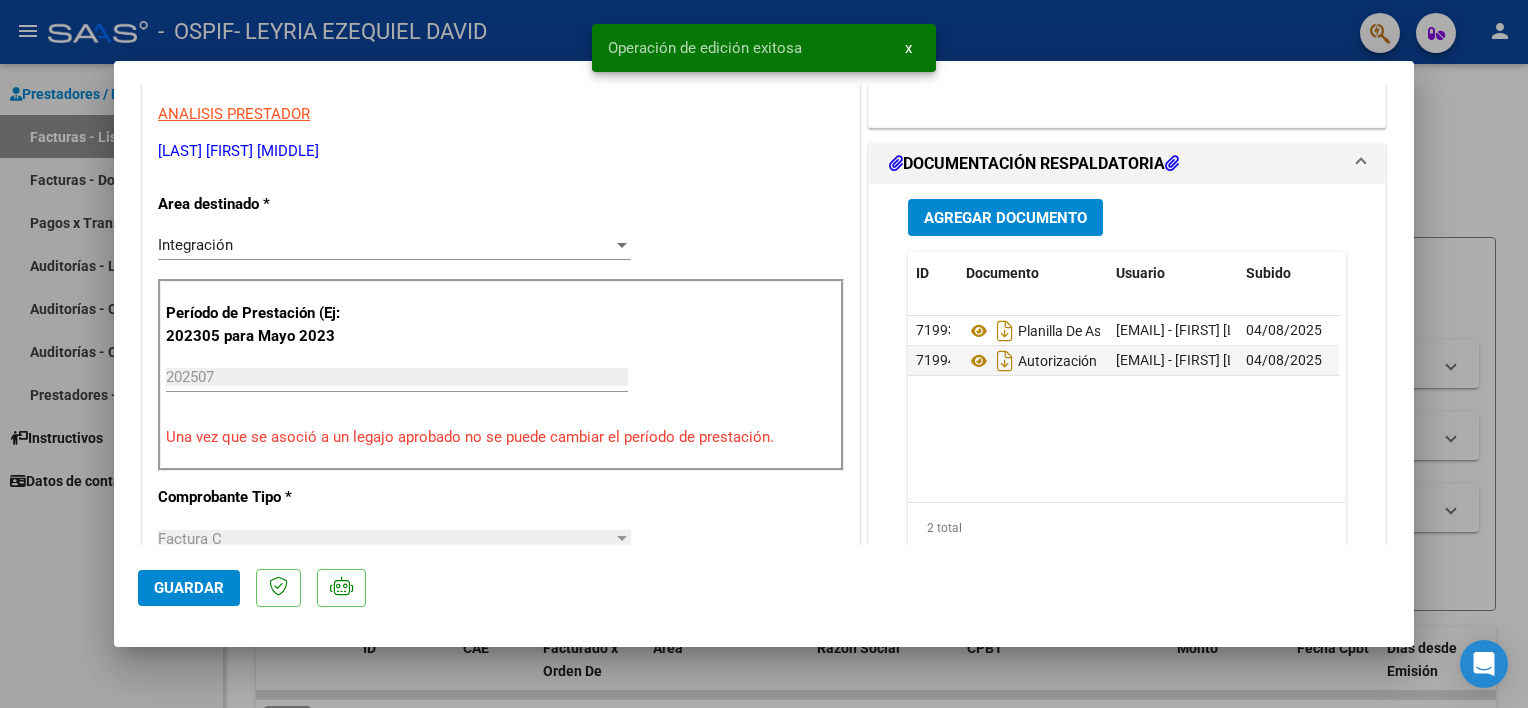 click at bounding box center (764, 354) 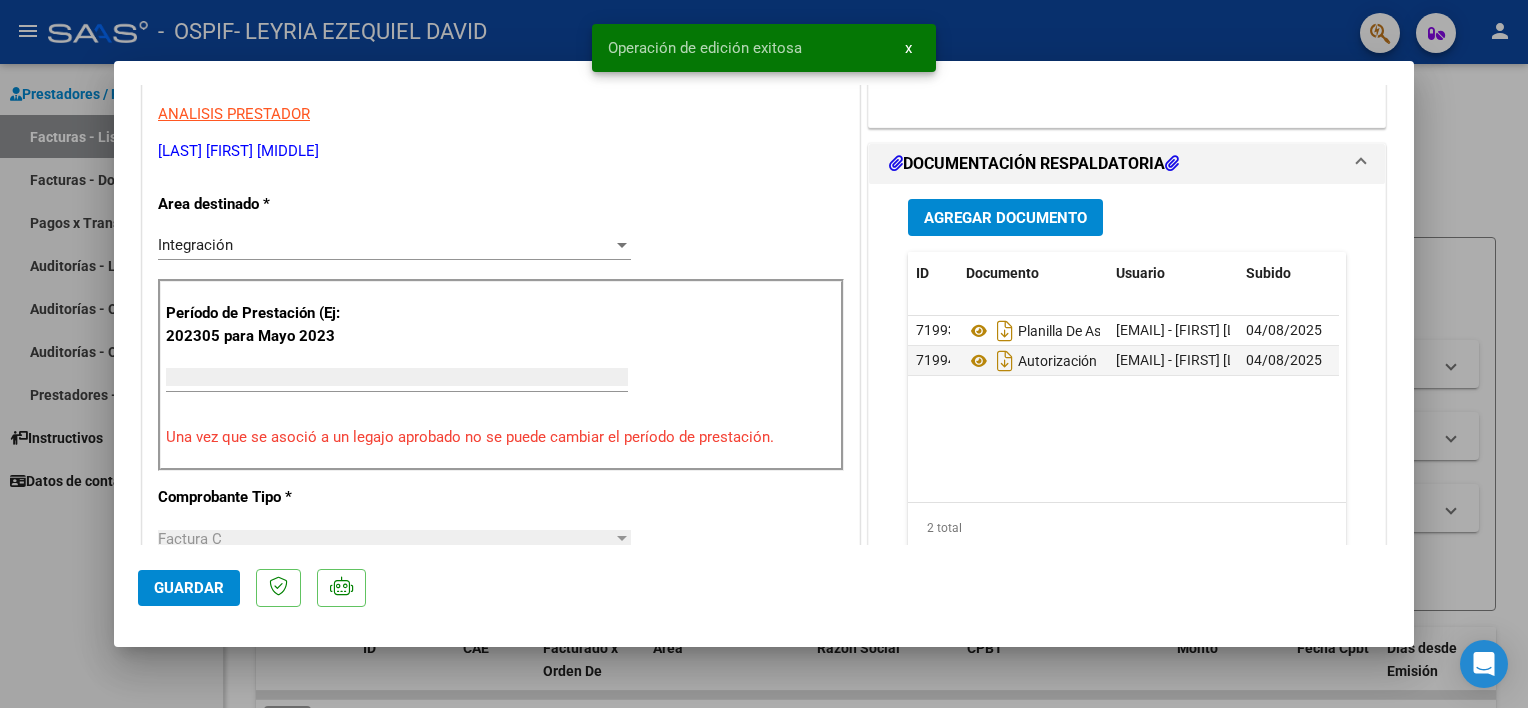 type 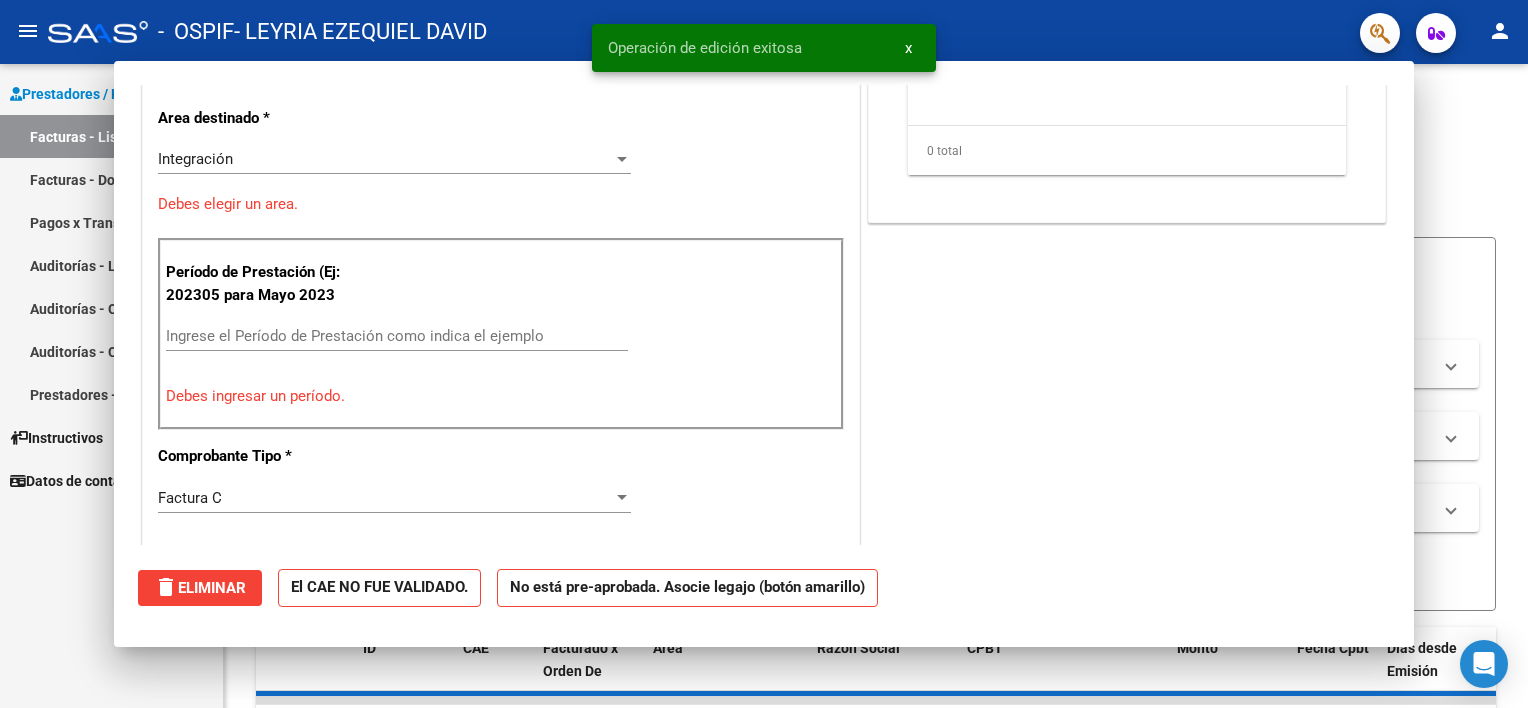 scroll, scrollTop: 341, scrollLeft: 0, axis: vertical 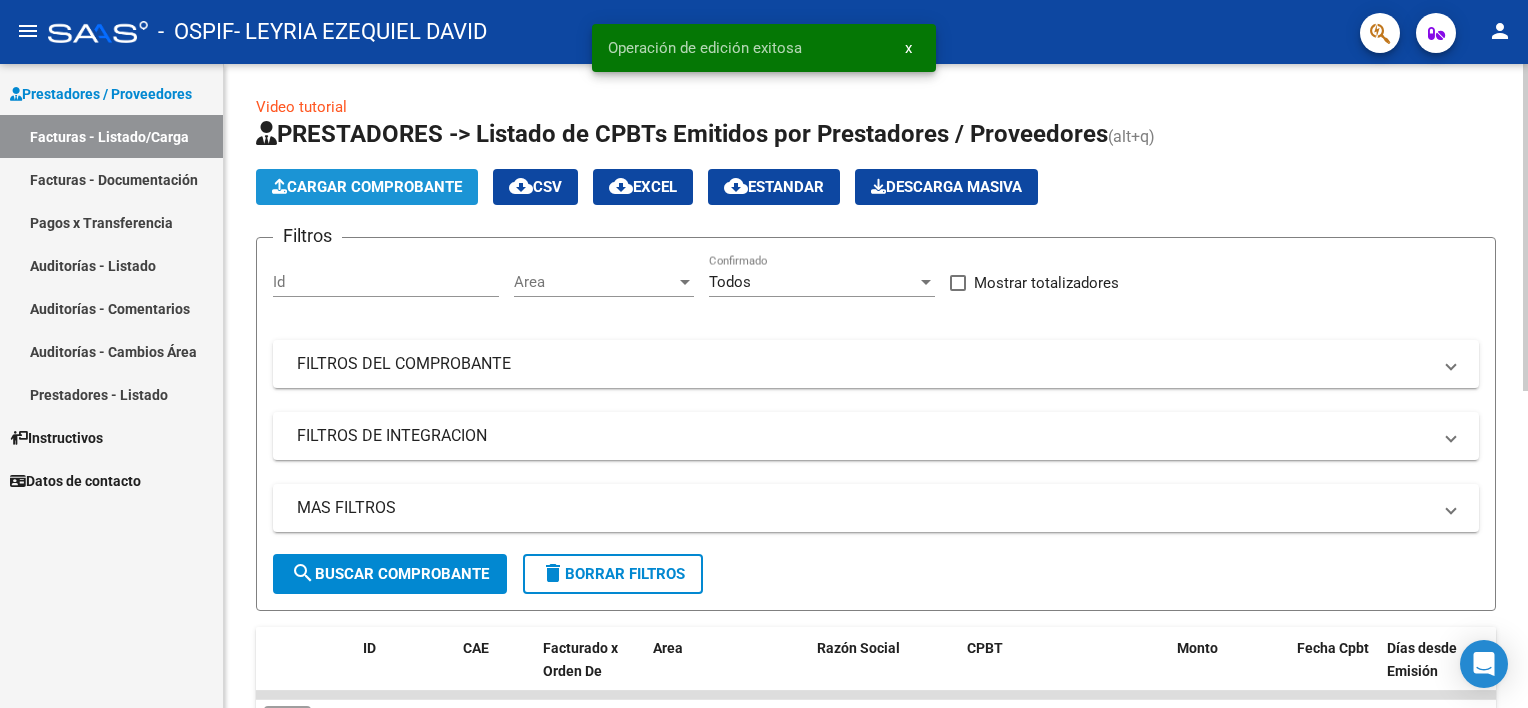 click on "Cargar Comprobante" 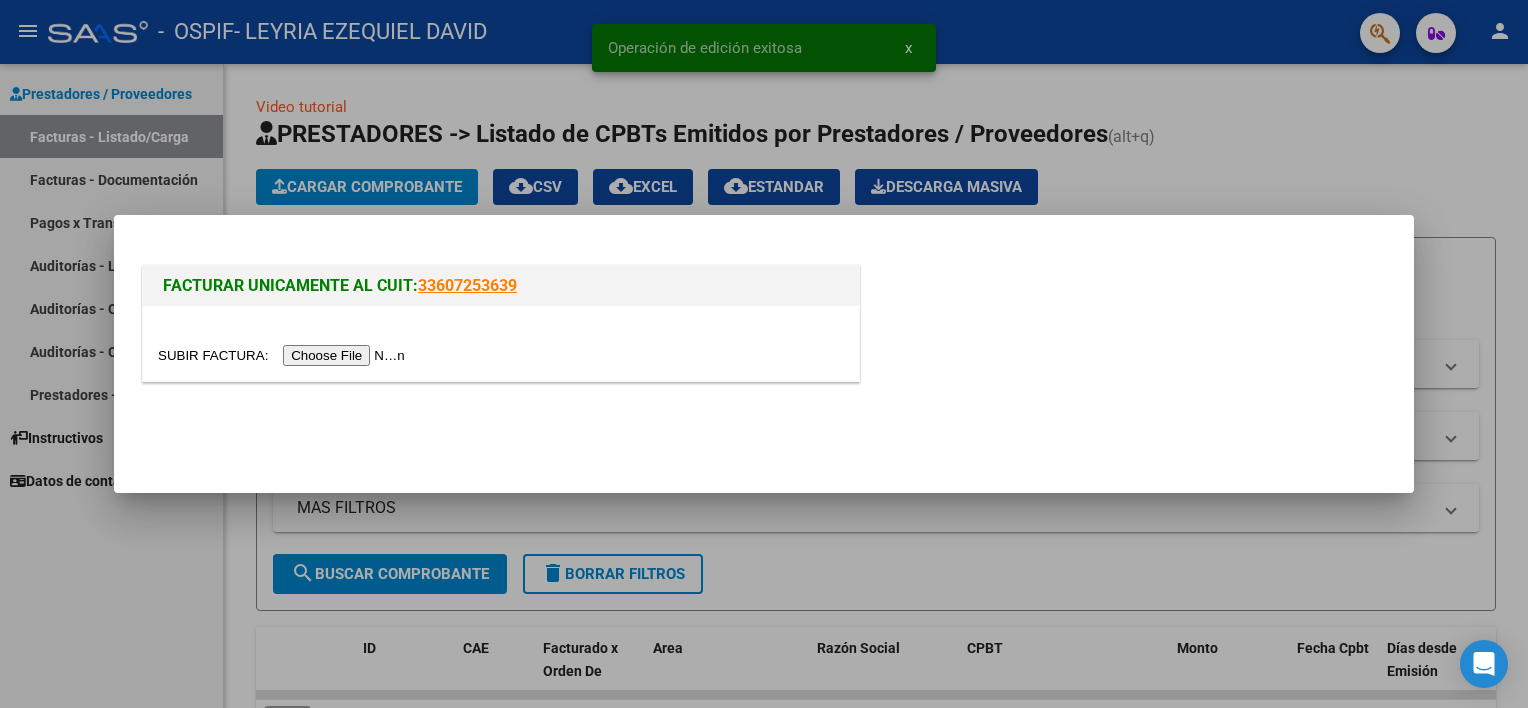 click at bounding box center [284, 355] 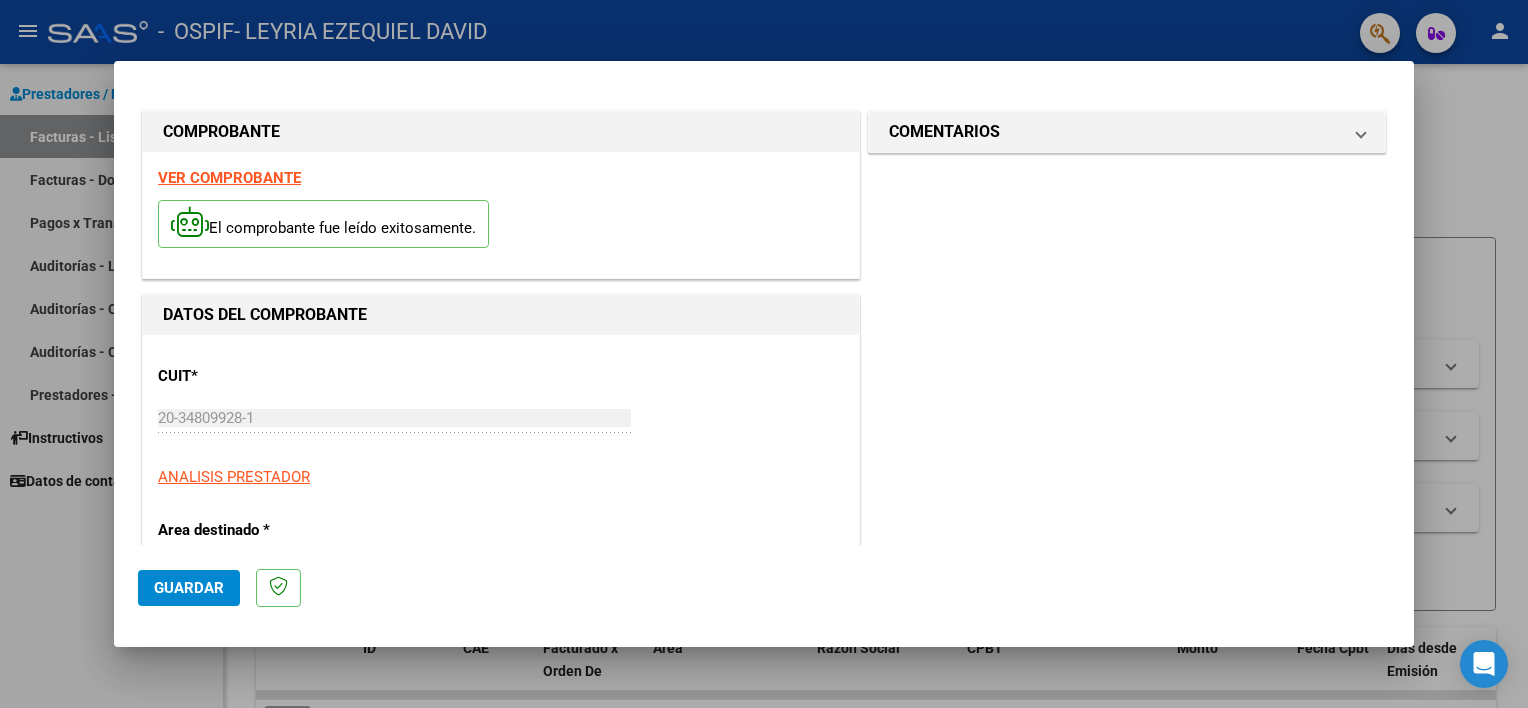scroll, scrollTop: 402, scrollLeft: 0, axis: vertical 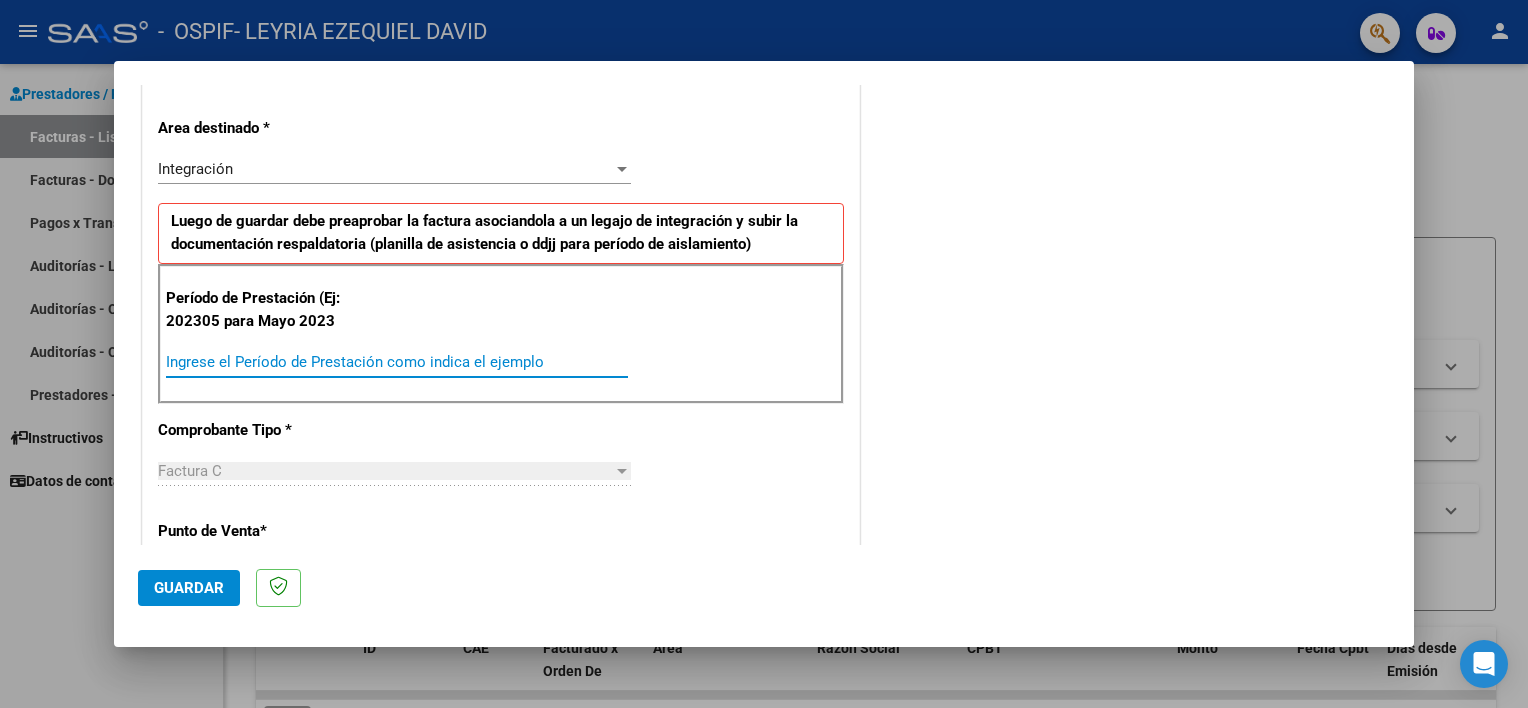 click on "Ingrese el Período de Prestación como indica el ejemplo" at bounding box center (397, 362) 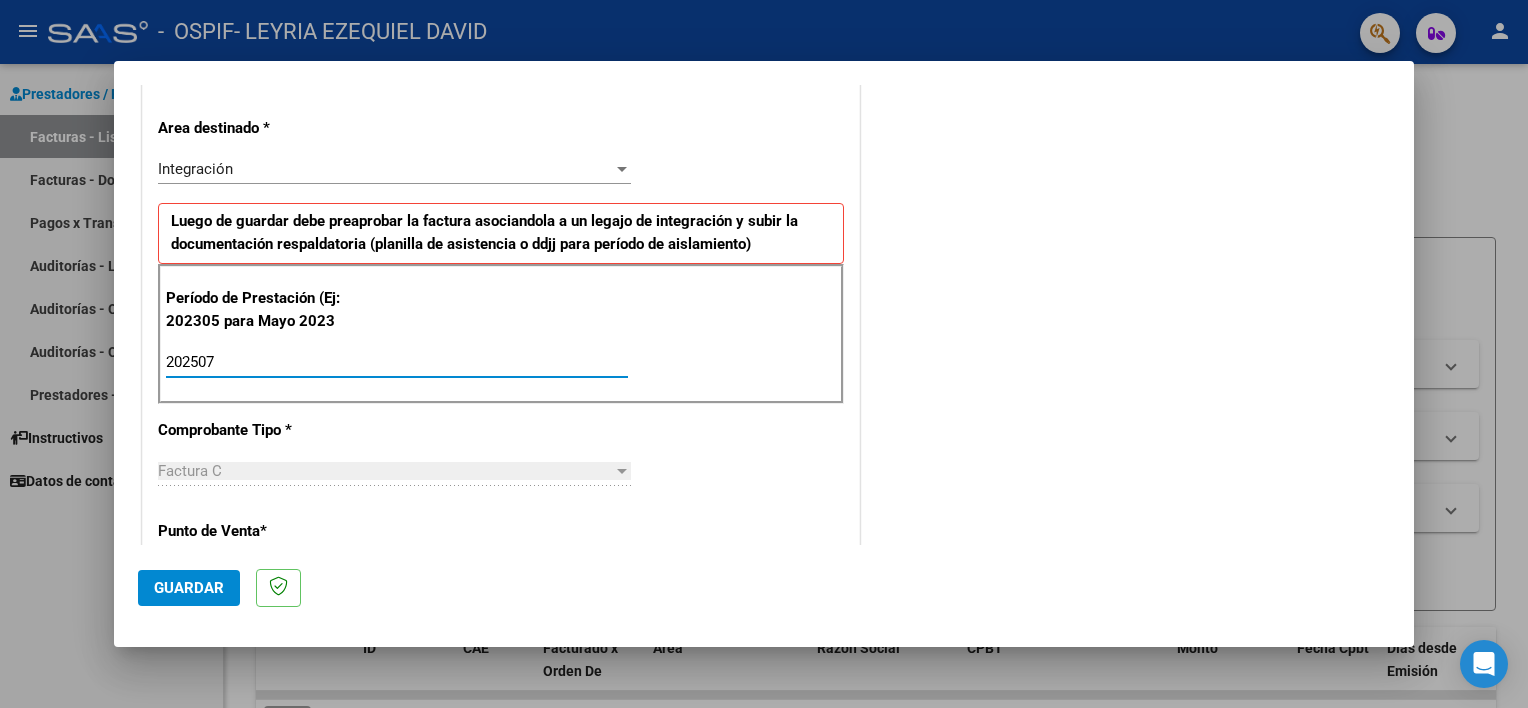 type on "202507" 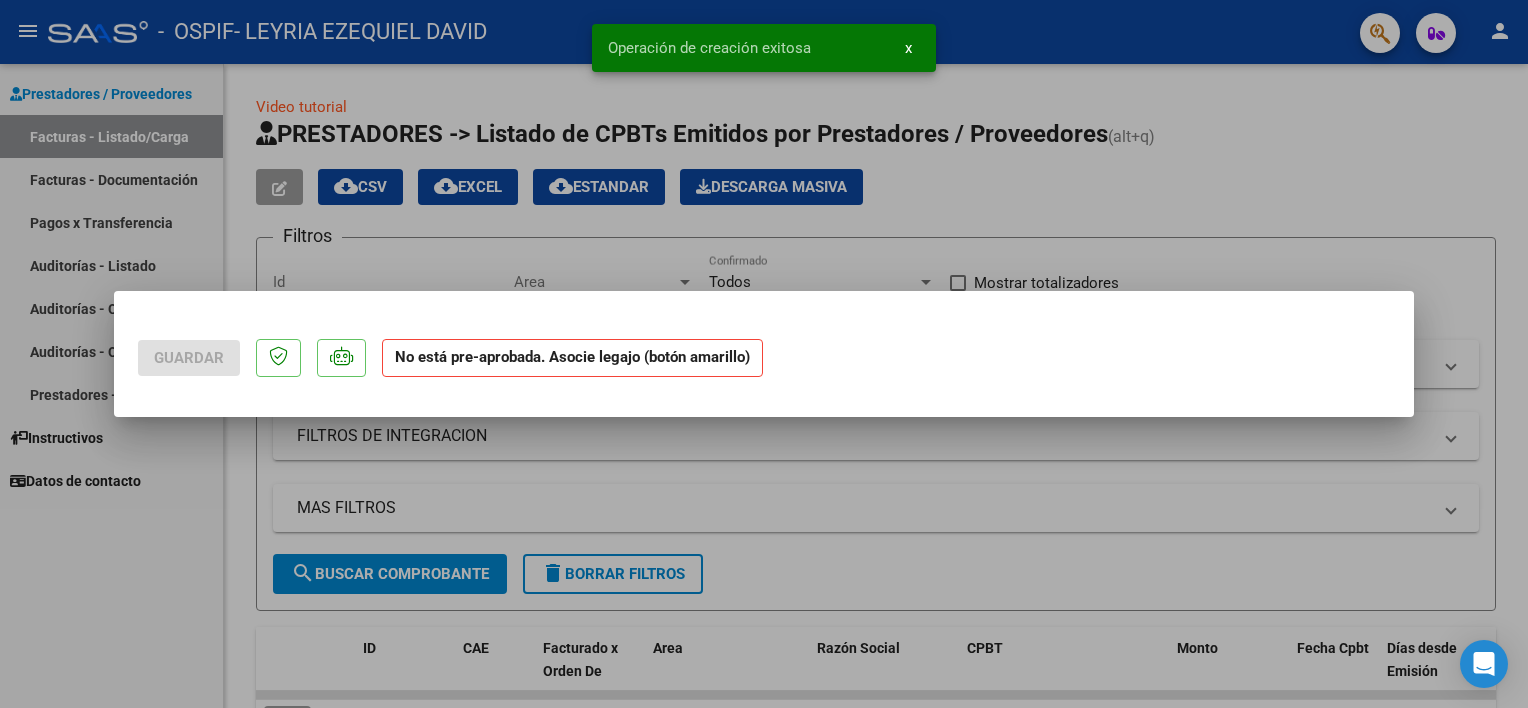 scroll, scrollTop: 0, scrollLeft: 0, axis: both 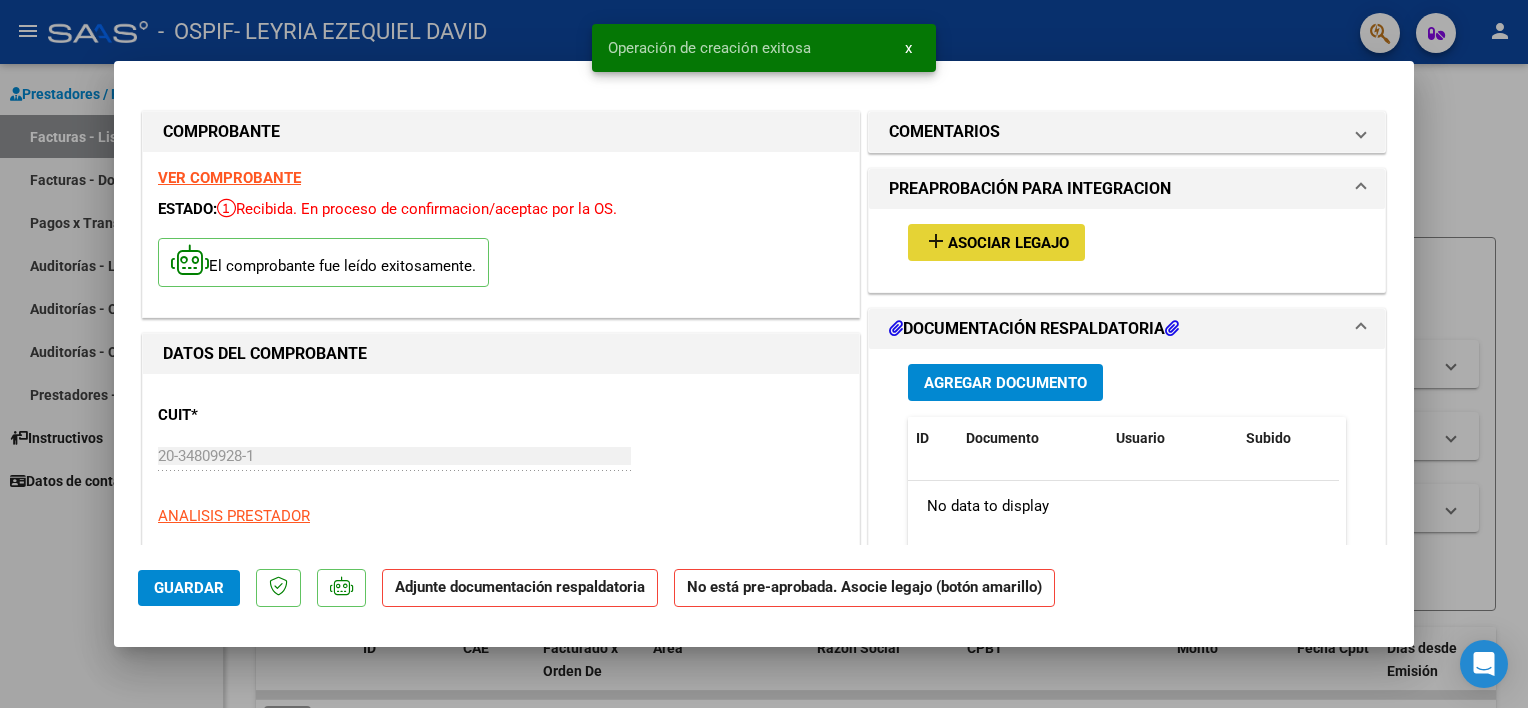 click on "Asociar Legajo" at bounding box center (1008, 243) 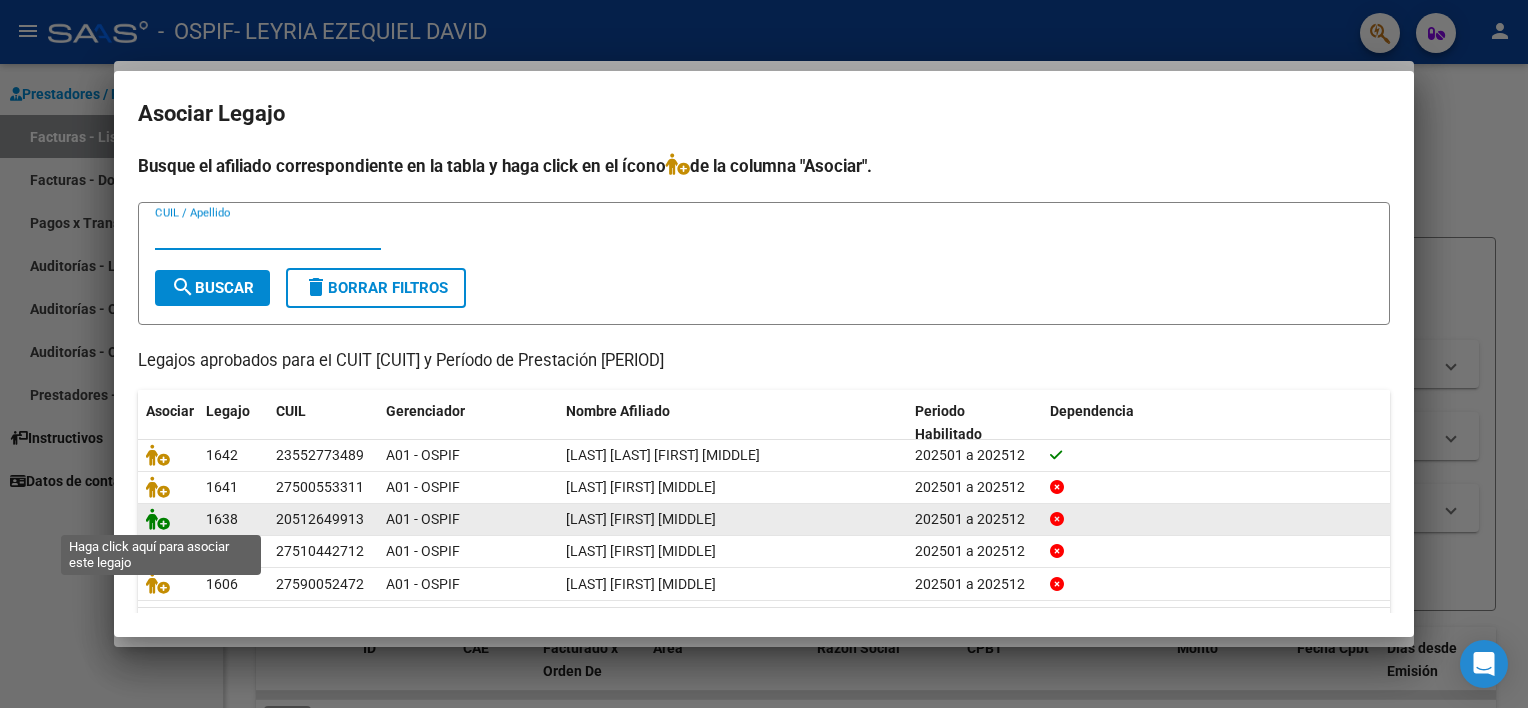 click 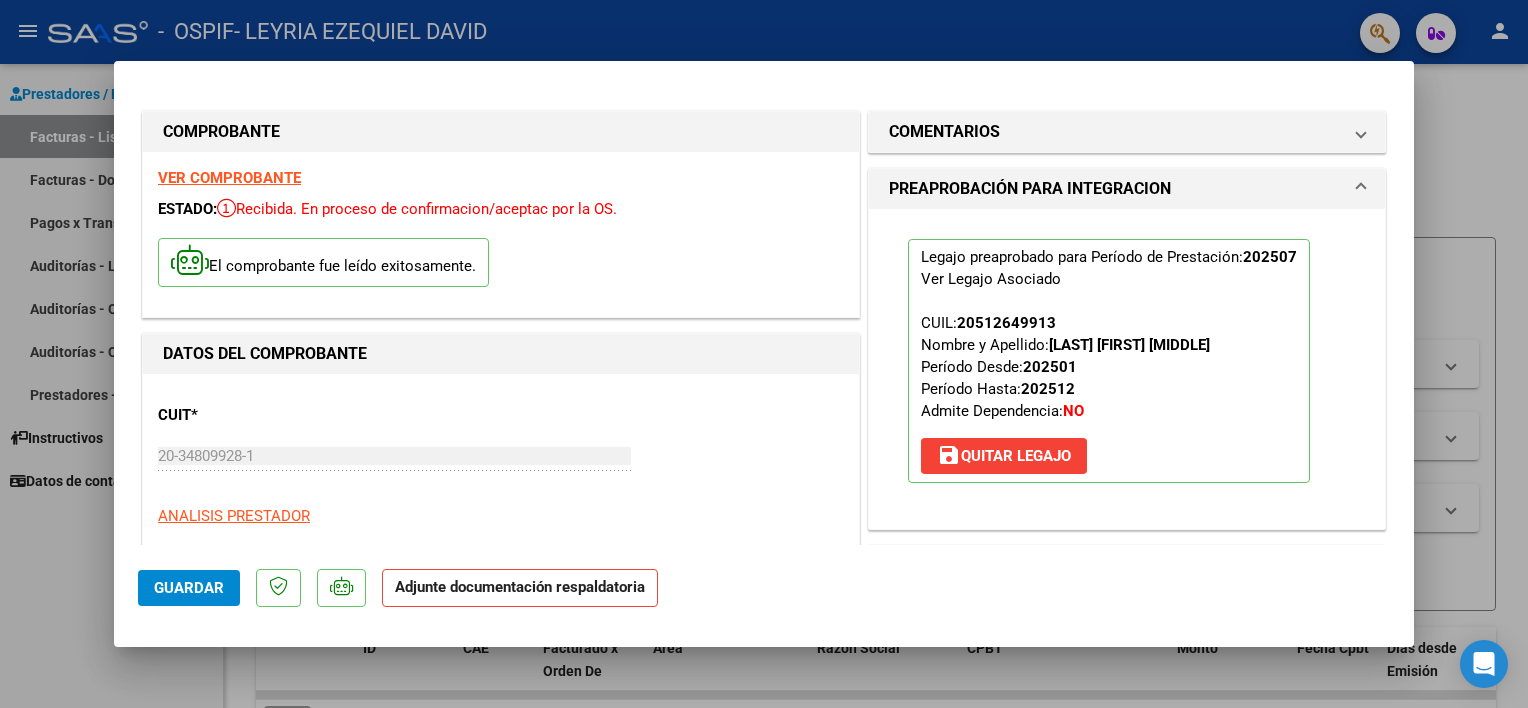 scroll, scrollTop: 402, scrollLeft: 0, axis: vertical 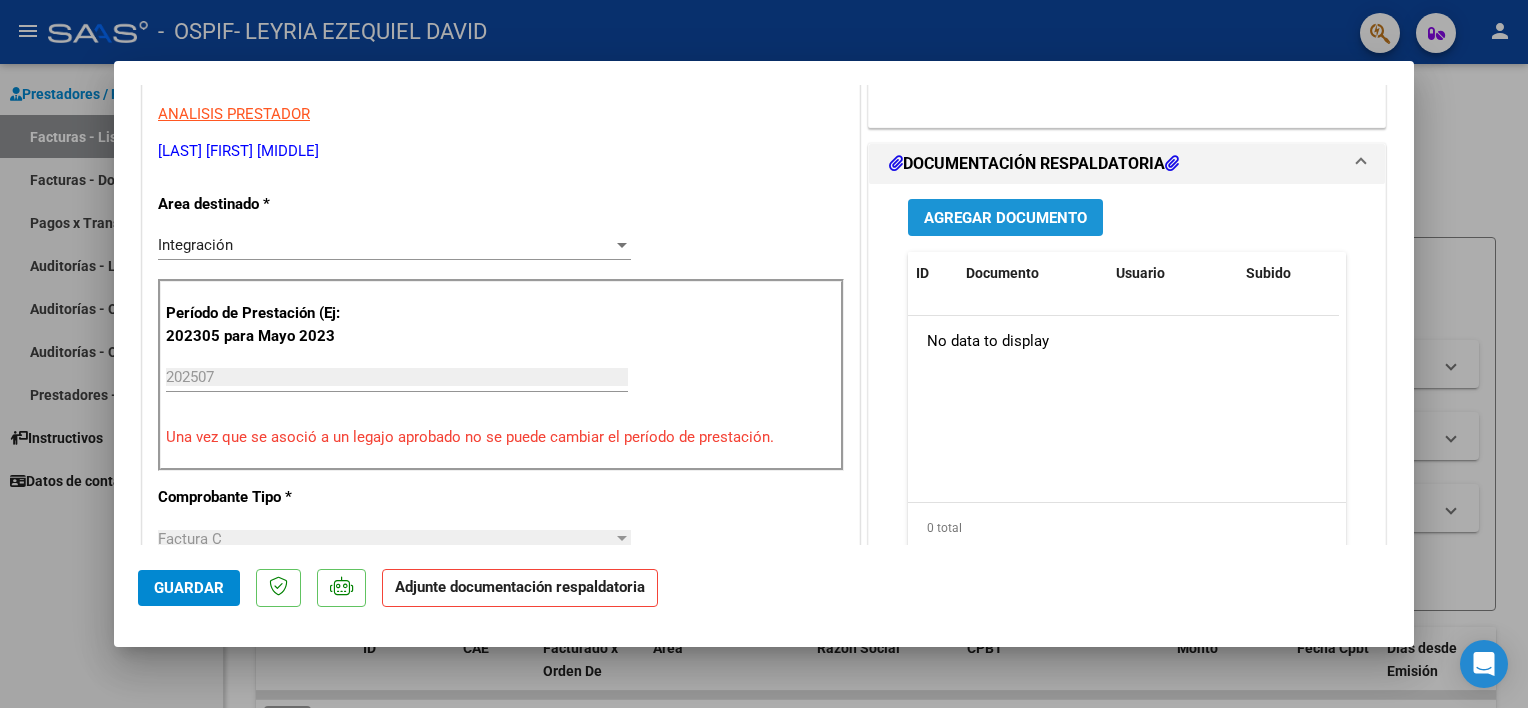click on "Agregar Documento" at bounding box center [1005, 218] 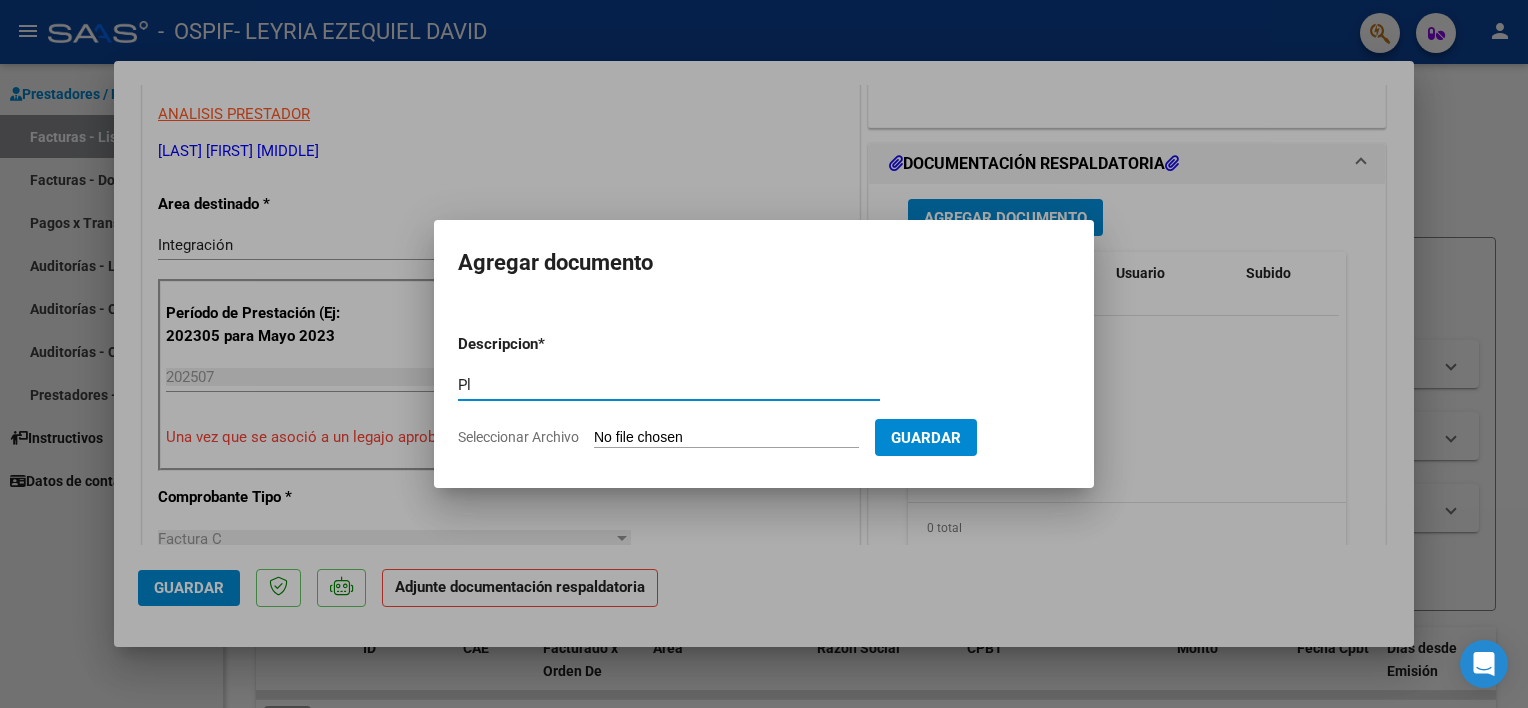 type on "Planilla de Asistencia" 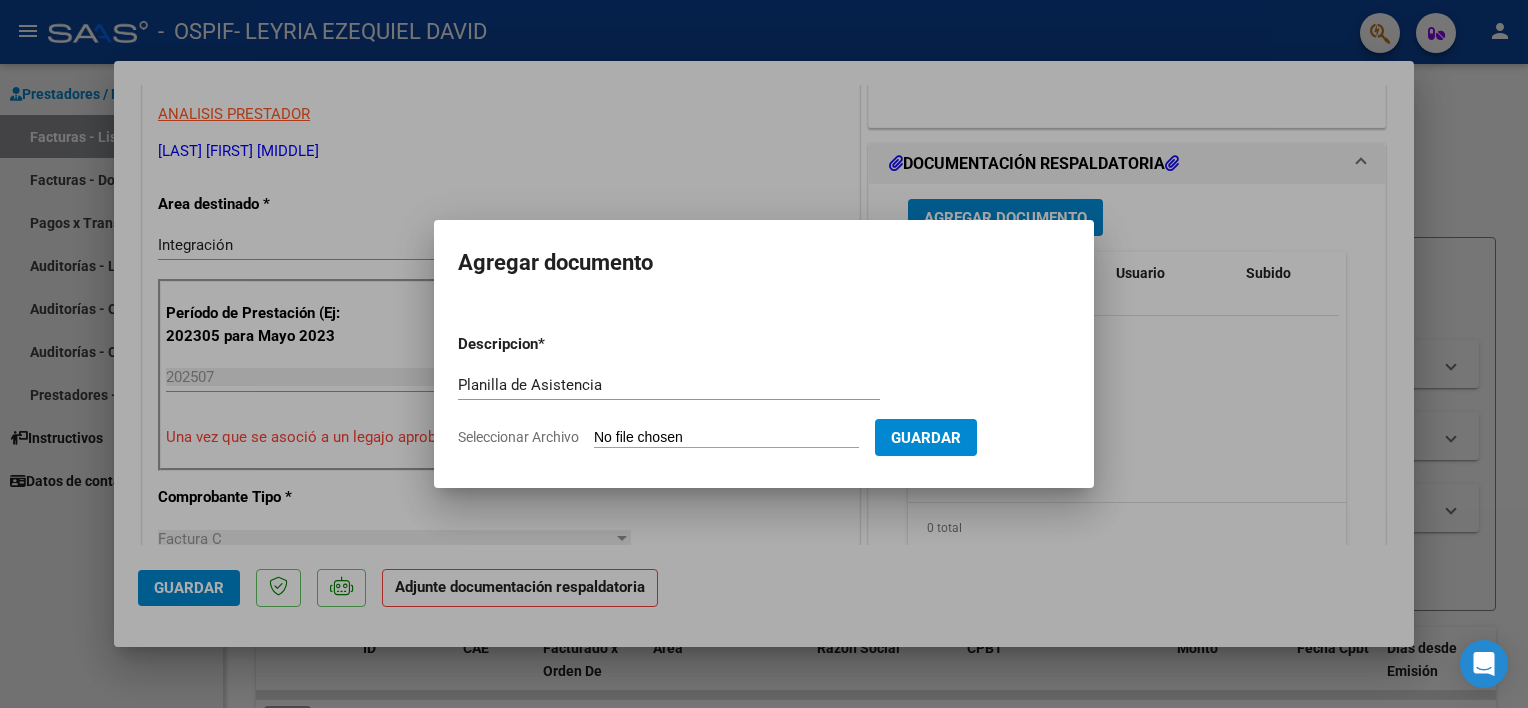 click on "Seleccionar Archivo" at bounding box center [726, 438] 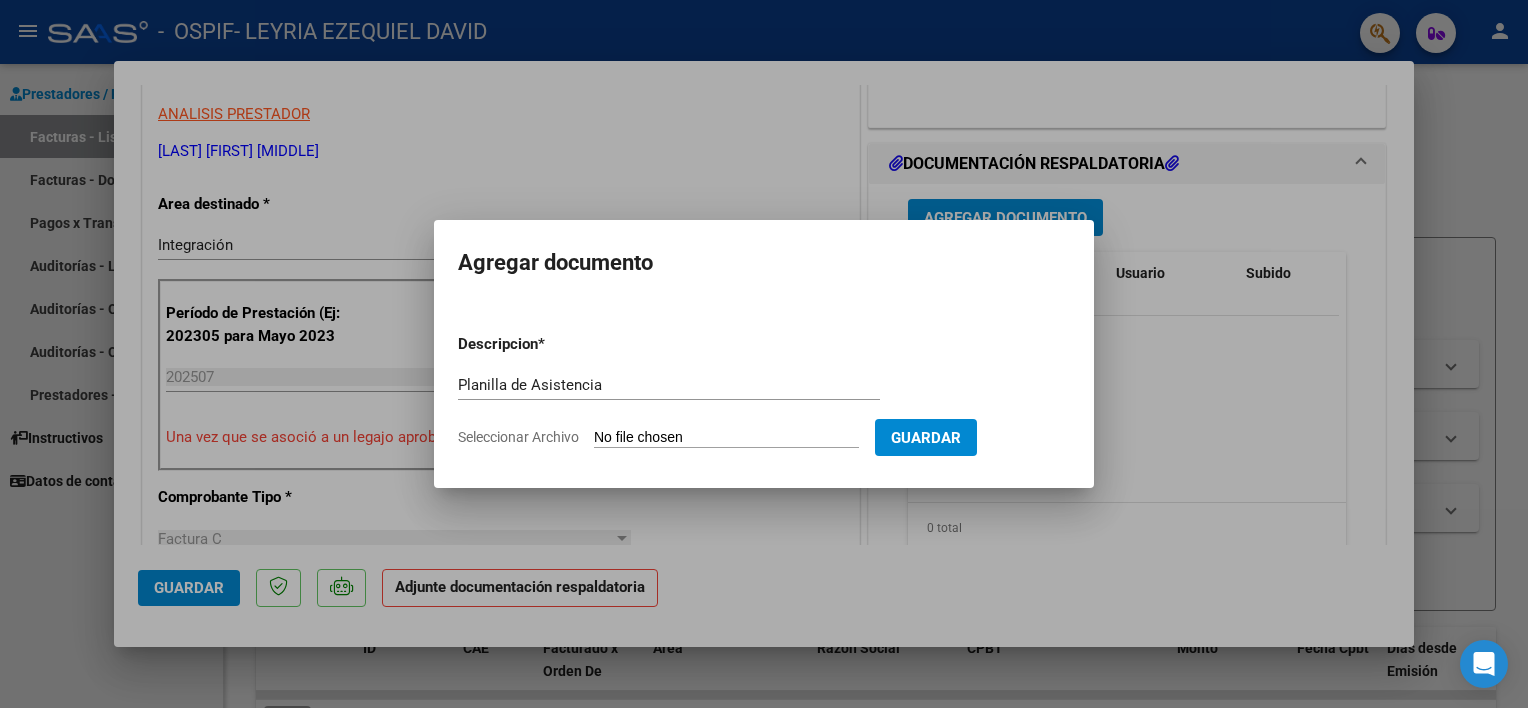 type on "C:\fakepath\Planilla de Asistencia- Veron Joaquin.pdf" 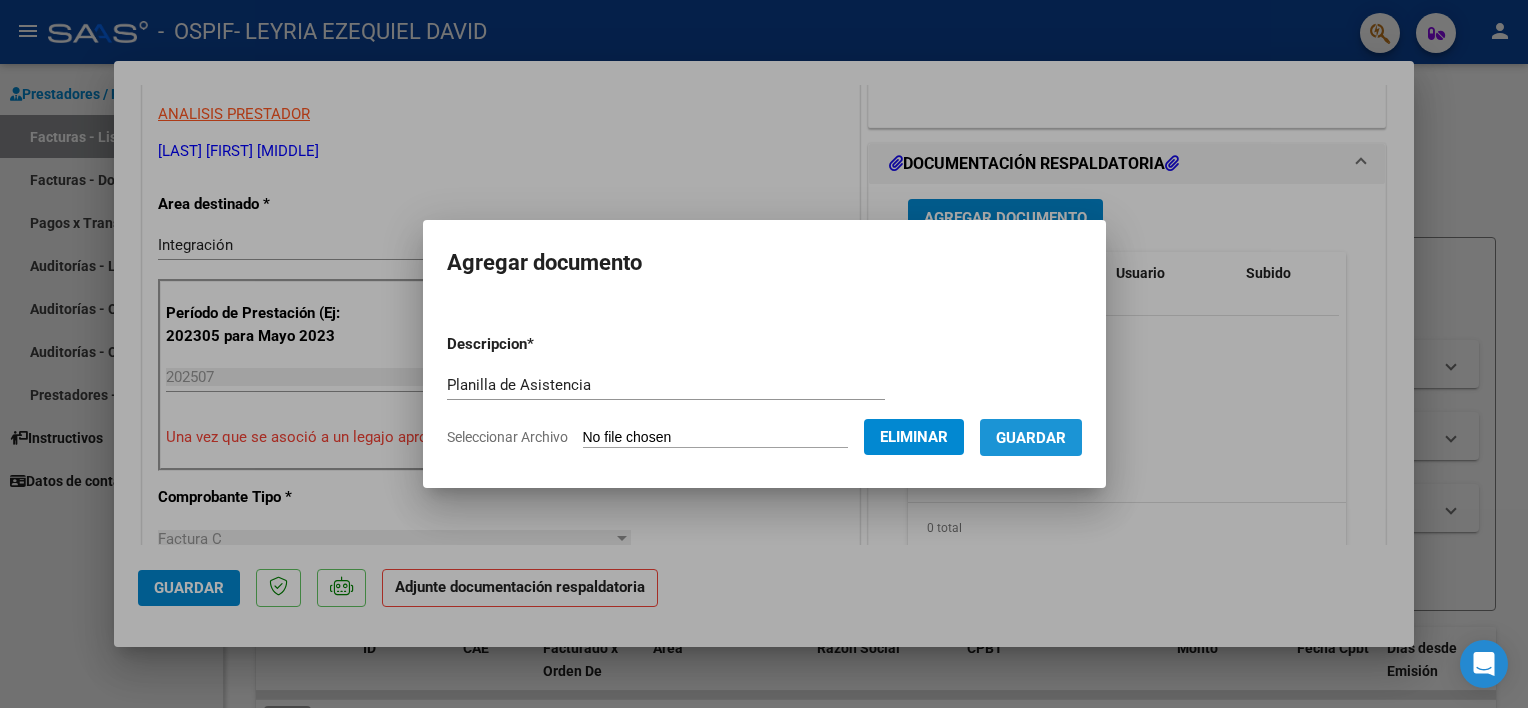 click on "Guardar" at bounding box center [1031, 438] 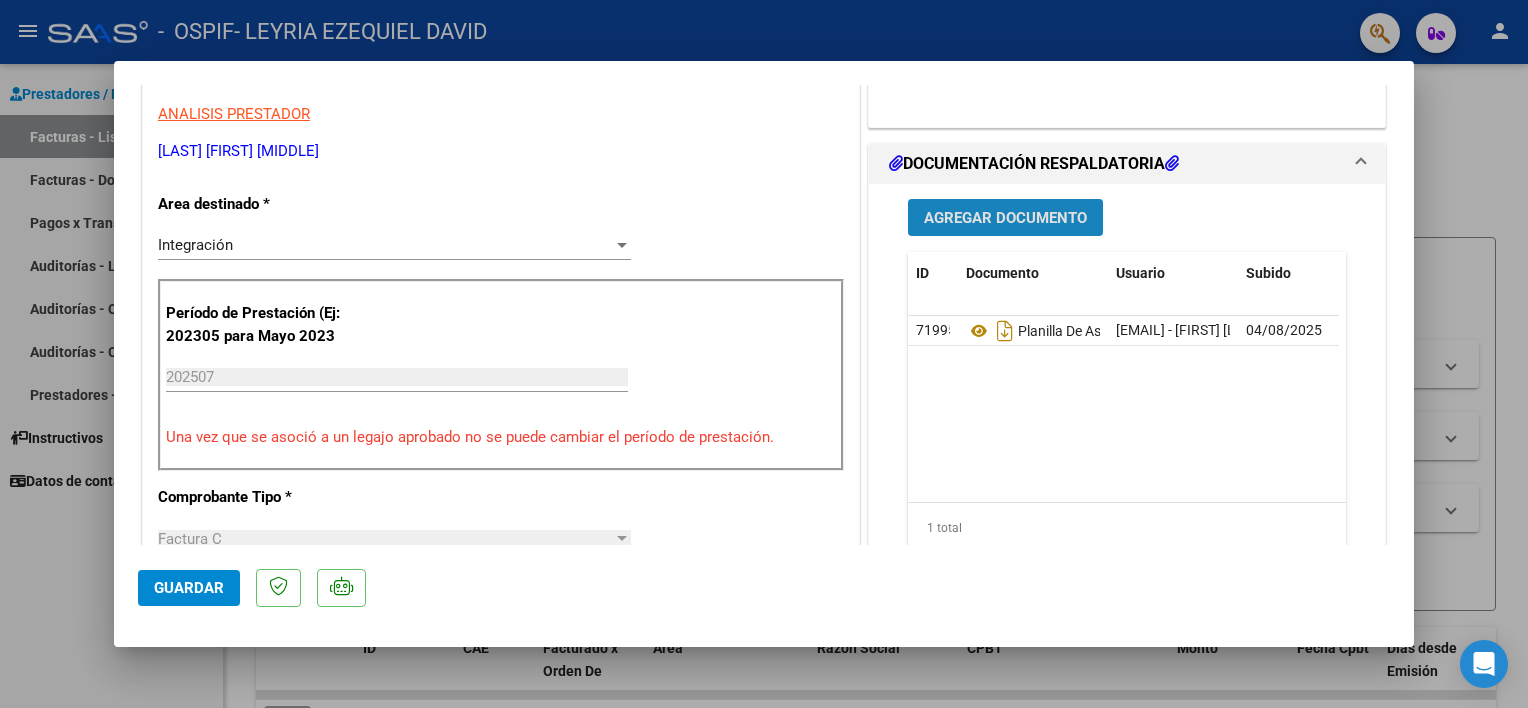 click on "Agregar Documento" at bounding box center (1005, 217) 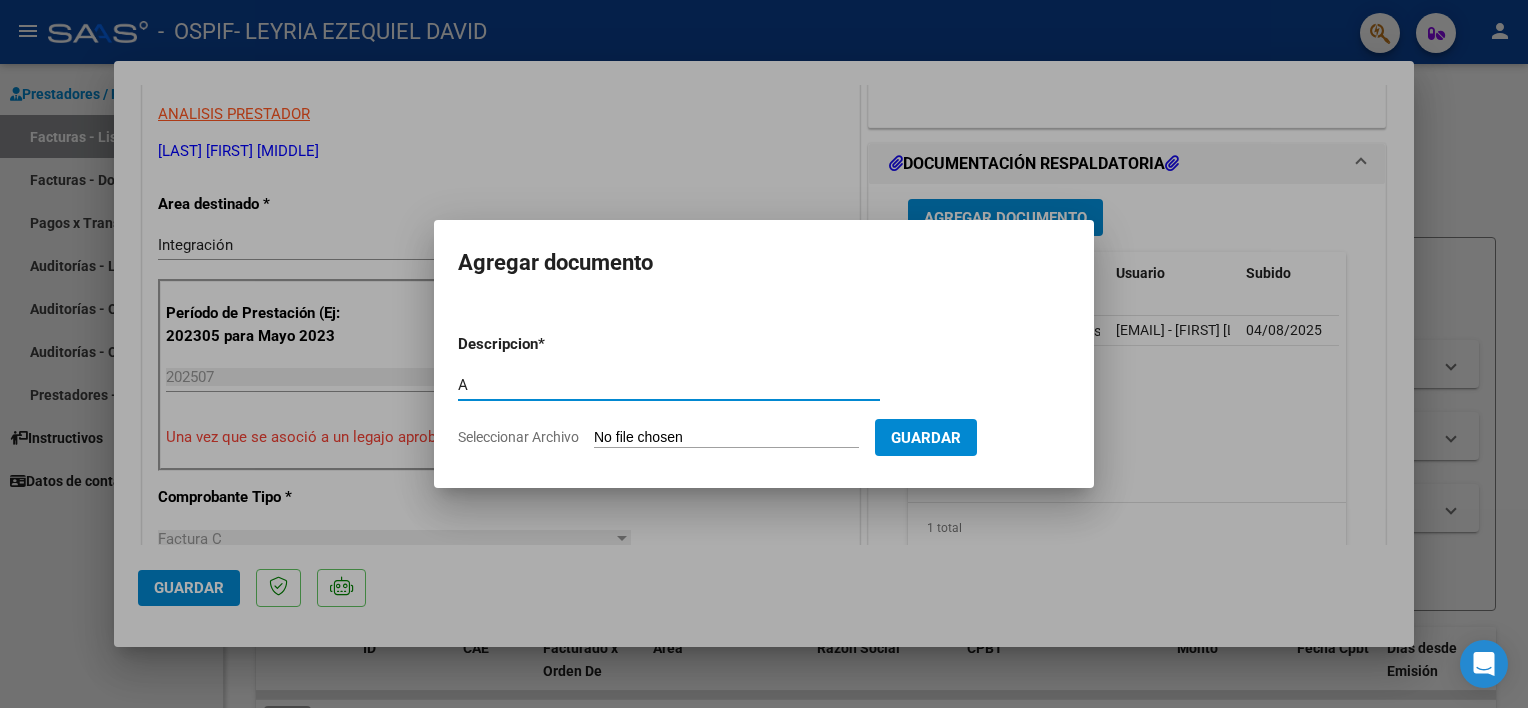 type on "Autorización" 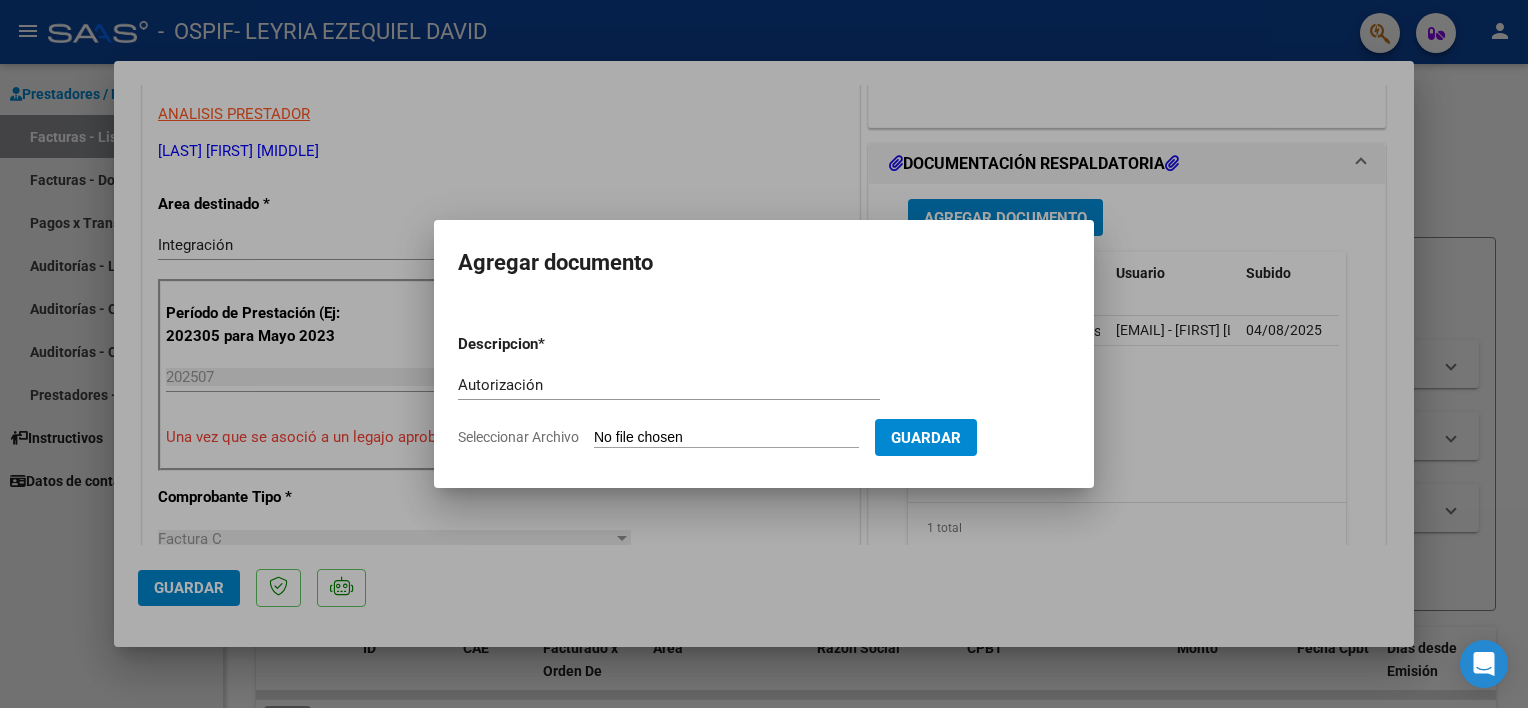 click on "Seleccionar Archivo" at bounding box center (726, 438) 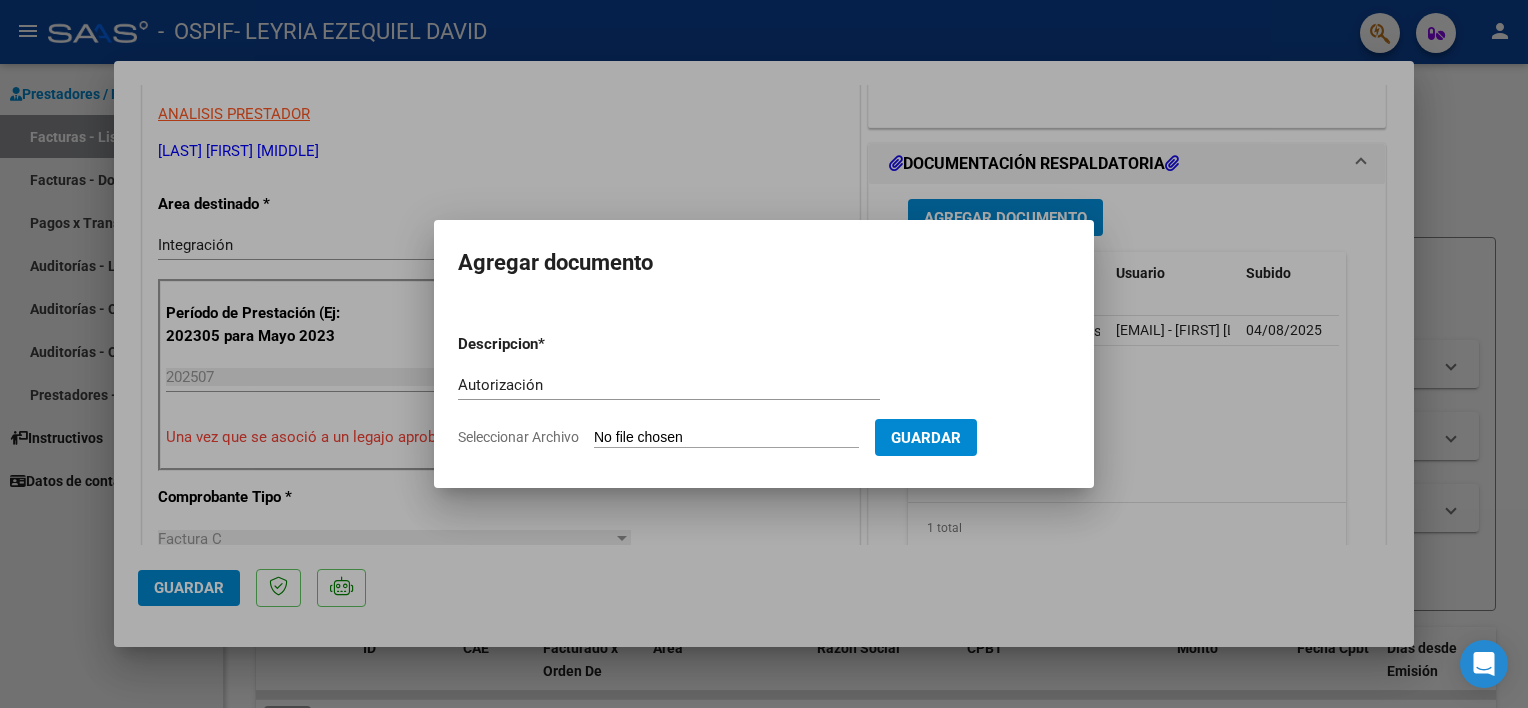 type on "C:\fakepath\Autorizacion- Veron Joaquin 2025.pdf" 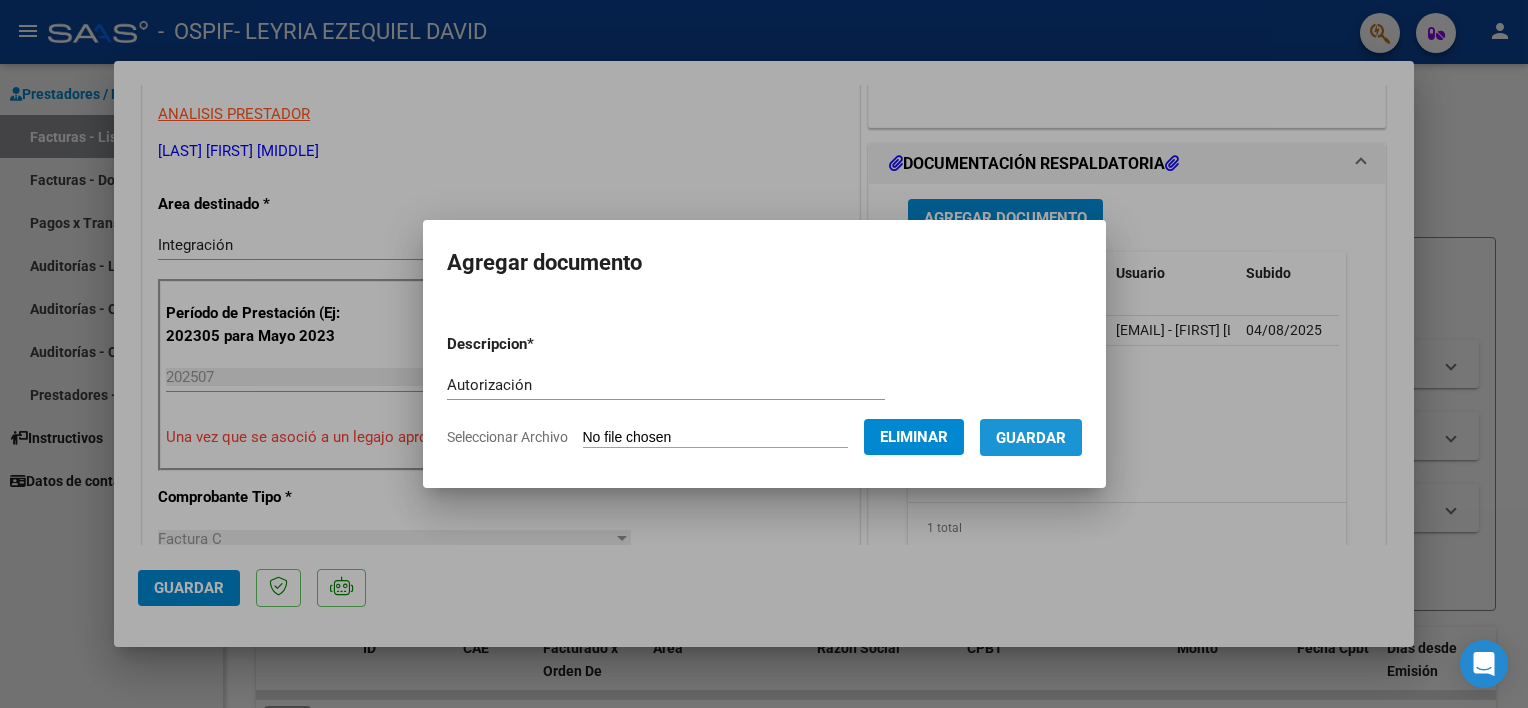 click on "Guardar" at bounding box center (1031, 438) 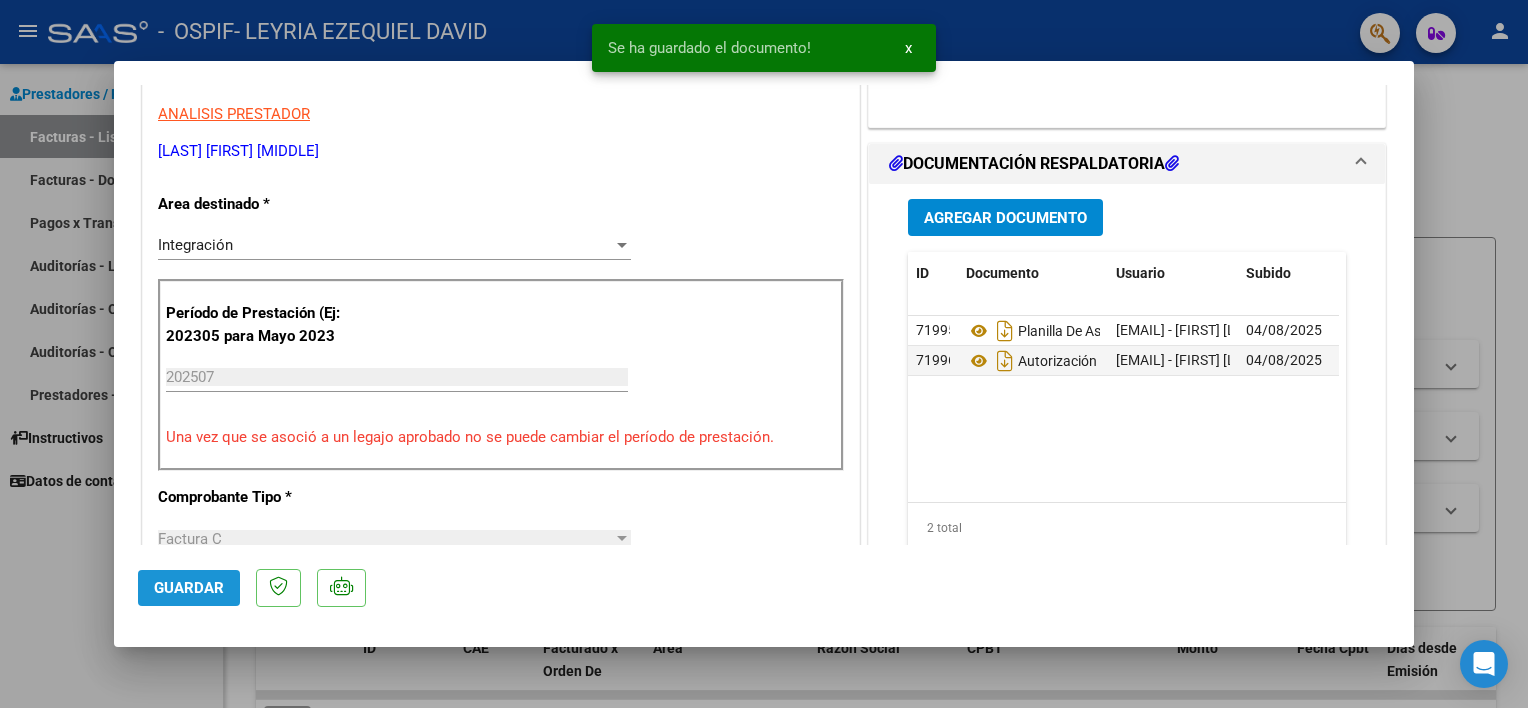 click on "Guardar" 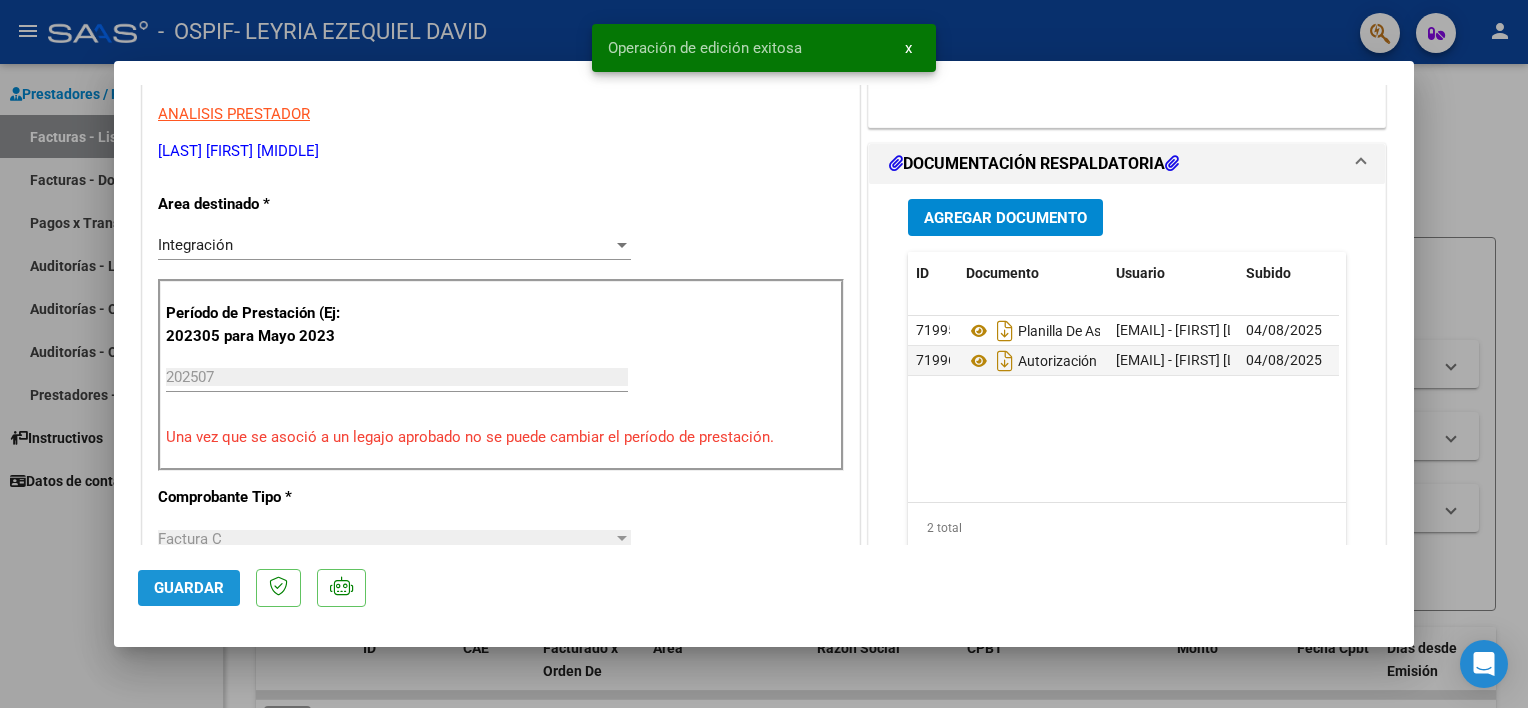 click on "Guardar" 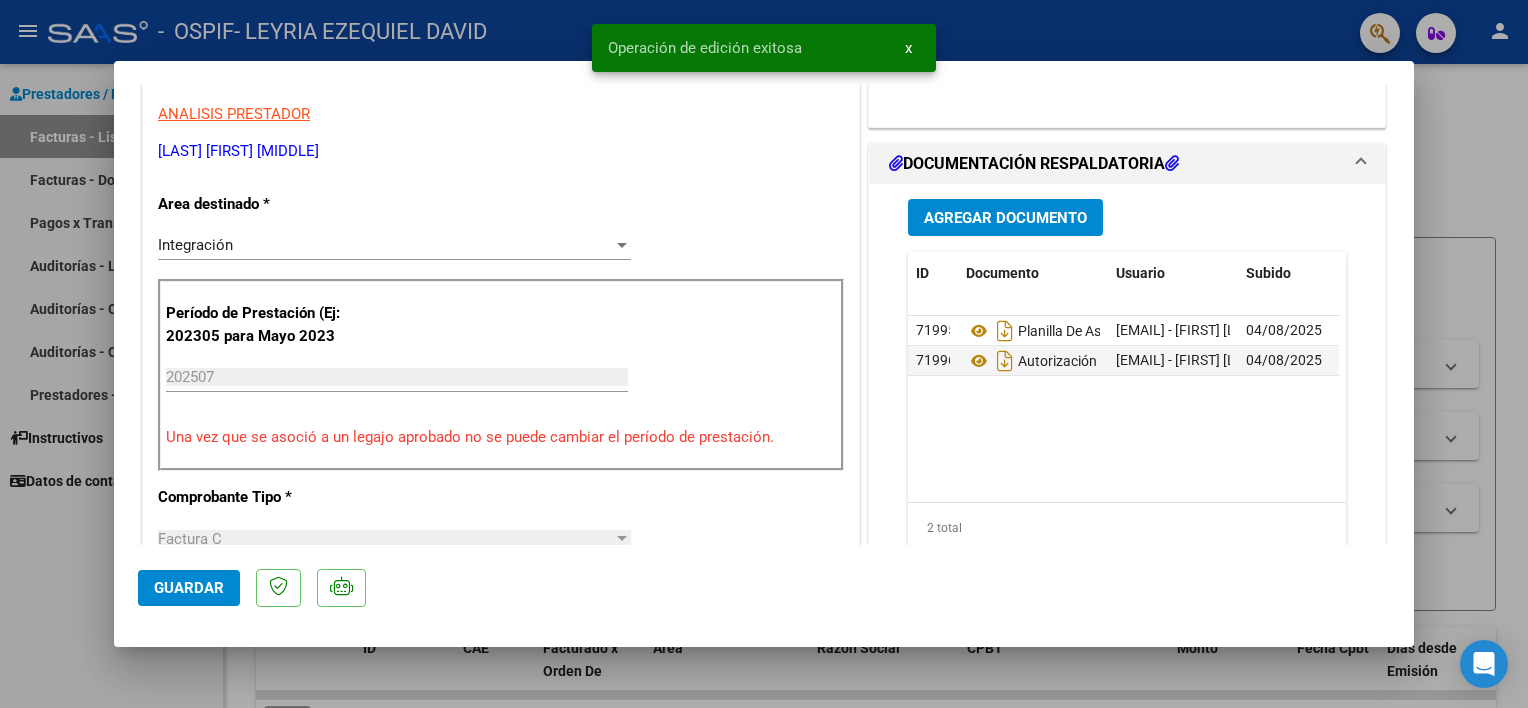 click at bounding box center [764, 354] 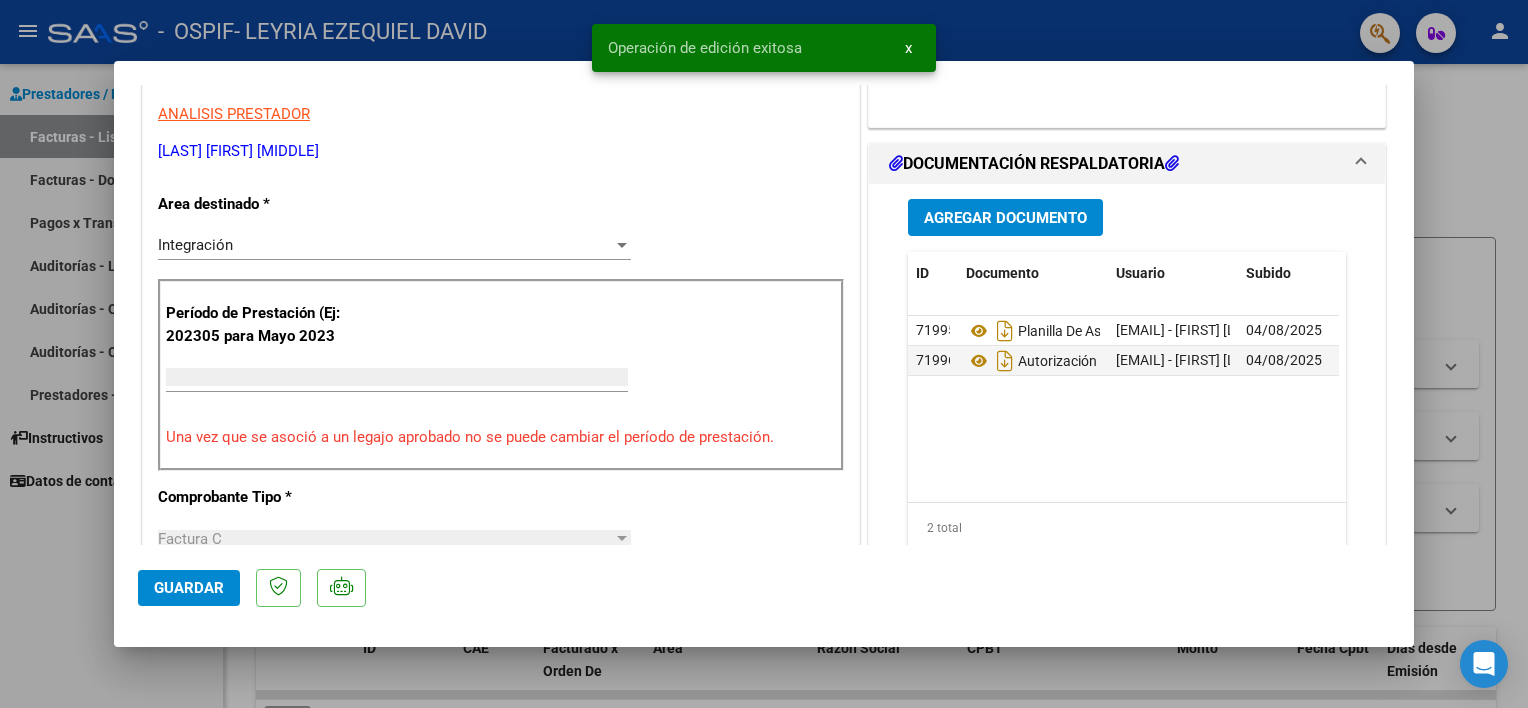 type 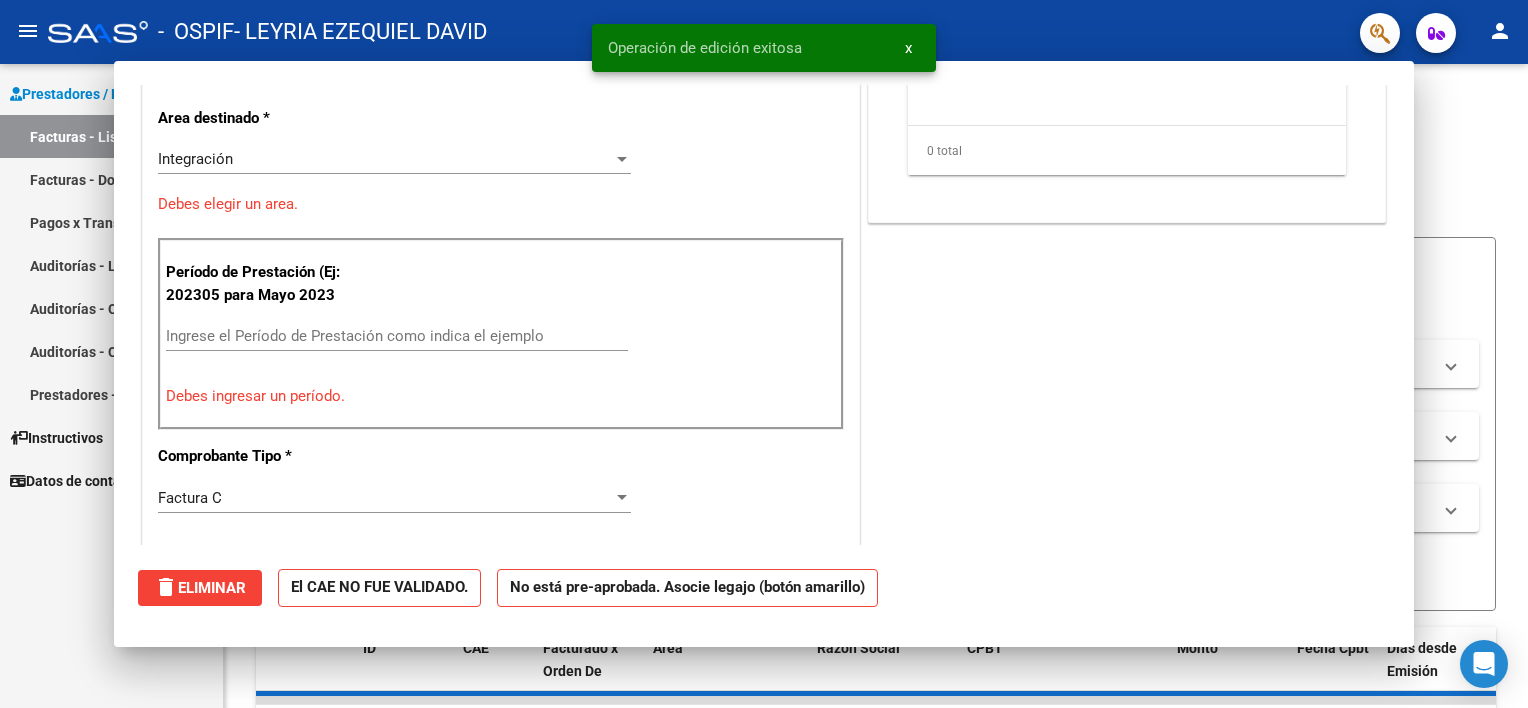 scroll, scrollTop: 341, scrollLeft: 0, axis: vertical 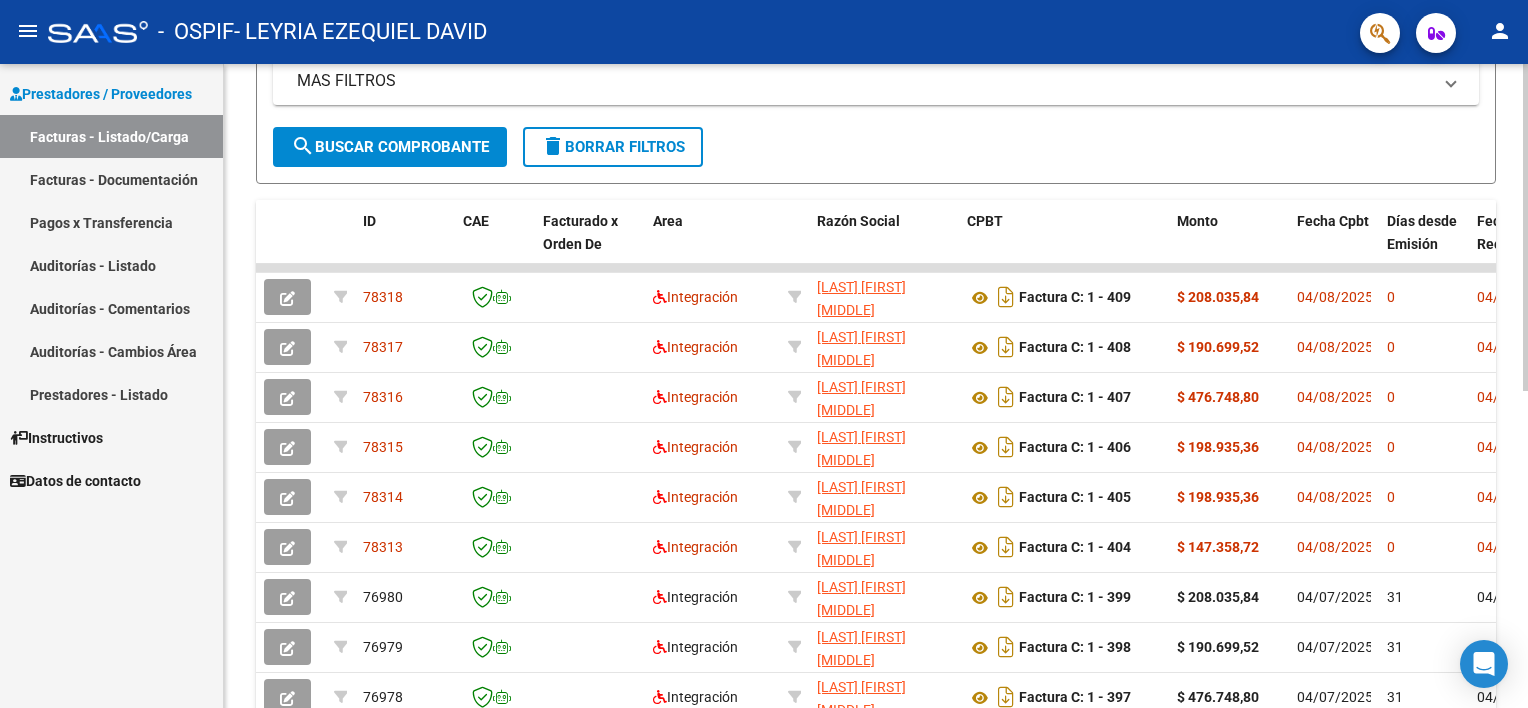 click on "Video tutorial   PRESTADORES -> Listado de CPBTs Emitidos por Prestadores / Proveedores (alt+q)   Cargar Comprobante
cloud_download  CSV  cloud_download  EXCEL  cloud_download  Estandar   Descarga Masiva
Filtros Id Area Area Todos Confirmado   Mostrar totalizadores   FILTROS DEL COMPROBANTE  Comprobante Tipo Comprobante Tipo Start date – End date Fec. Comprobante Desde / Hasta Días Emisión Desde(cant. días) Días Emisión Hasta(cant. días) CUIT / Razón Social Pto. Venta Nro. Comprobante Código SSS CAE Válido CAE Válido Todos Cargado Módulo Hosp. Todos Tiene facturacion Apócrifa Hospital Refes  FILTROS DE INTEGRACION  Período De Prestación Campos del Archivo de Rendición Devuelto x SSS (dr_envio) Todos Rendido x SSS (dr_envio) Tipo de Registro Tipo de Registro Período Presentación Período Presentación Campos del Legajo Asociado (preaprobación) Afiliado Legajo (cuil/nombre) Todos Solo facturas preaprobadas  MAS FILTROS  Todos Con Doc. Respaldatoria Todos Con Trazabilidad Todos – – 0" 